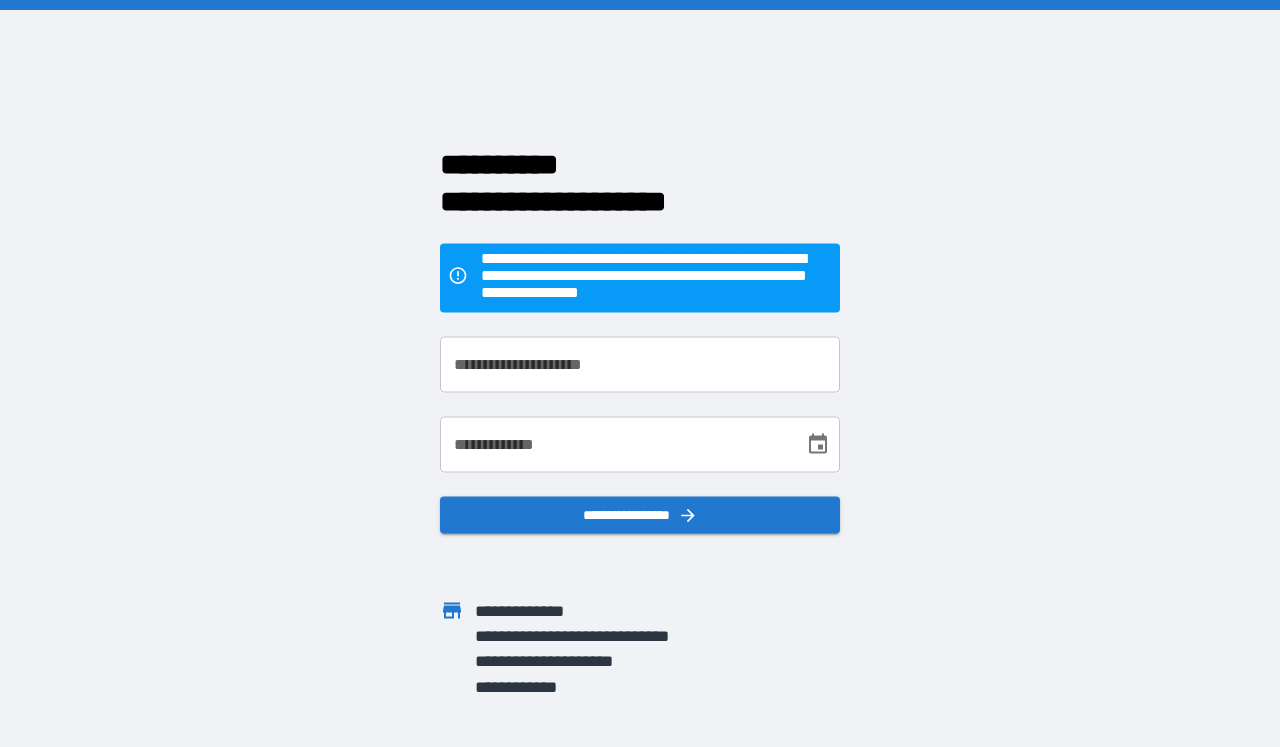 scroll, scrollTop: 0, scrollLeft: 0, axis: both 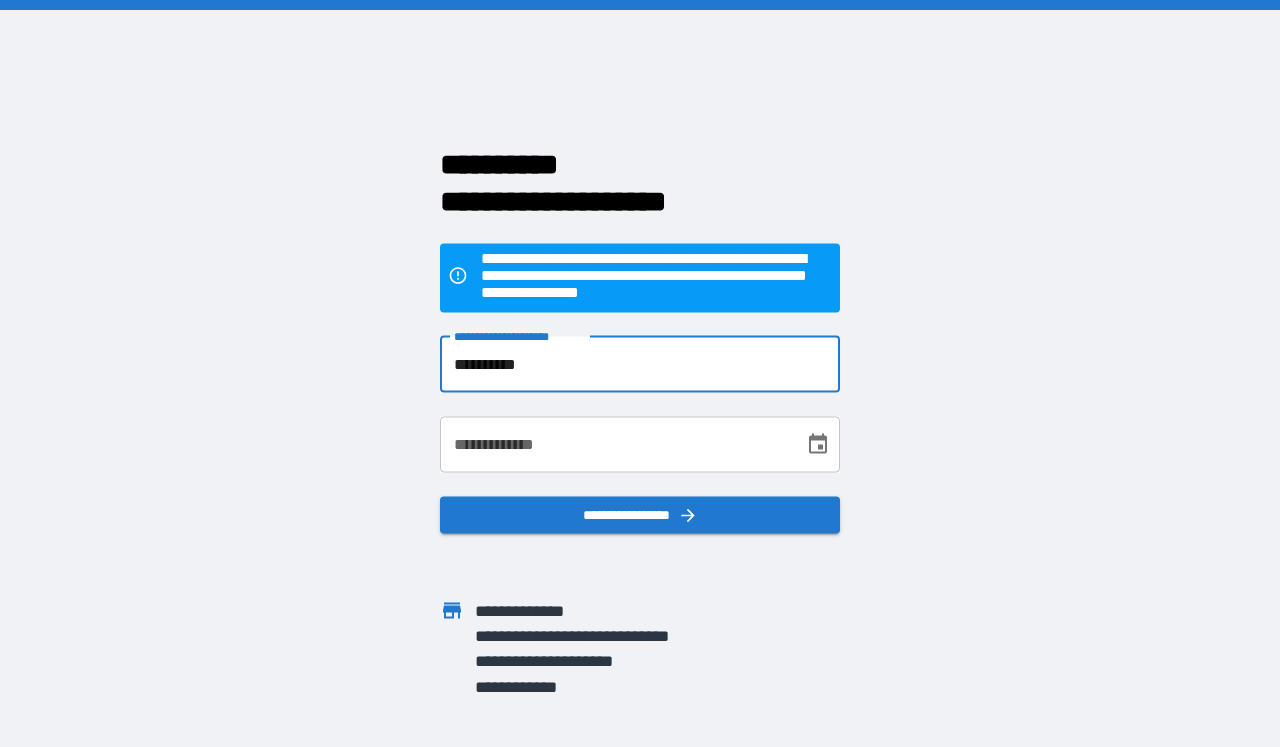 type on "**********" 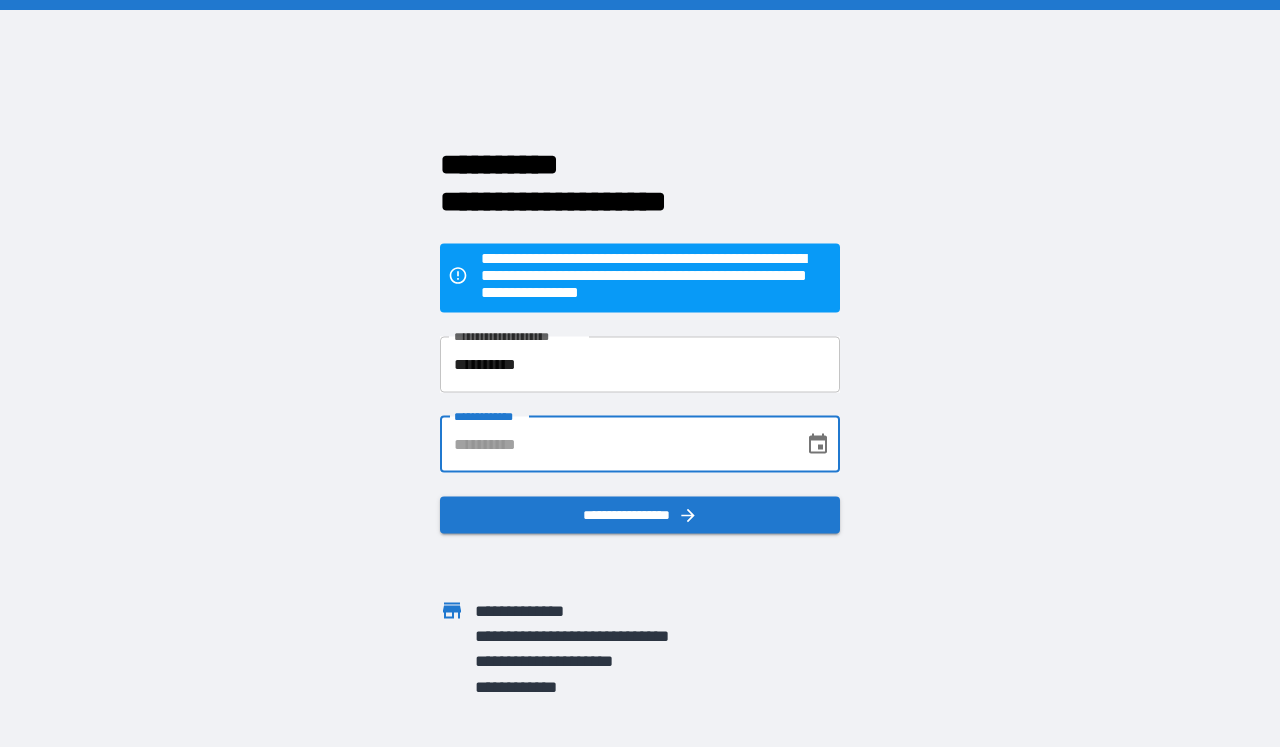 click 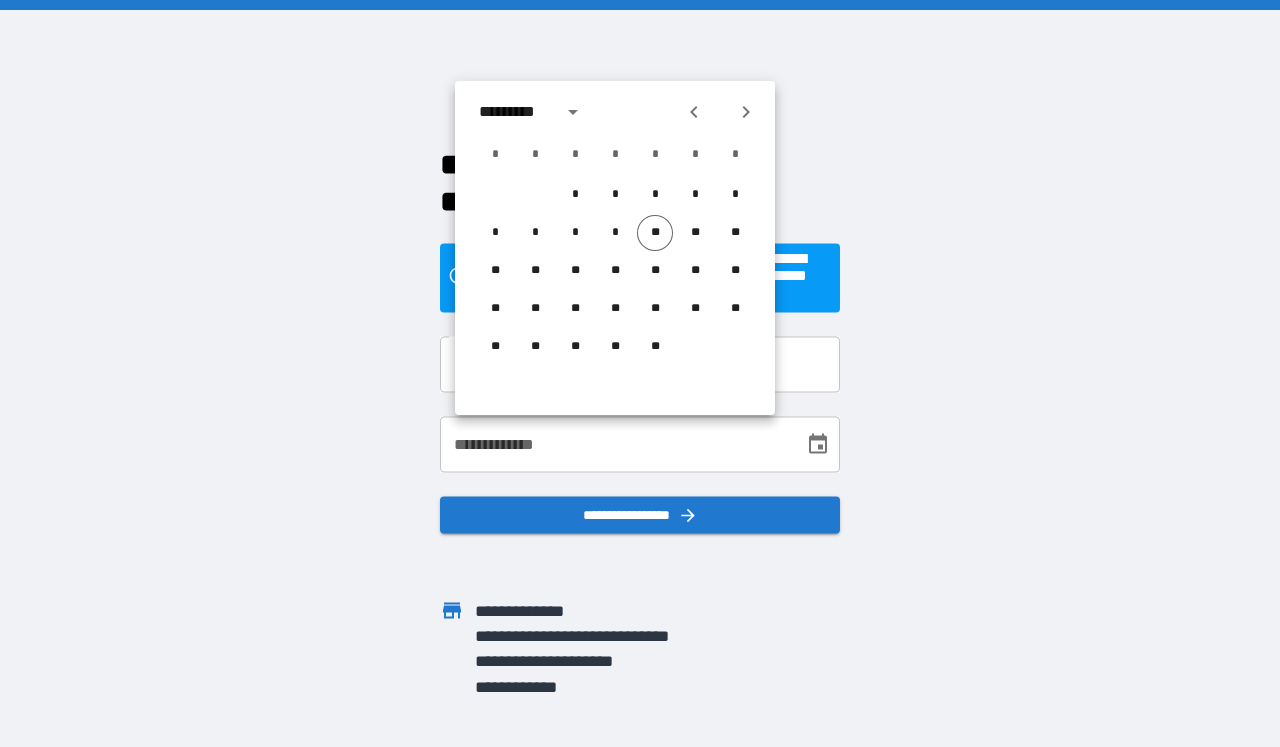 click 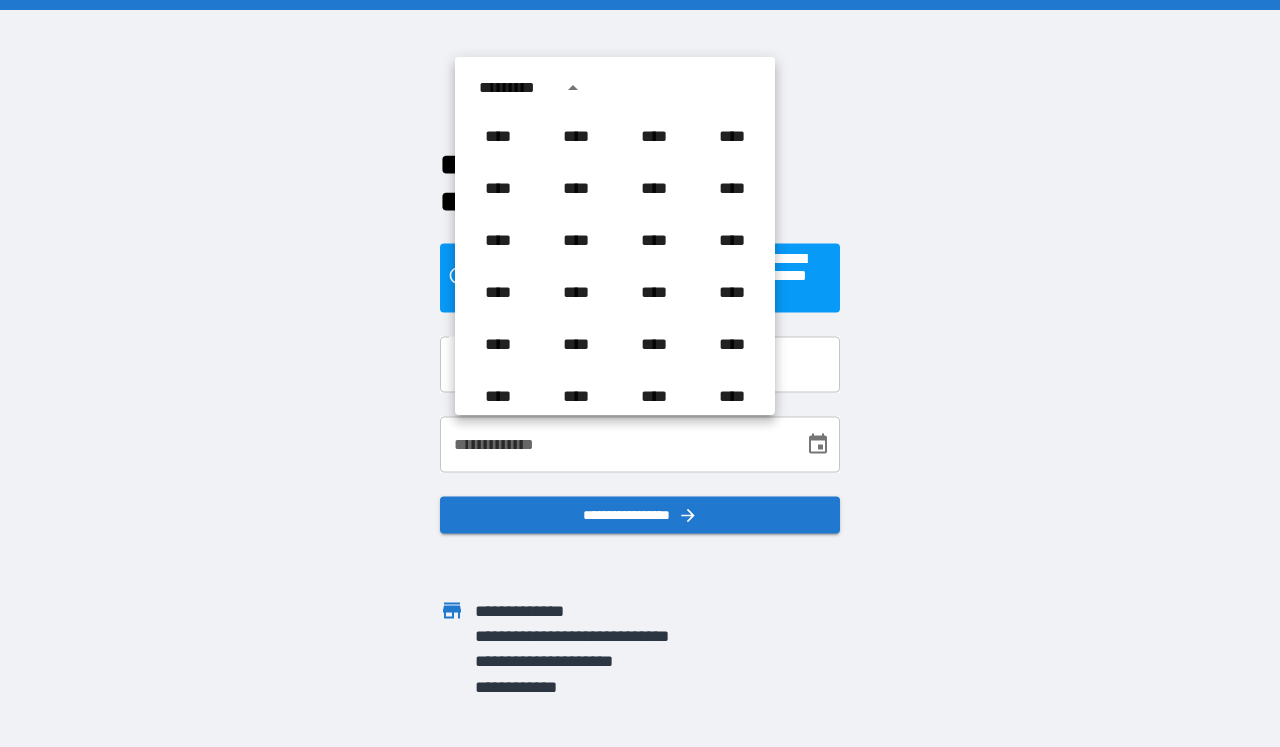 scroll, scrollTop: 1486, scrollLeft: 0, axis: vertical 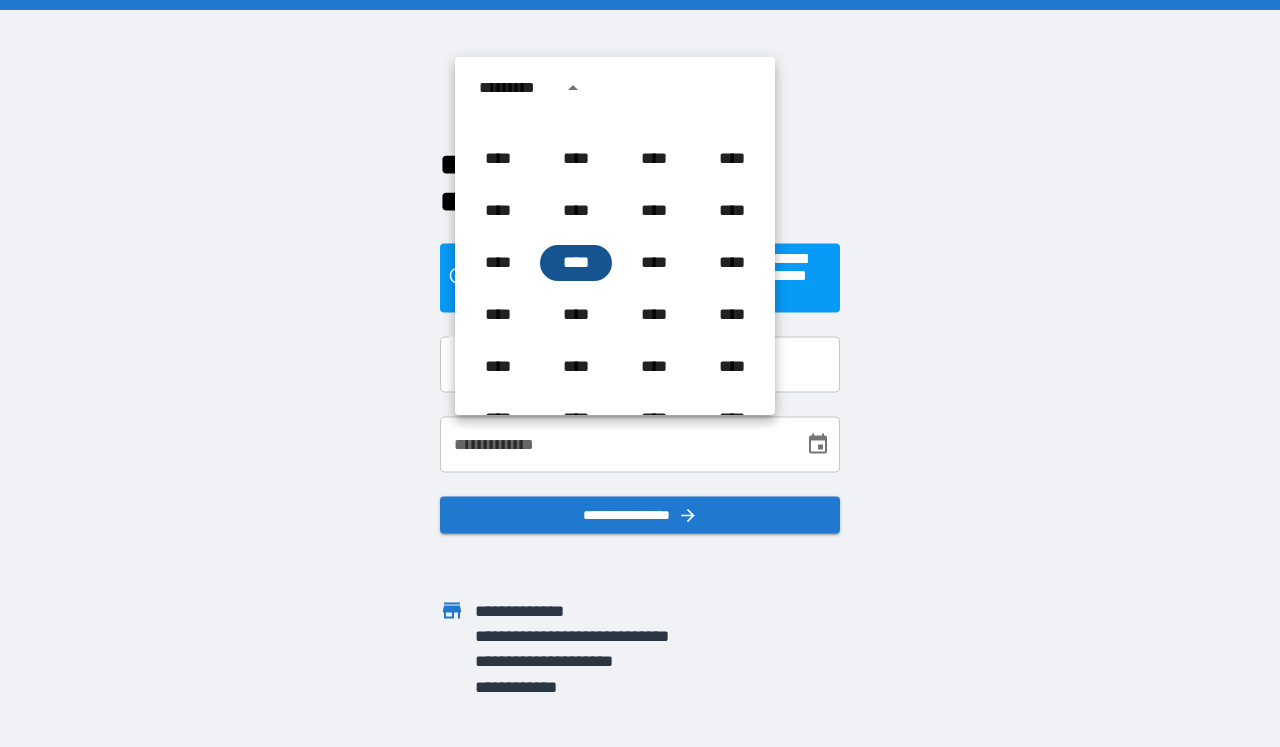 type 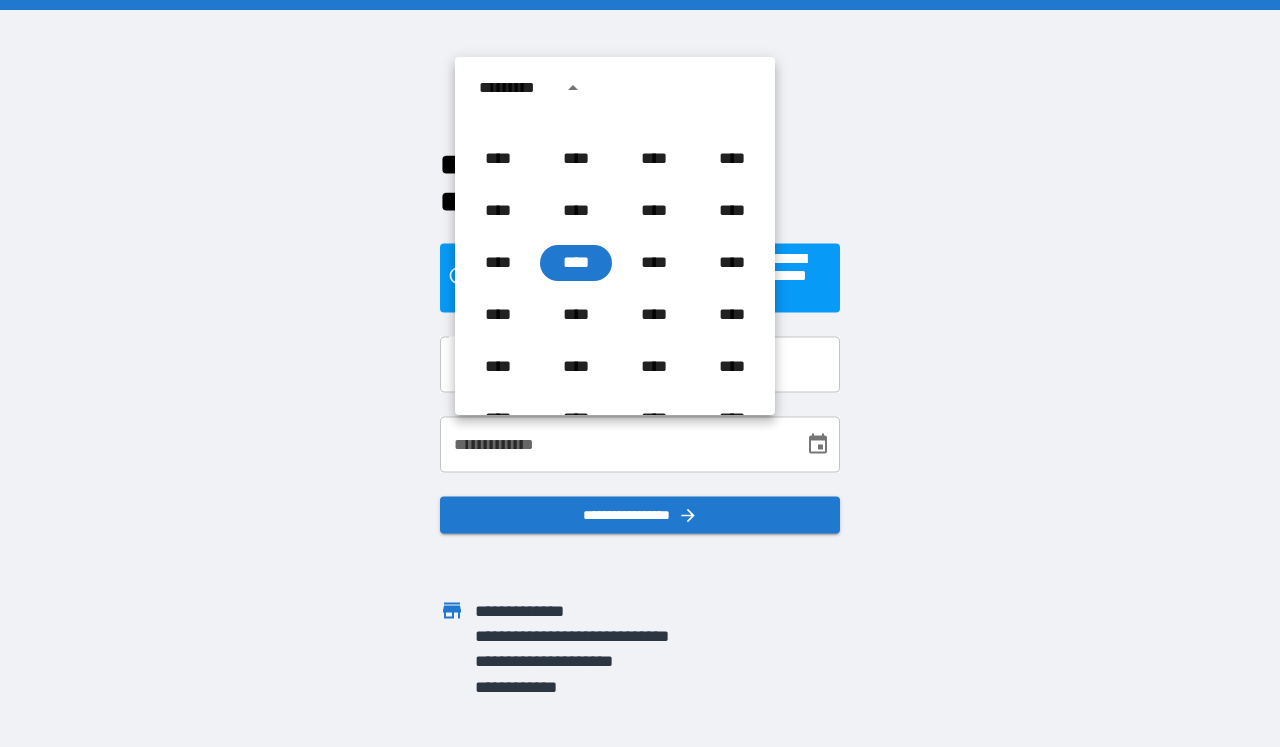 click on "**********" at bounding box center (615, 444) 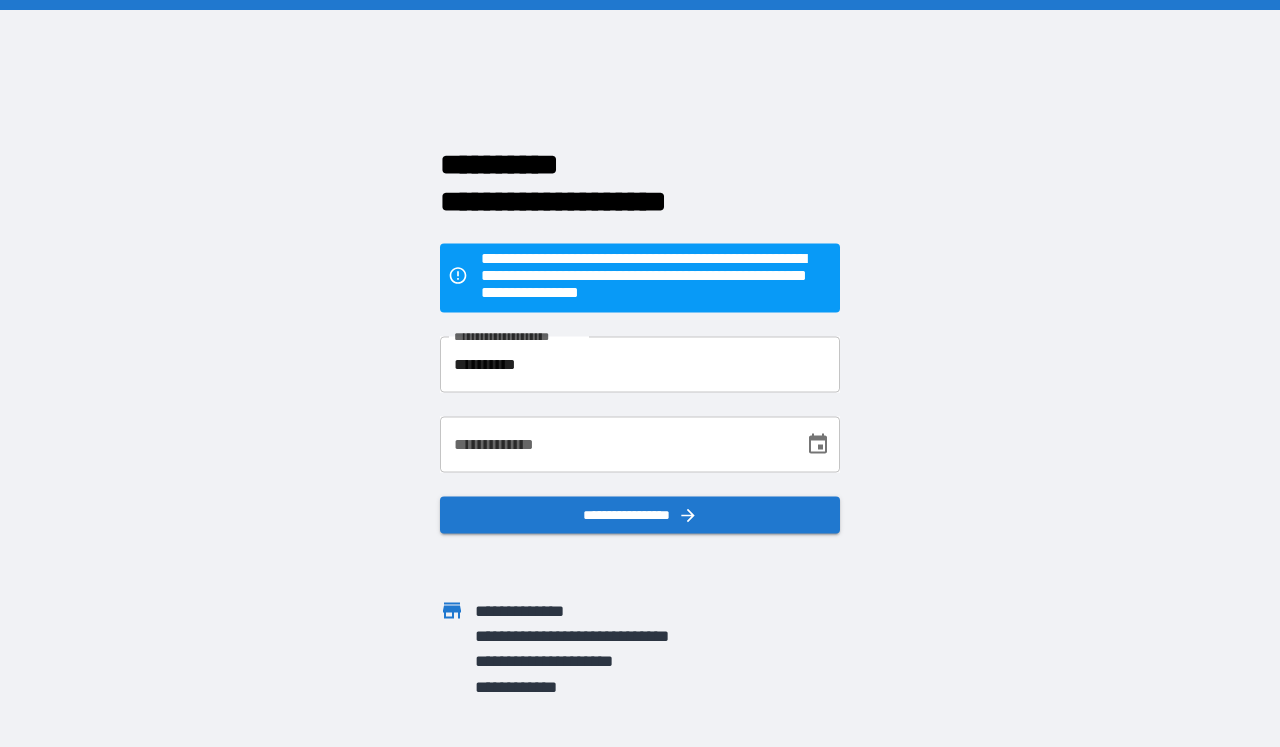 click on "**********" at bounding box center (615, 444) 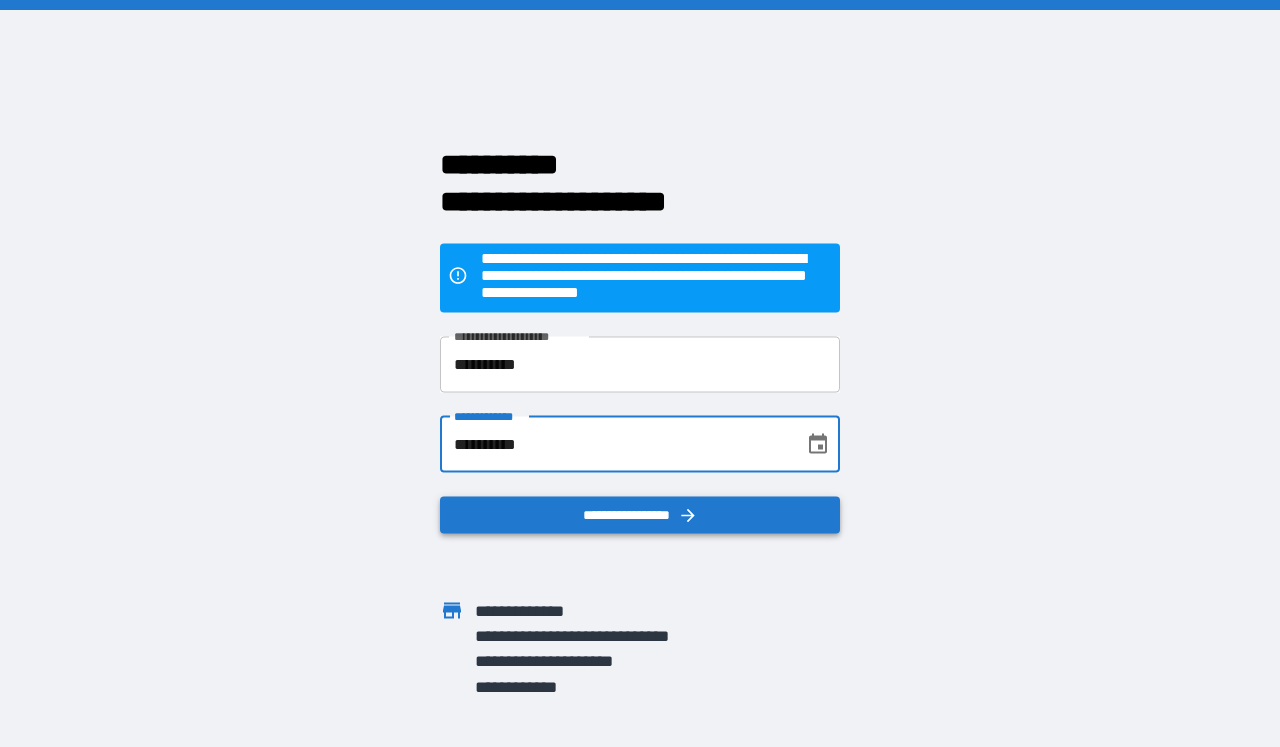type on "**********" 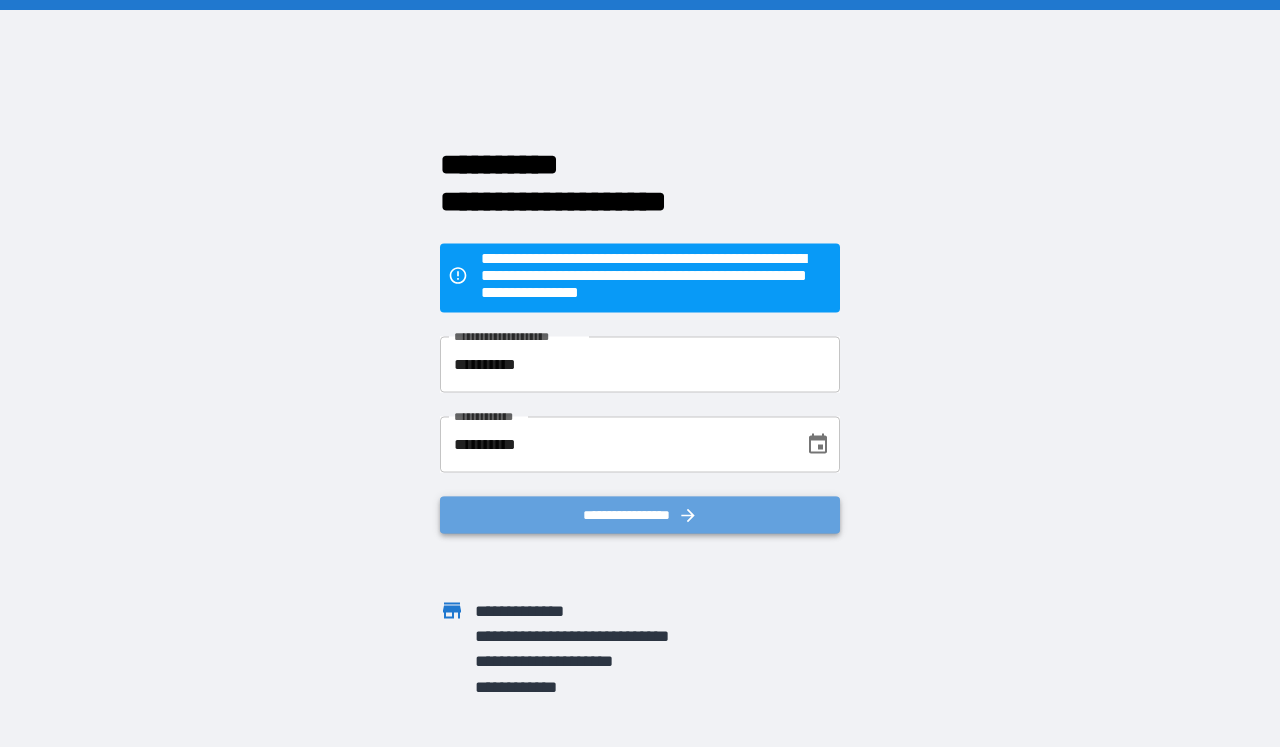 click on "**********" at bounding box center [640, 514] 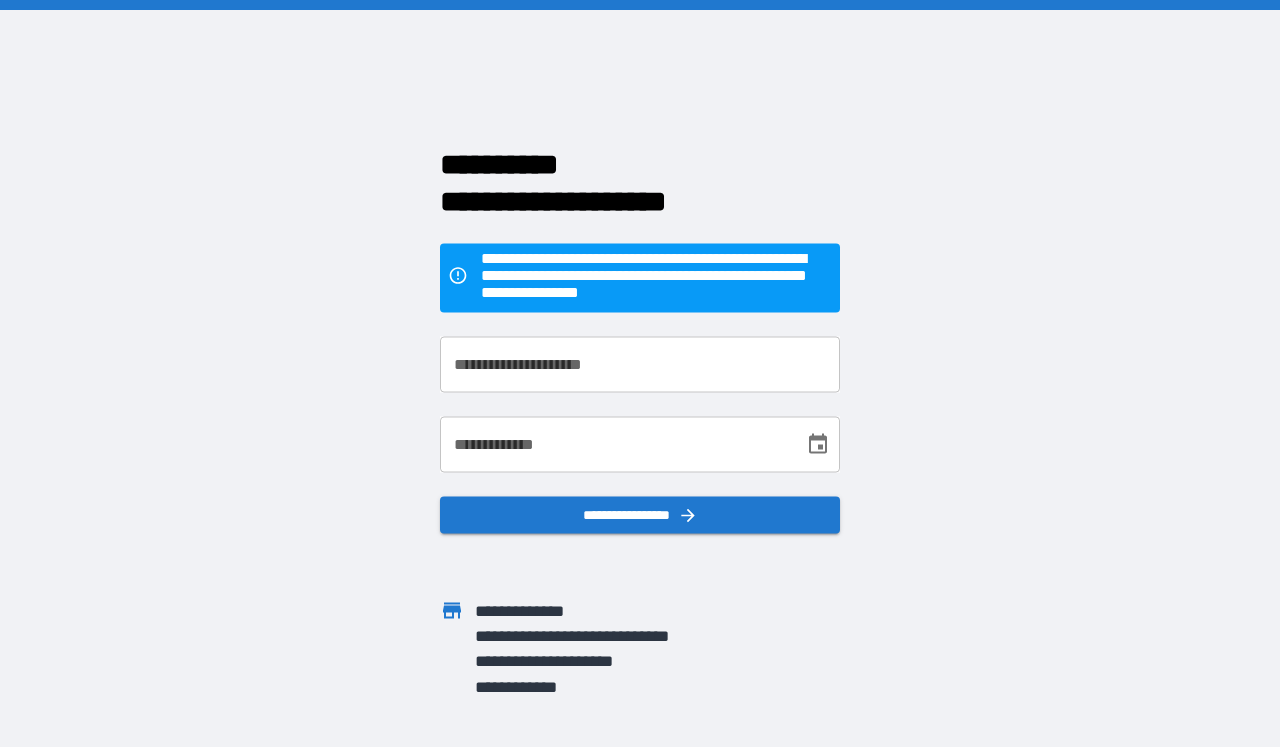scroll, scrollTop: 0, scrollLeft: 0, axis: both 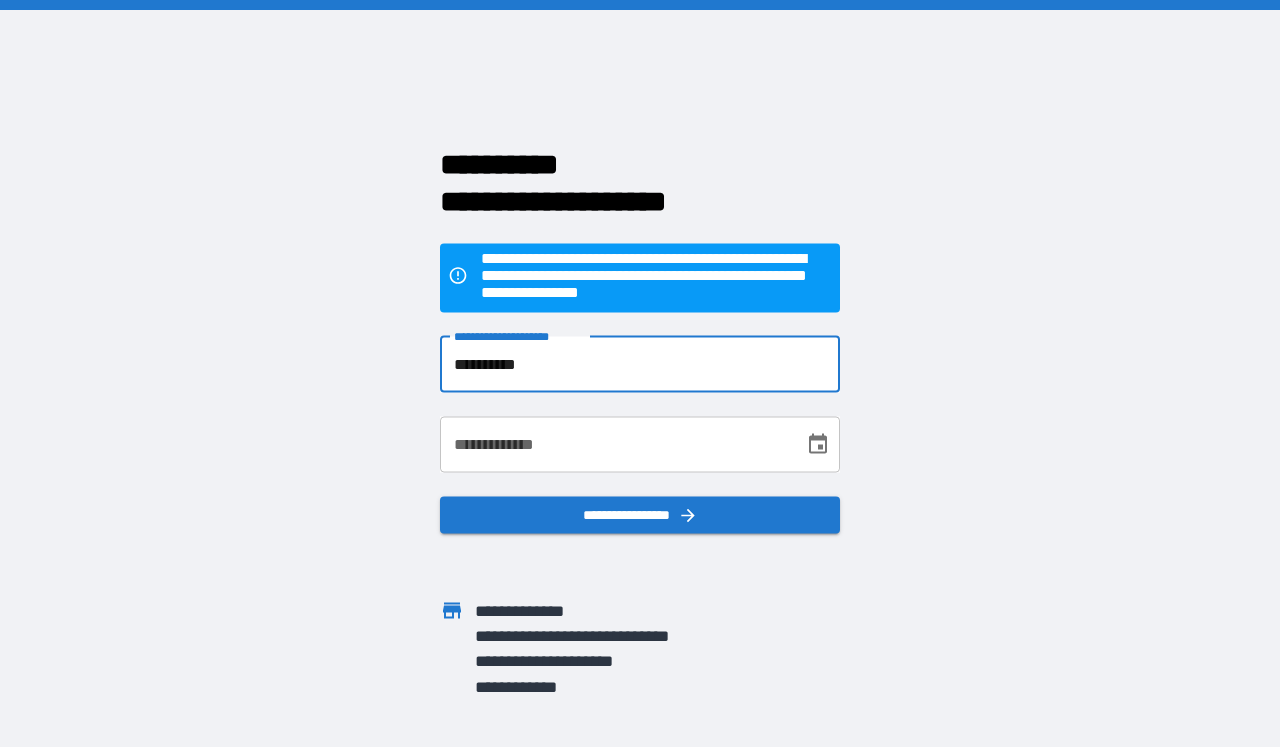 type on "**********" 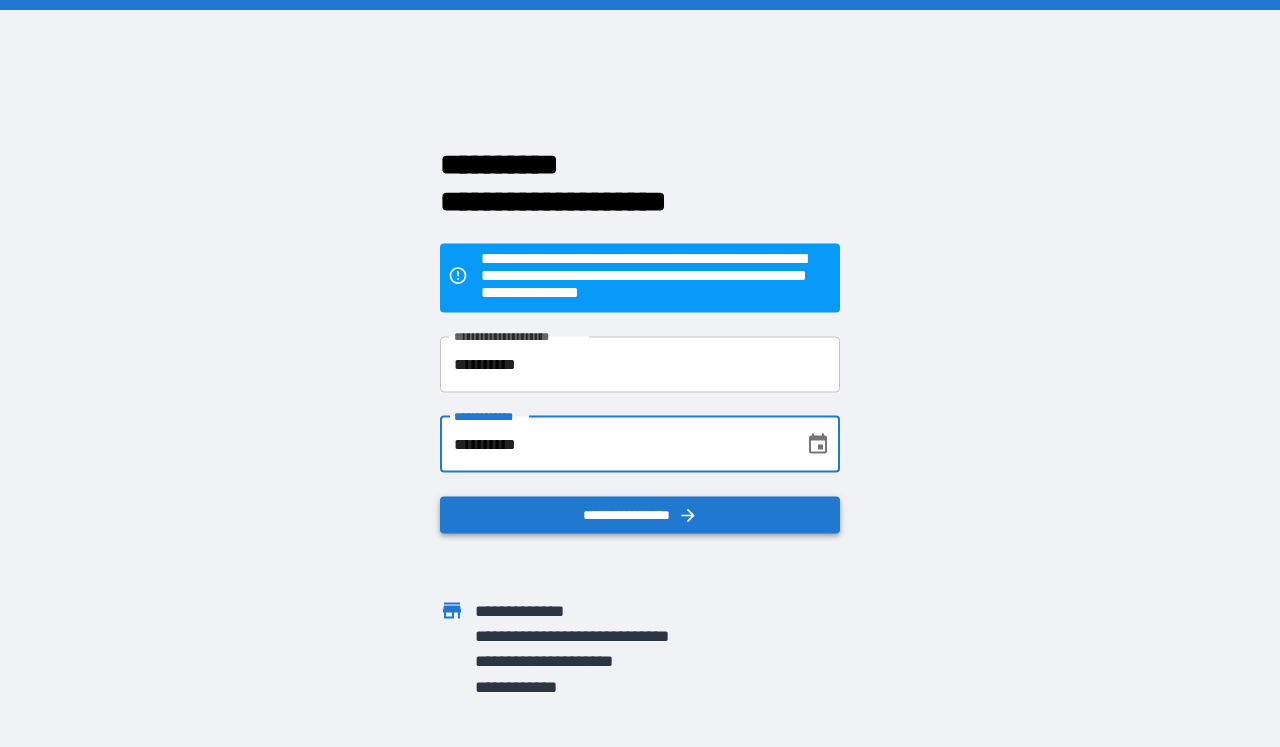 type on "**********" 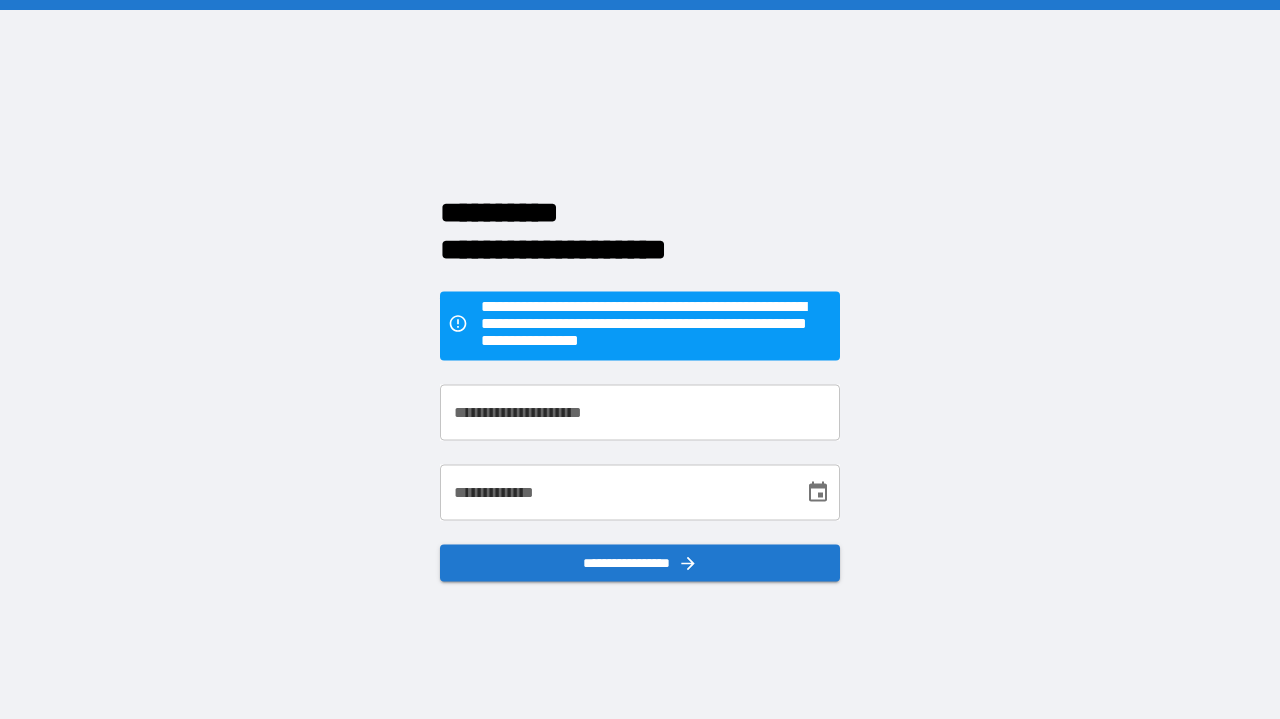 scroll, scrollTop: 0, scrollLeft: 0, axis: both 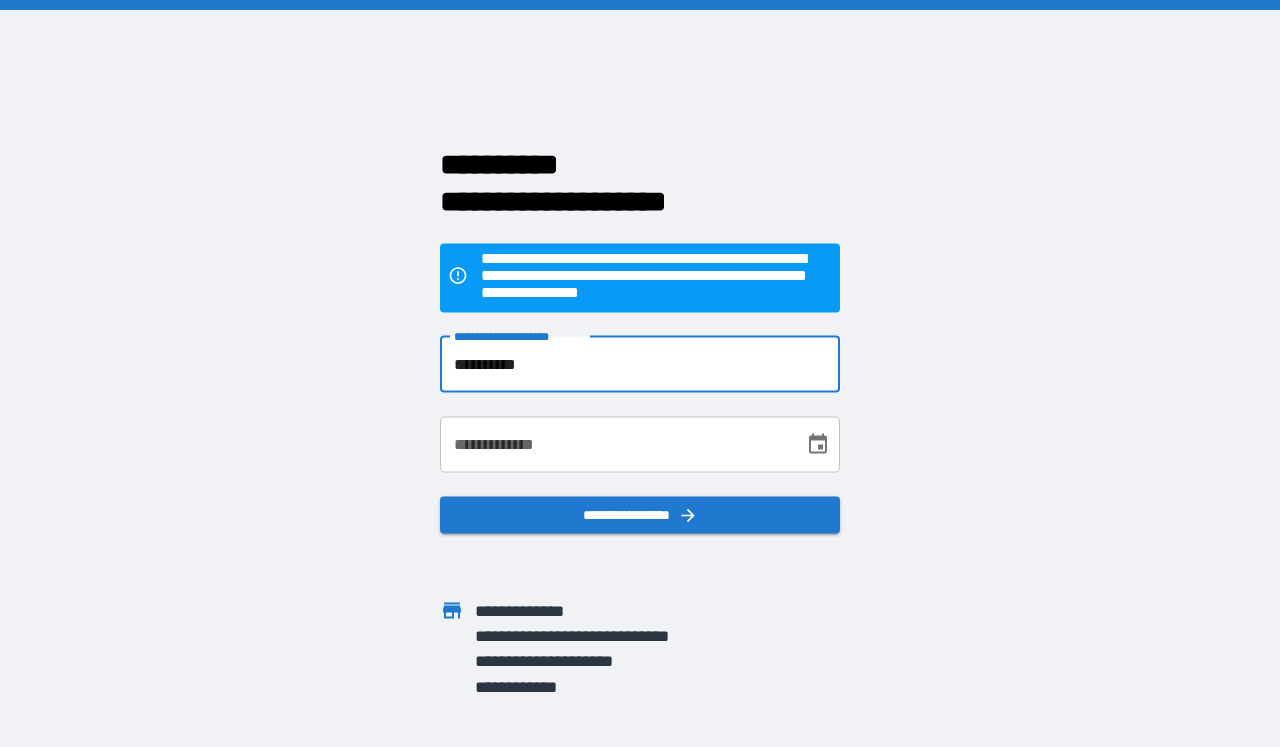 type on "**********" 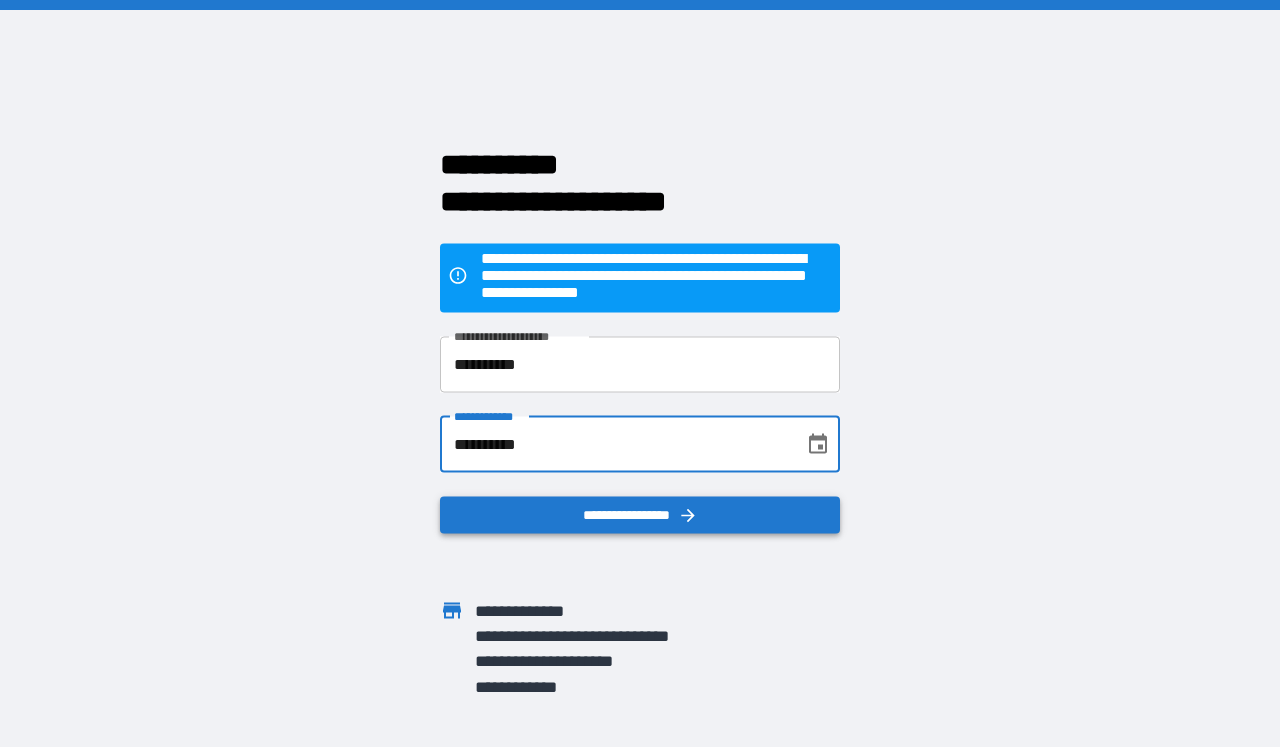 type on "**********" 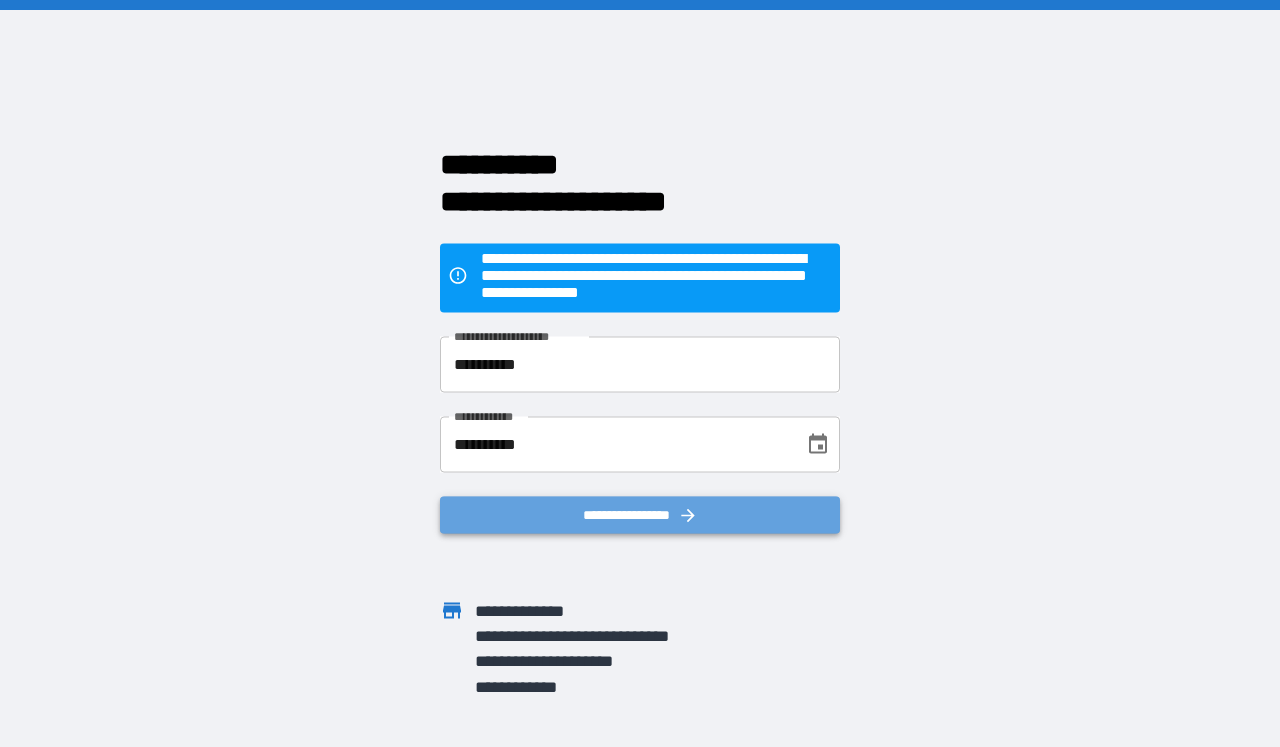 click on "**********" at bounding box center [640, 514] 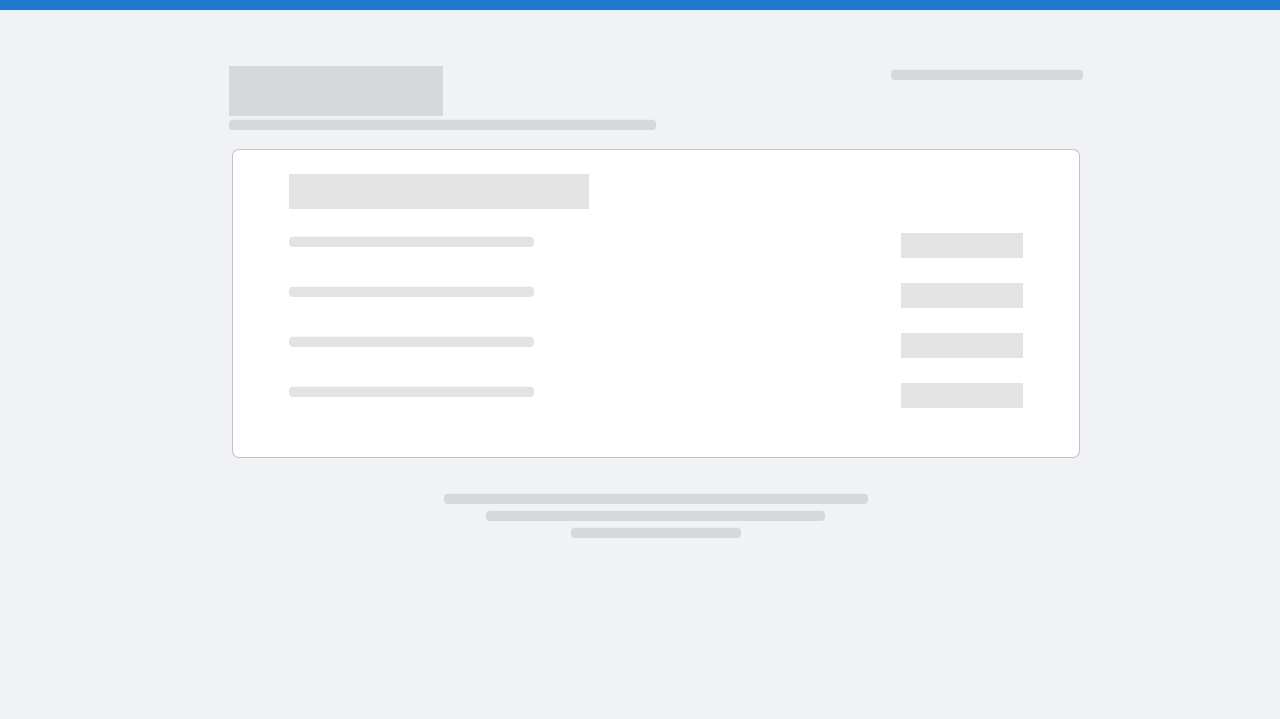scroll, scrollTop: 0, scrollLeft: 0, axis: both 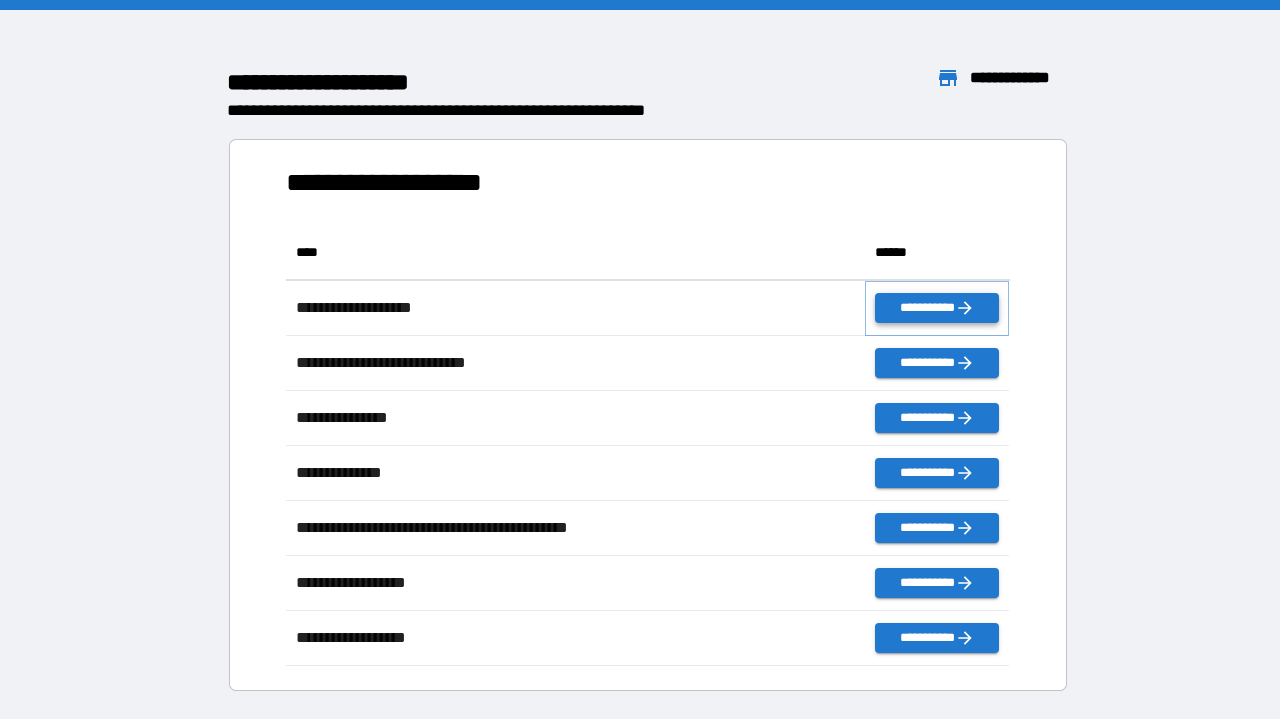 click on "**********" at bounding box center (937, 308) 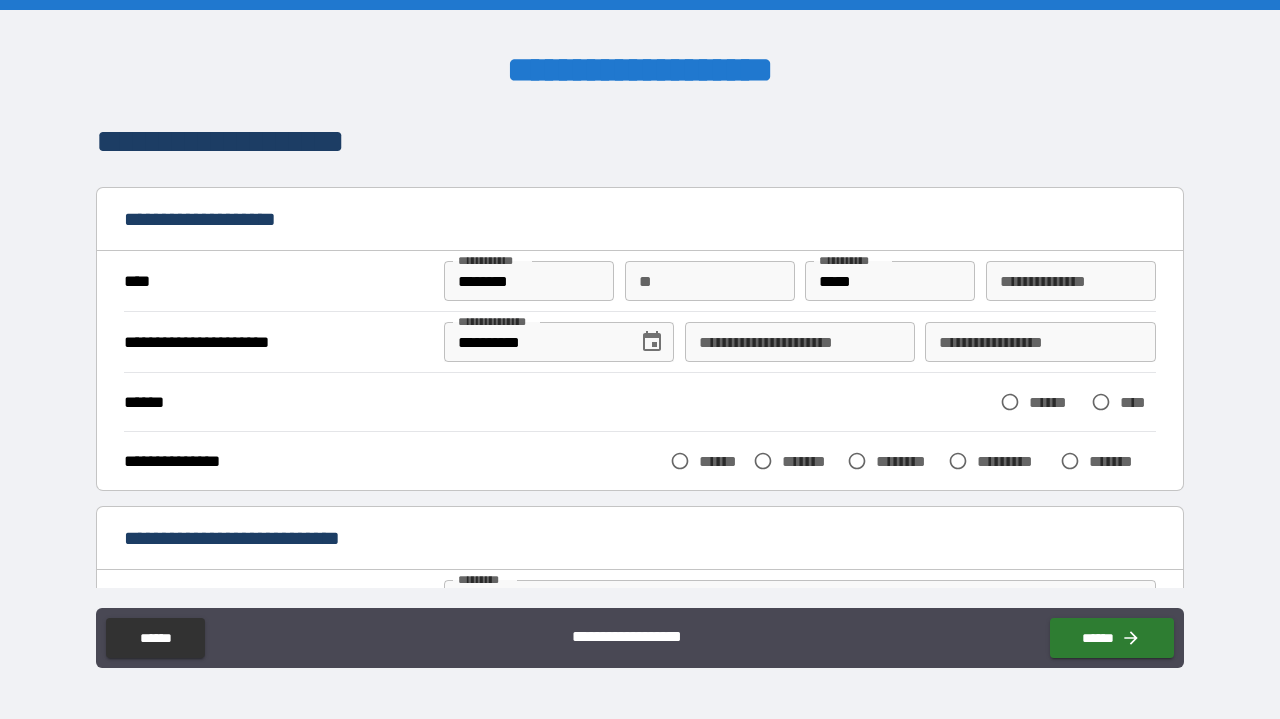 type on "*" 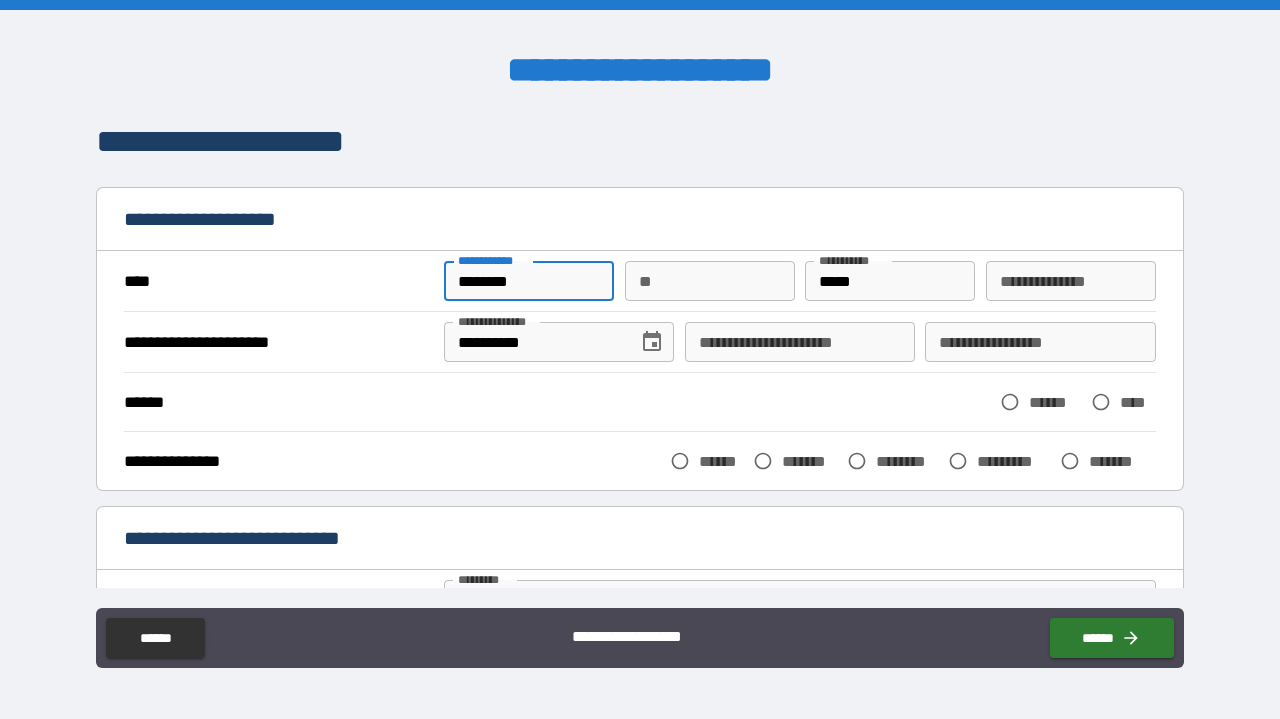 type on "*******" 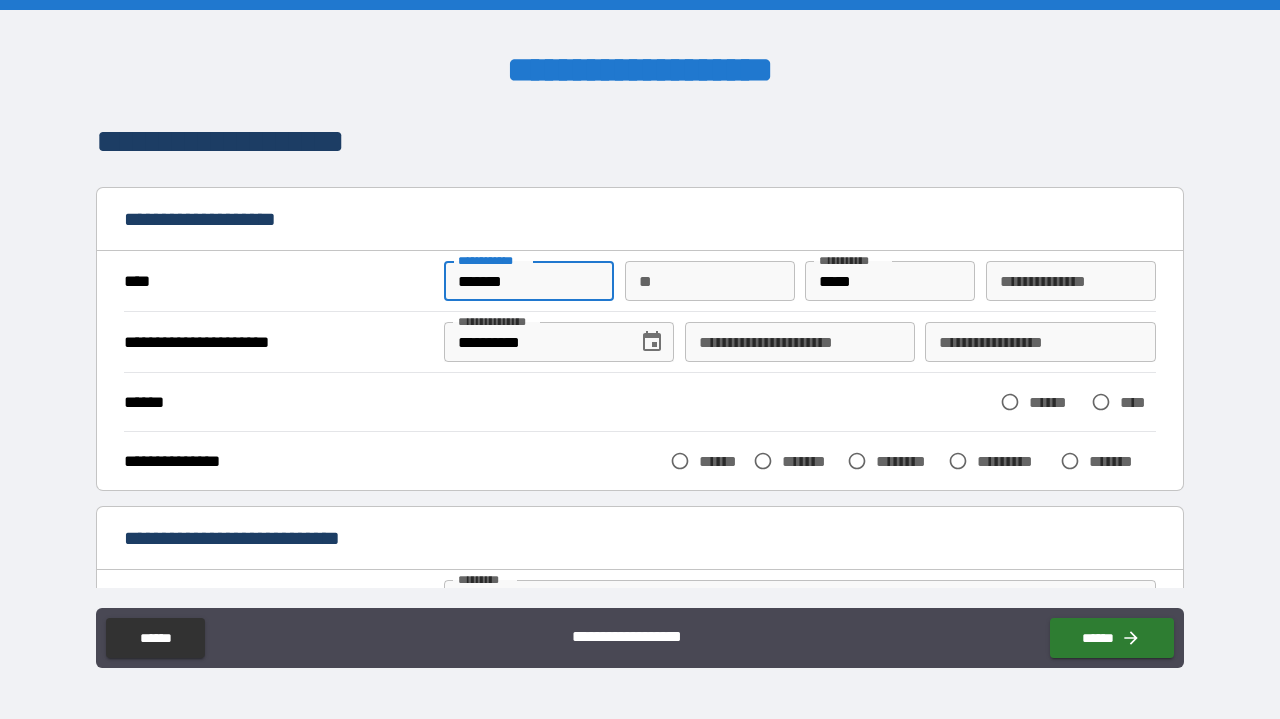 type on "******" 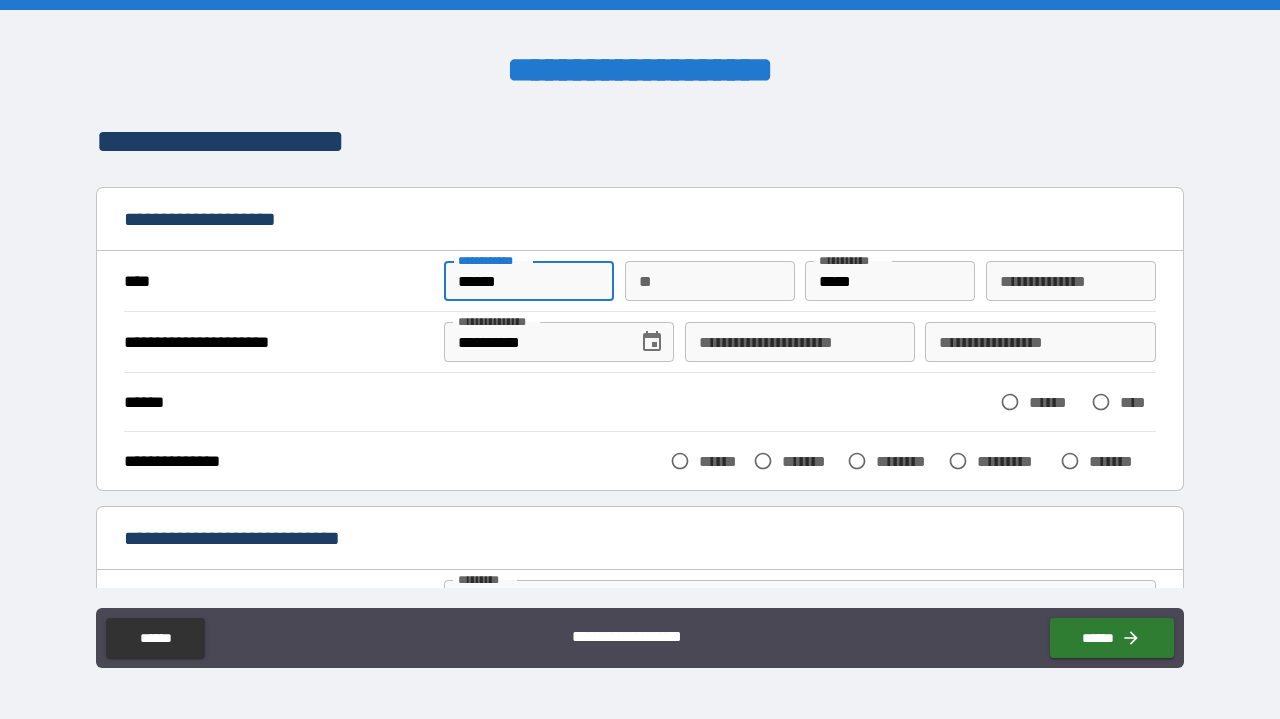 type on "*****" 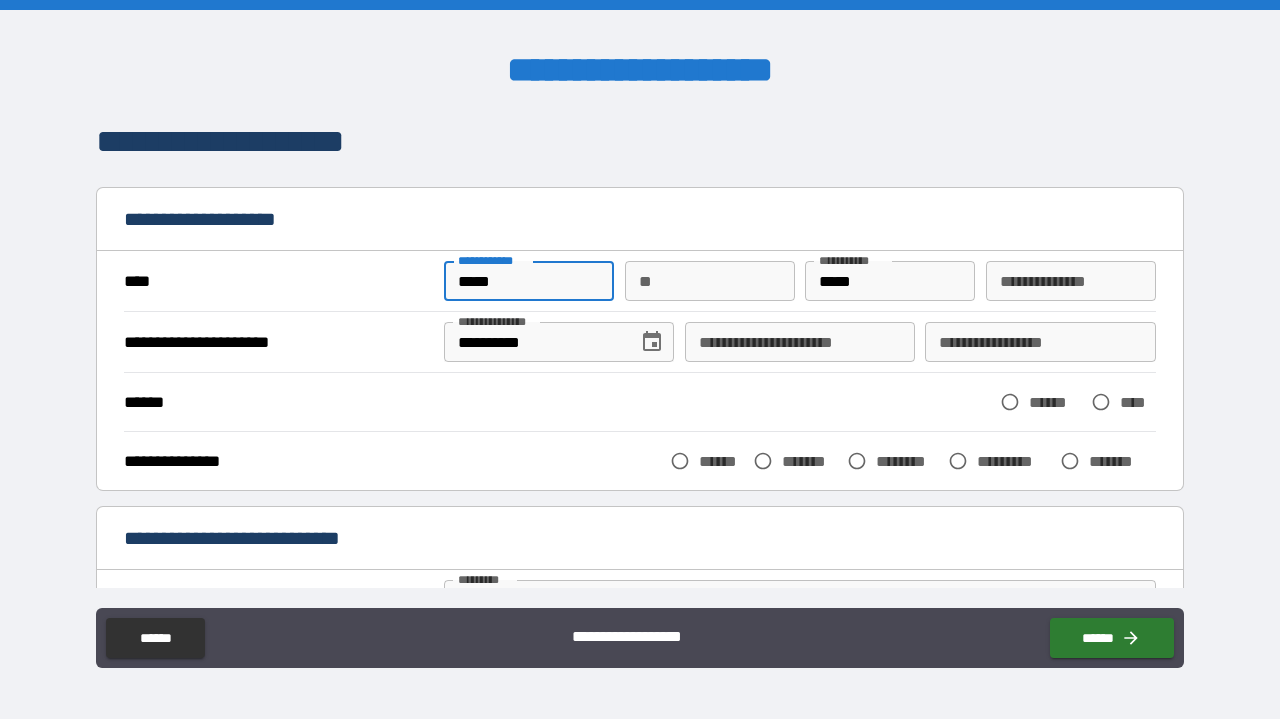type on "*" 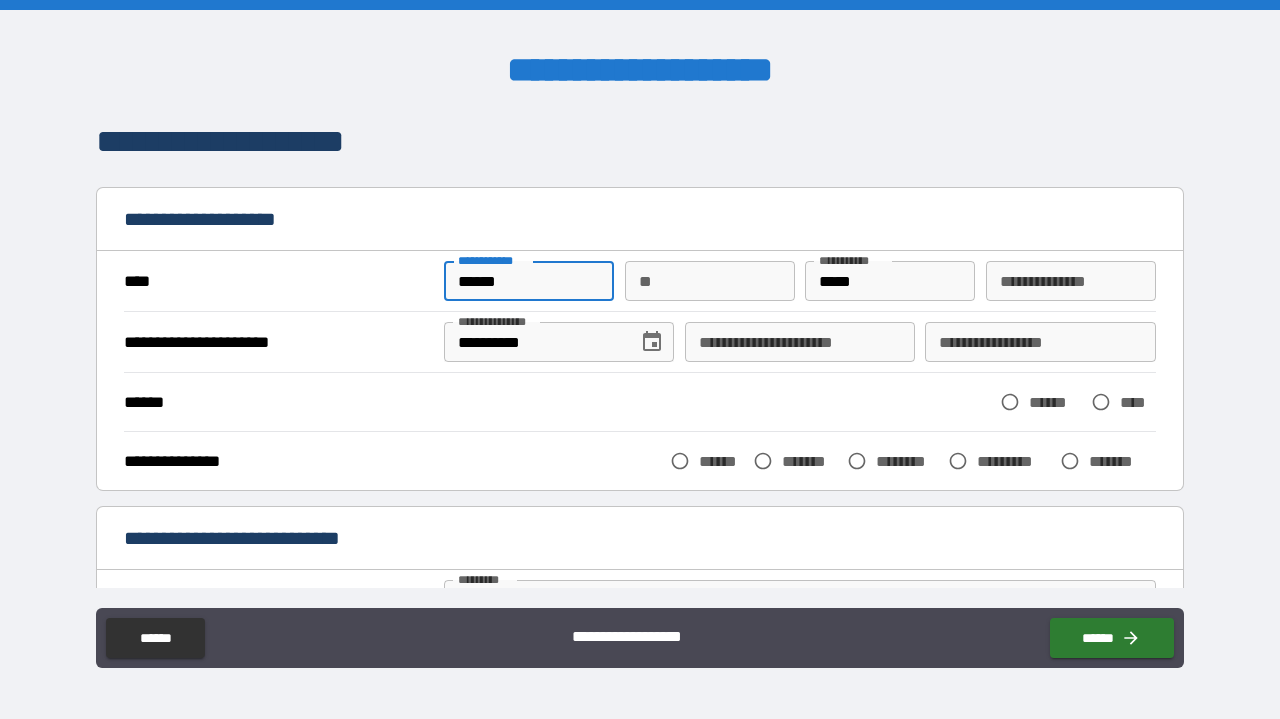 type on "*******" 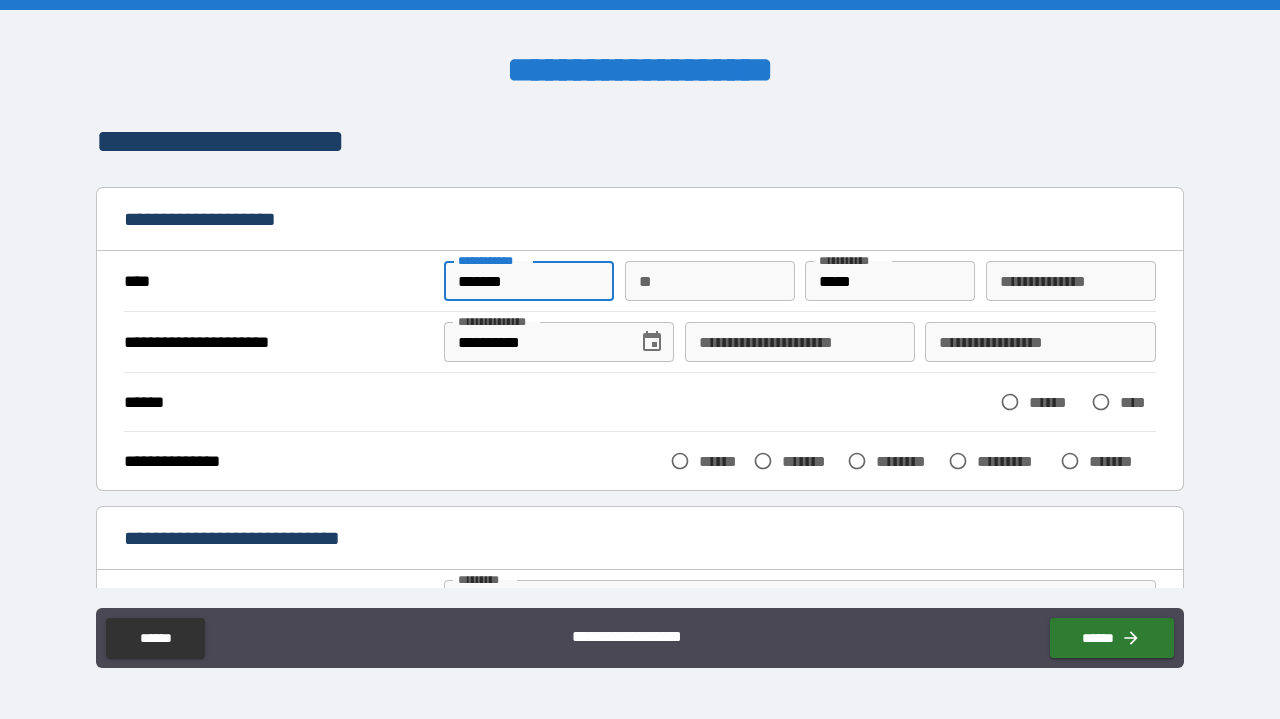 type on "********" 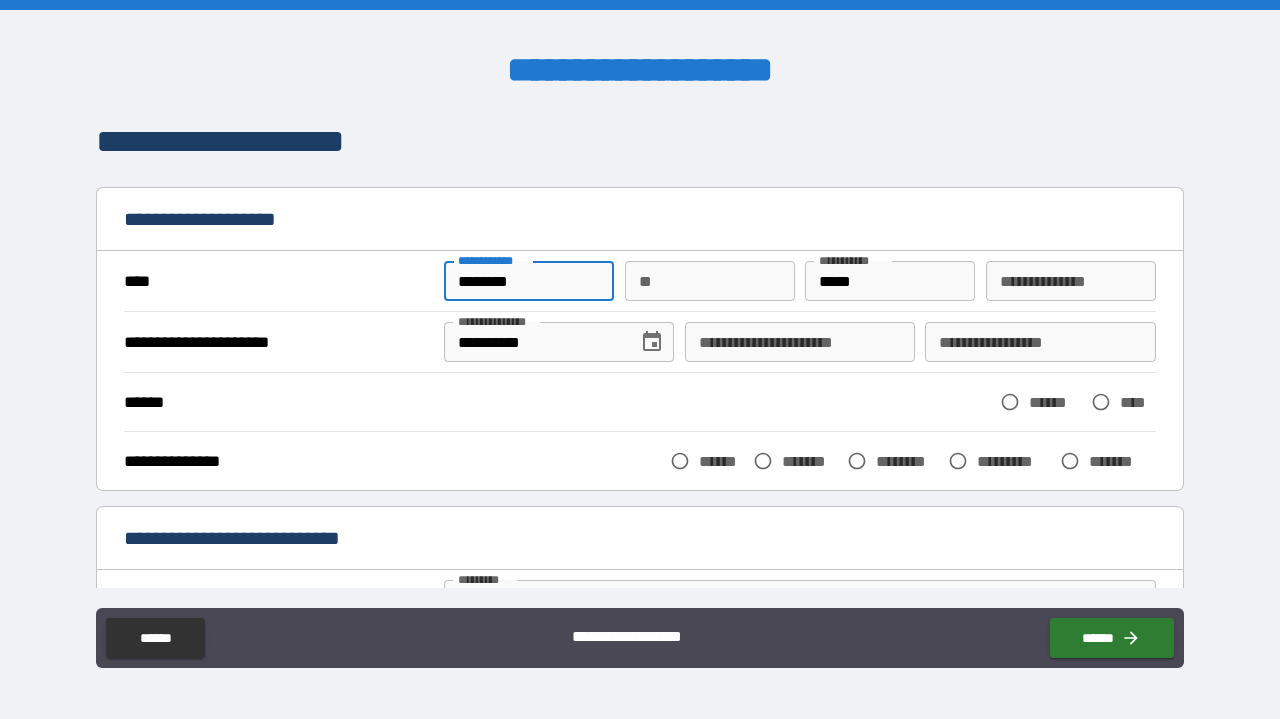type on "*" 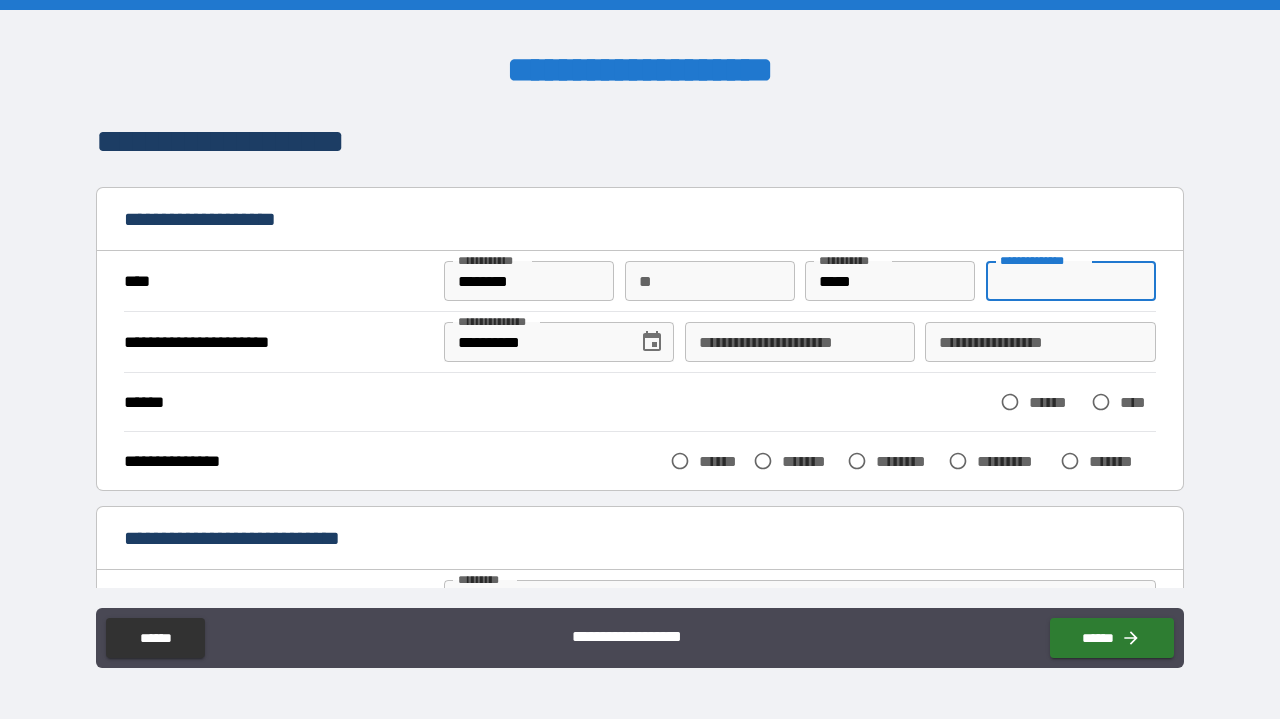 type on "*" 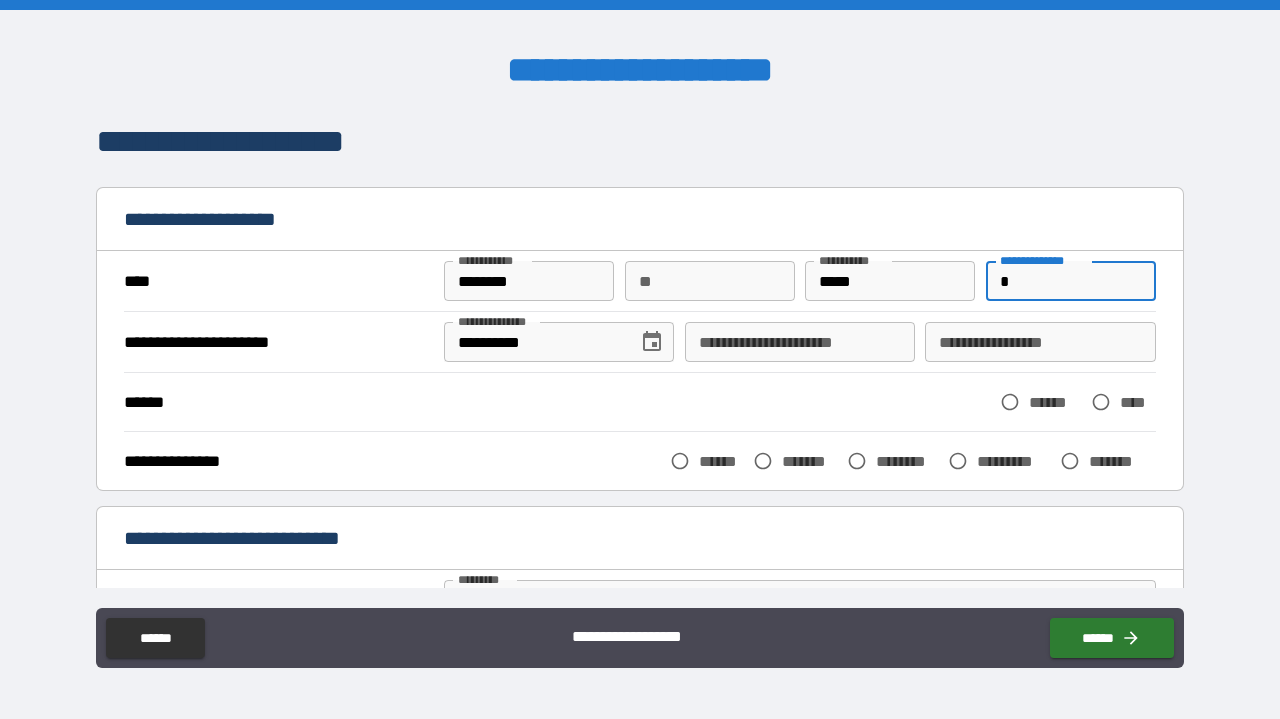 type on "**" 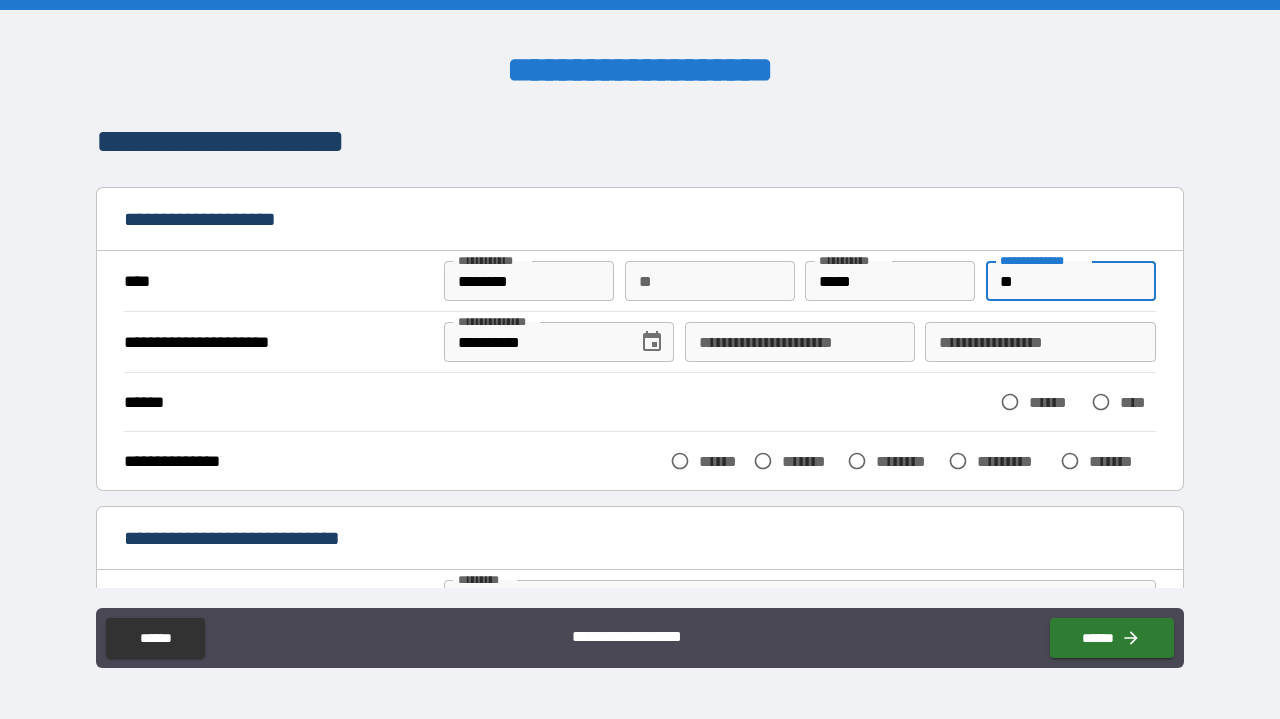 type on "***" 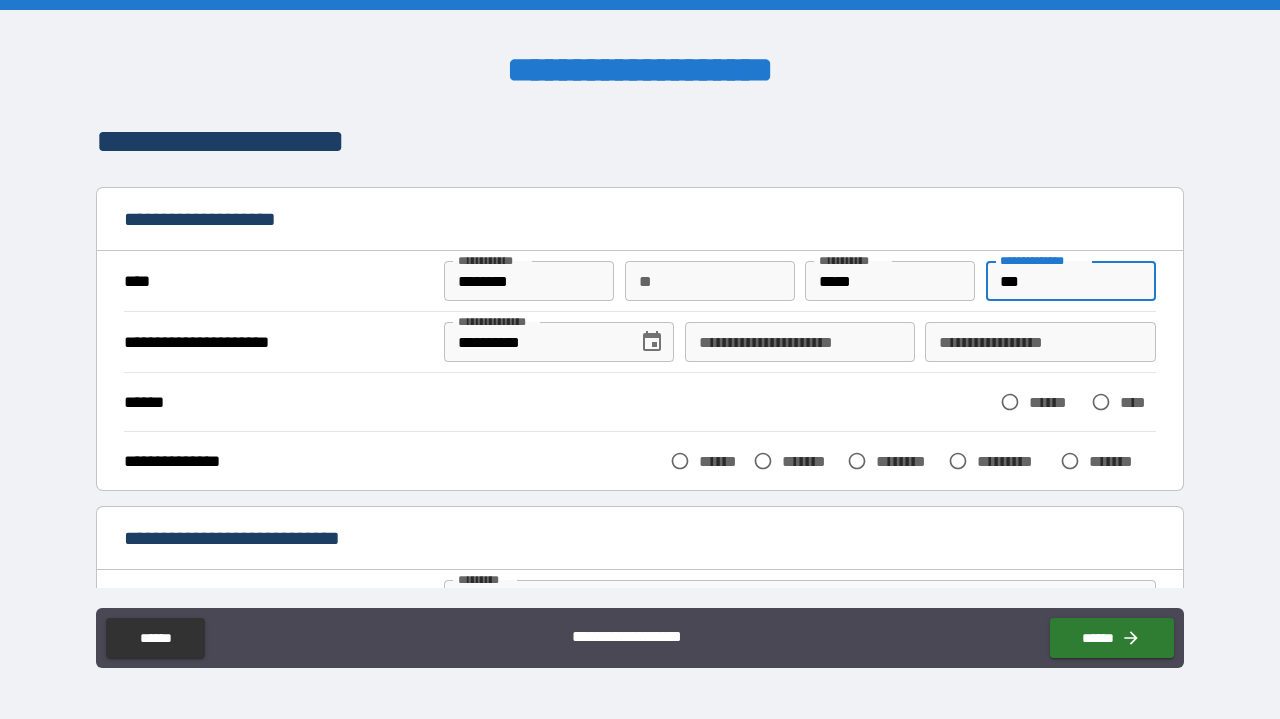 type on "****" 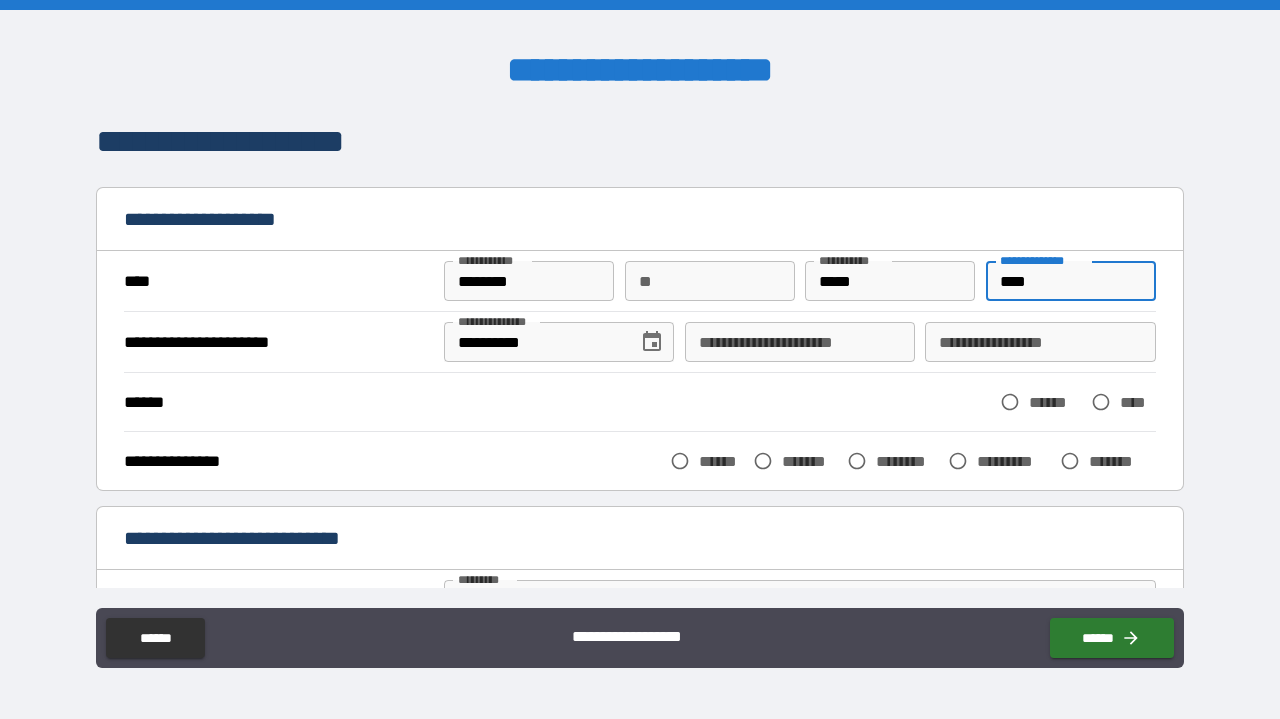 type on "*****" 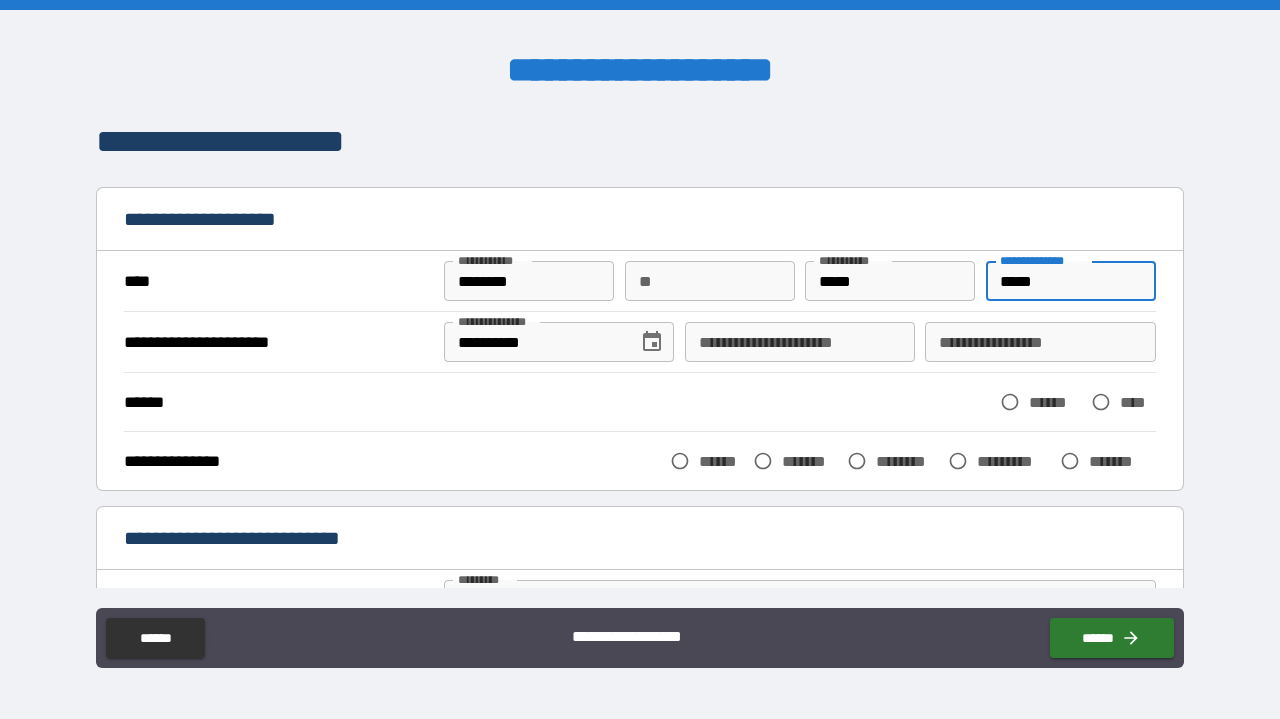type on "******" 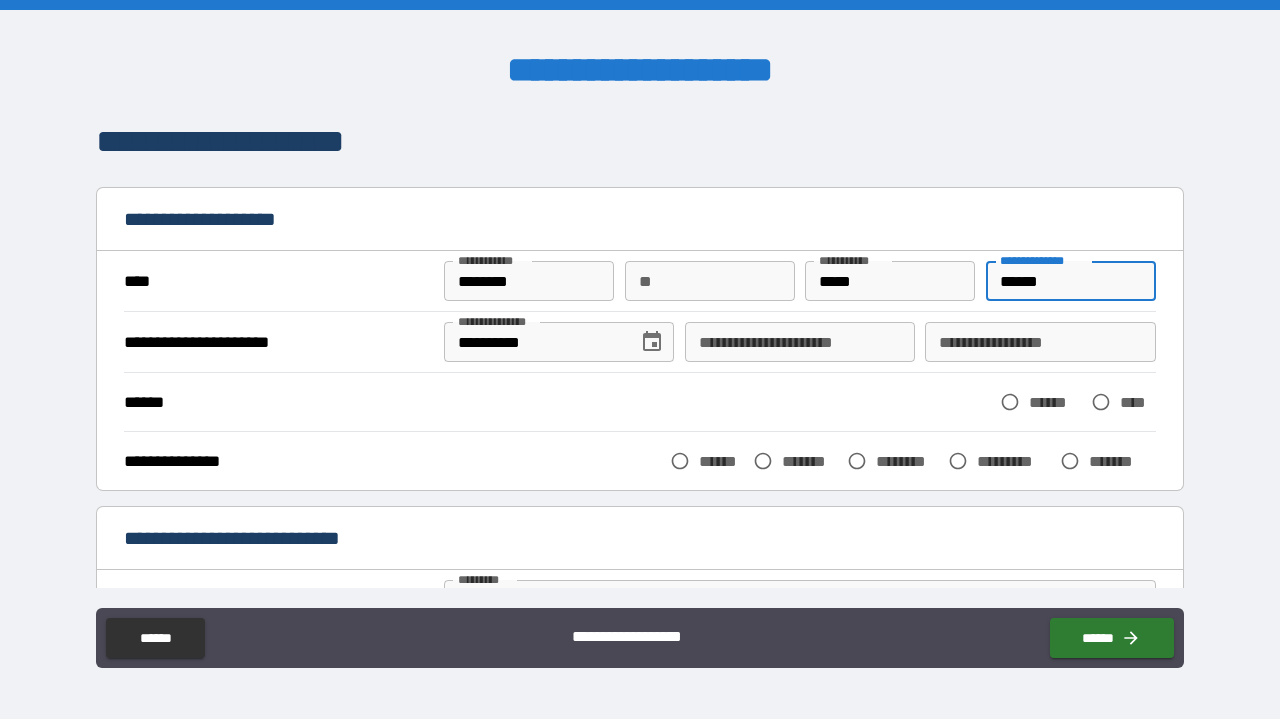type on "******" 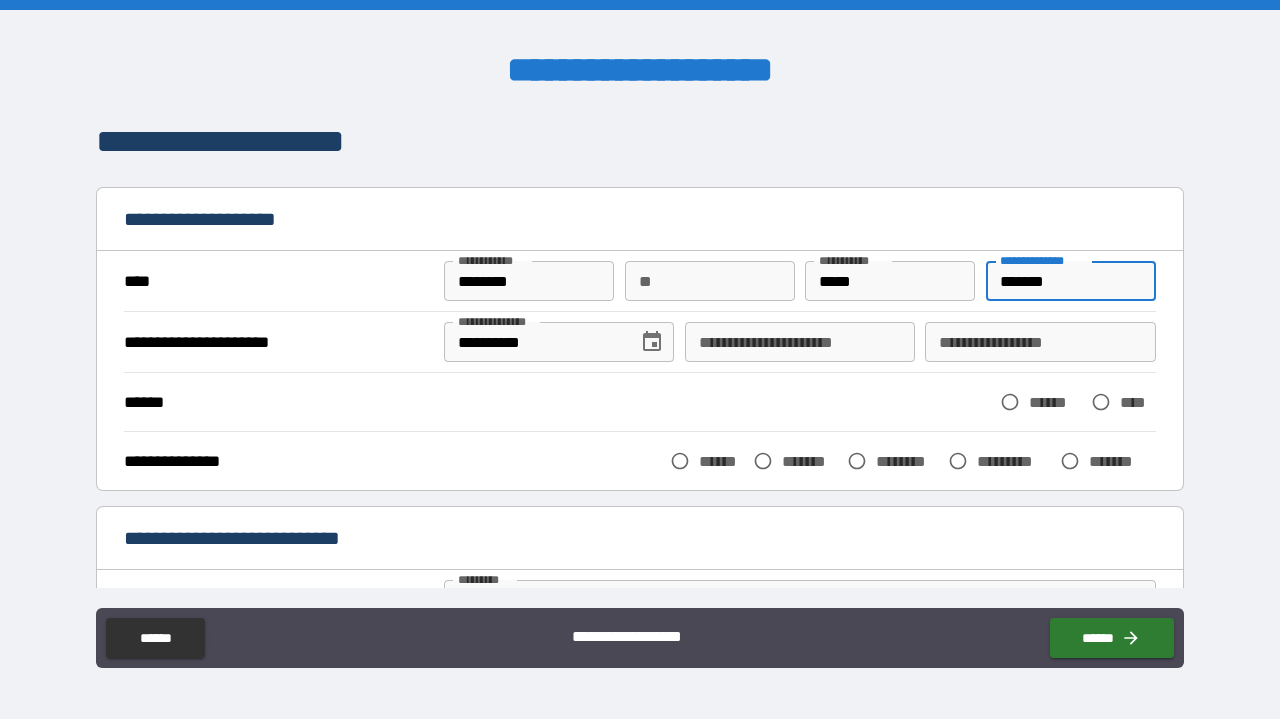 type on "********" 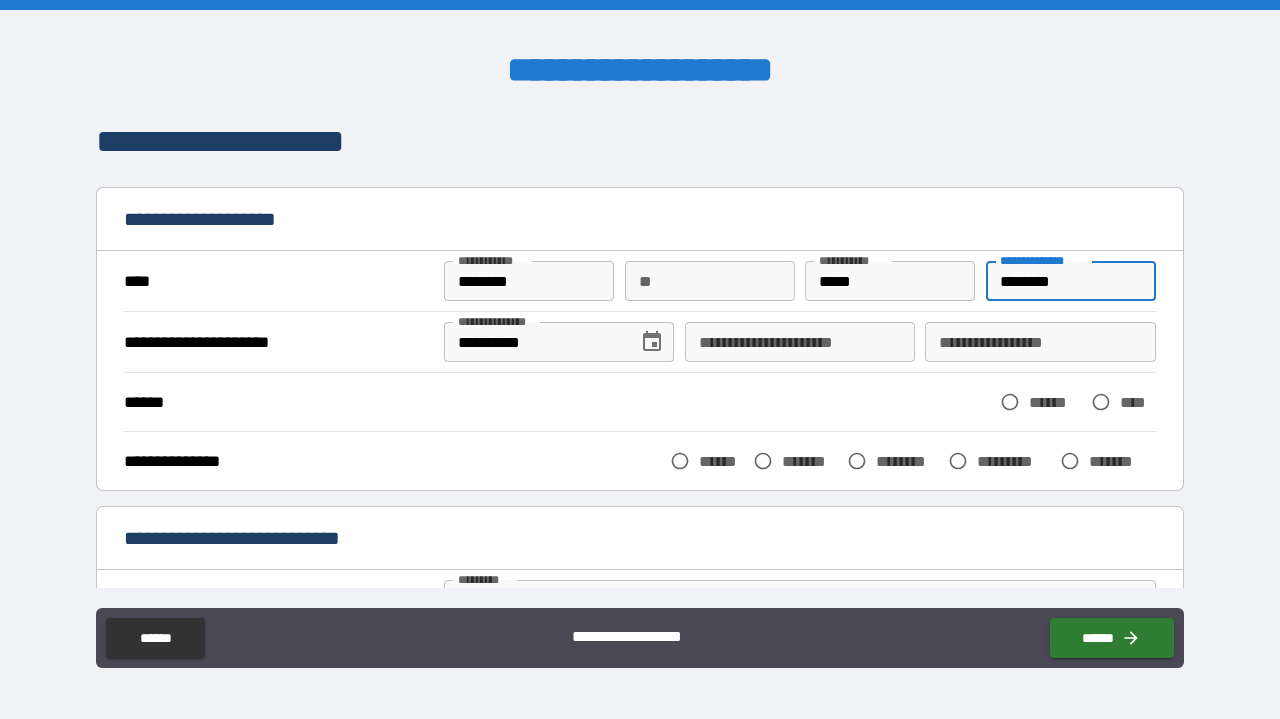 type on "*********" 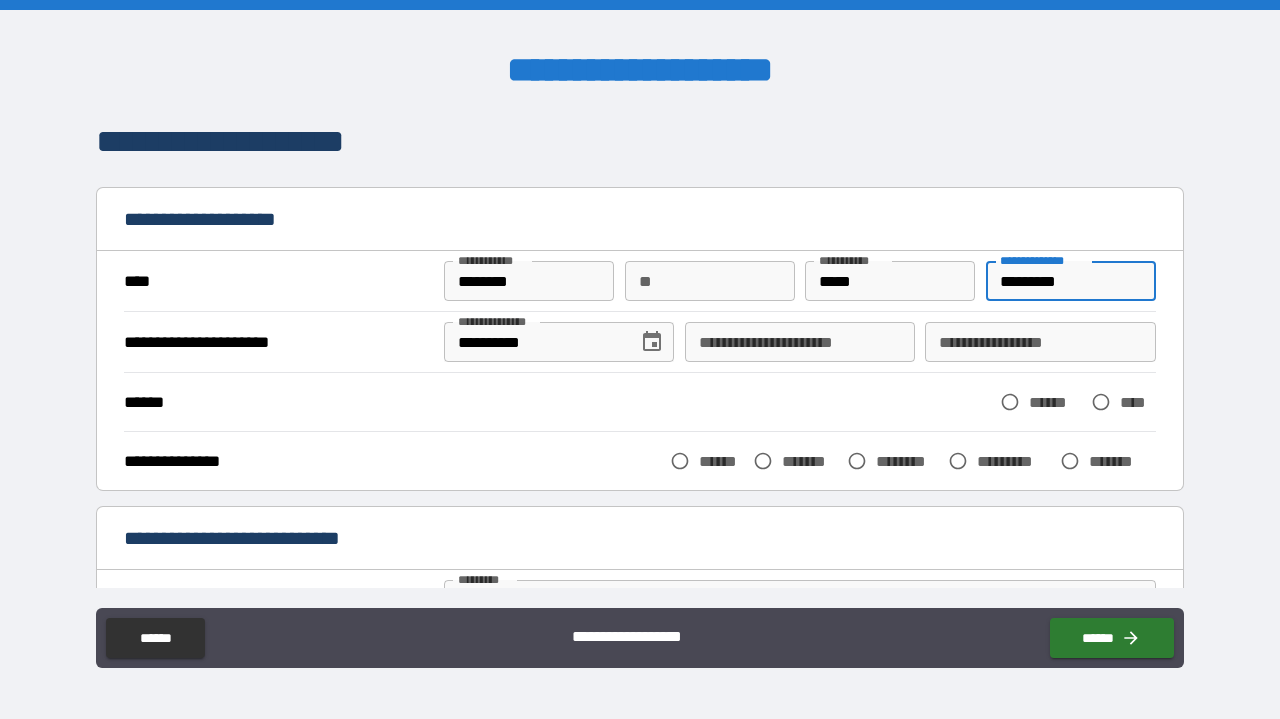 type on "**********" 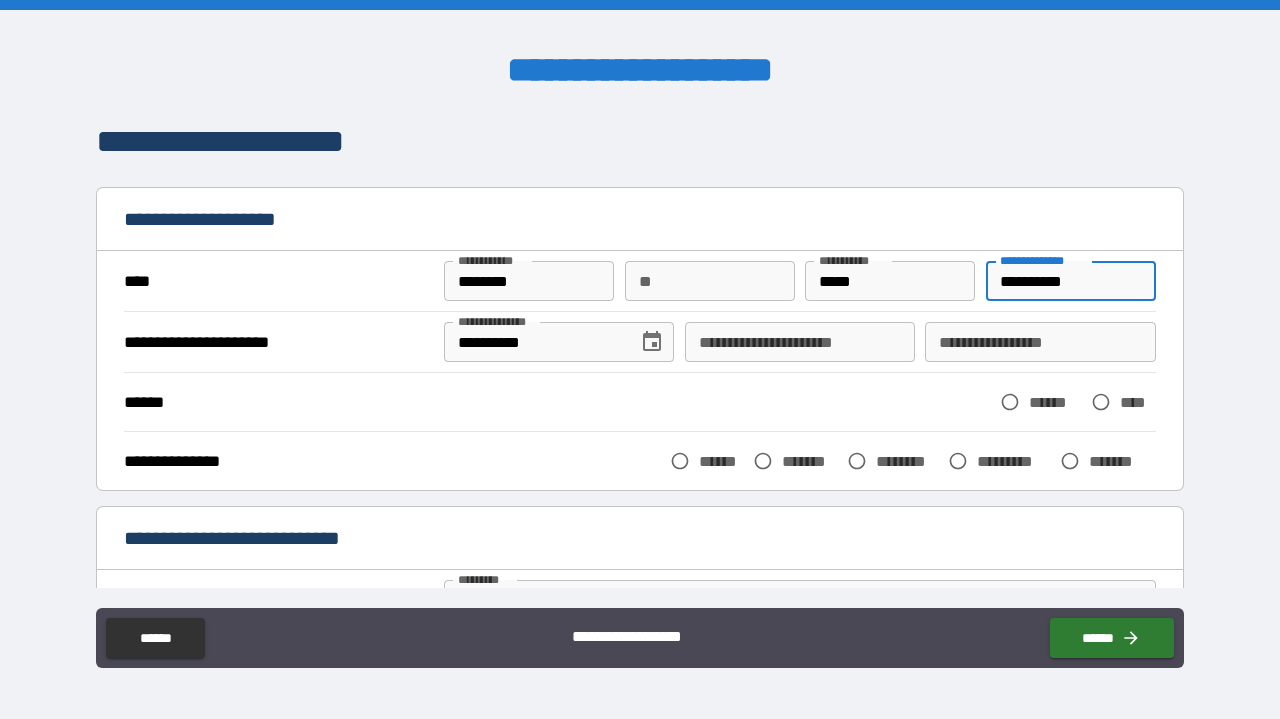 type on "**********" 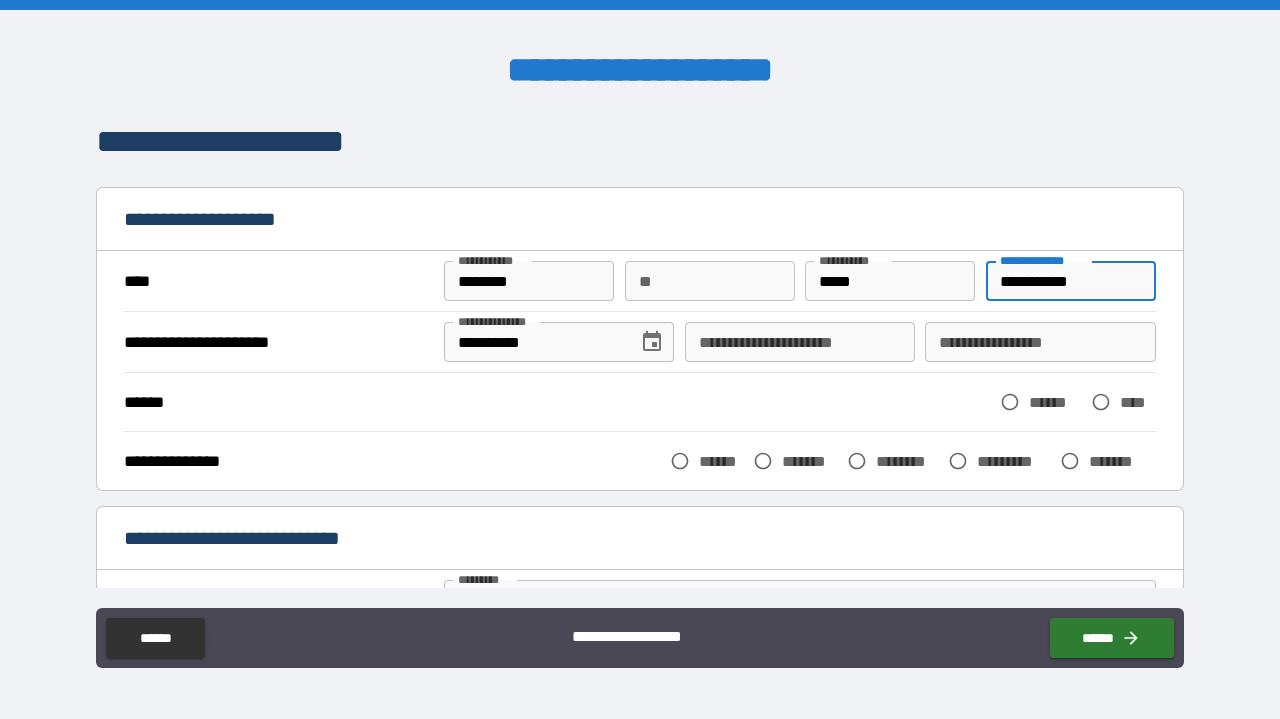type on "**********" 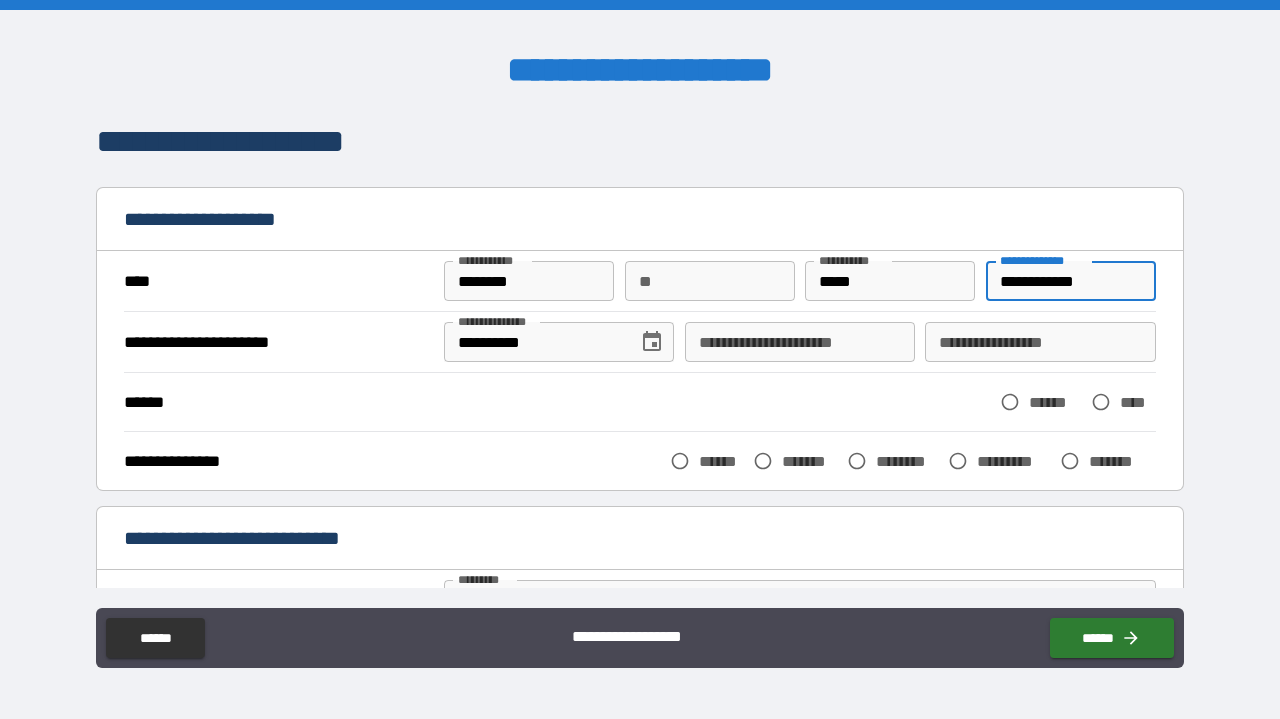 type on "*" 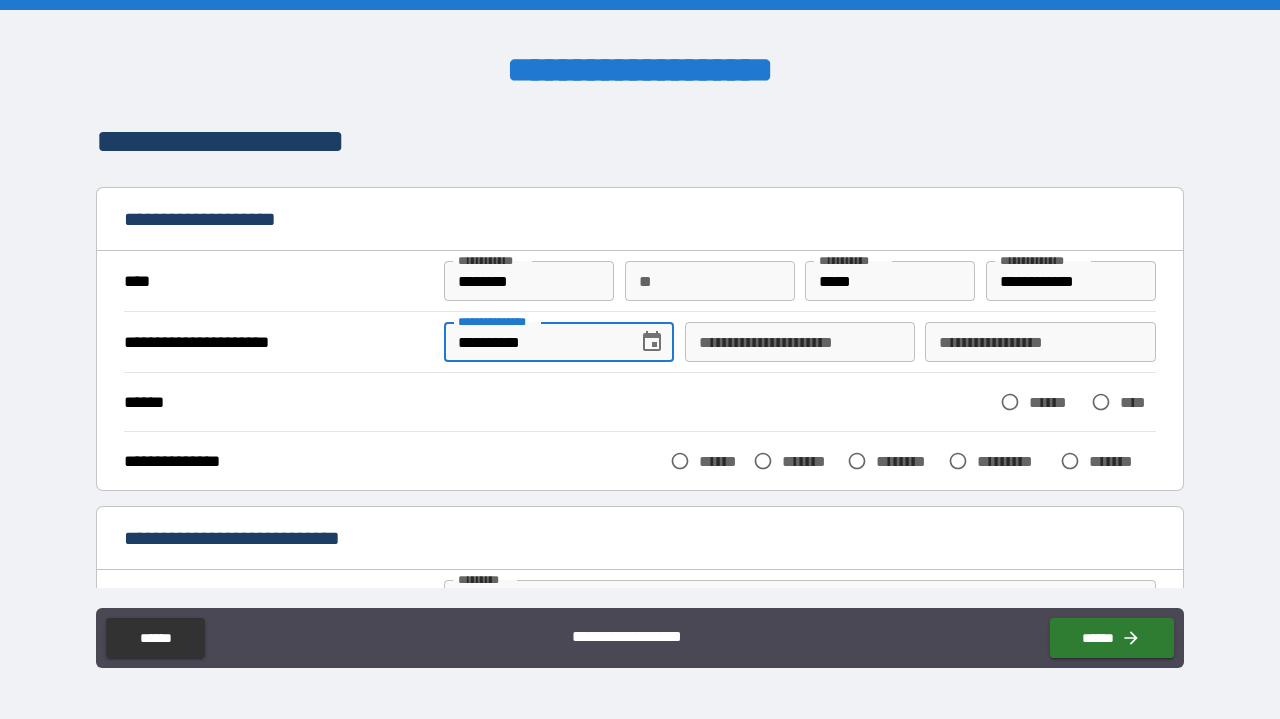 type 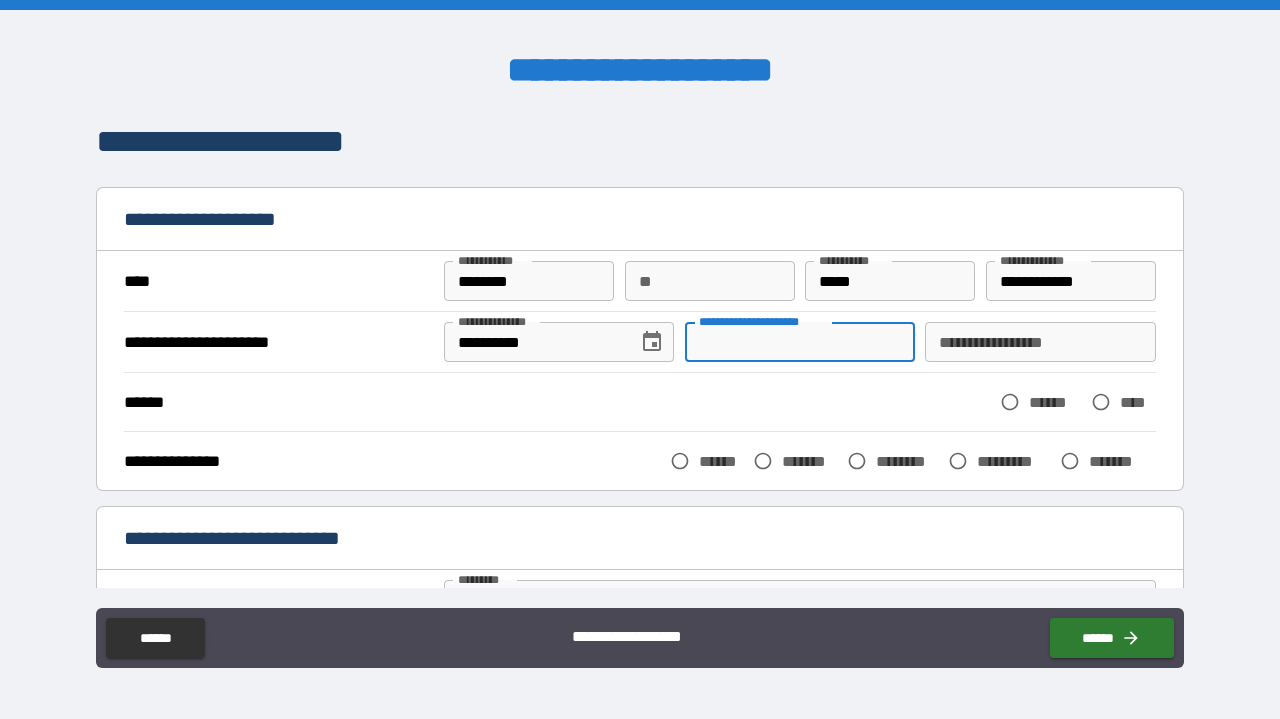 type on "*" 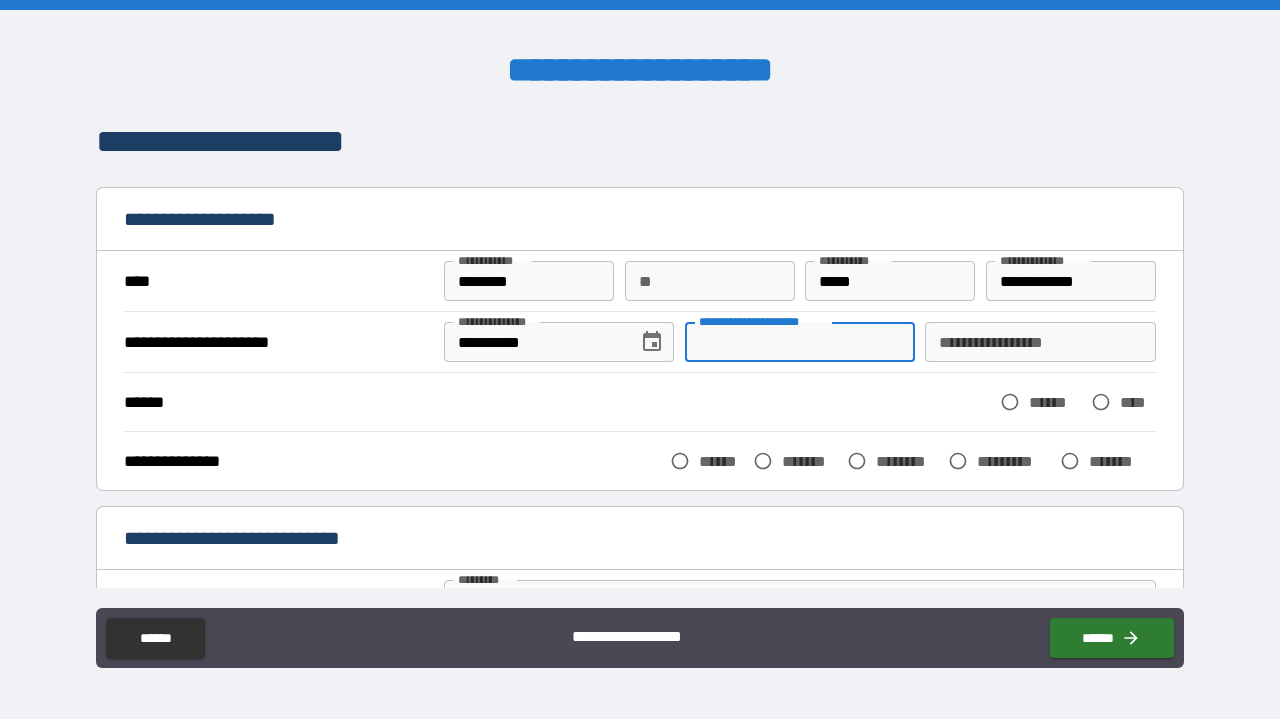 type on "*" 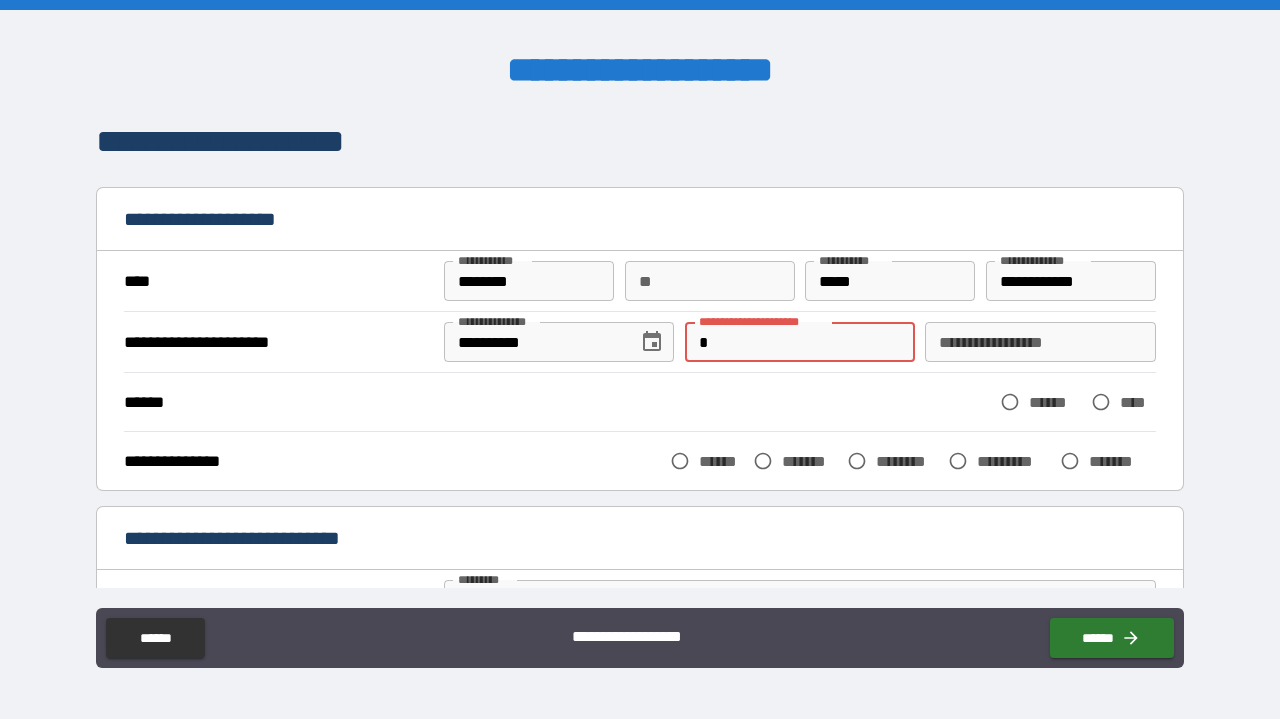 type on "**" 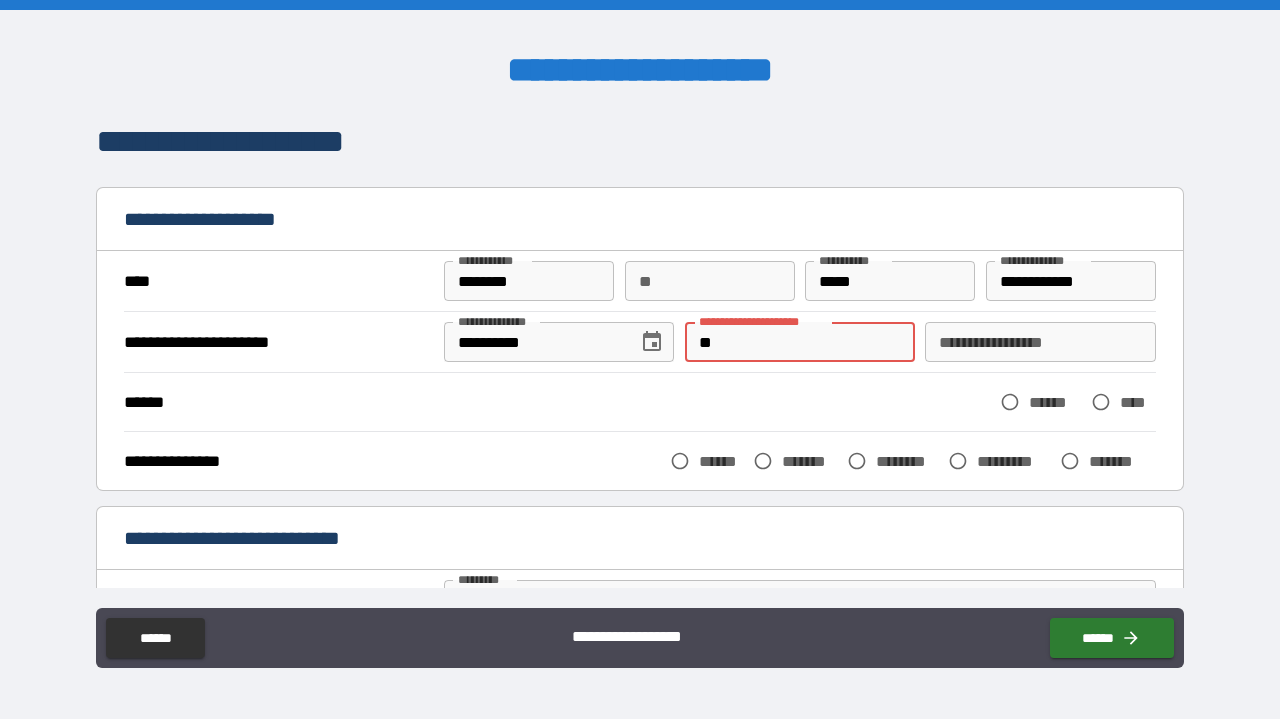 type on "*" 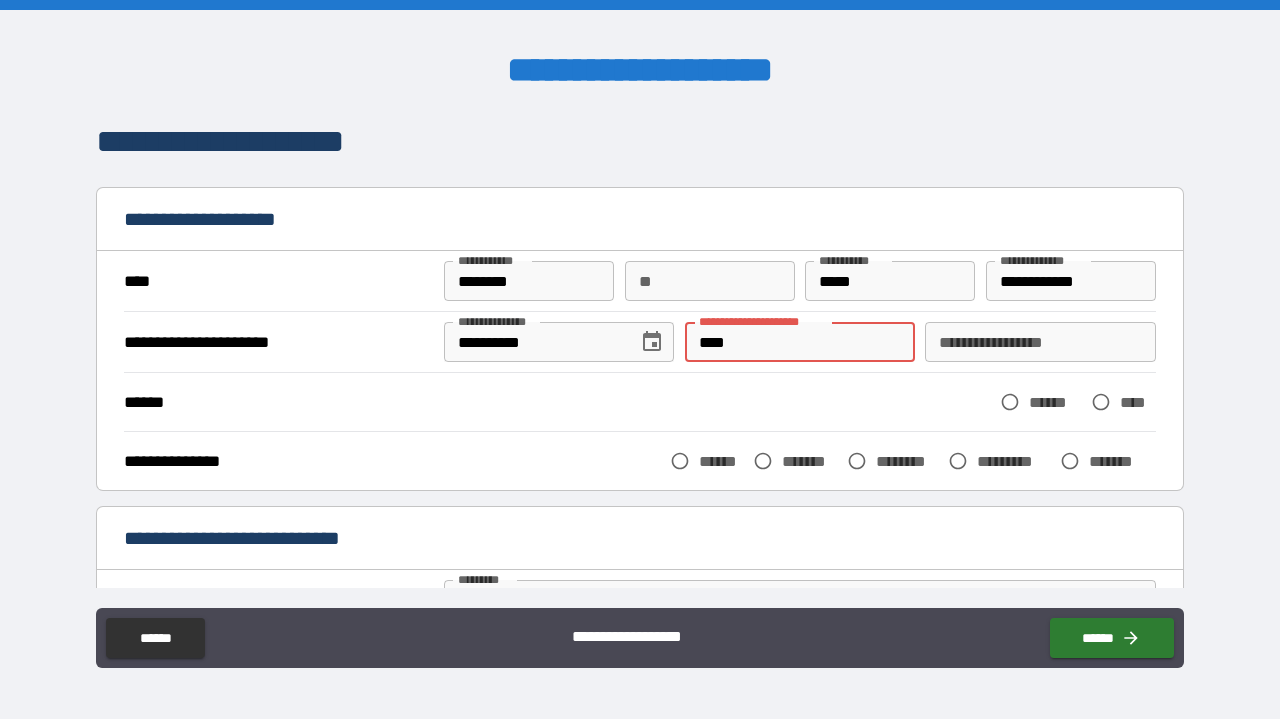 type on "*" 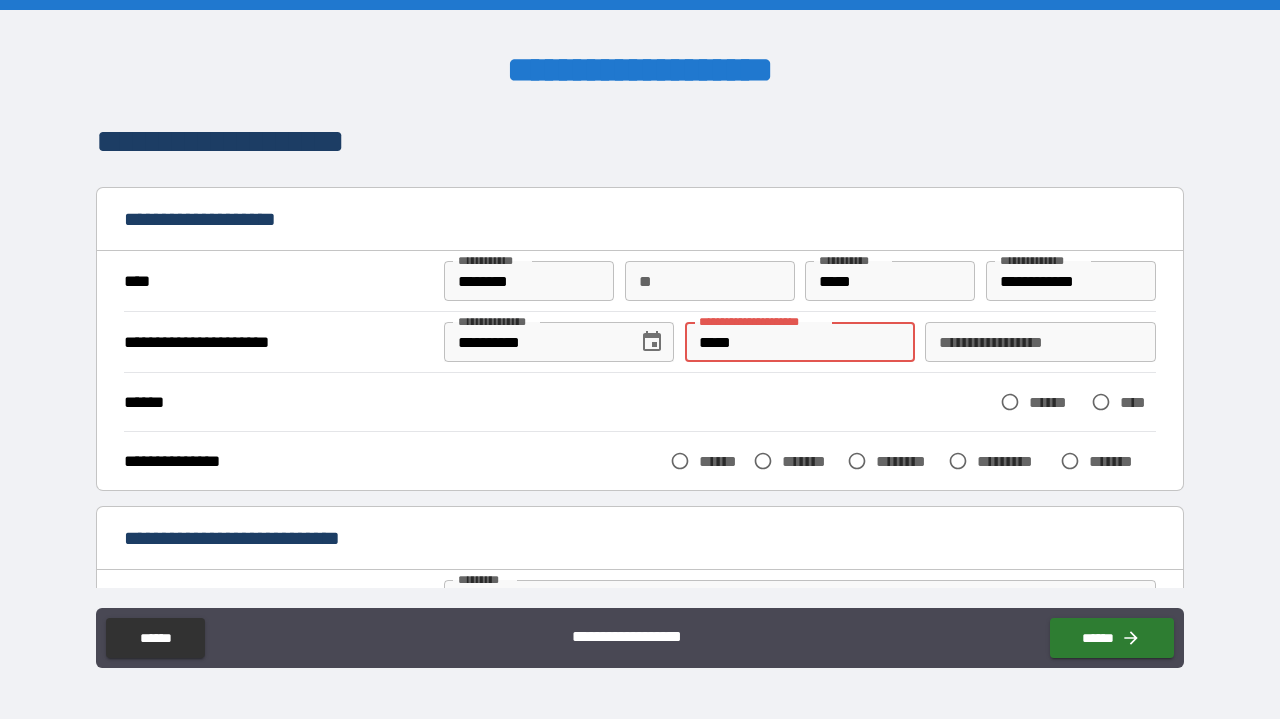 type on "*" 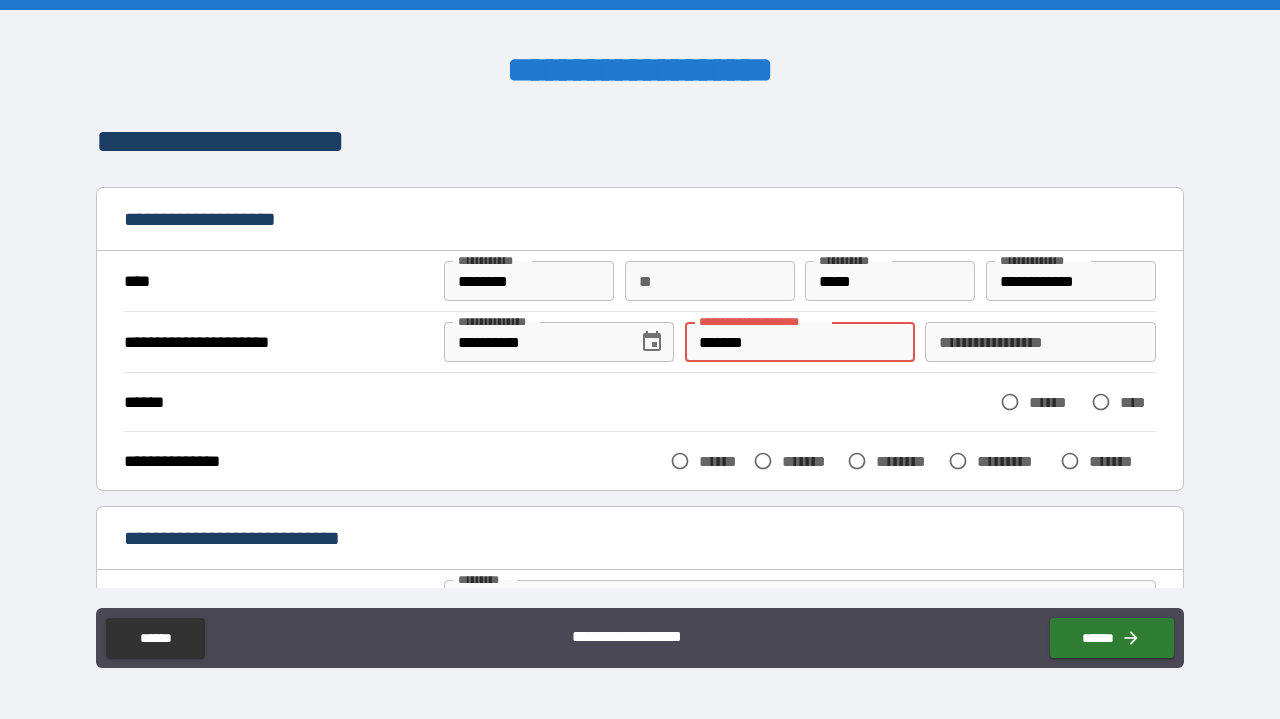 type on "*" 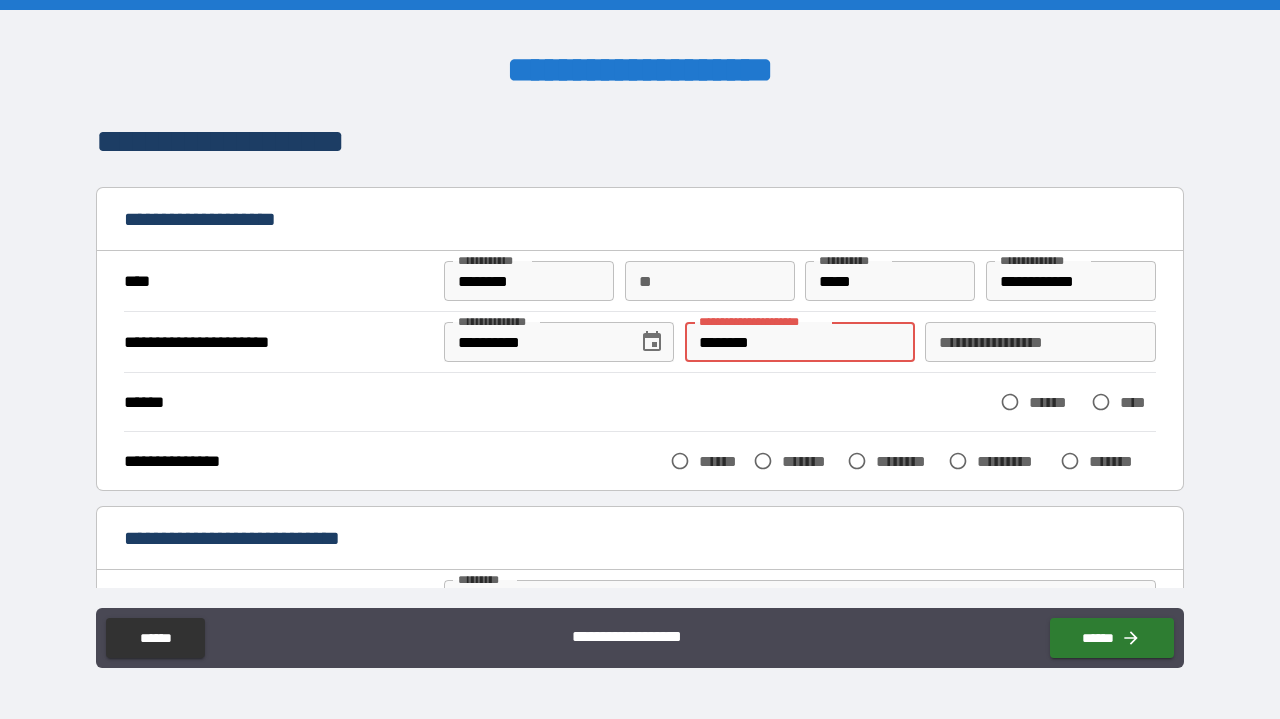 type on "*********" 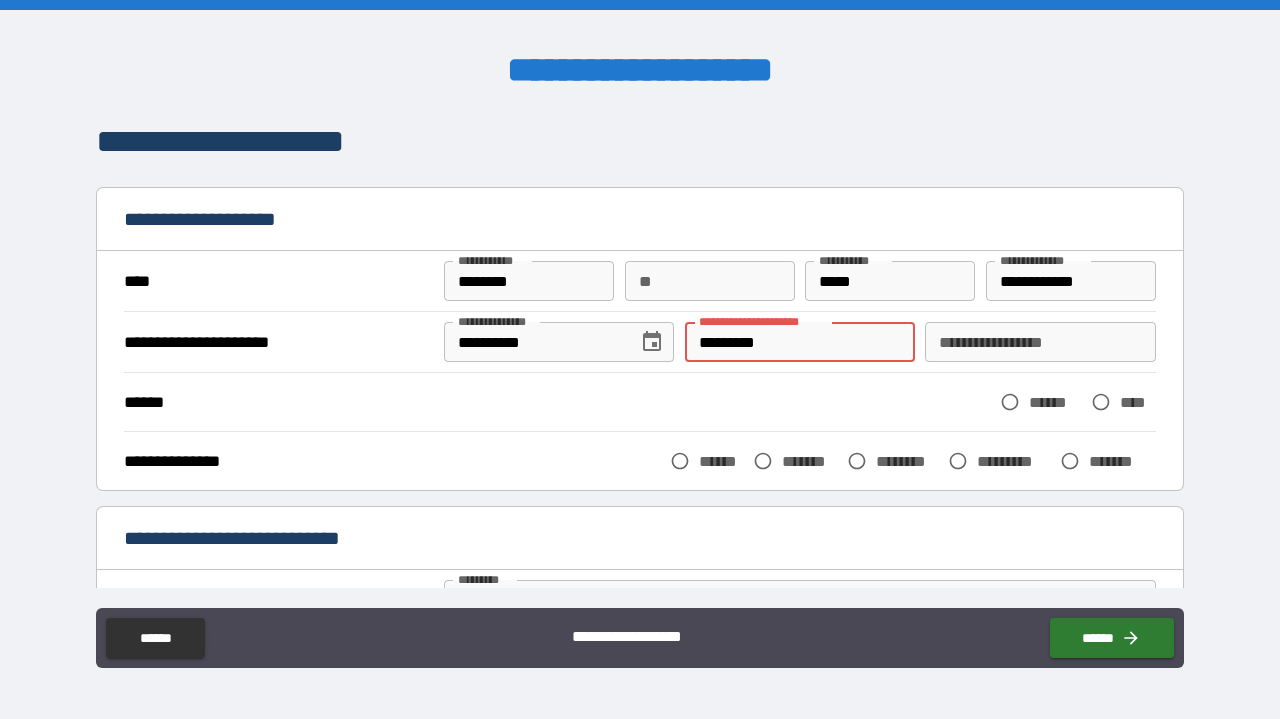 type on "*" 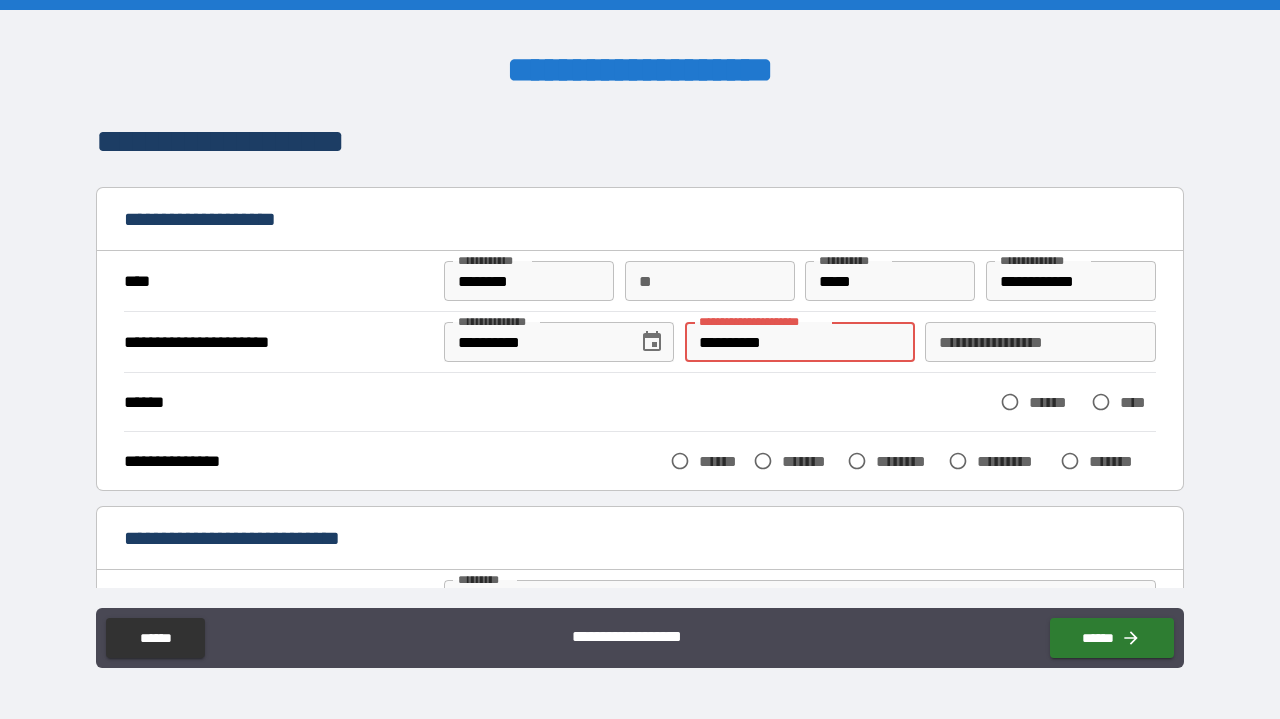 type on "**********" 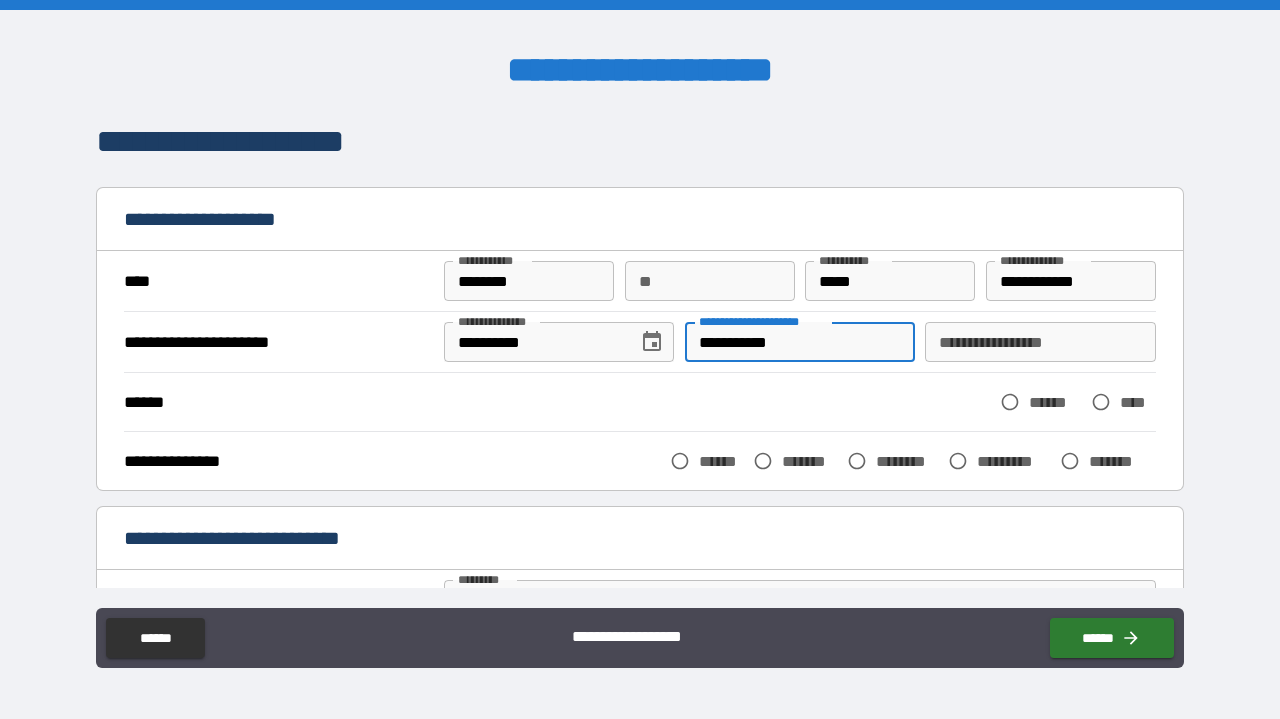 type on "*" 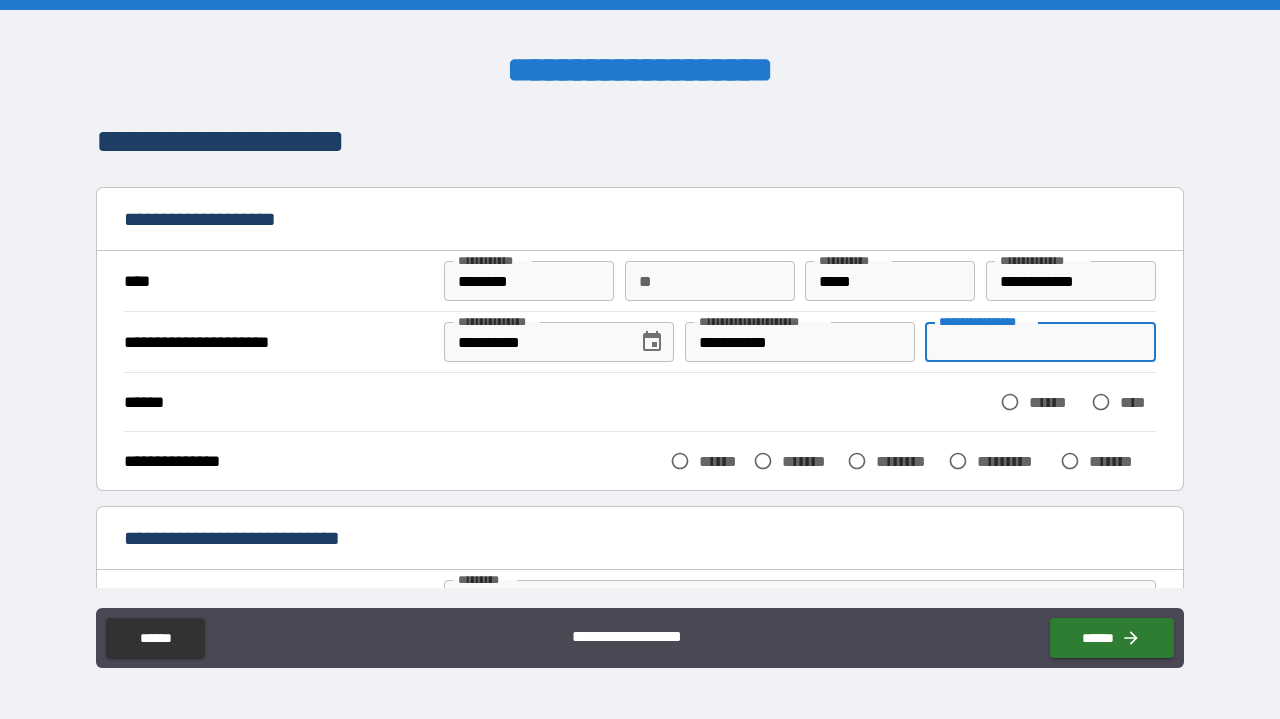 type on "*" 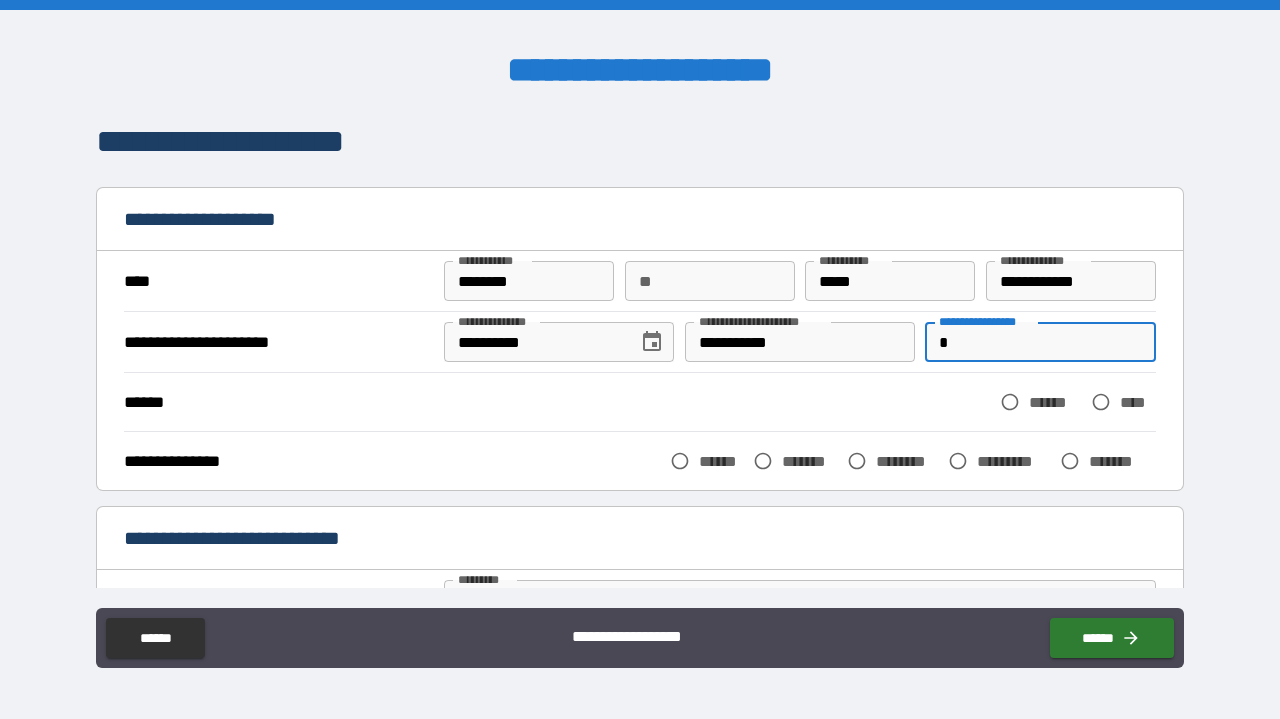 type on "*" 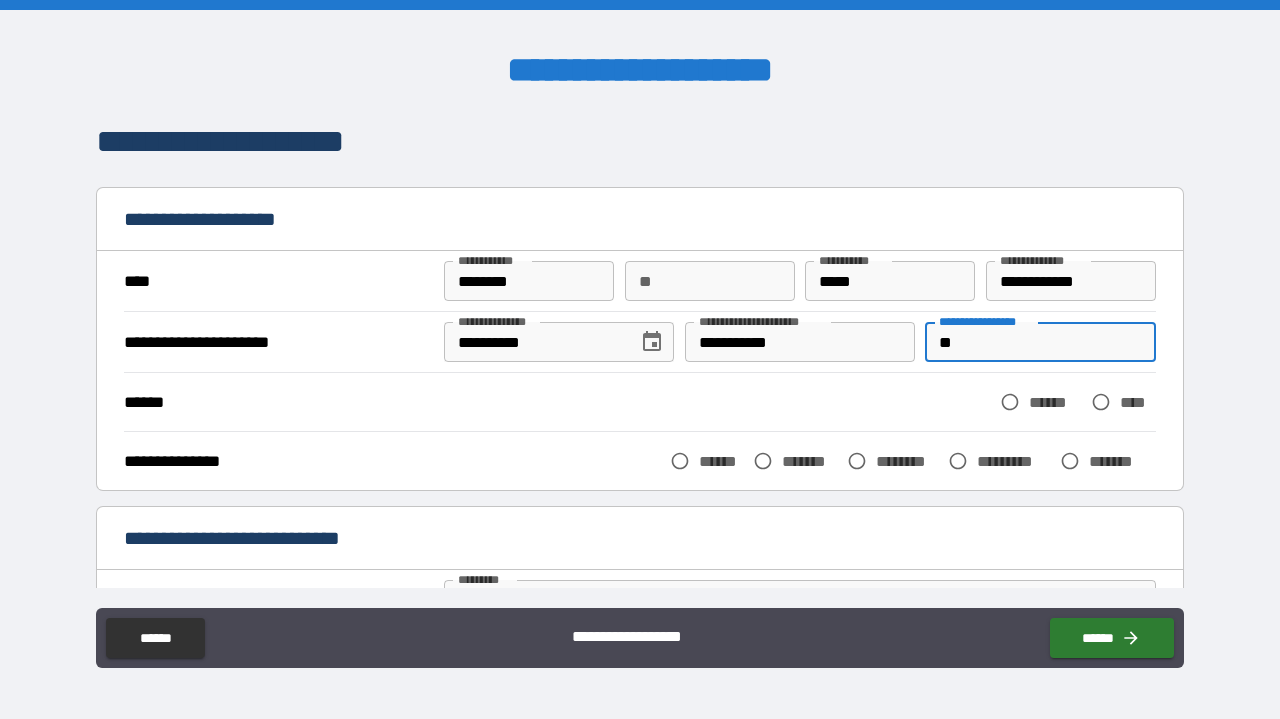 type on "***" 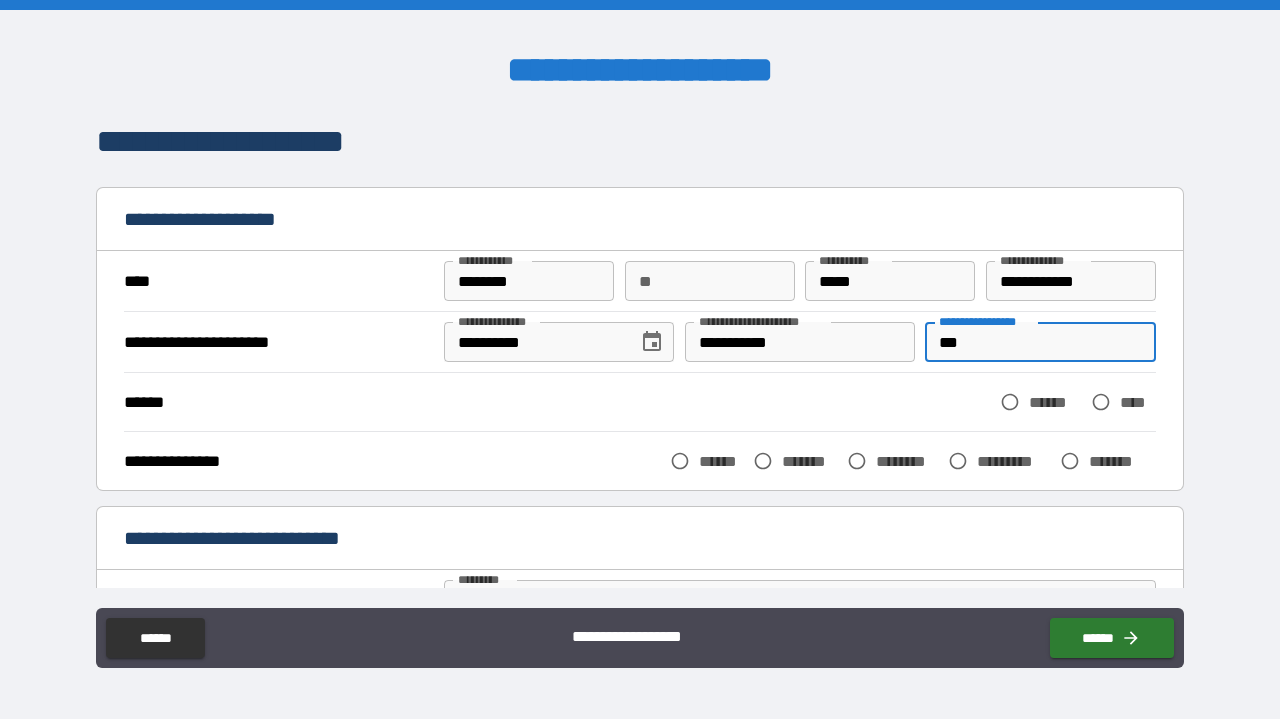 type on "*" 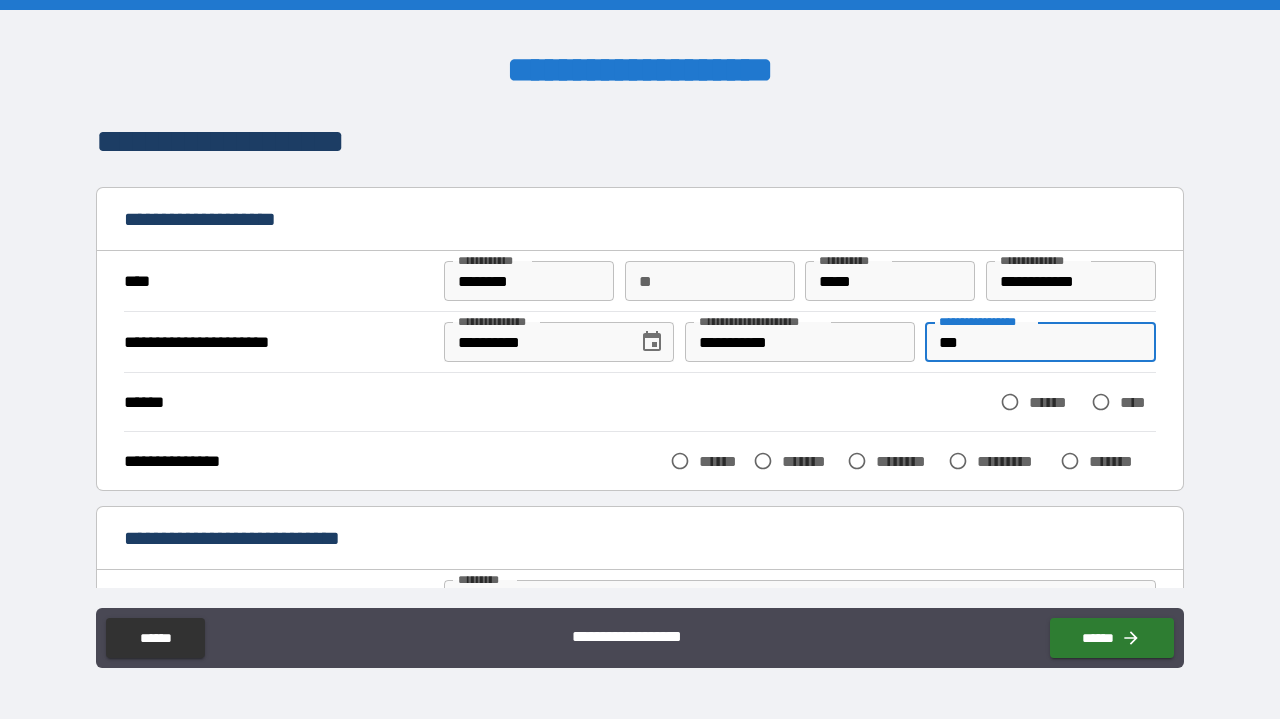 type on "****" 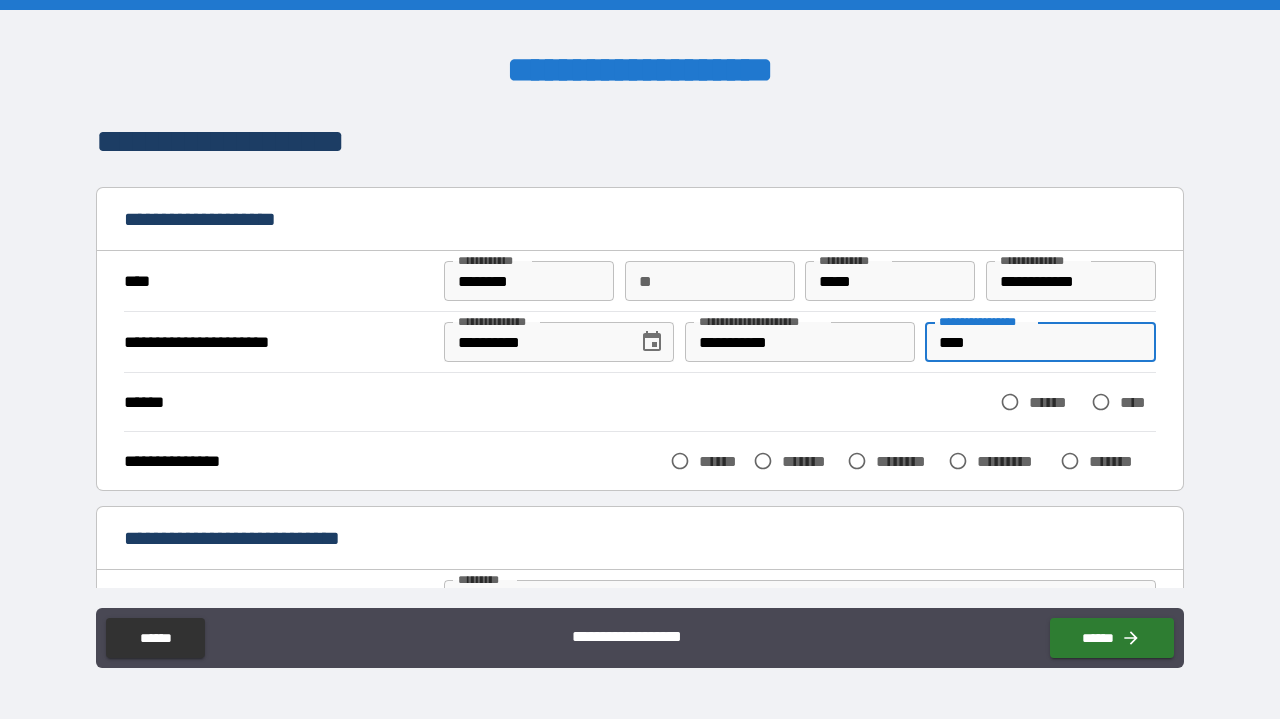type on "*" 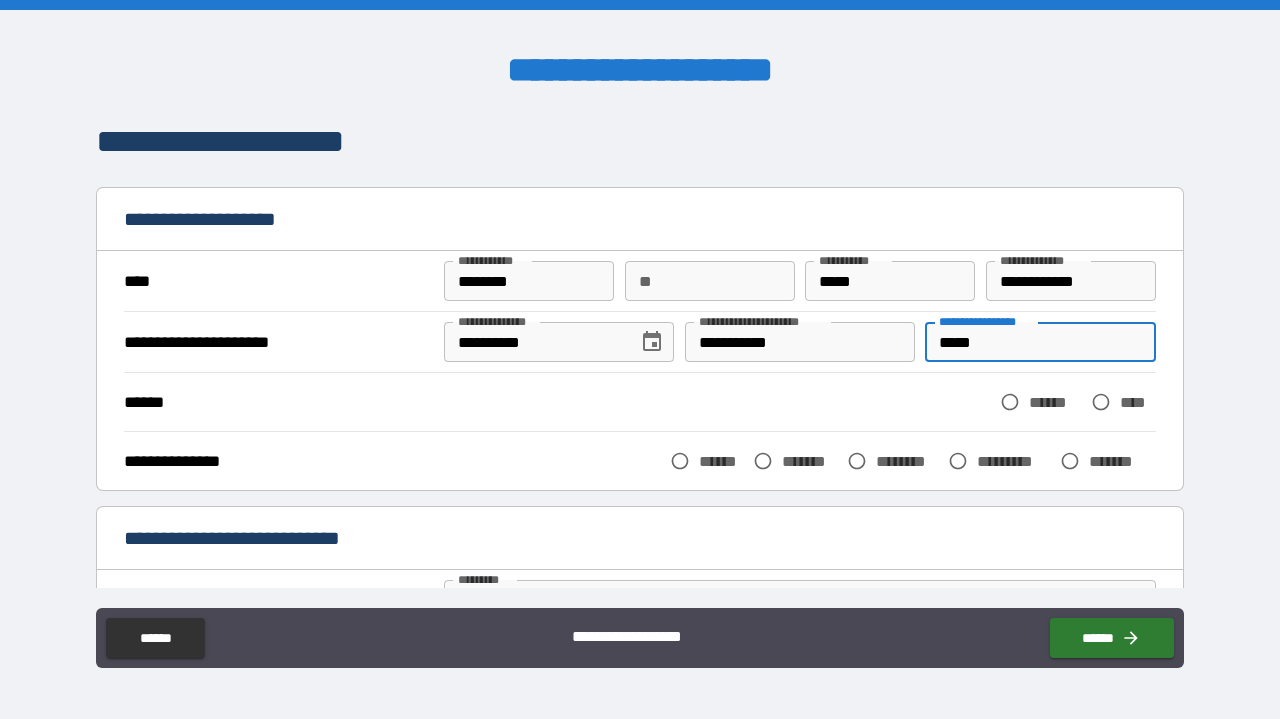 type on "******" 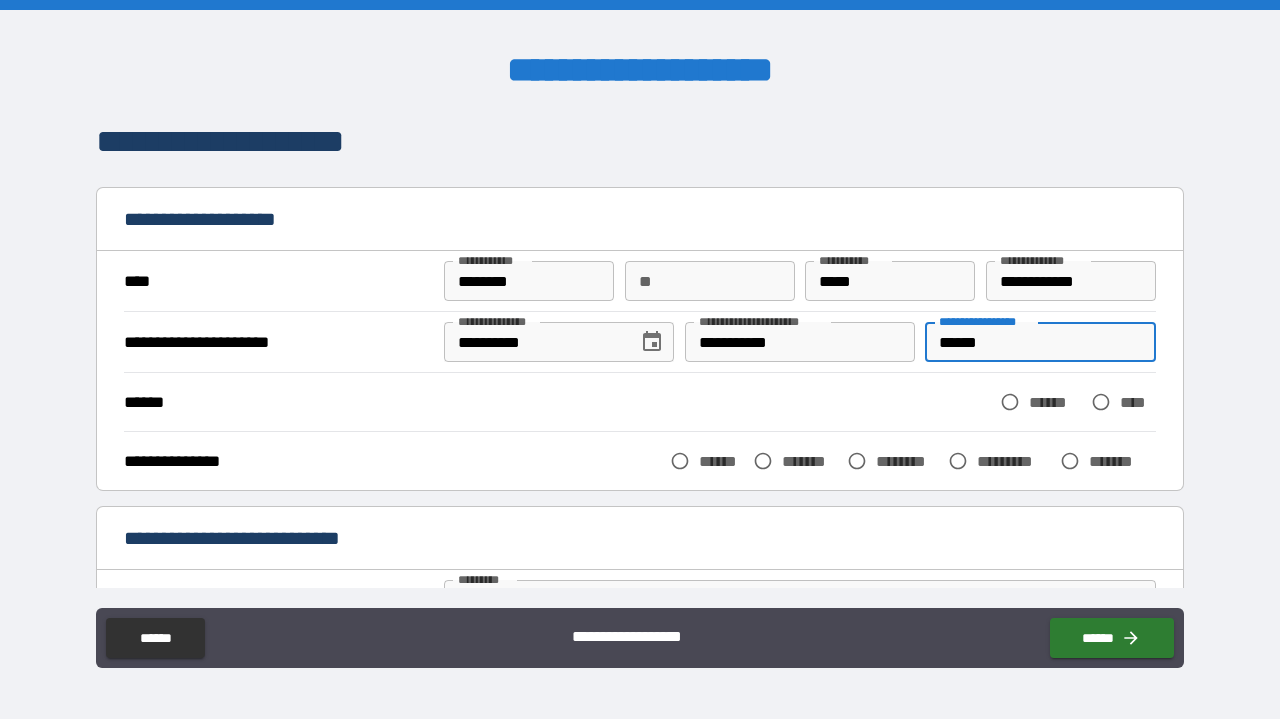 type on "*******" 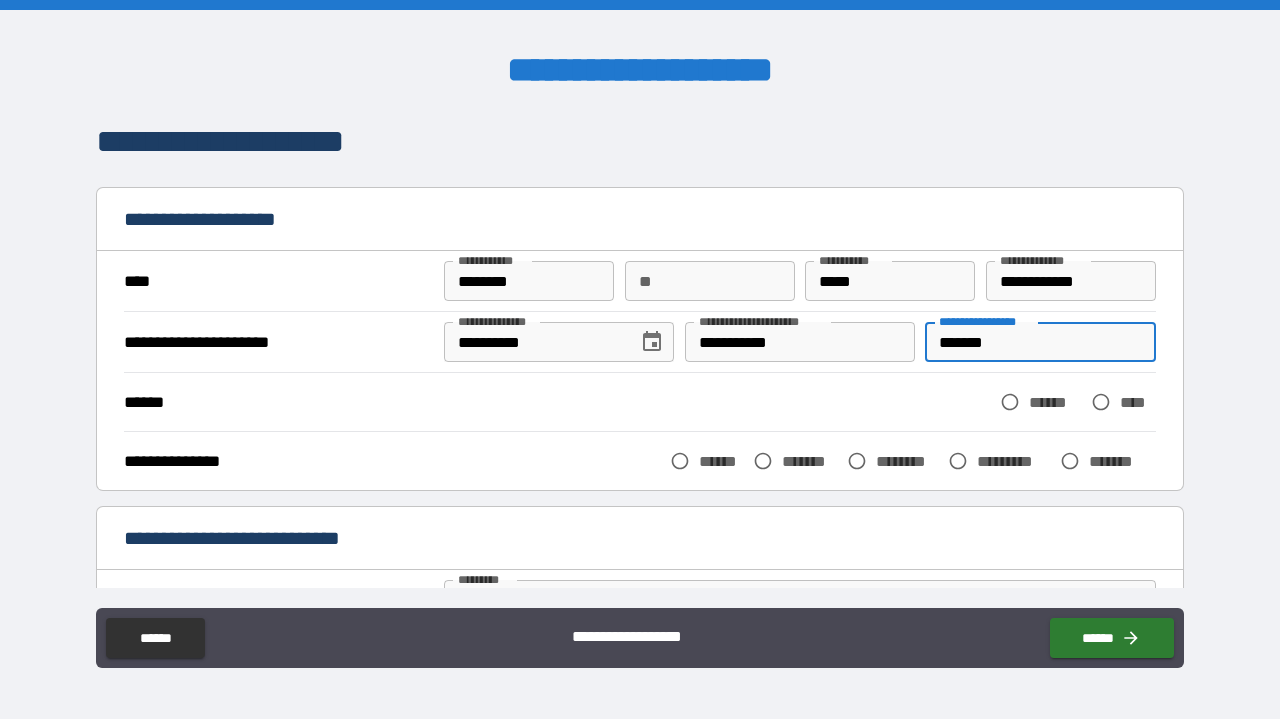 type on "********" 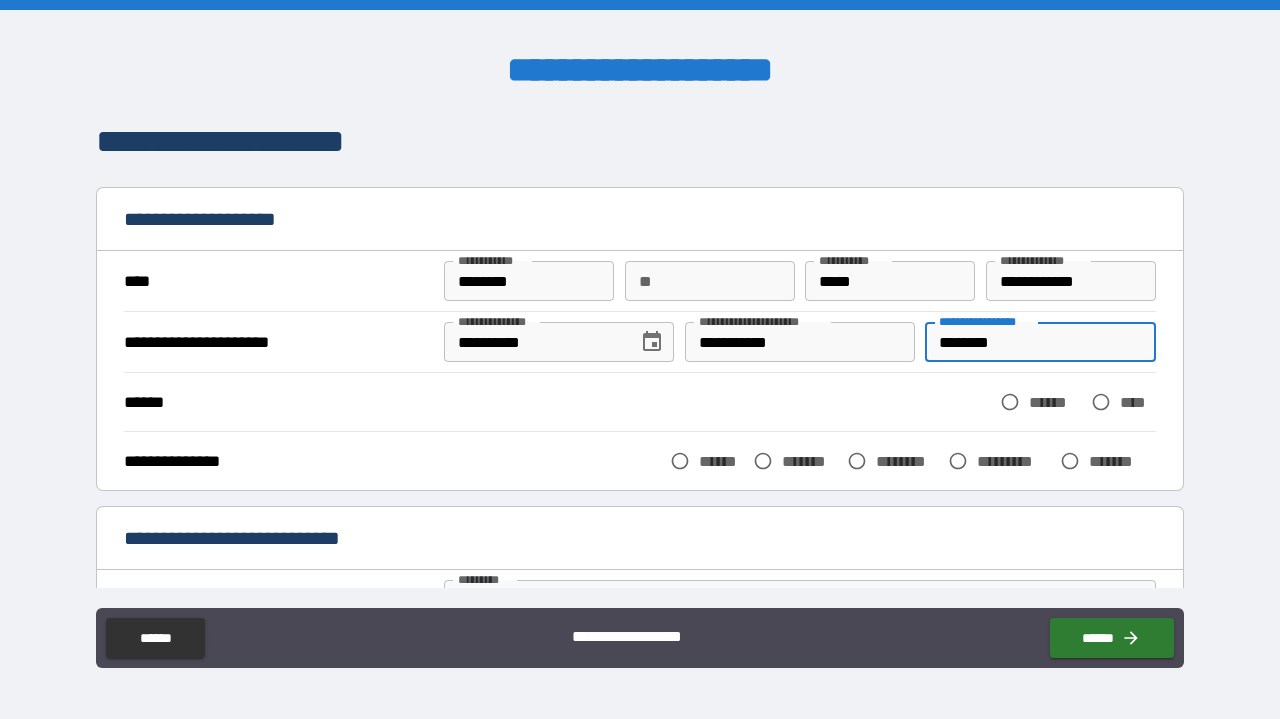 type on "*" 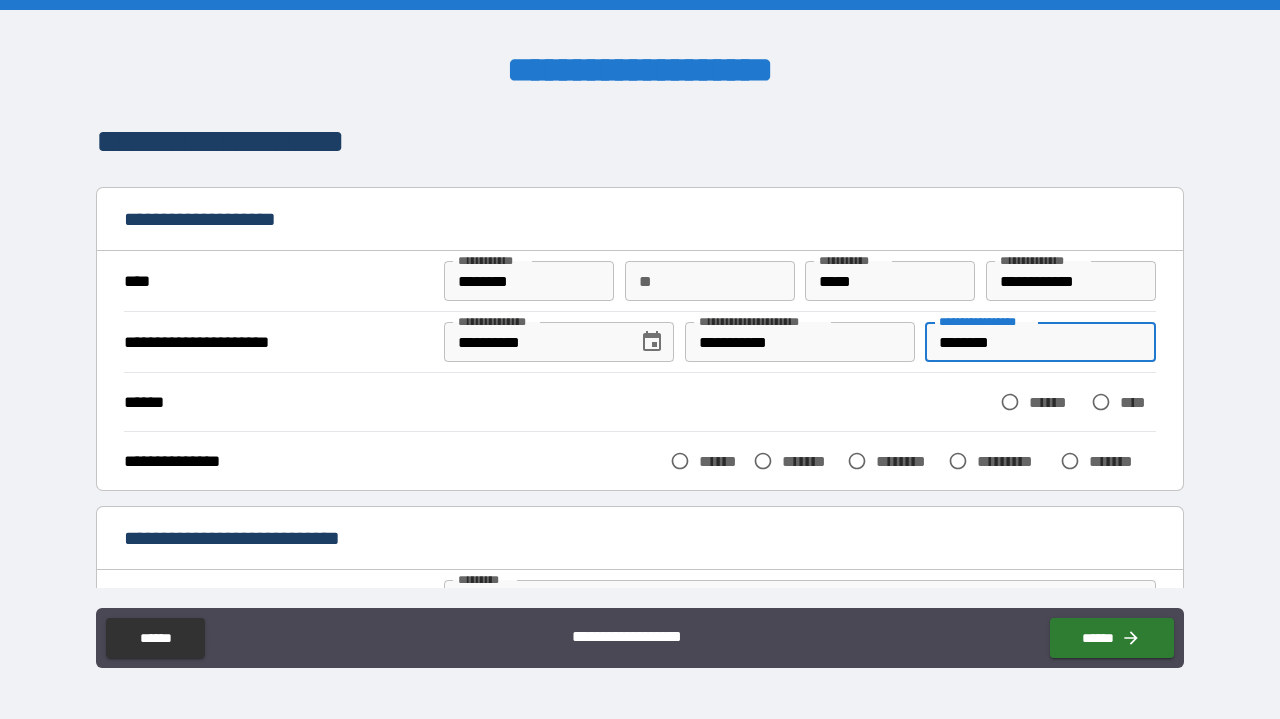 type on "********" 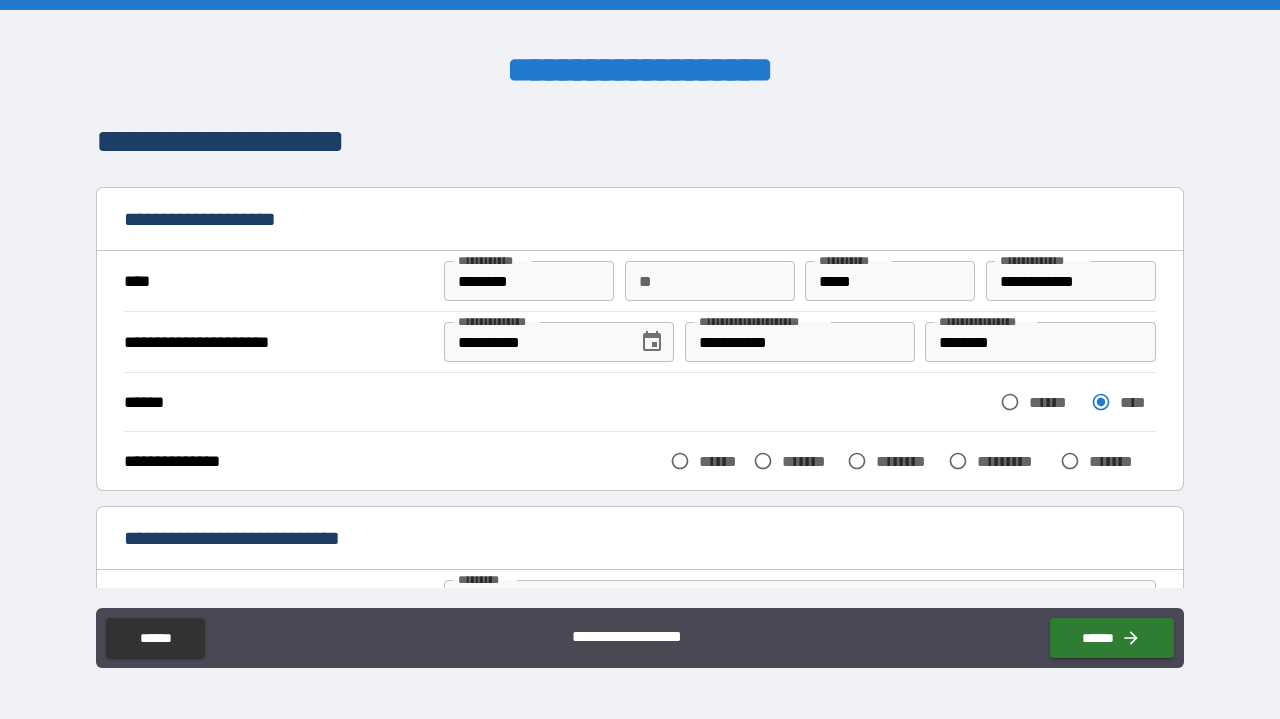 click on "*******" at bounding box center [810, 461] 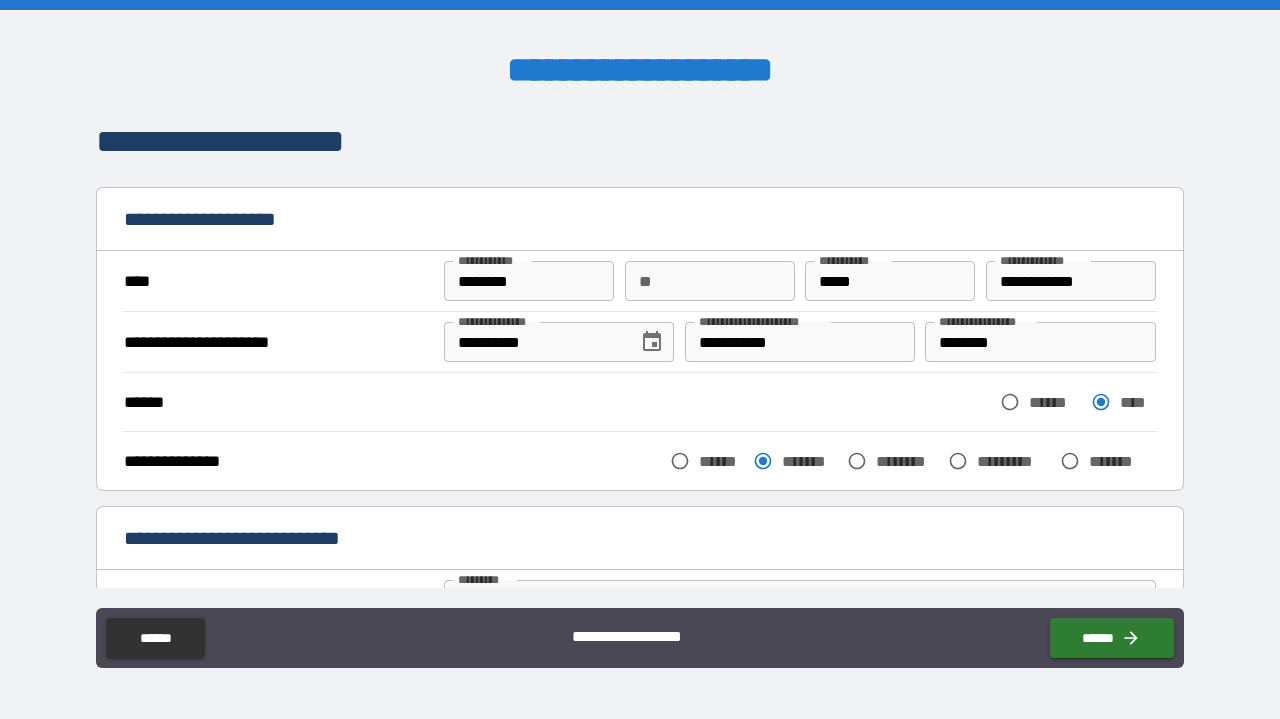 type on "*" 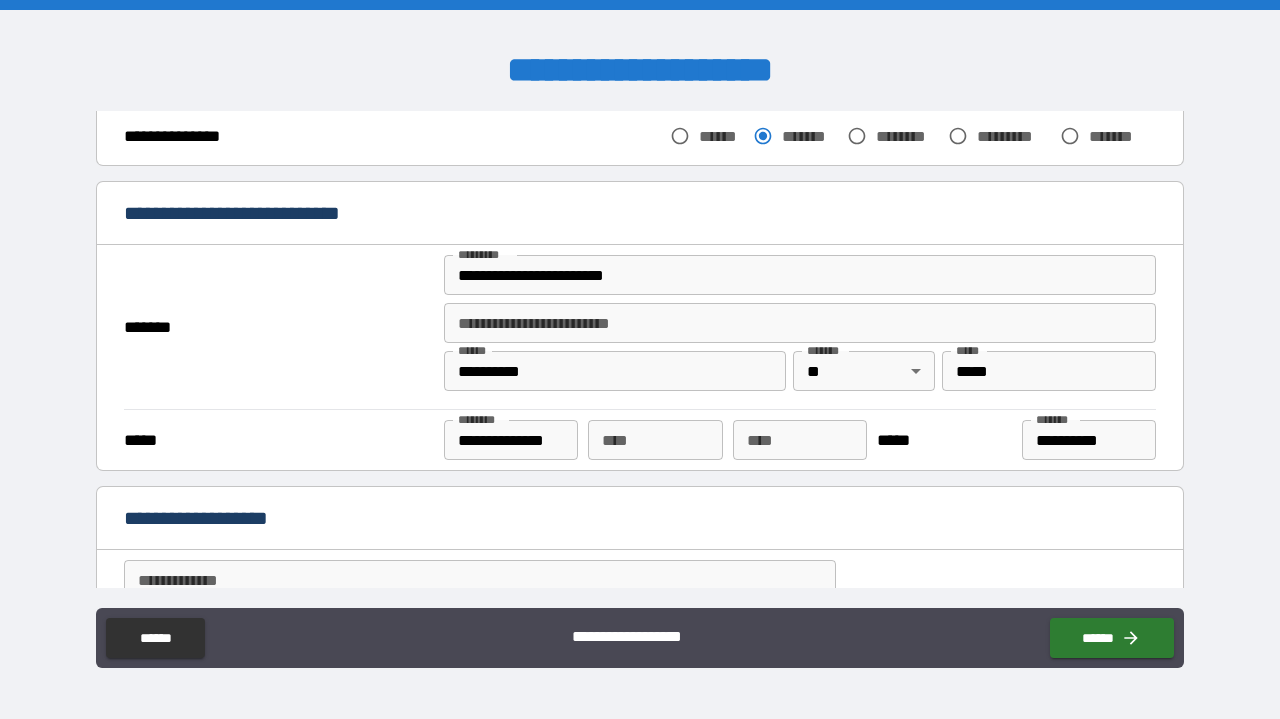 scroll, scrollTop: 346, scrollLeft: 0, axis: vertical 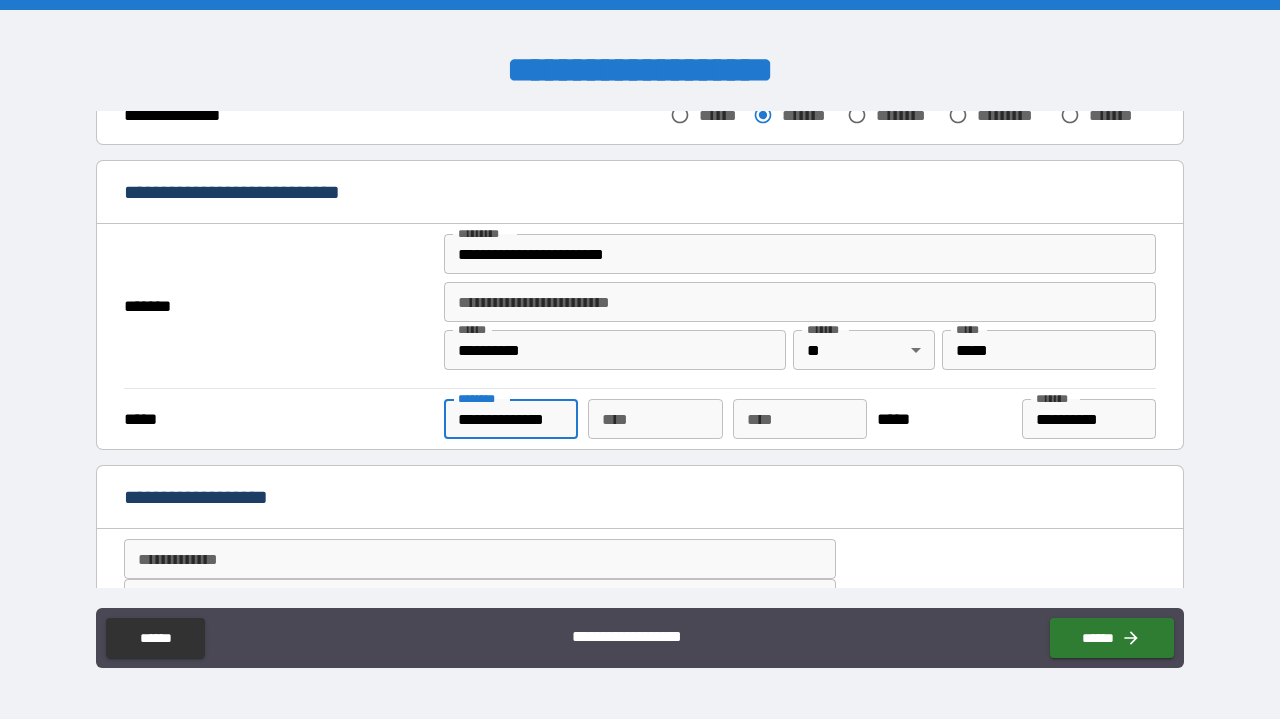click on "**********" at bounding box center [511, 419] 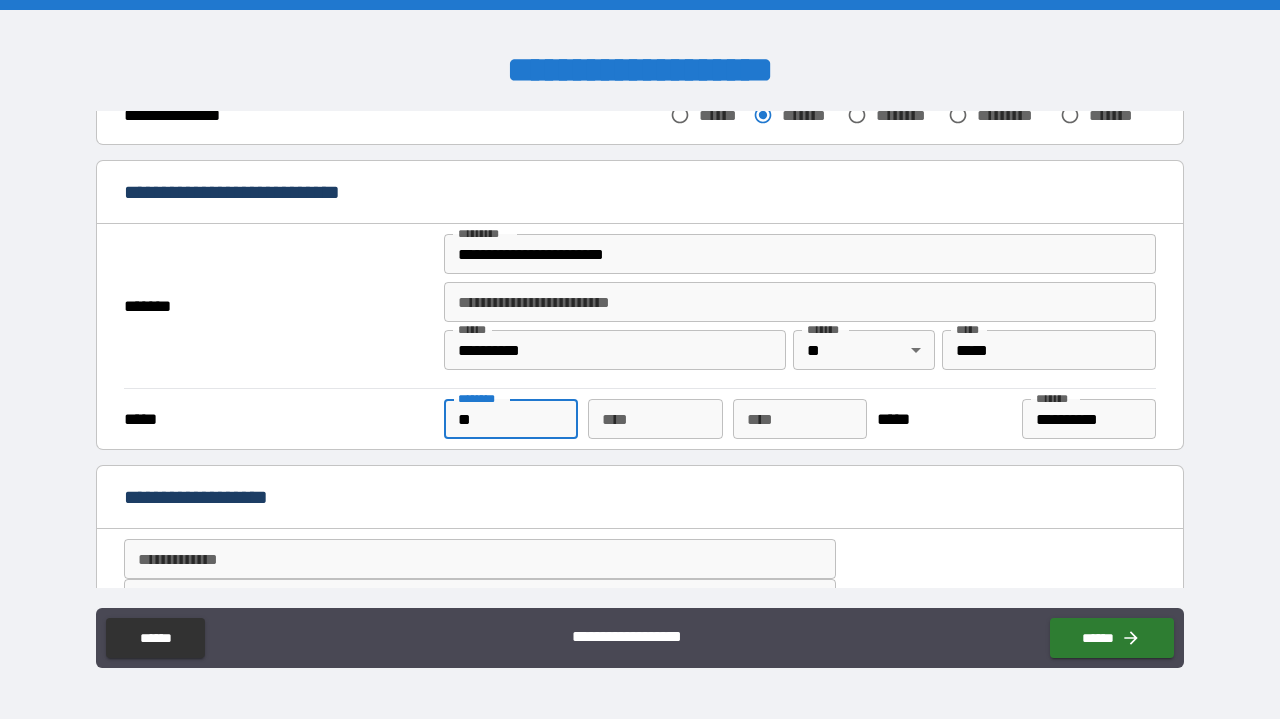 type on "***" 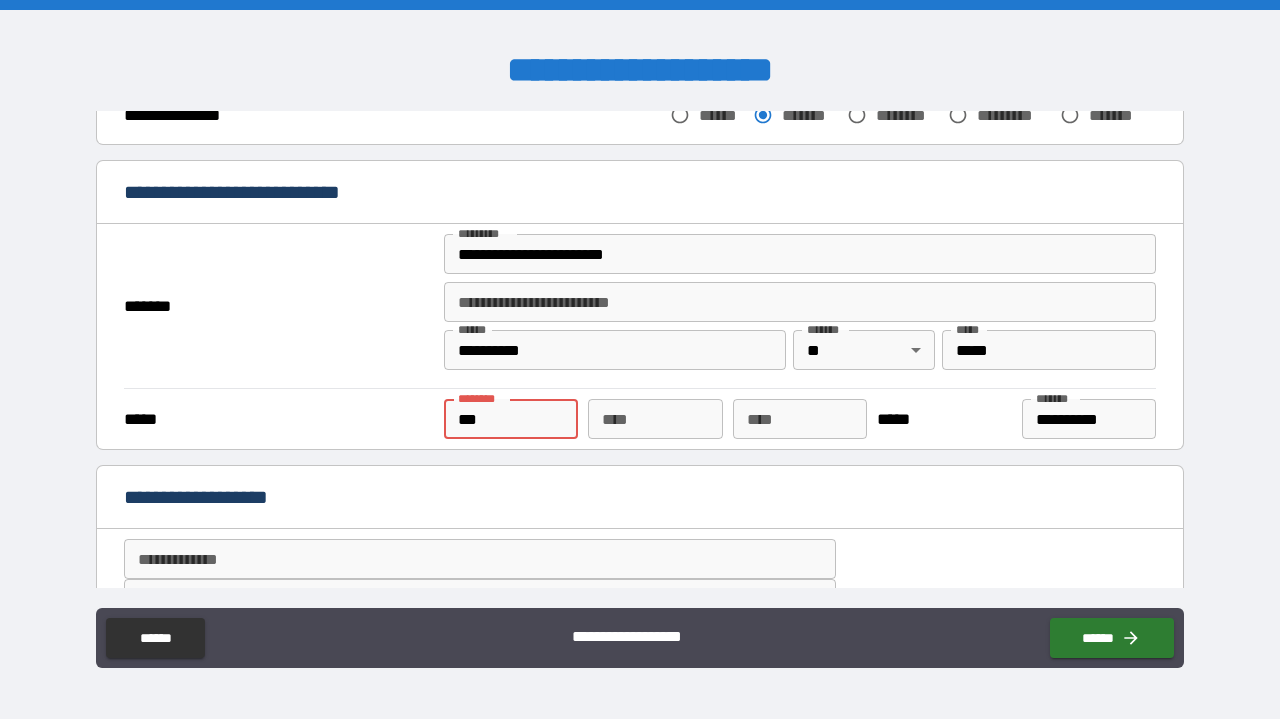 type on "*" 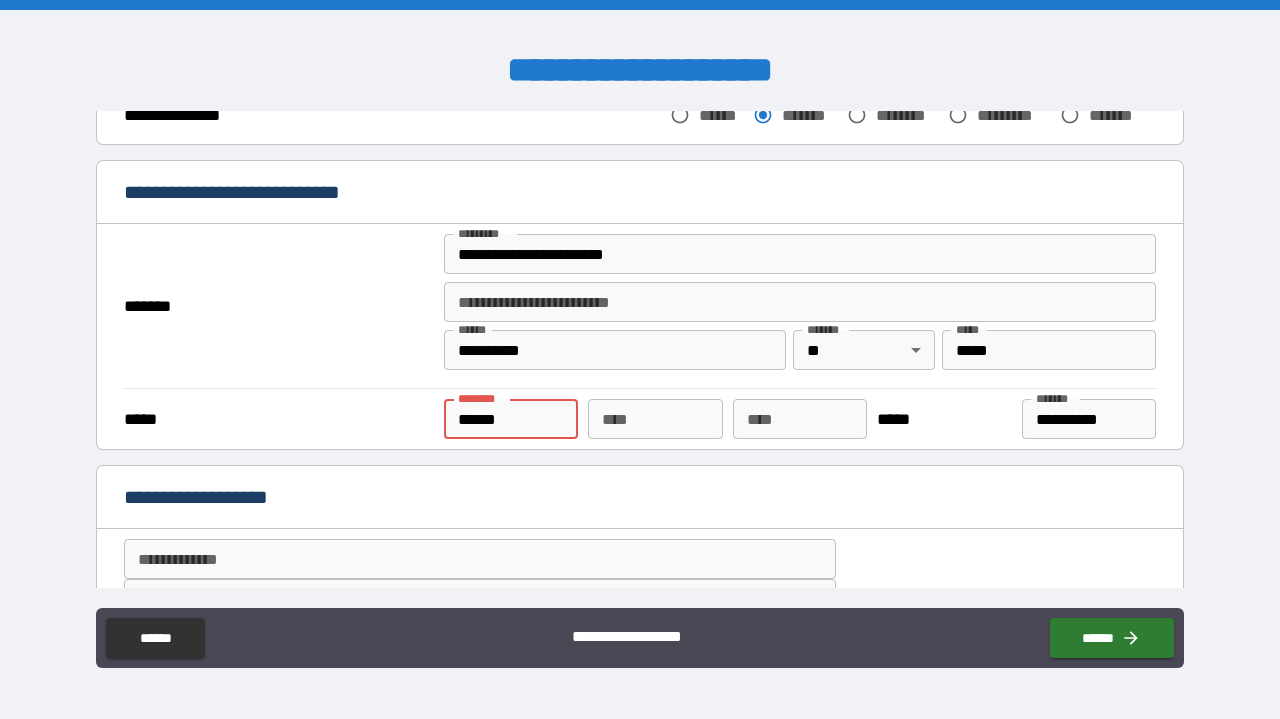 type on "*" 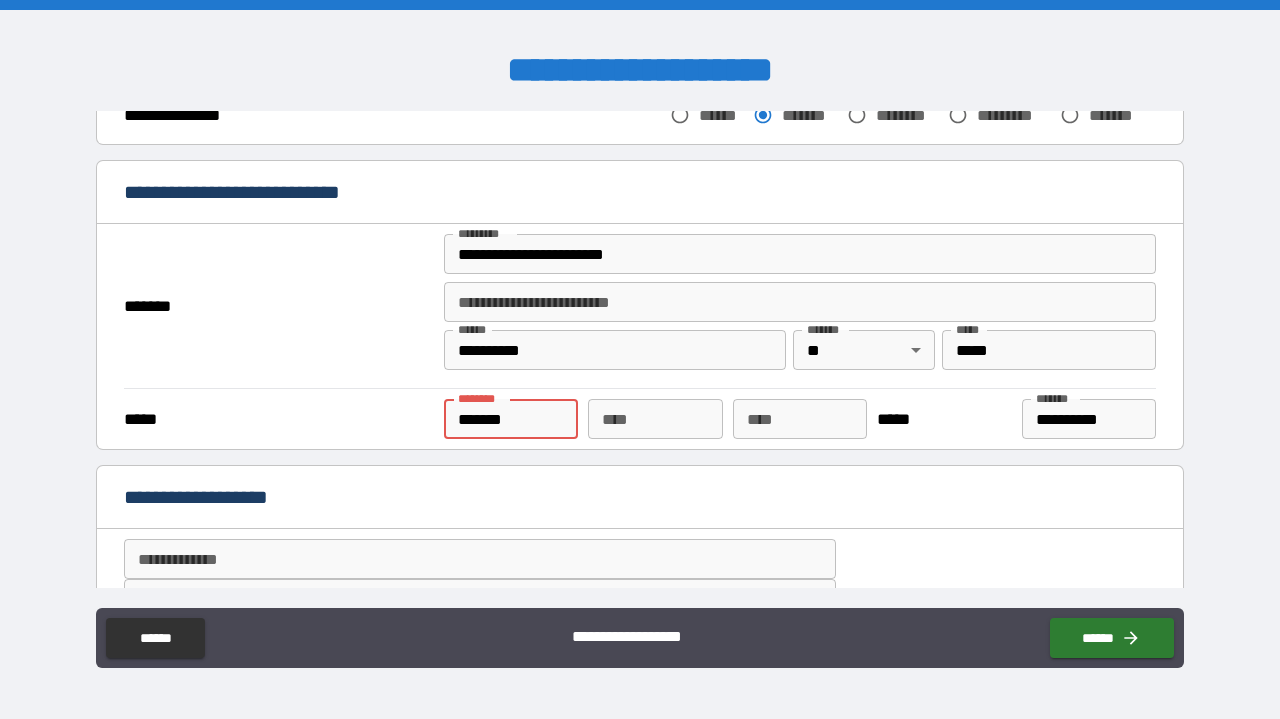 type on "********" 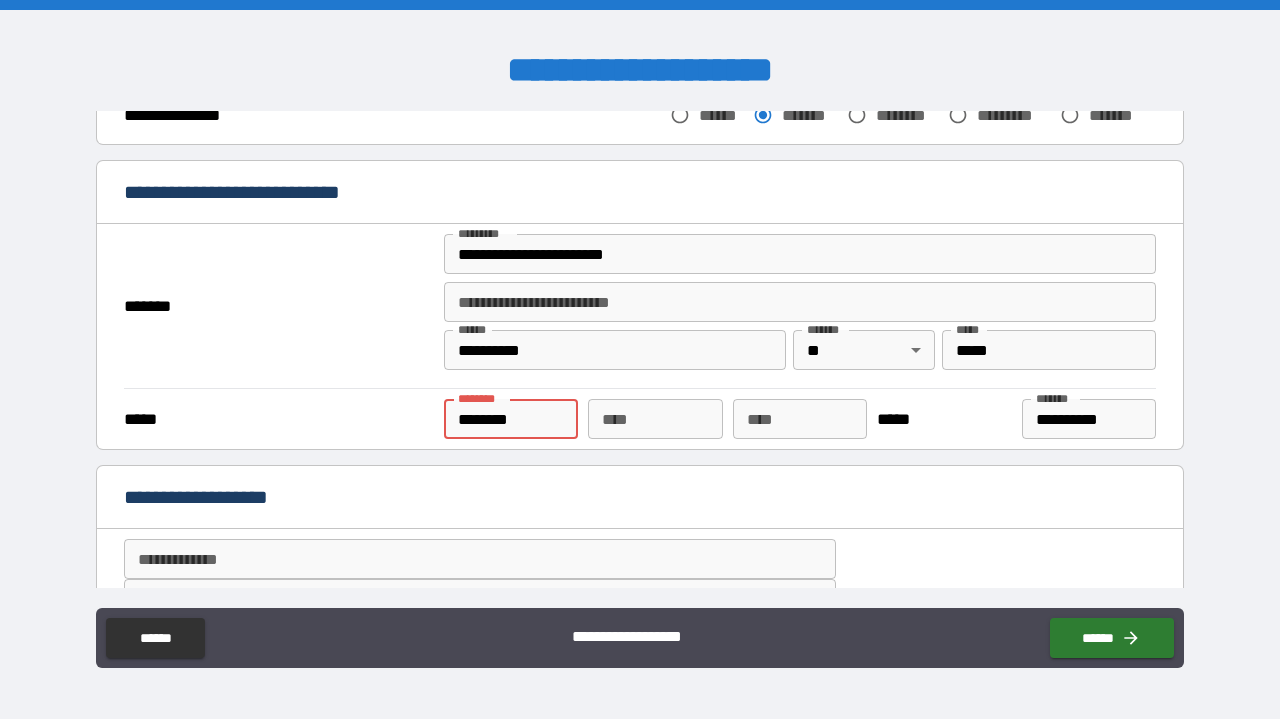 type on "*" 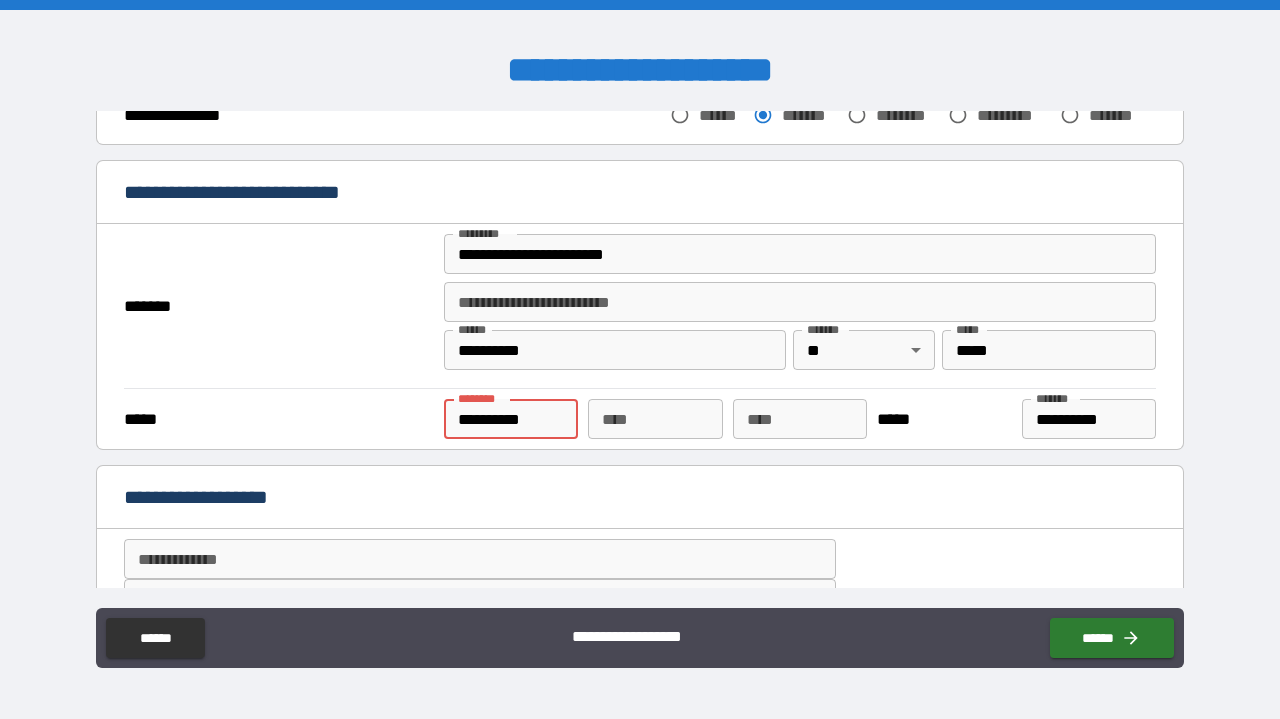 type on "*" 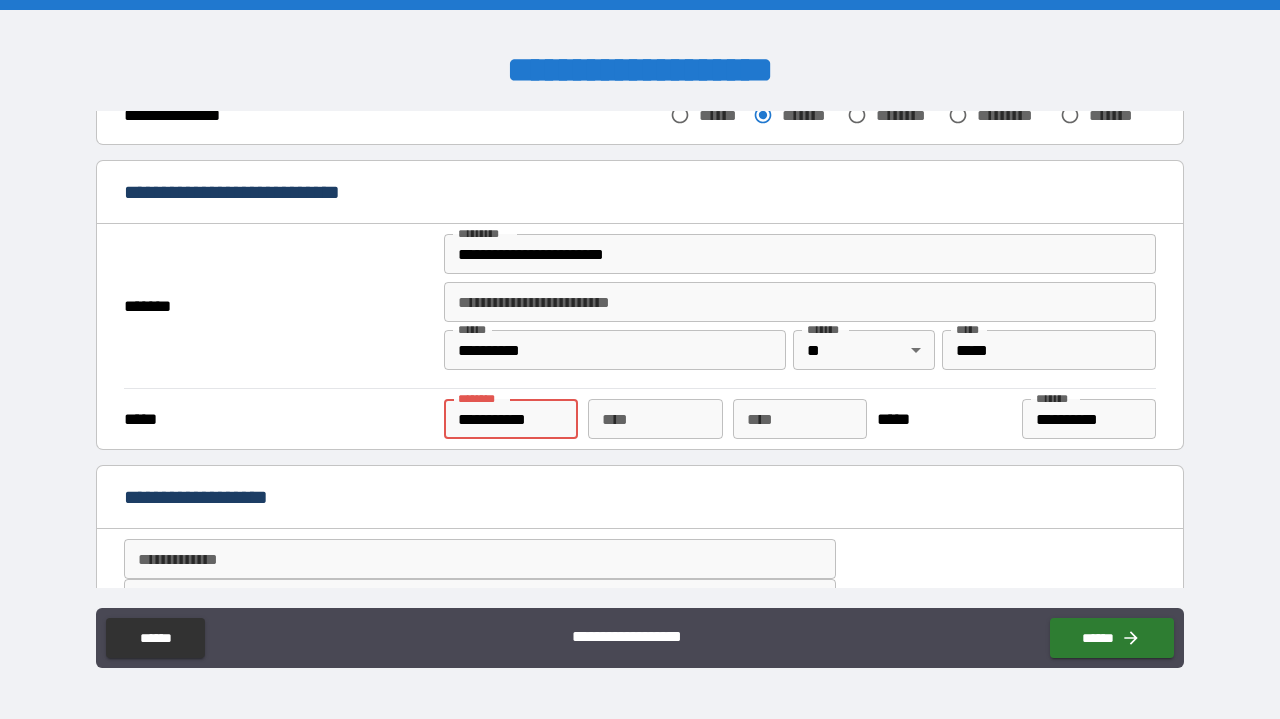 type on "*" 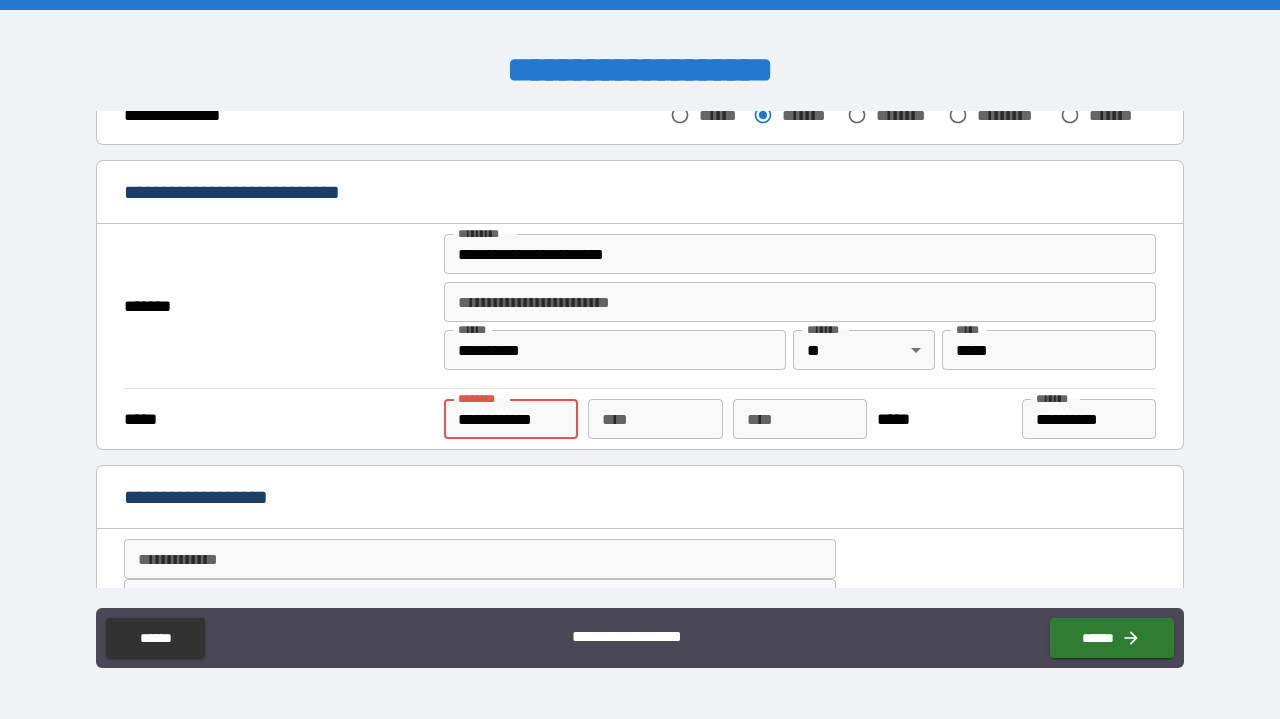 type on "*" 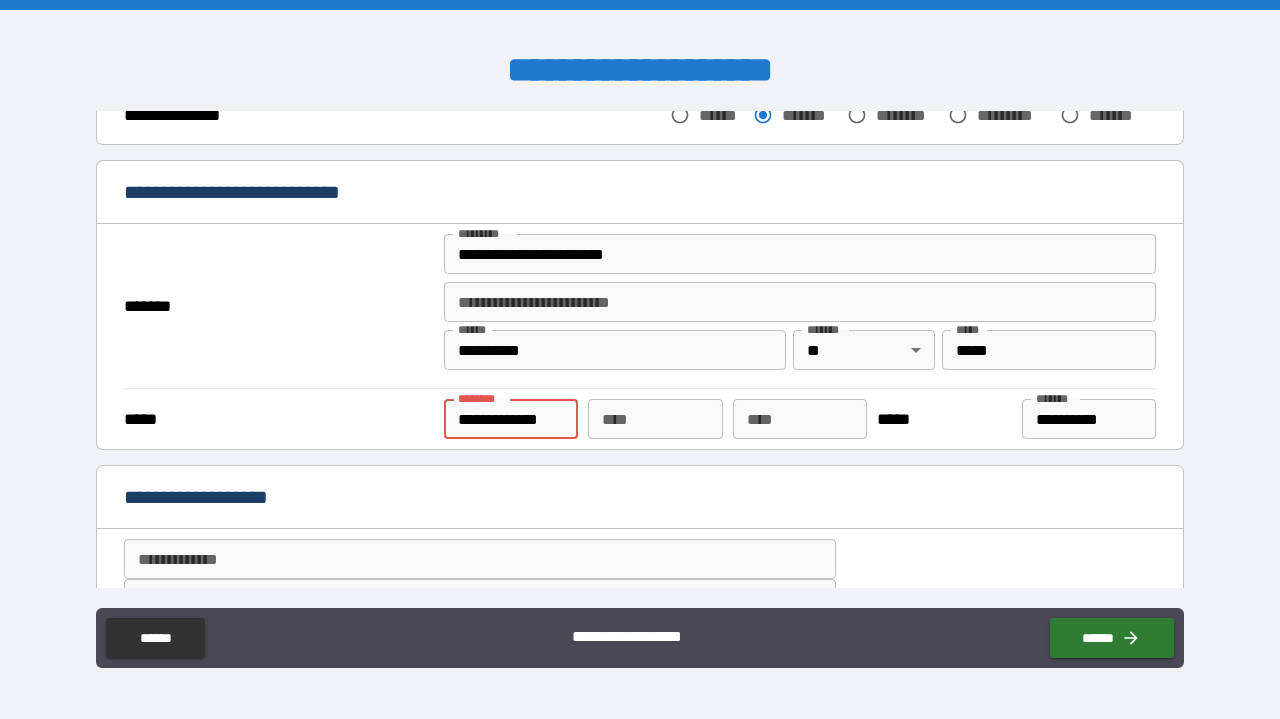 type on "*" 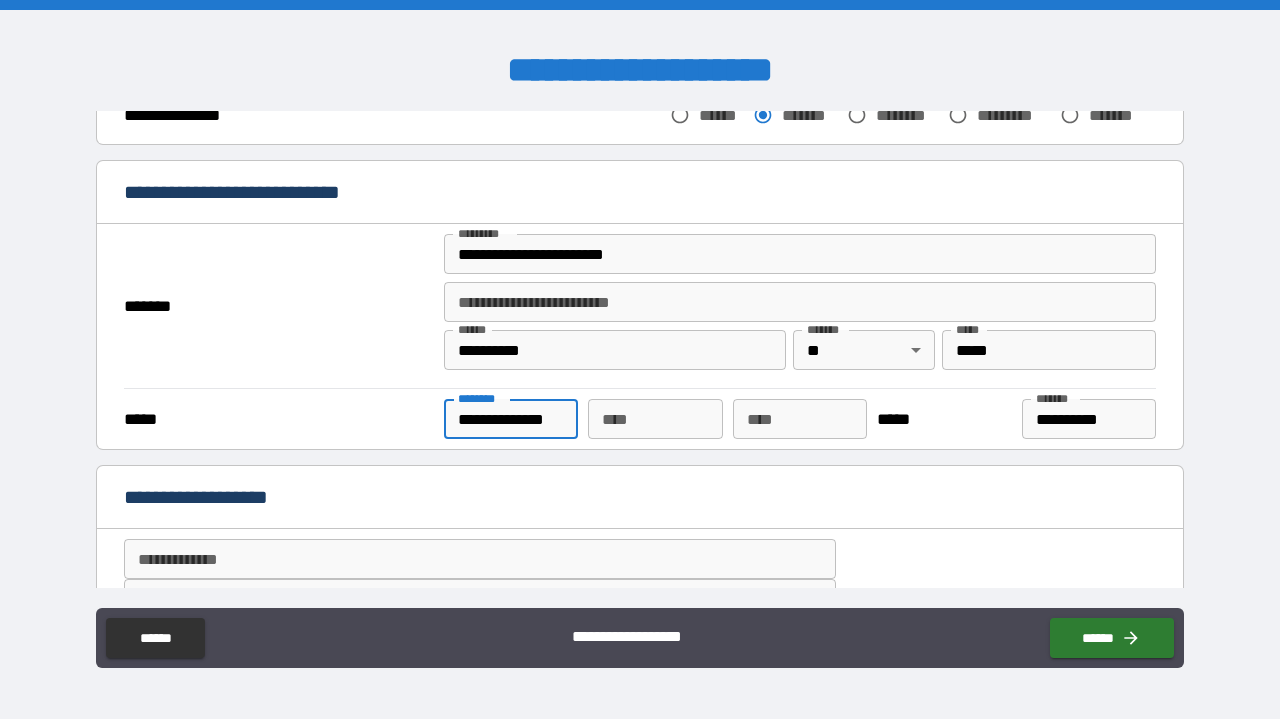 type on "*" 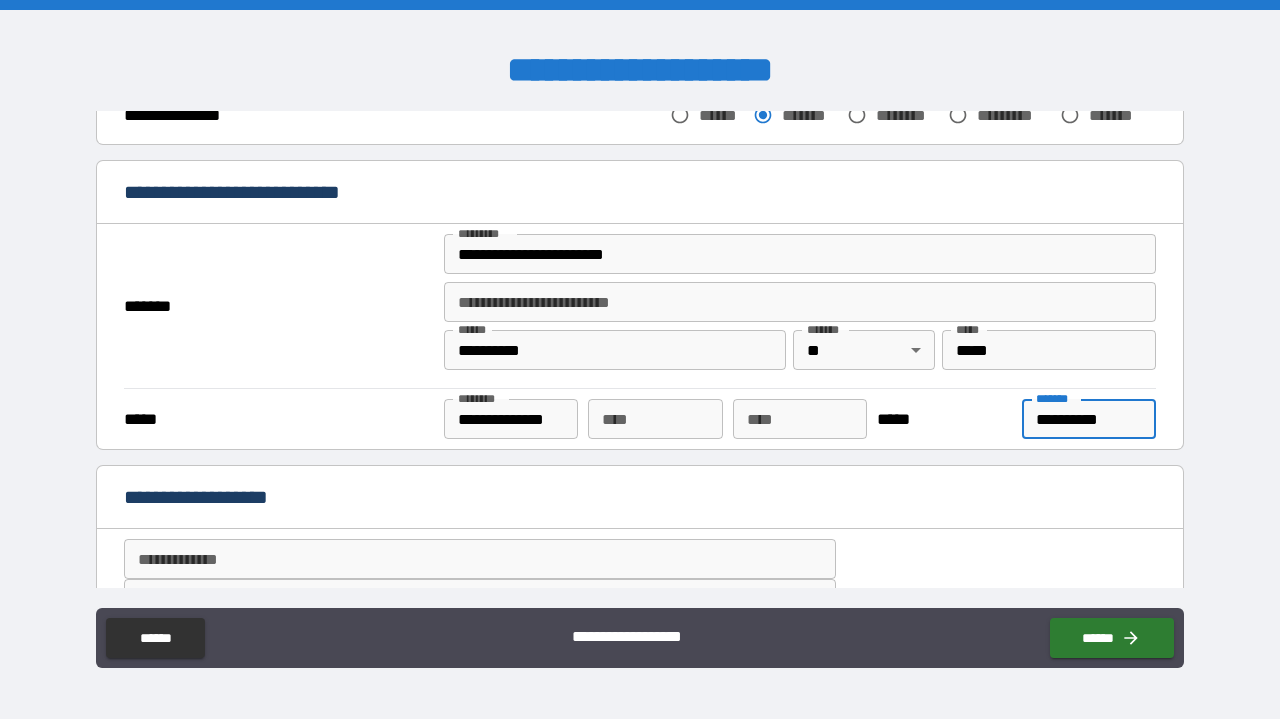 click on "**********" at bounding box center [1089, 419] 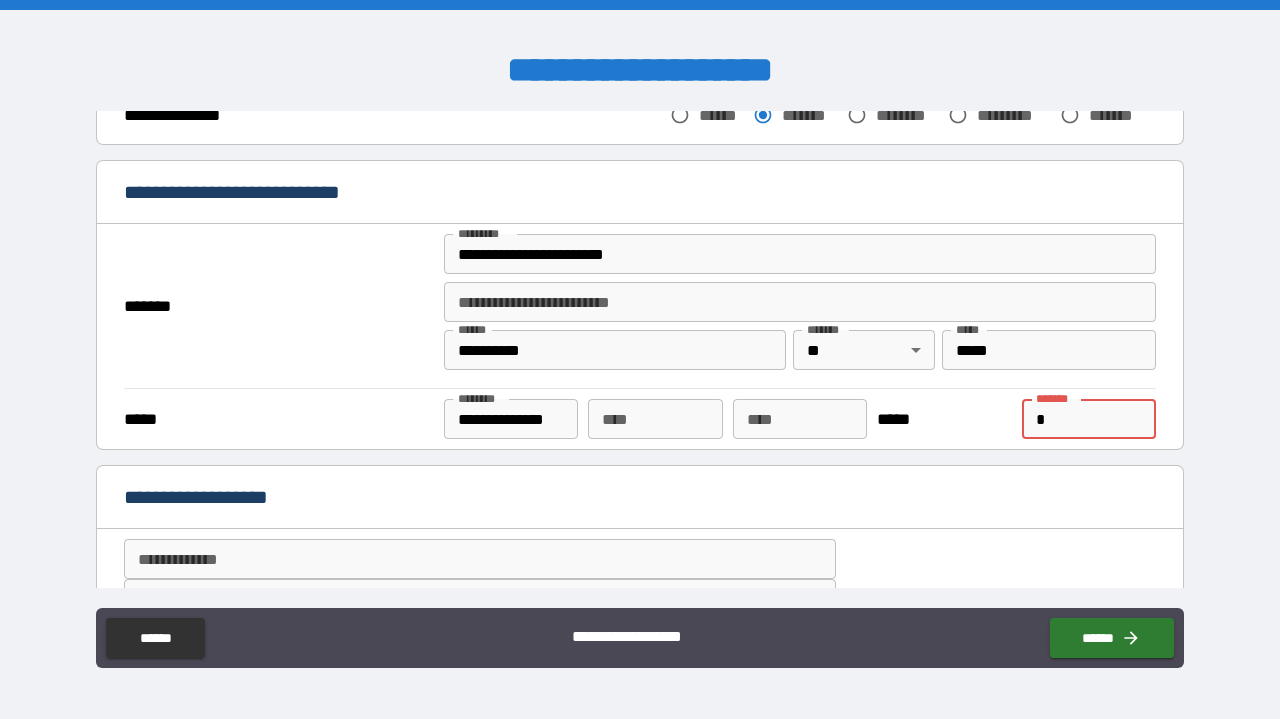 type on "**" 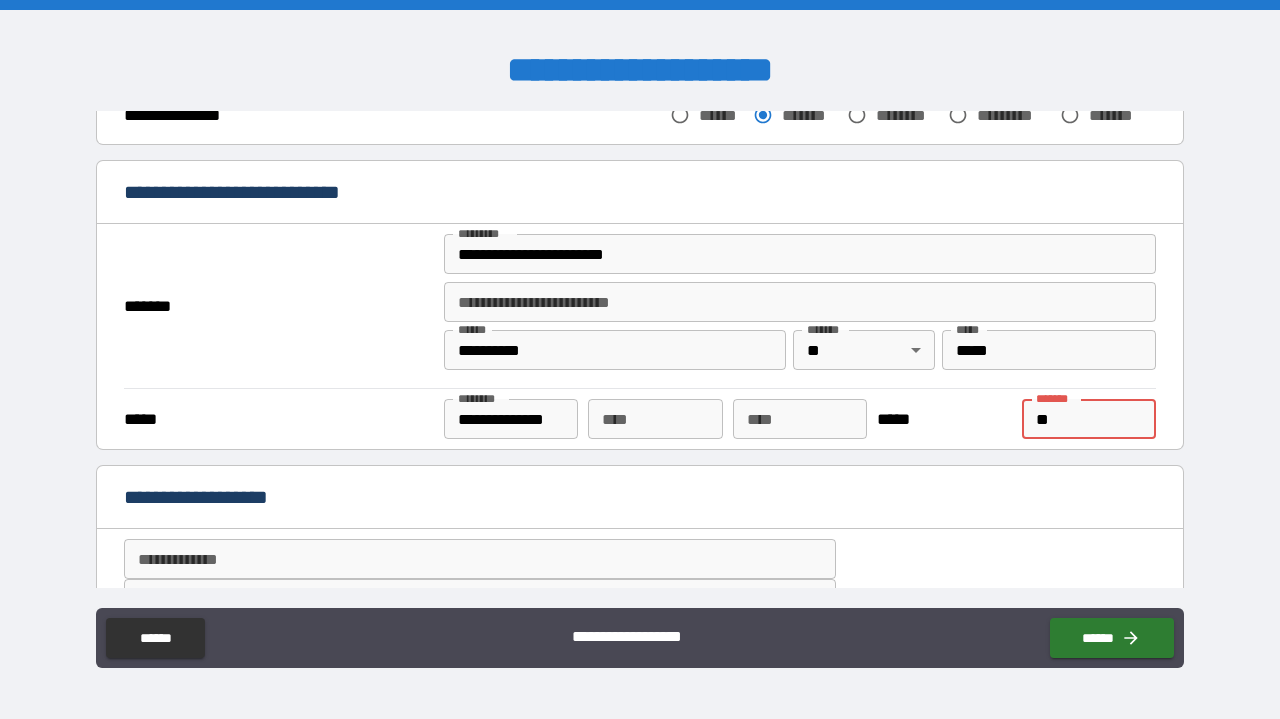 type on "*" 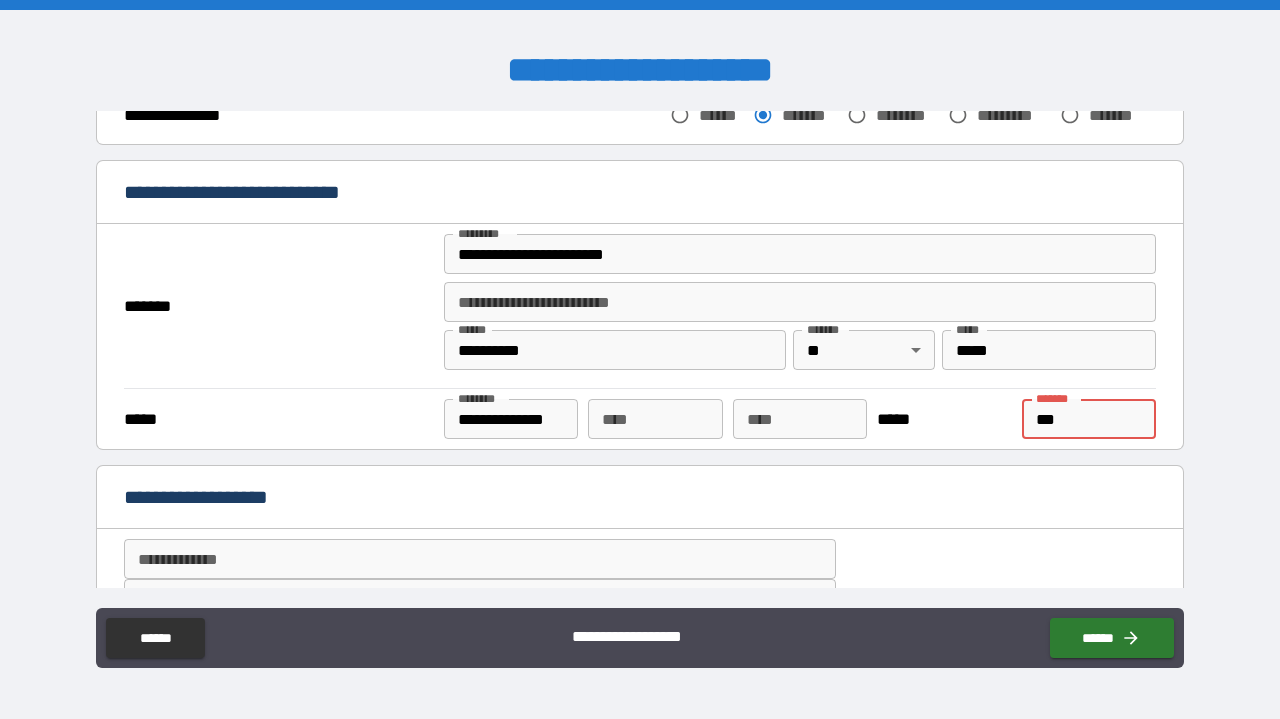 type on "****" 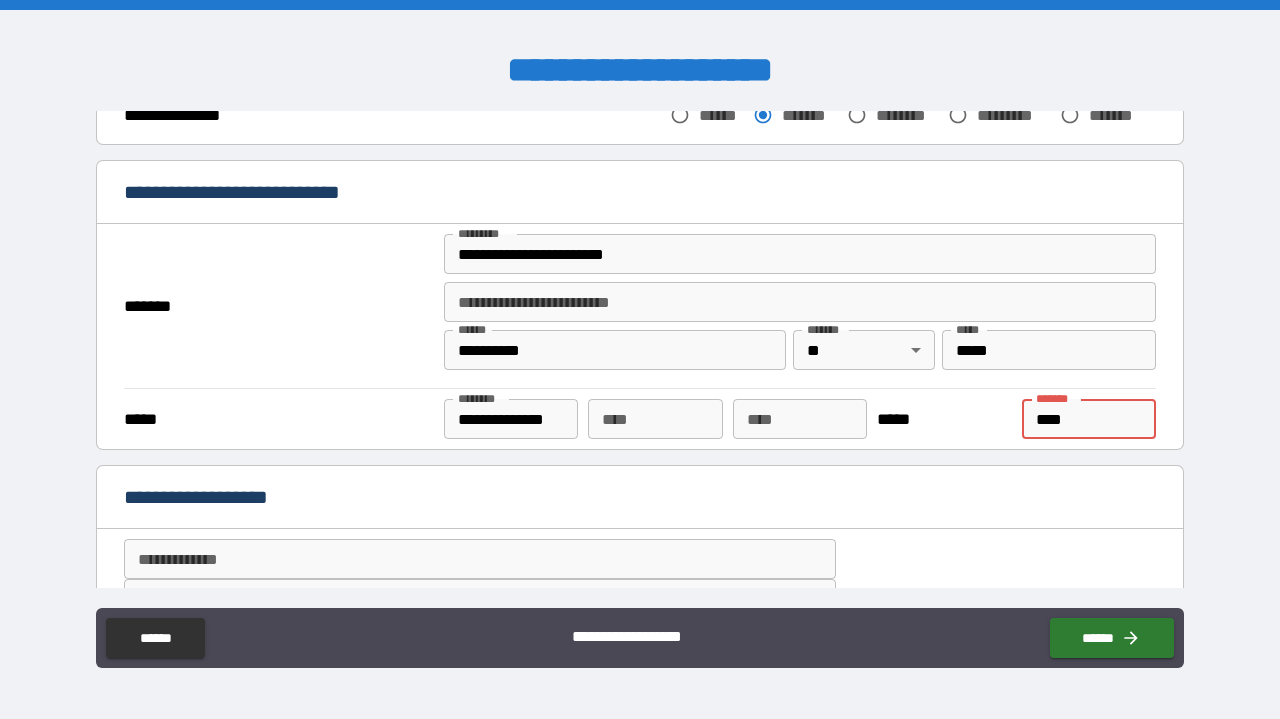 type on "*" 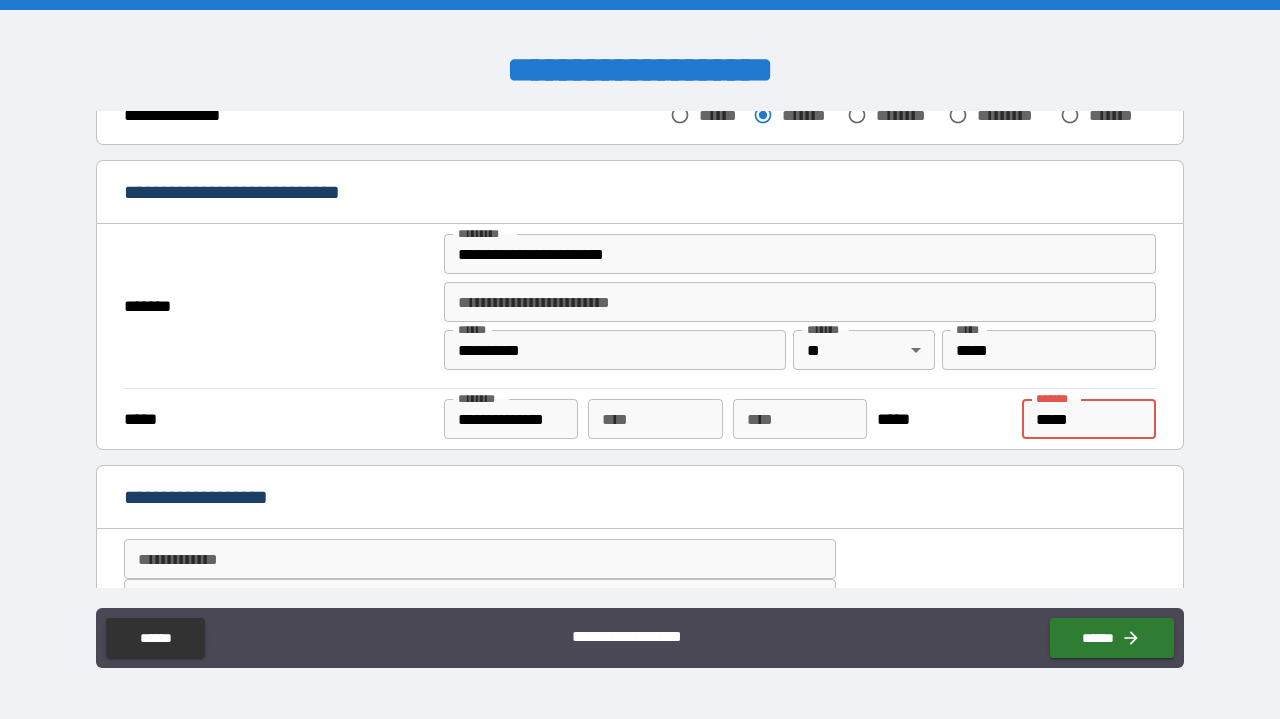 type on "*" 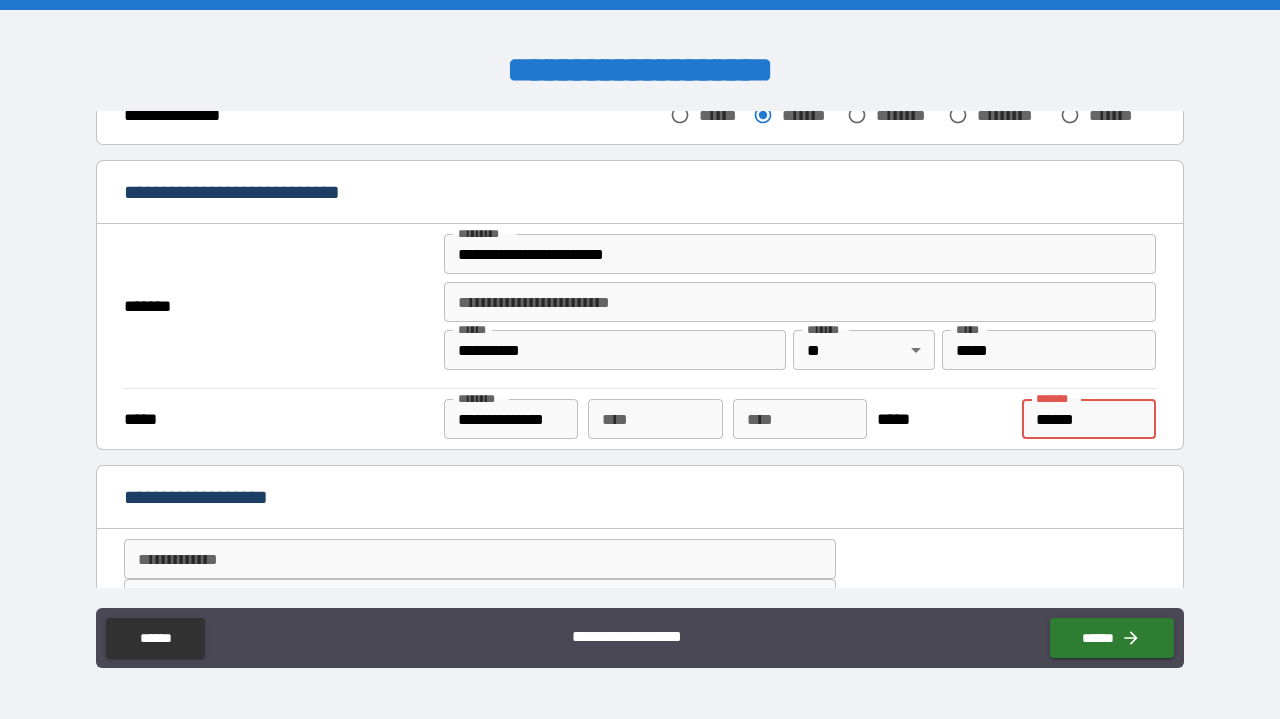 type on "*******" 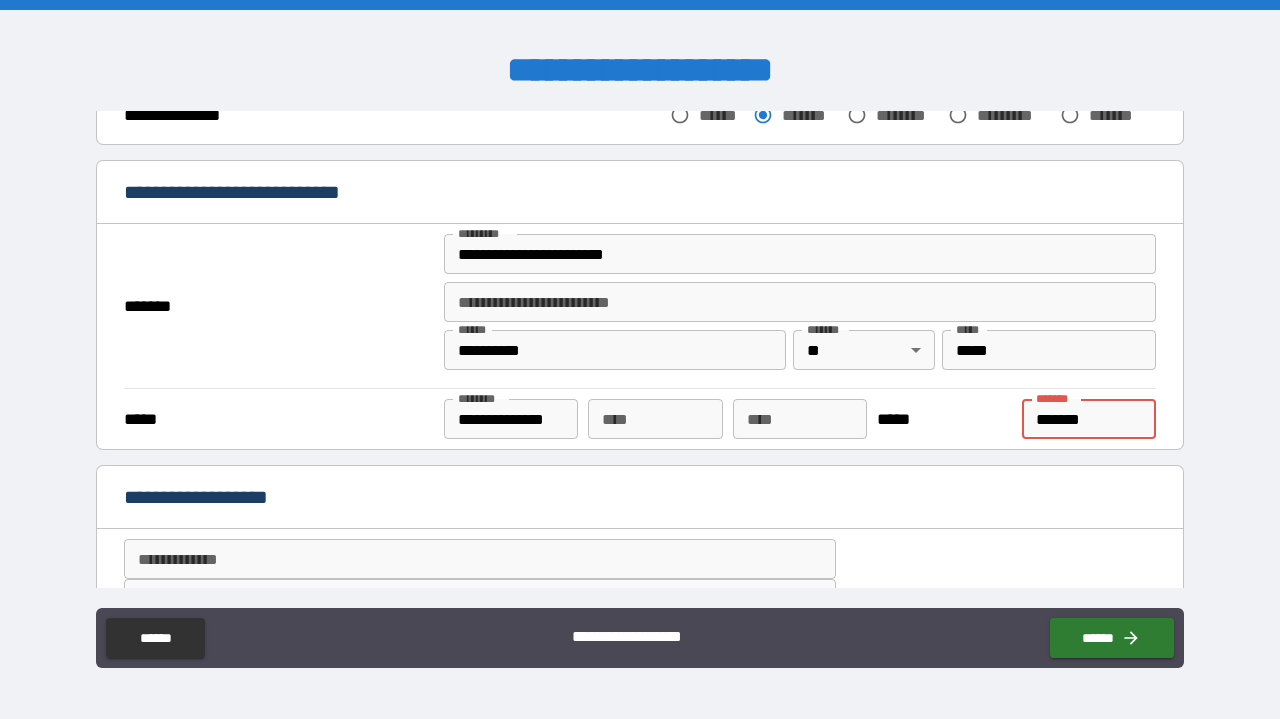 type on "*" 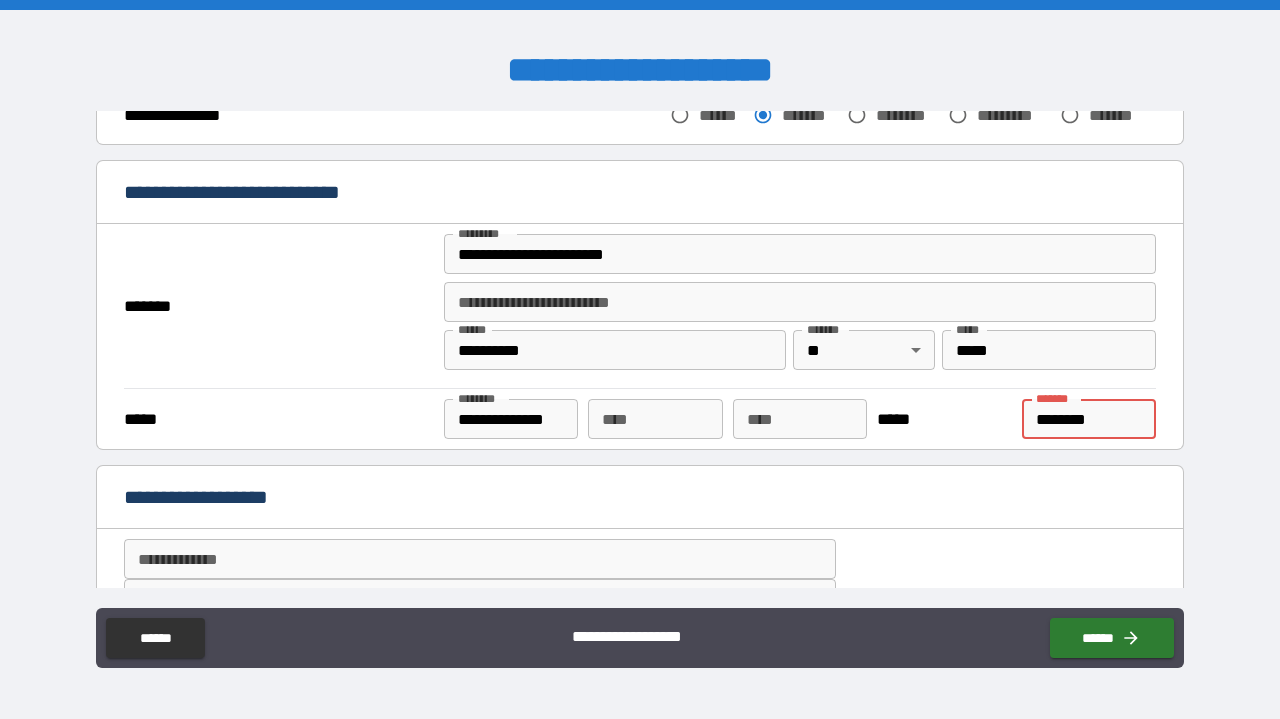 type on "*********" 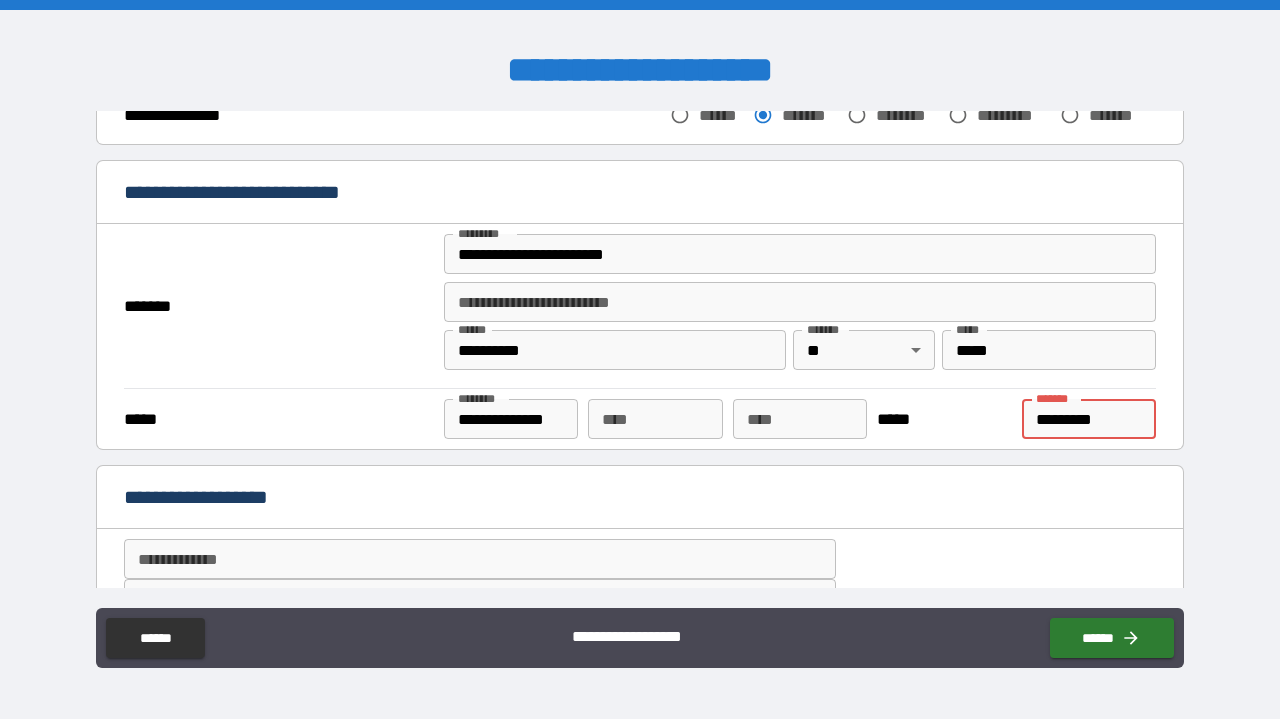 type on "**********" 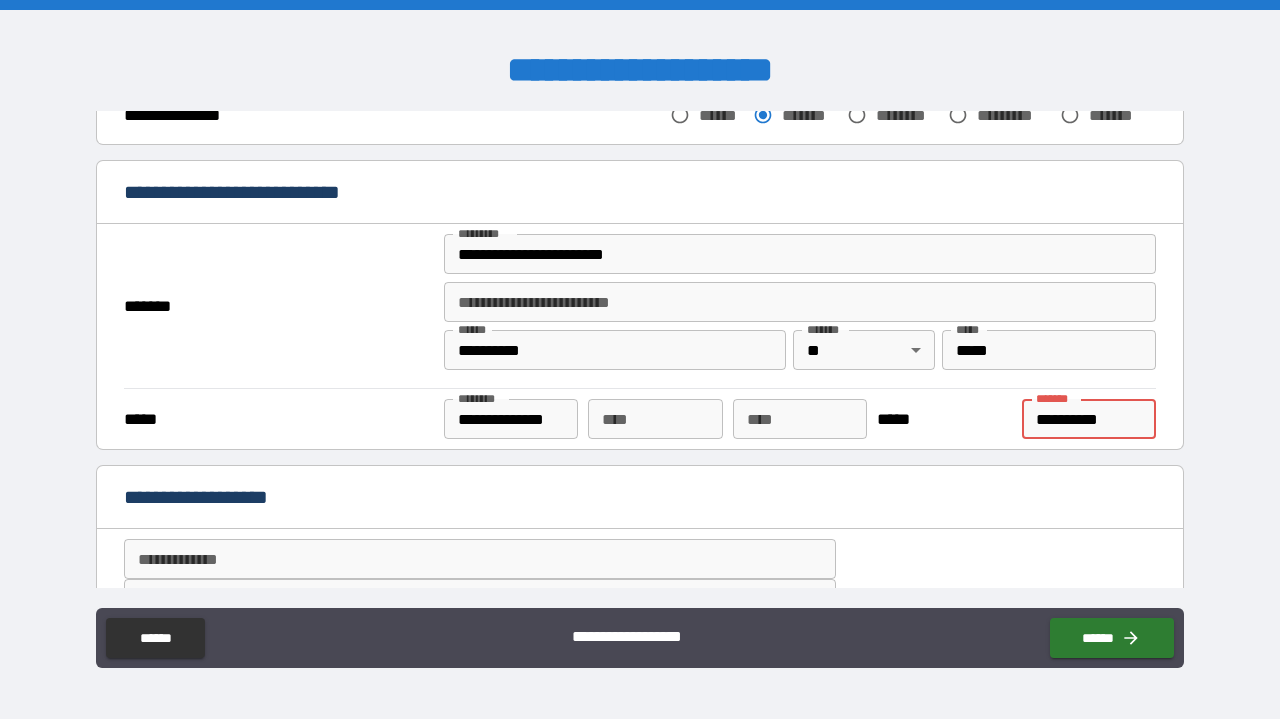 type on "**********" 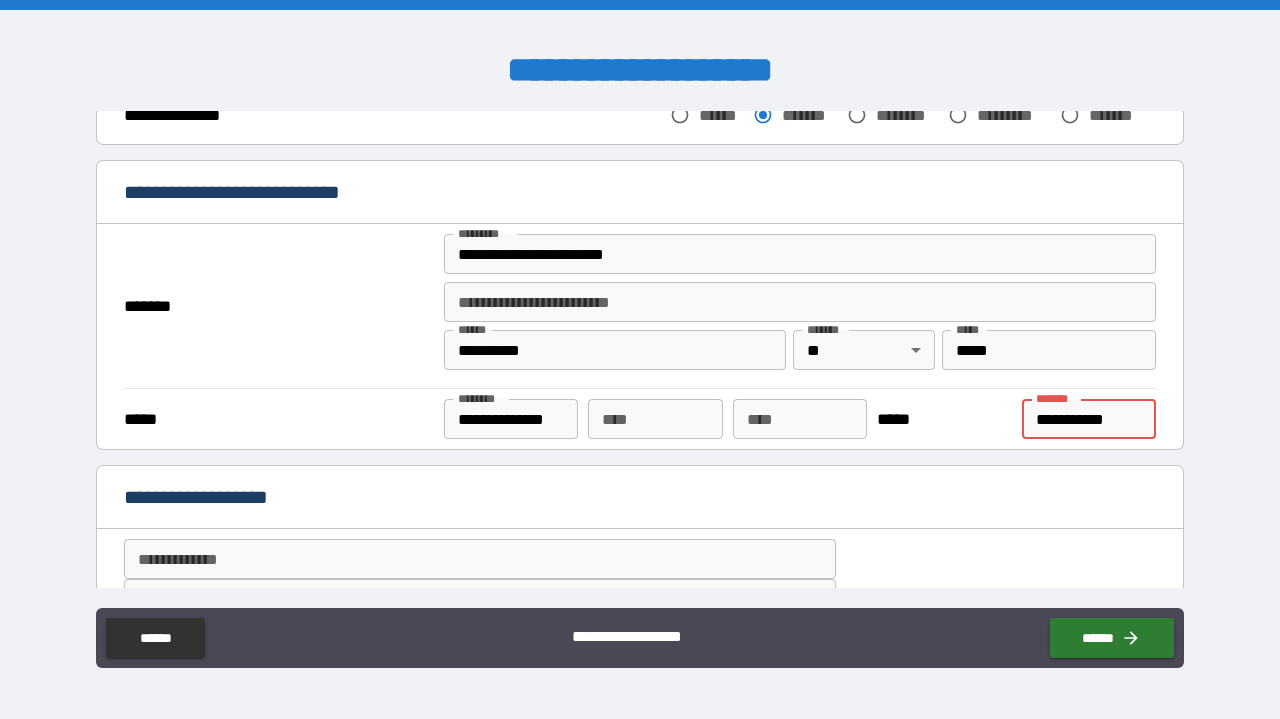 type on "**********" 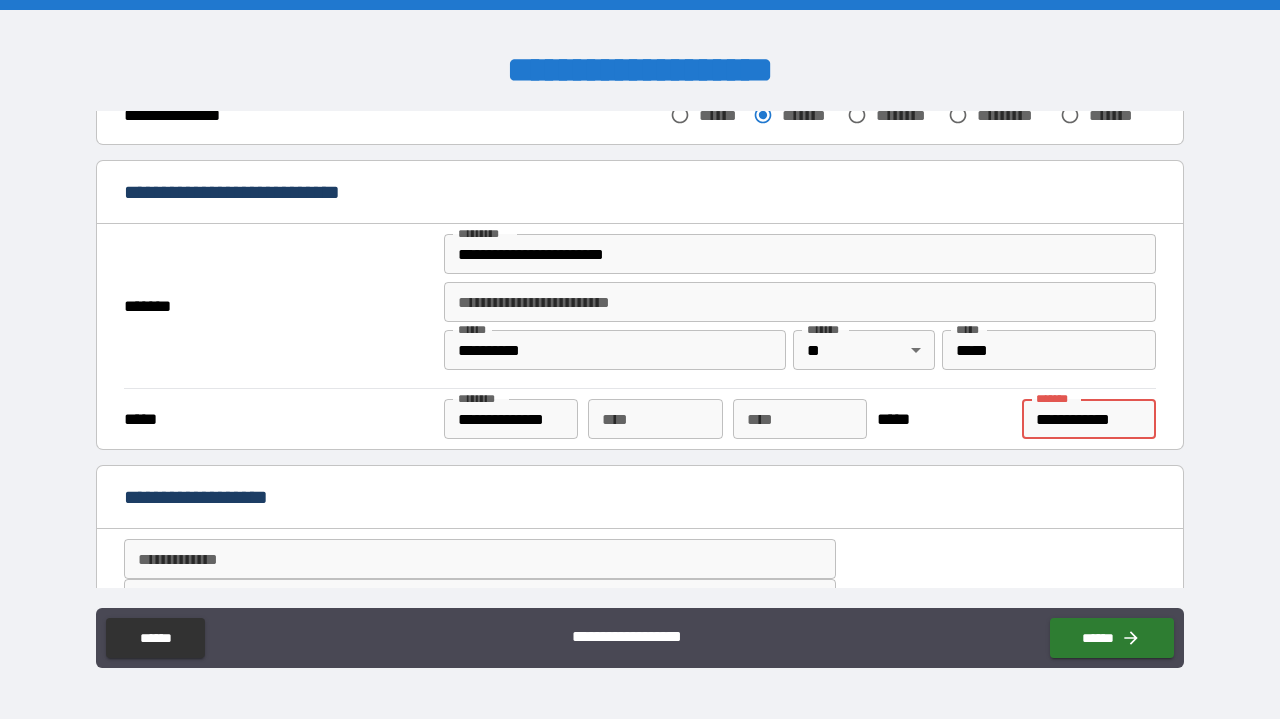 type on "**********" 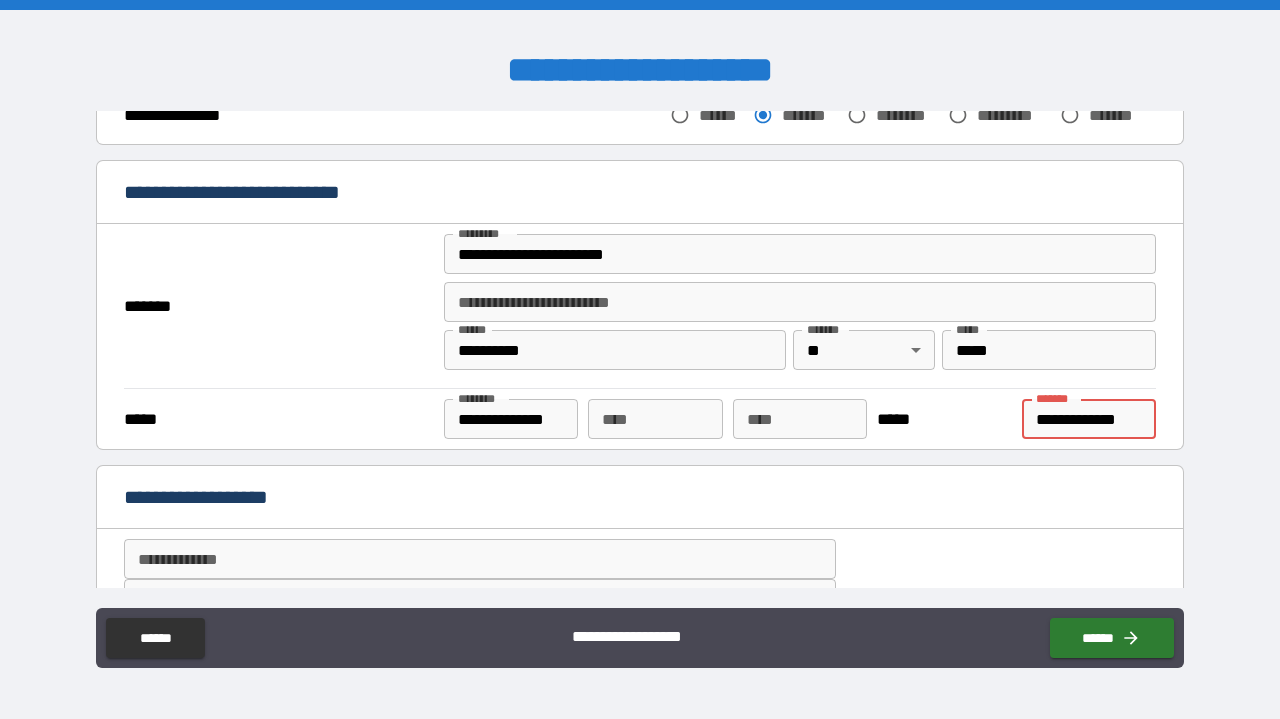 type on "**********" 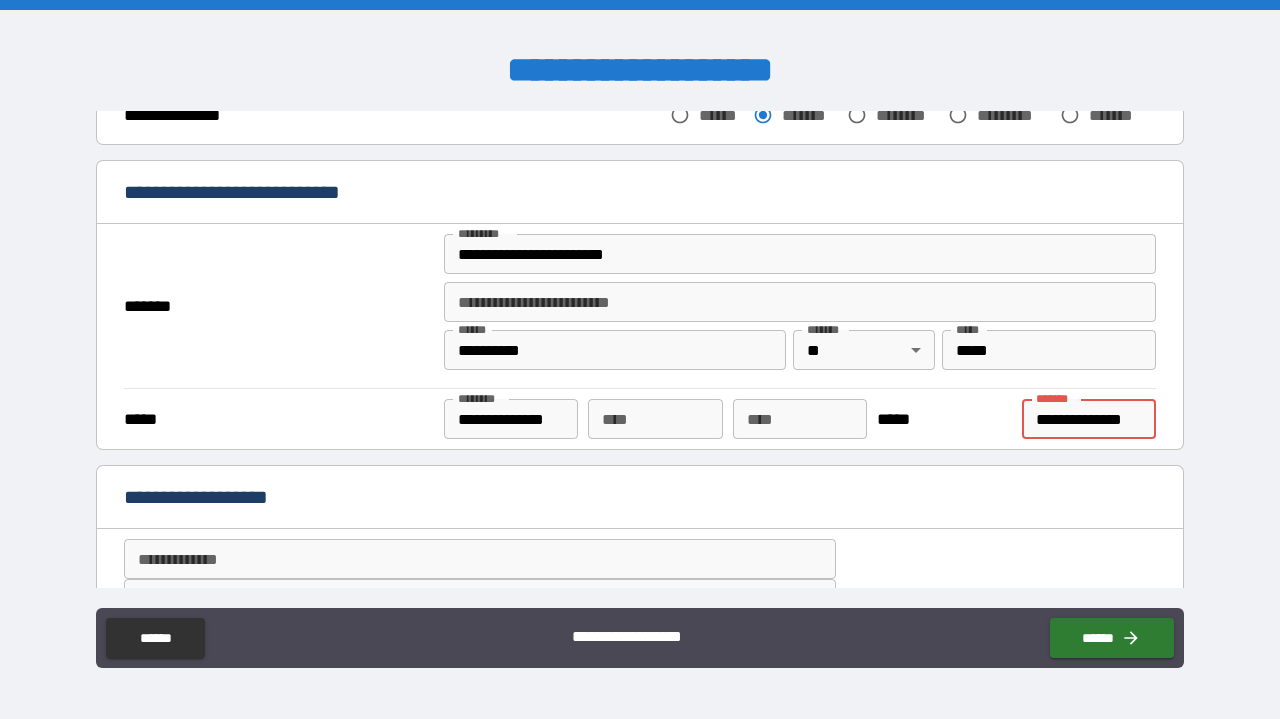 type on "**********" 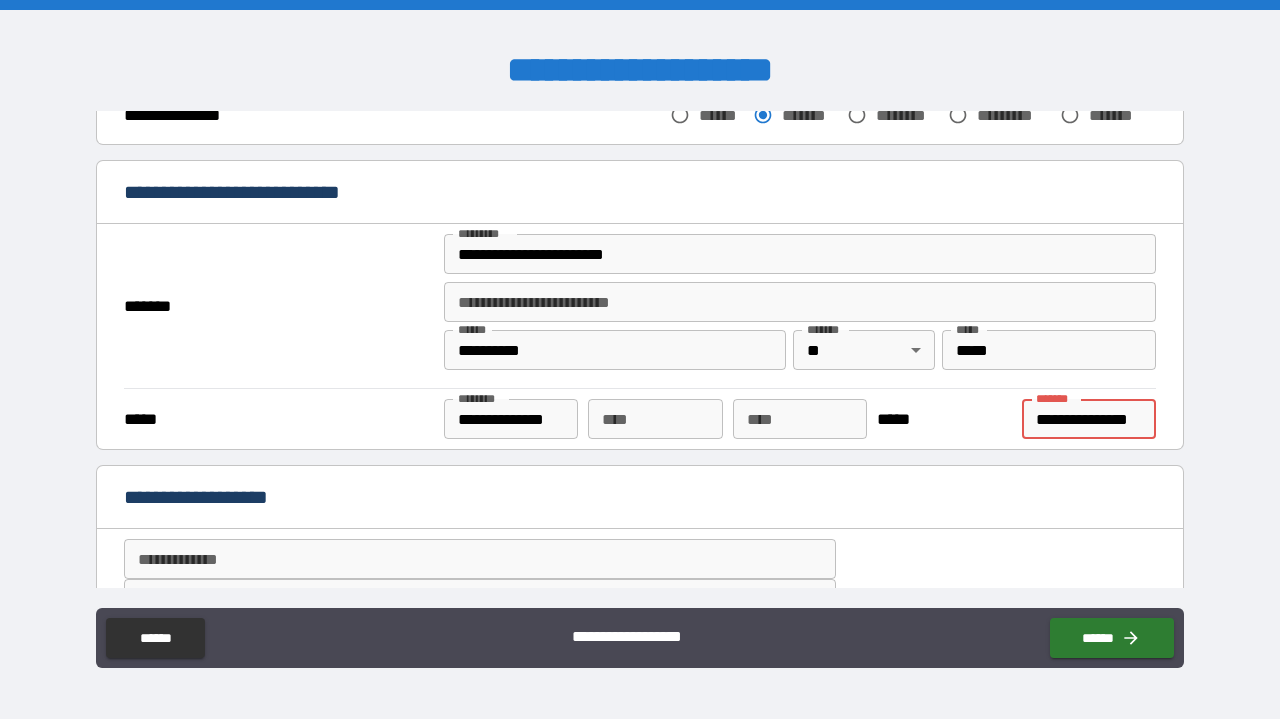 type on "**********" 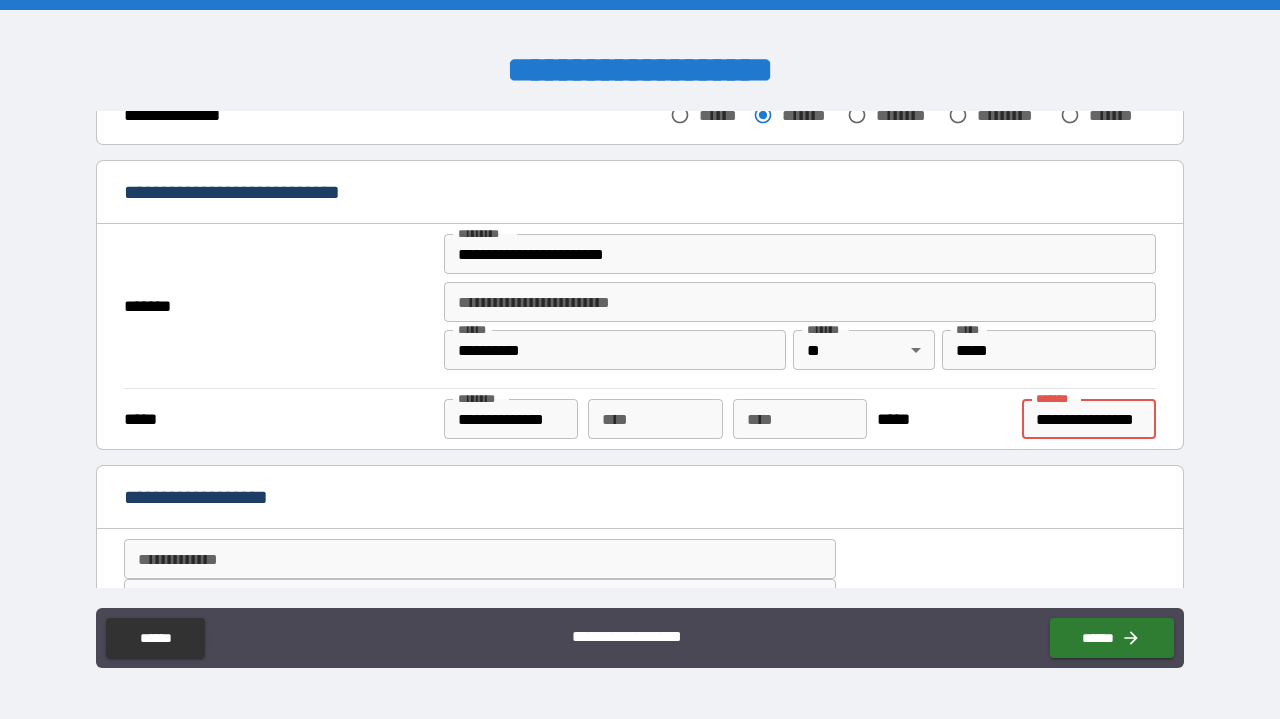 type on "**********" 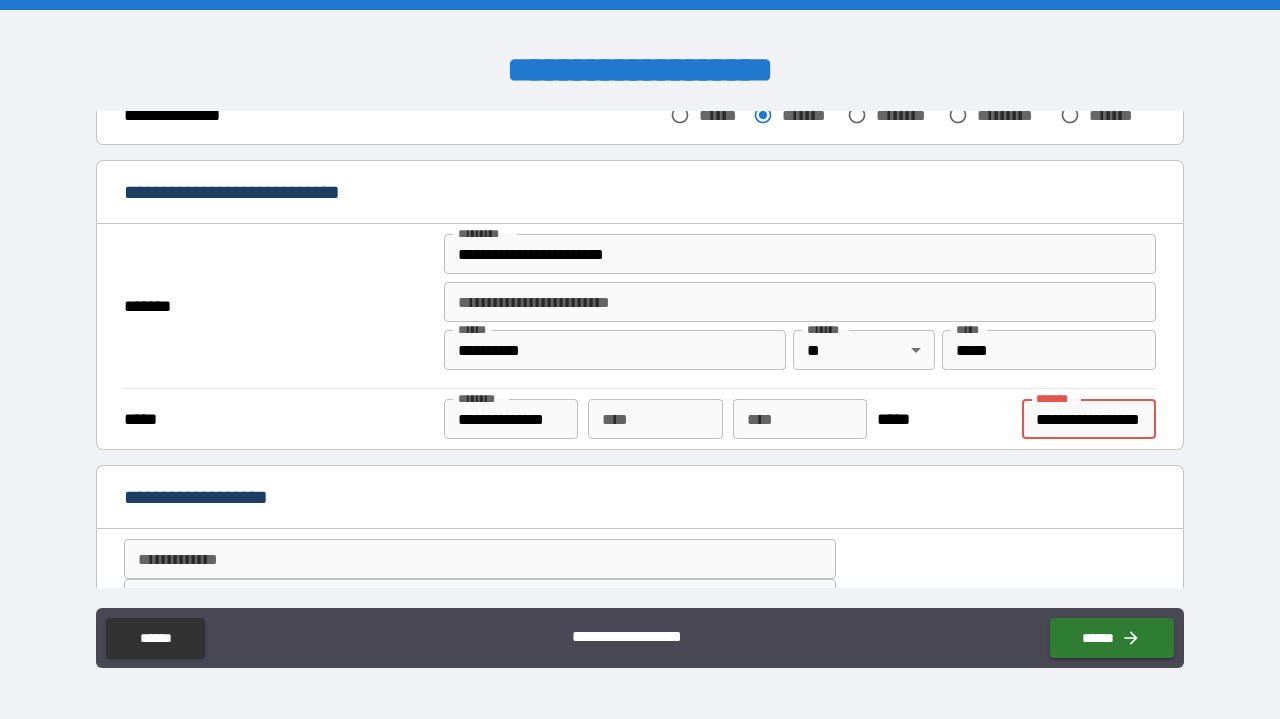 type on "**********" 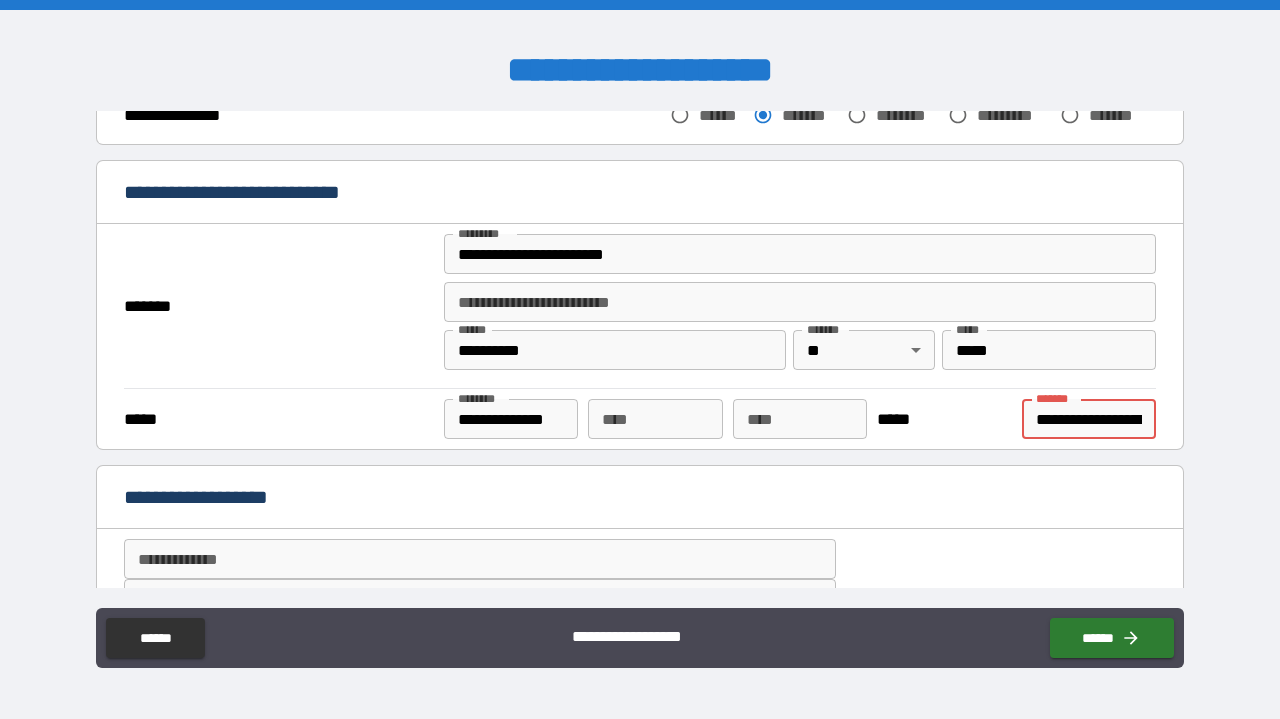 type on "**********" 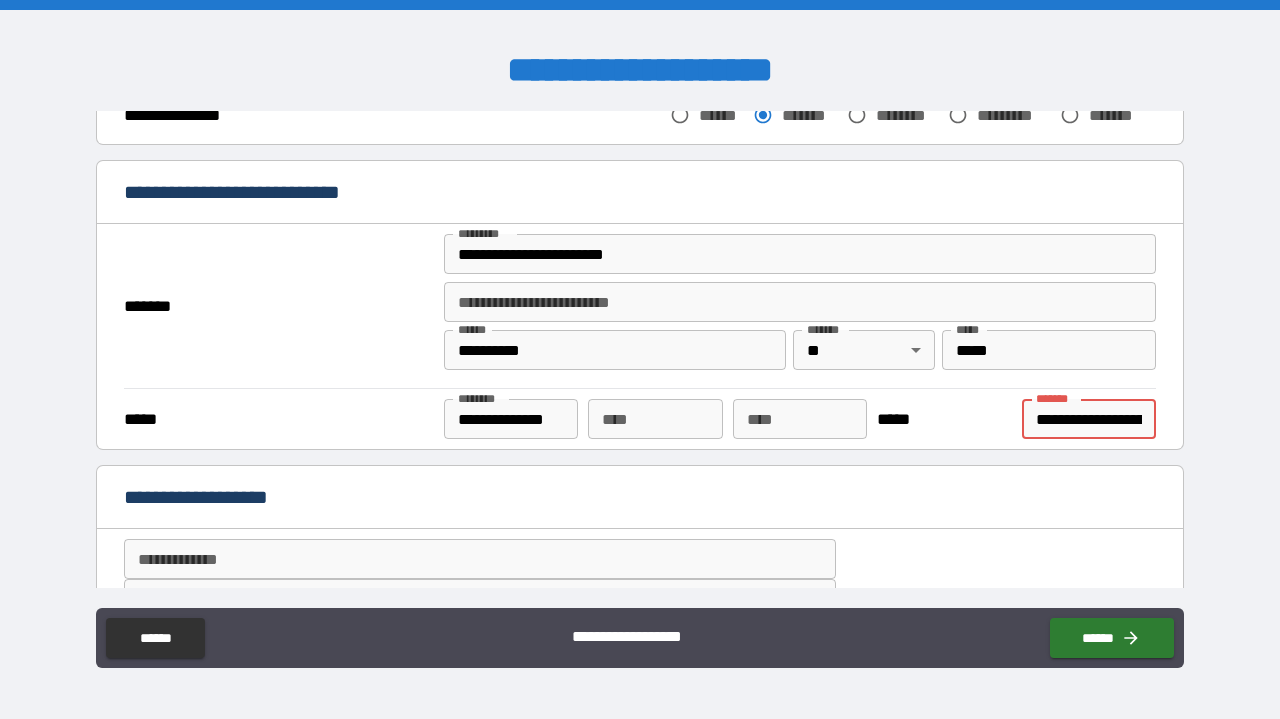 type on "**********" 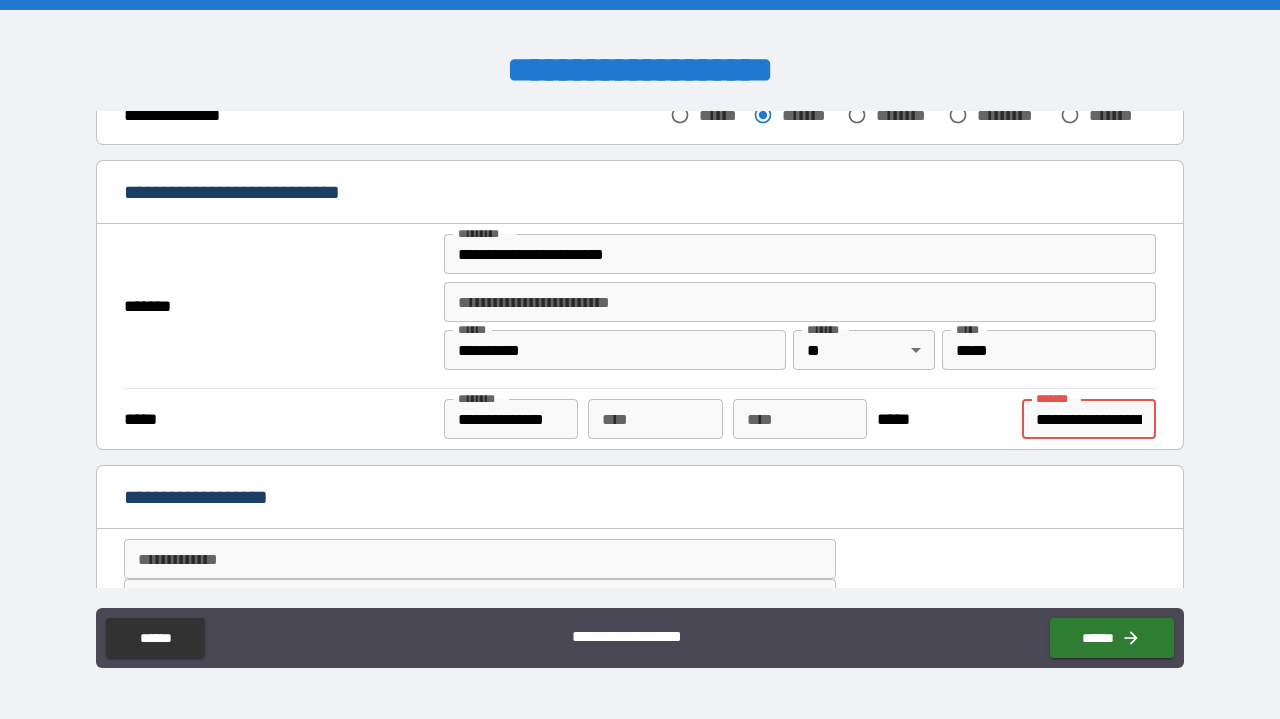 type on "**********" 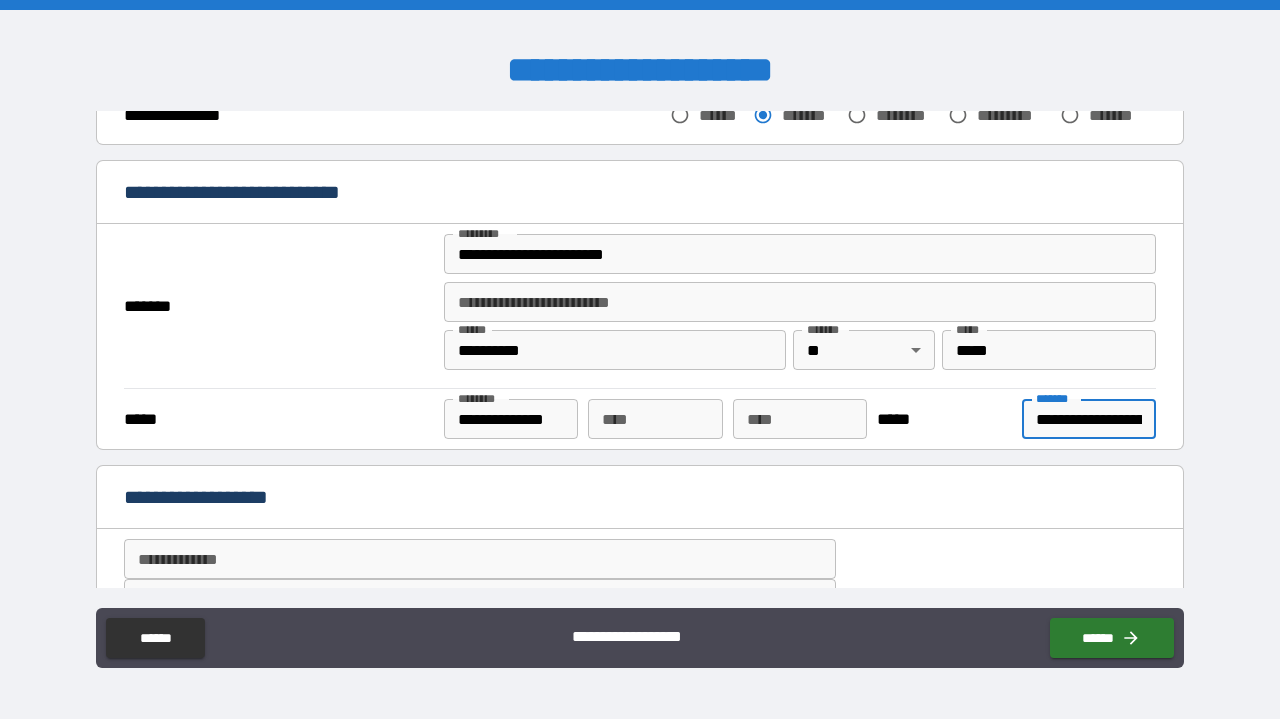 type on "**********" 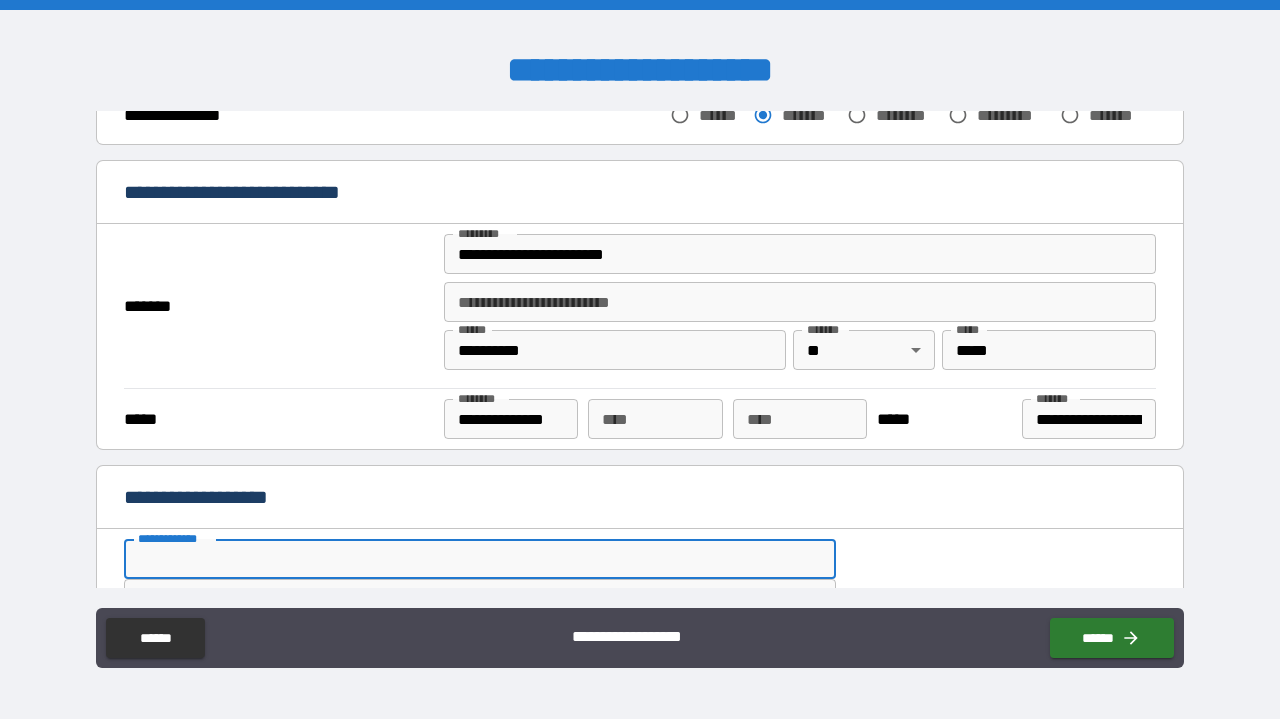 type on "*" 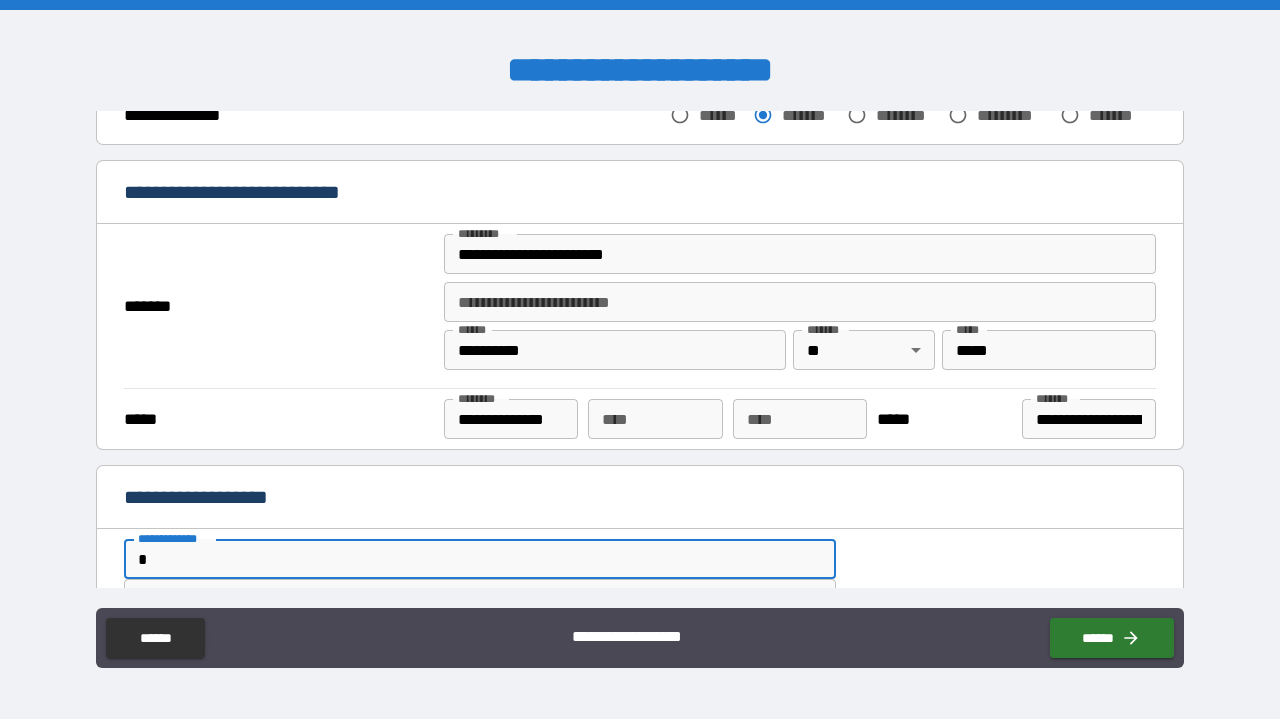 type on "*" 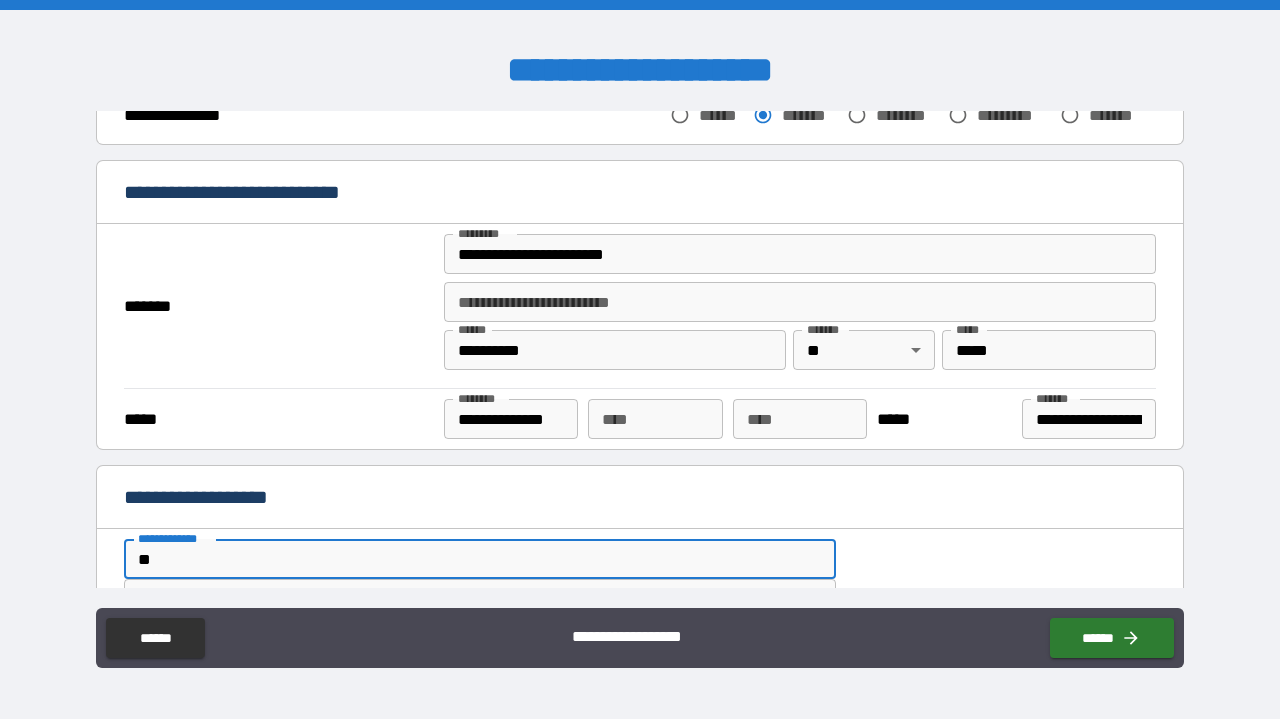 type on "***" 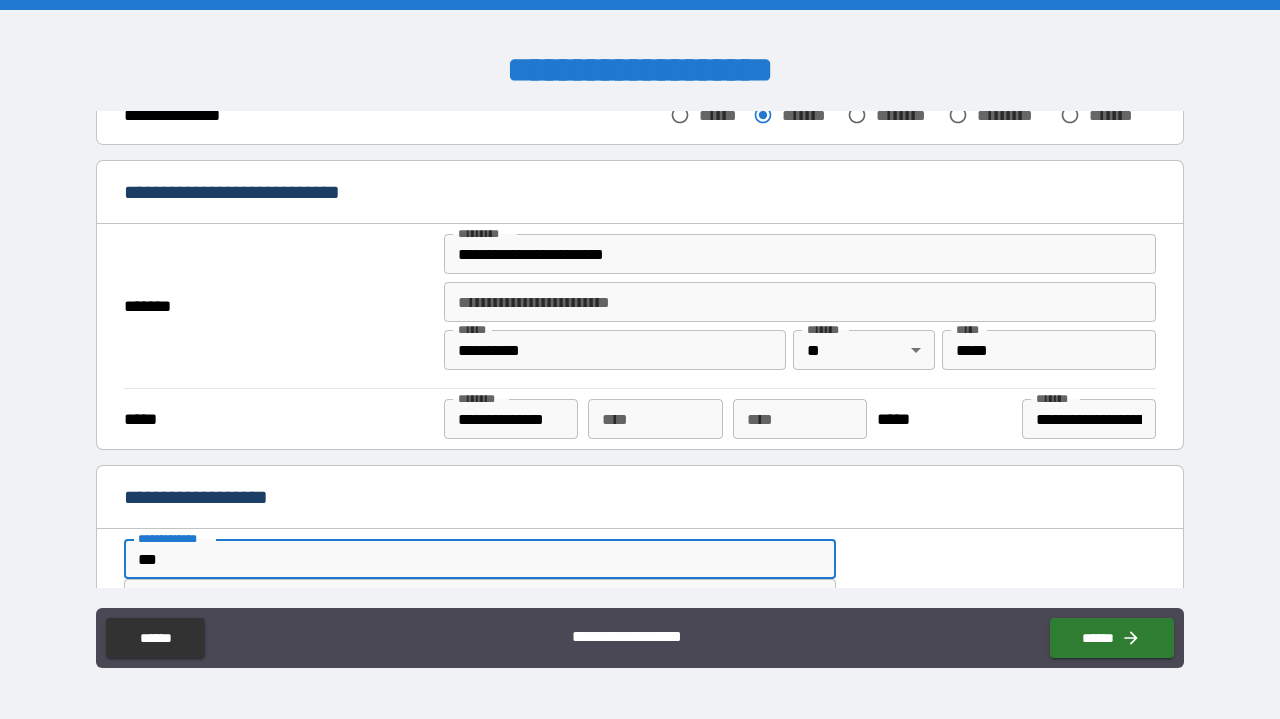 type on "****" 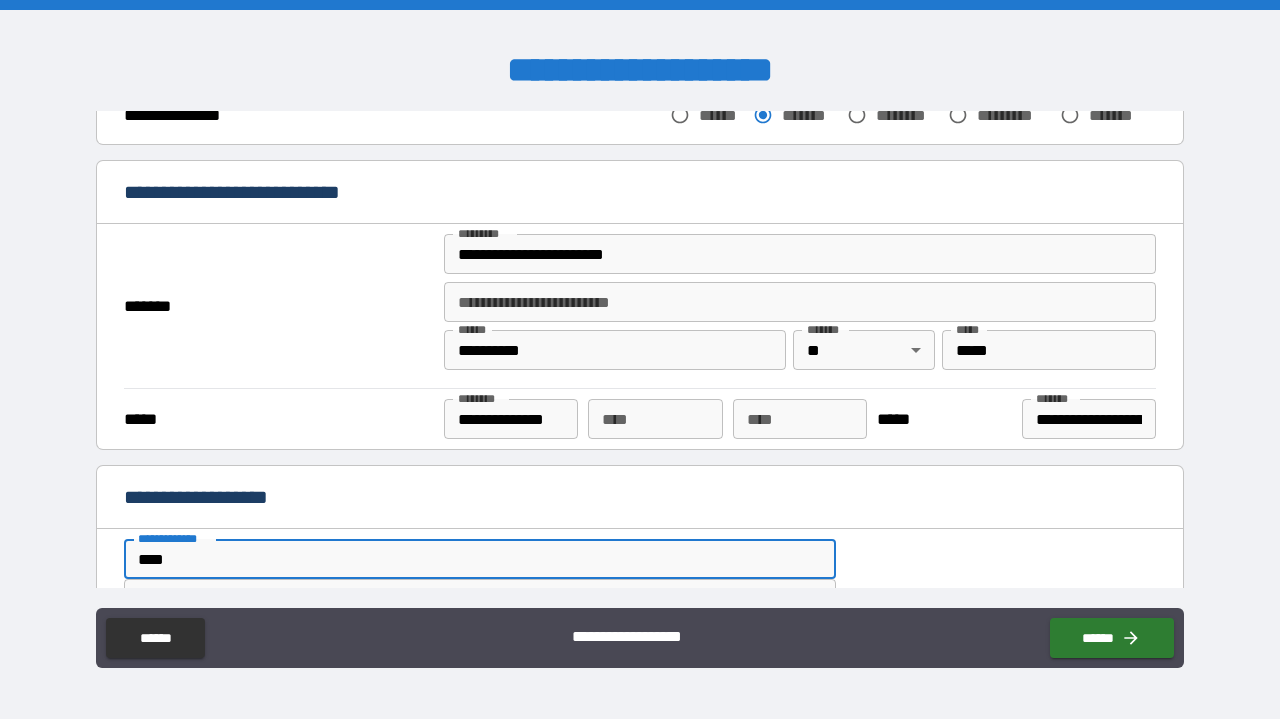 type on "****" 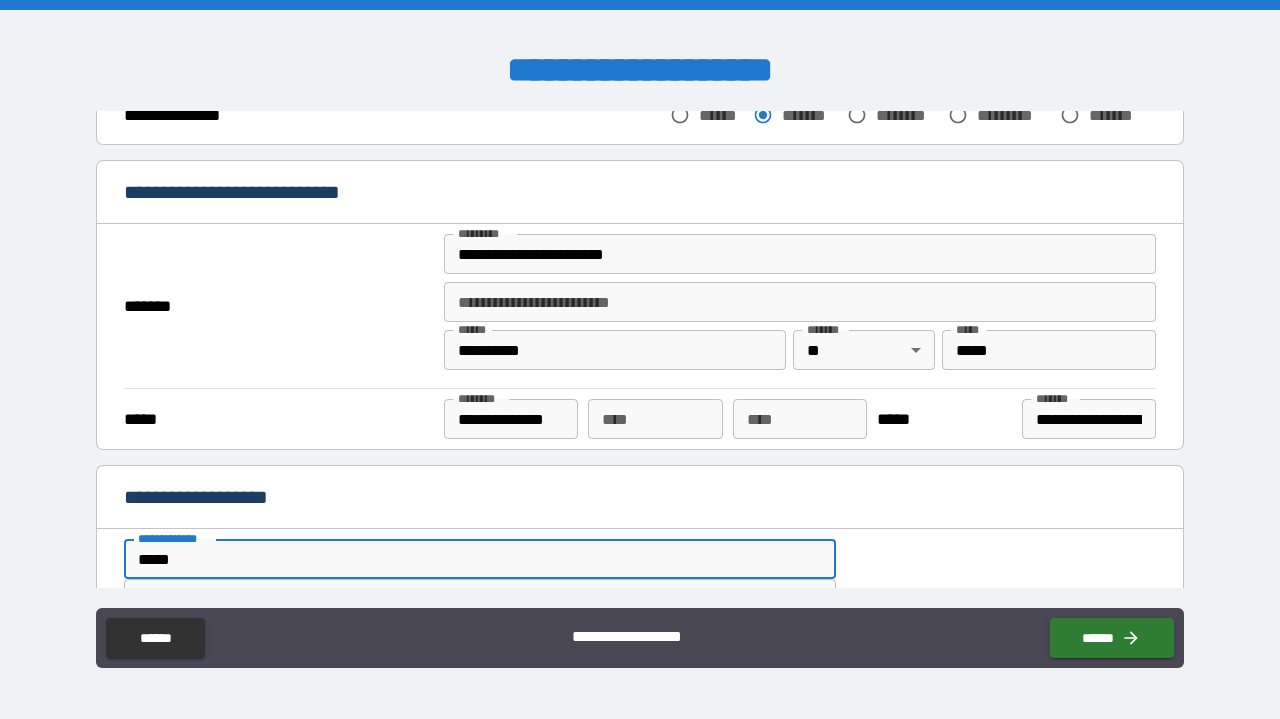 type on "******" 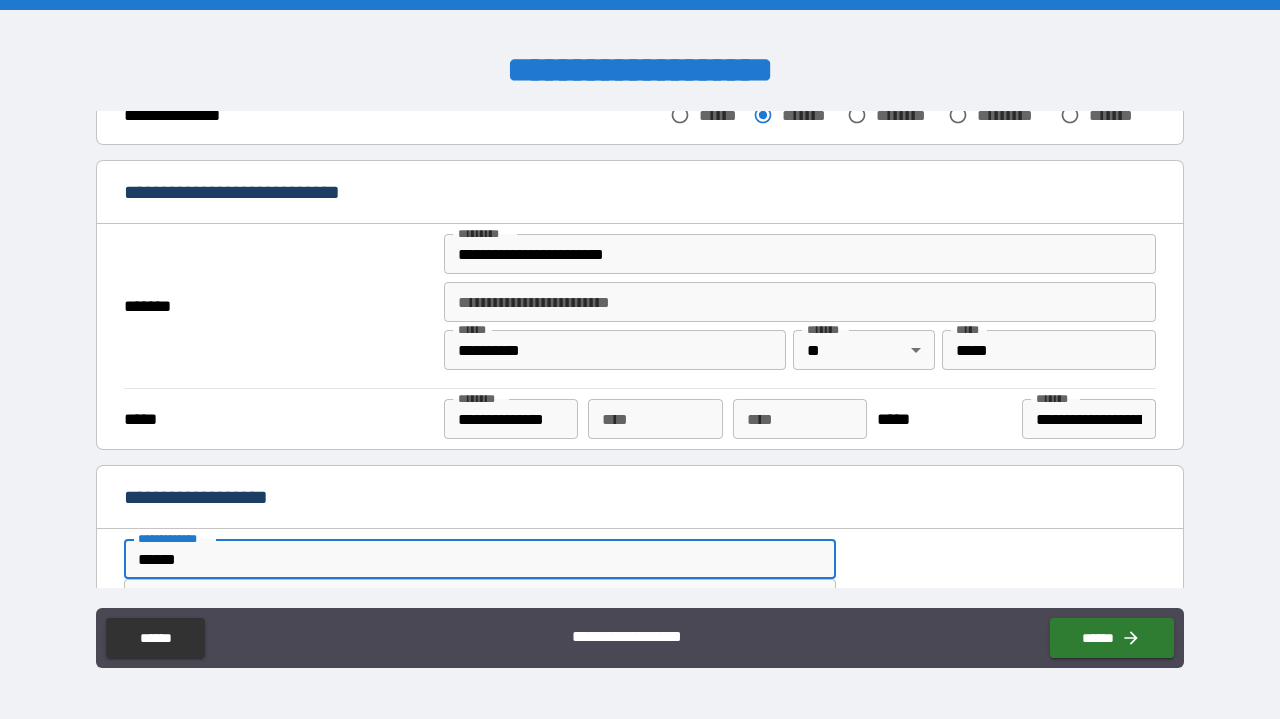 type on "*******" 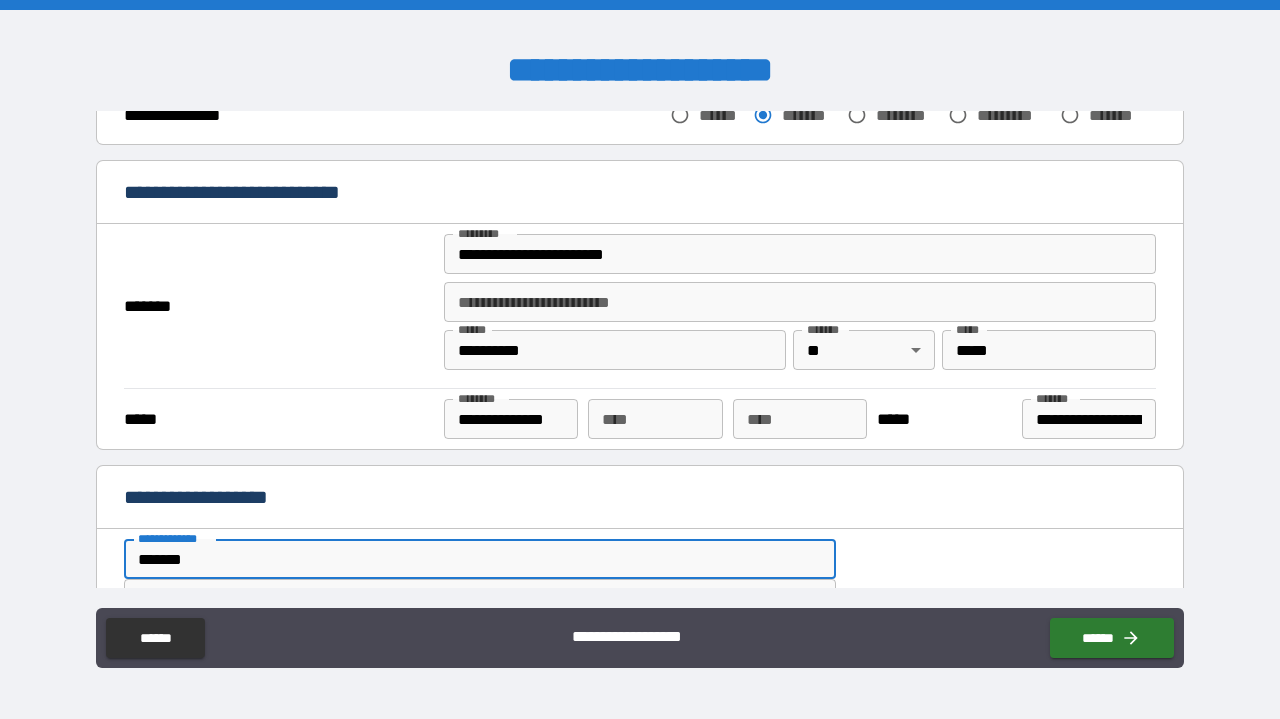 type on "******" 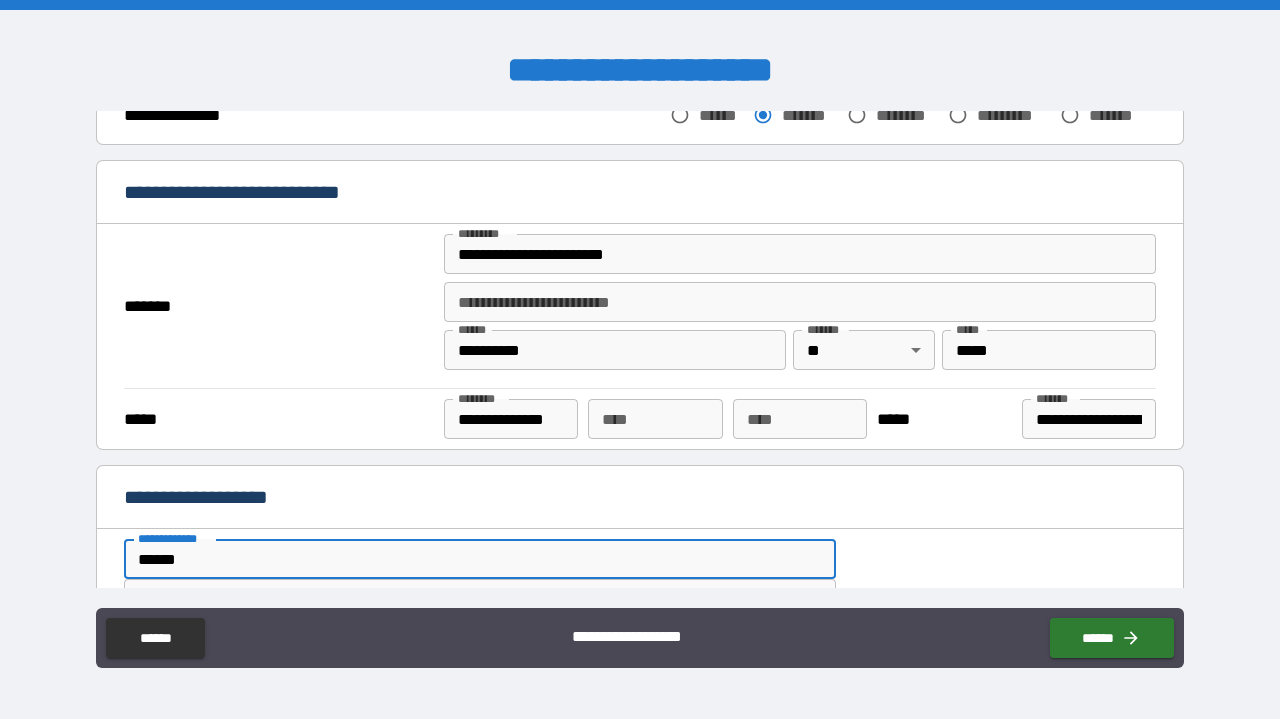 type on "****" 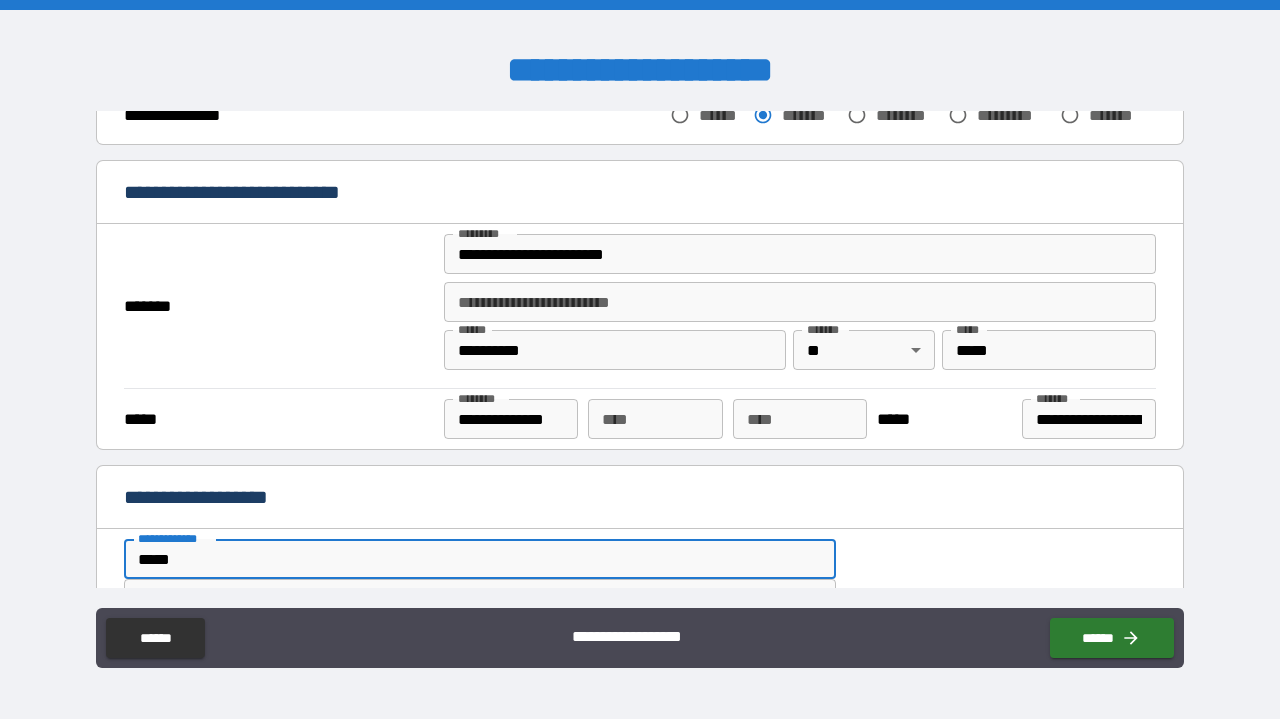 type on "****" 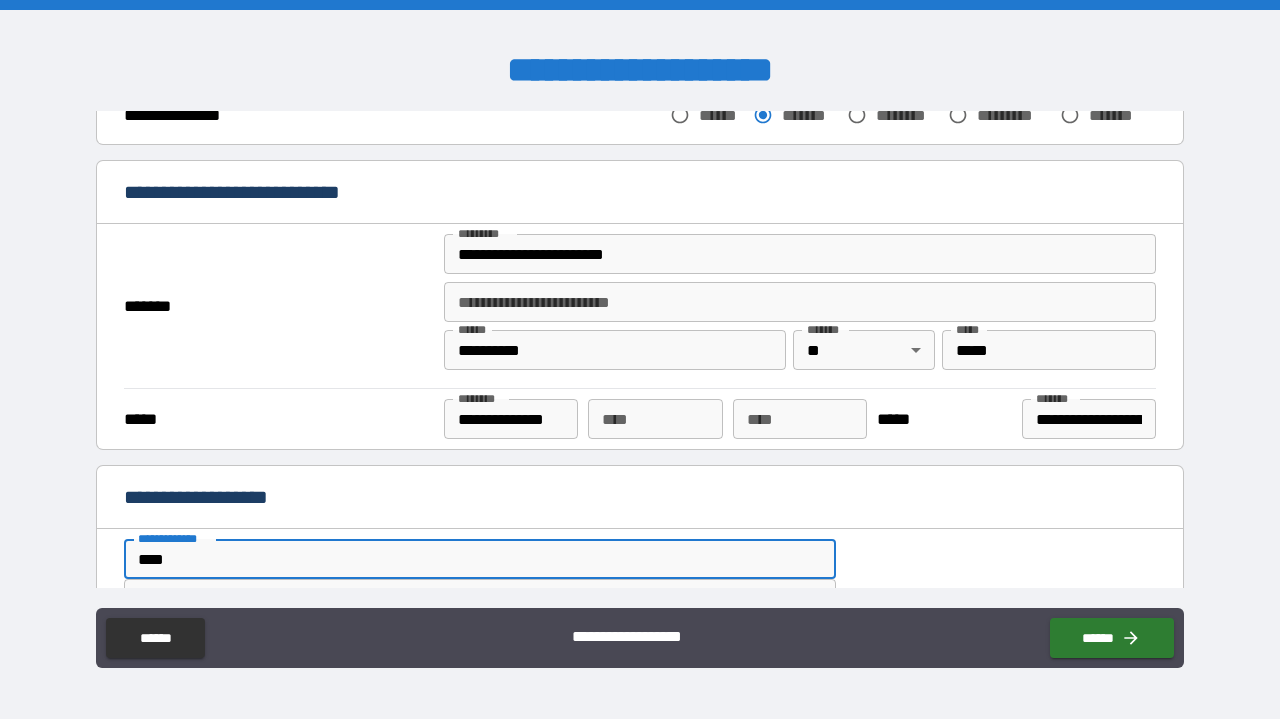 type on "*" 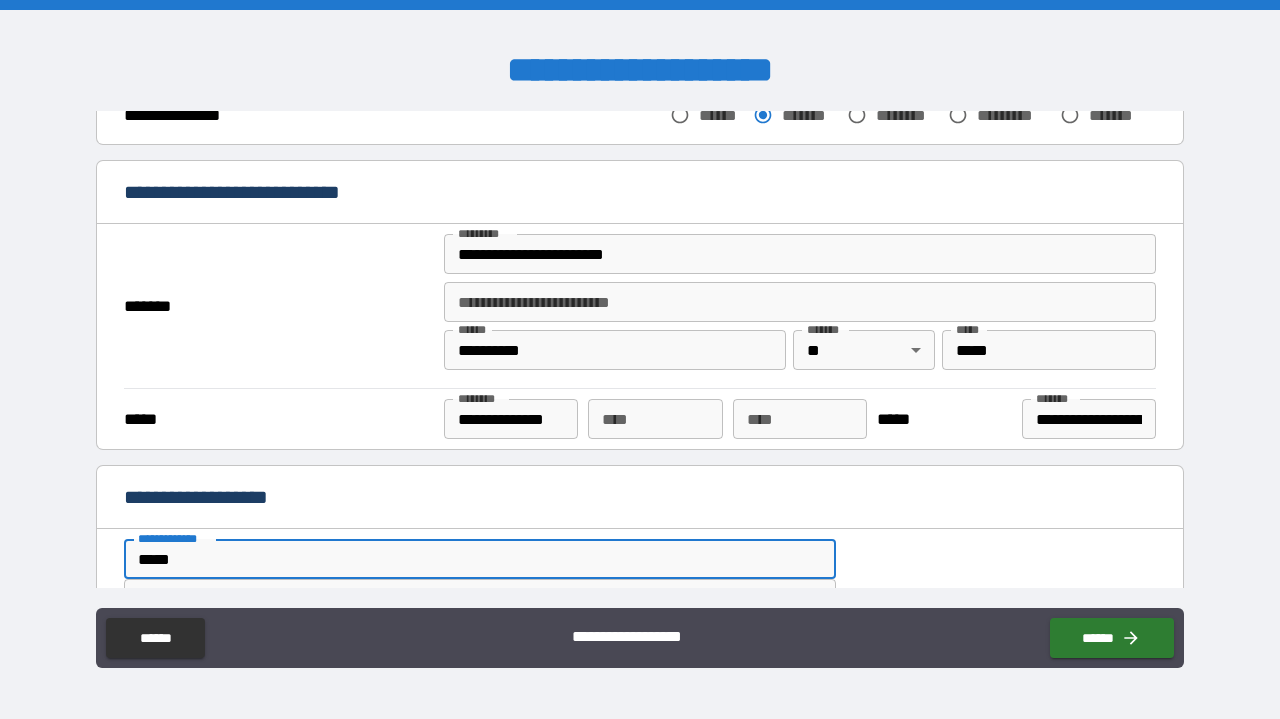 type on "******" 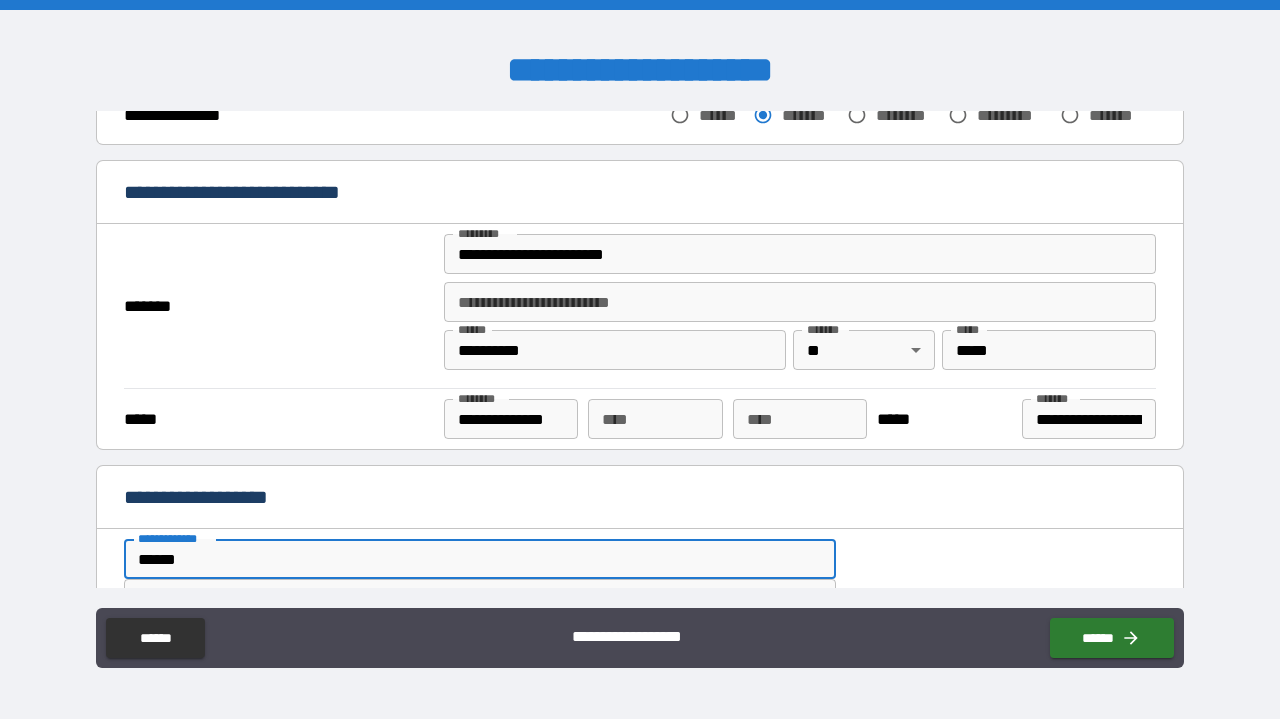 type on "*******" 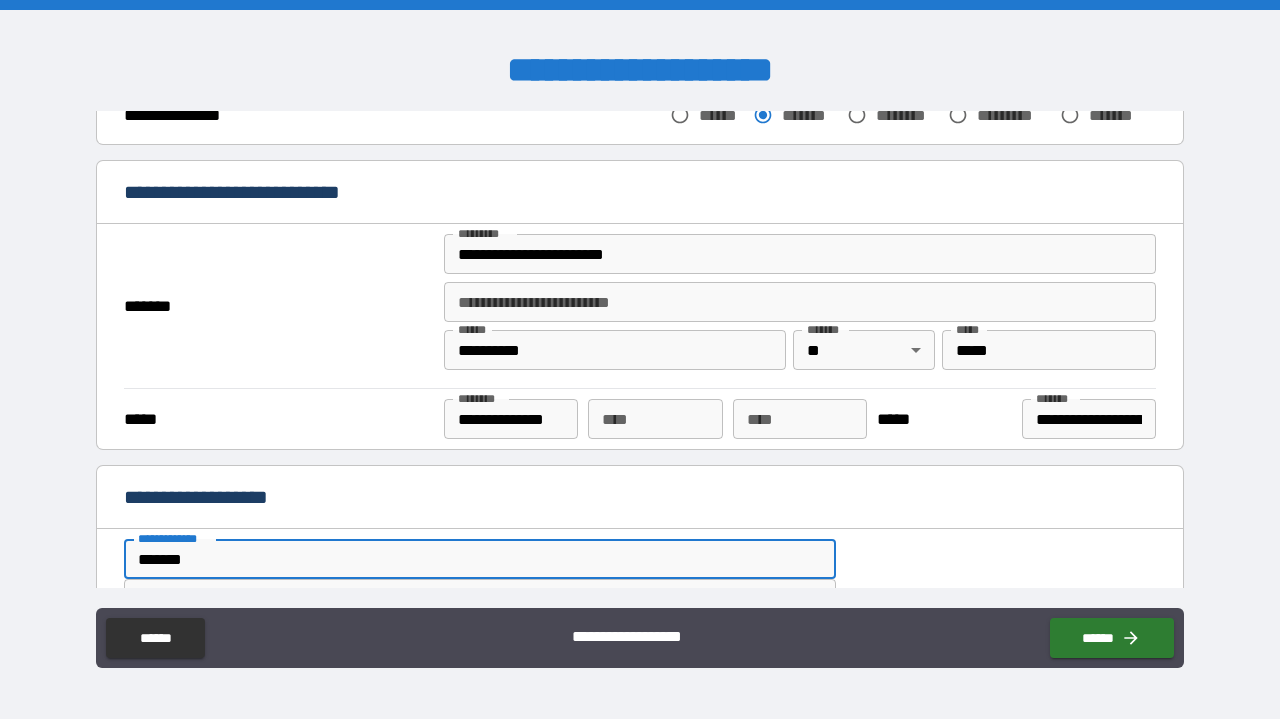 type on "********" 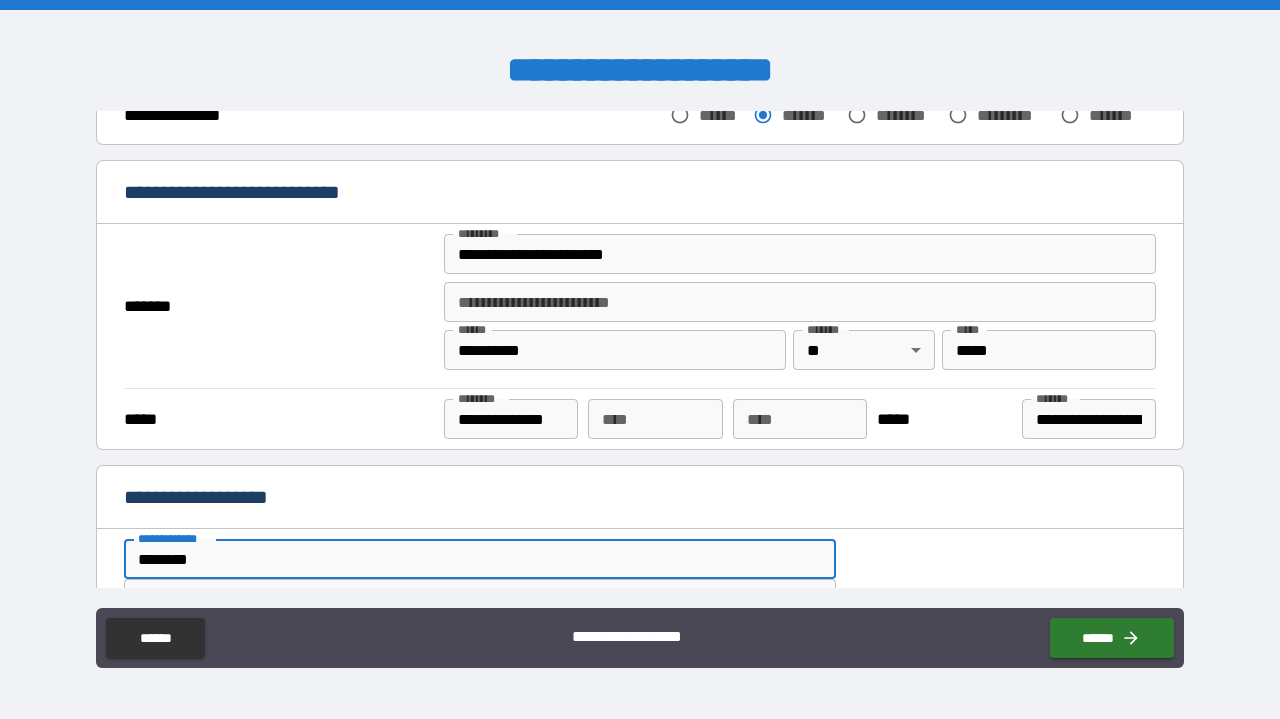 type on "*" 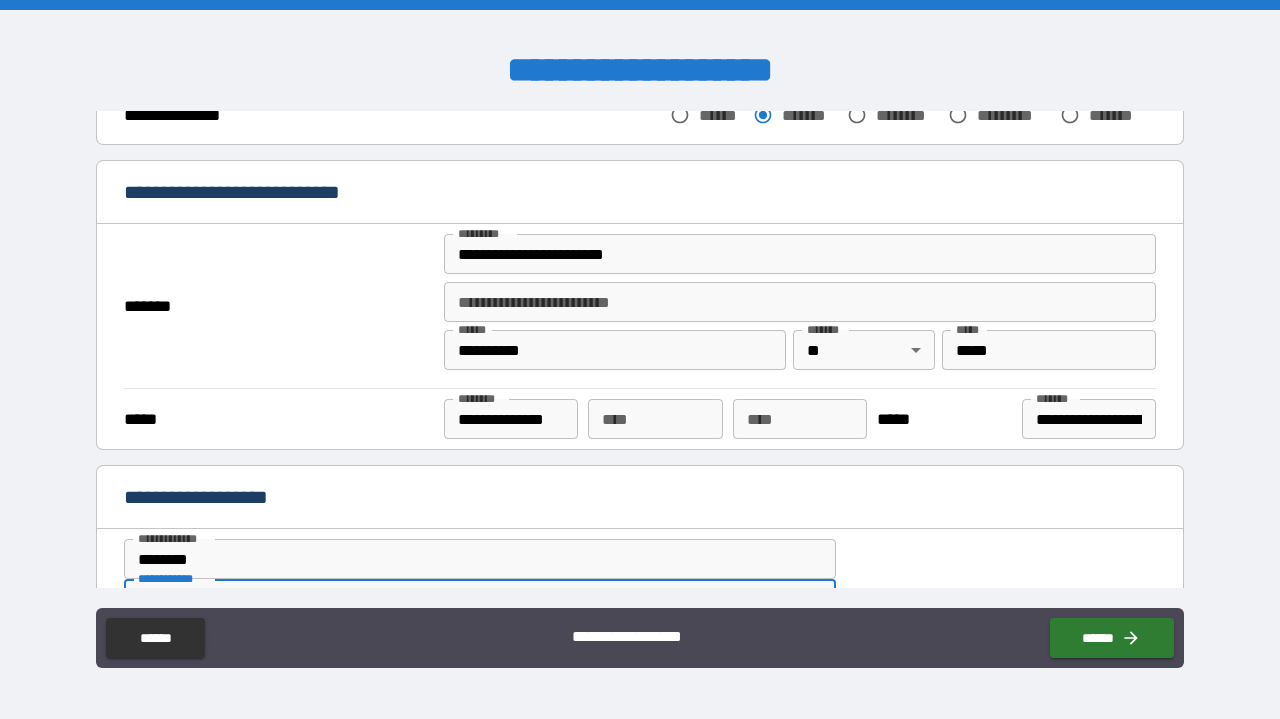 scroll, scrollTop: 596, scrollLeft: 0, axis: vertical 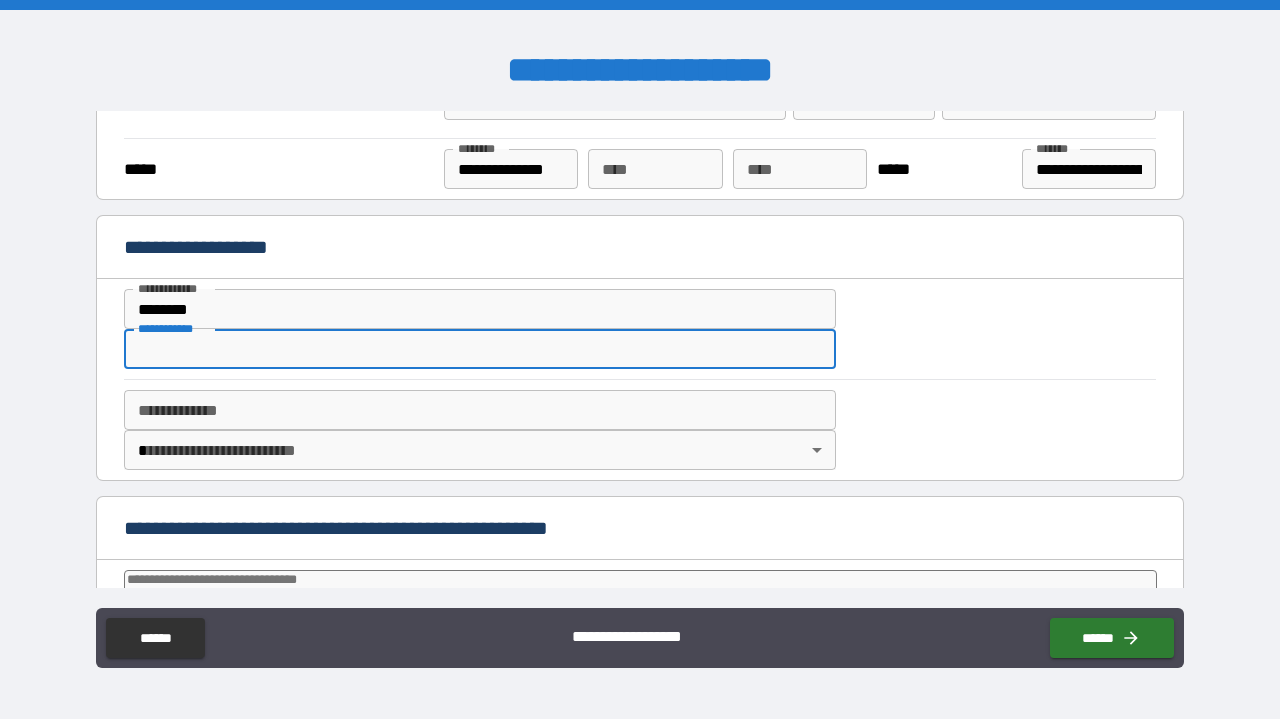 type on "*" 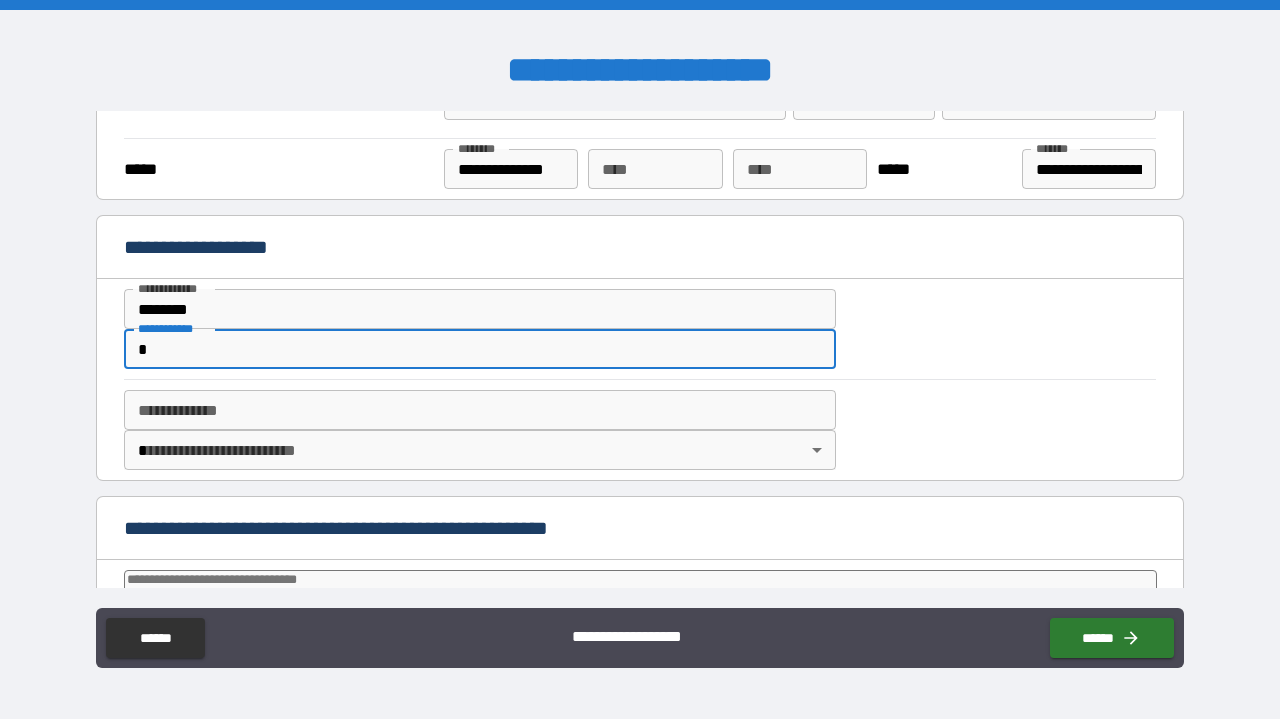 type on "*" 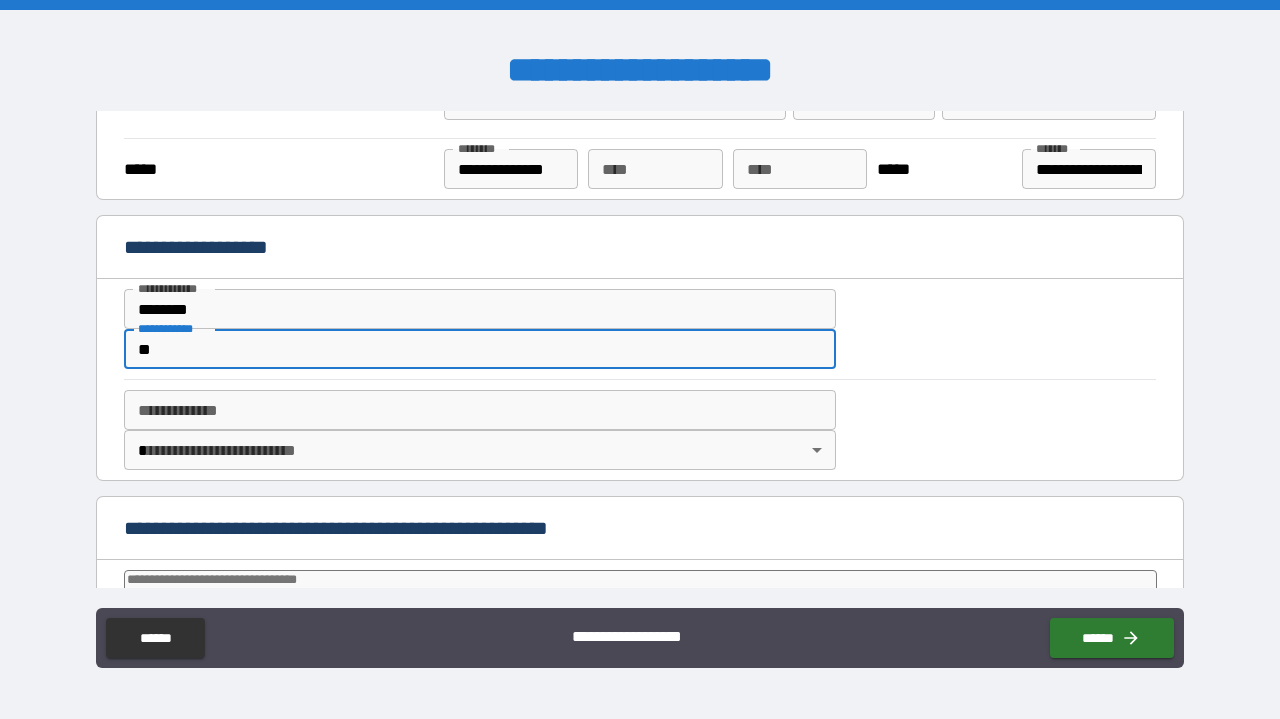 type on "***" 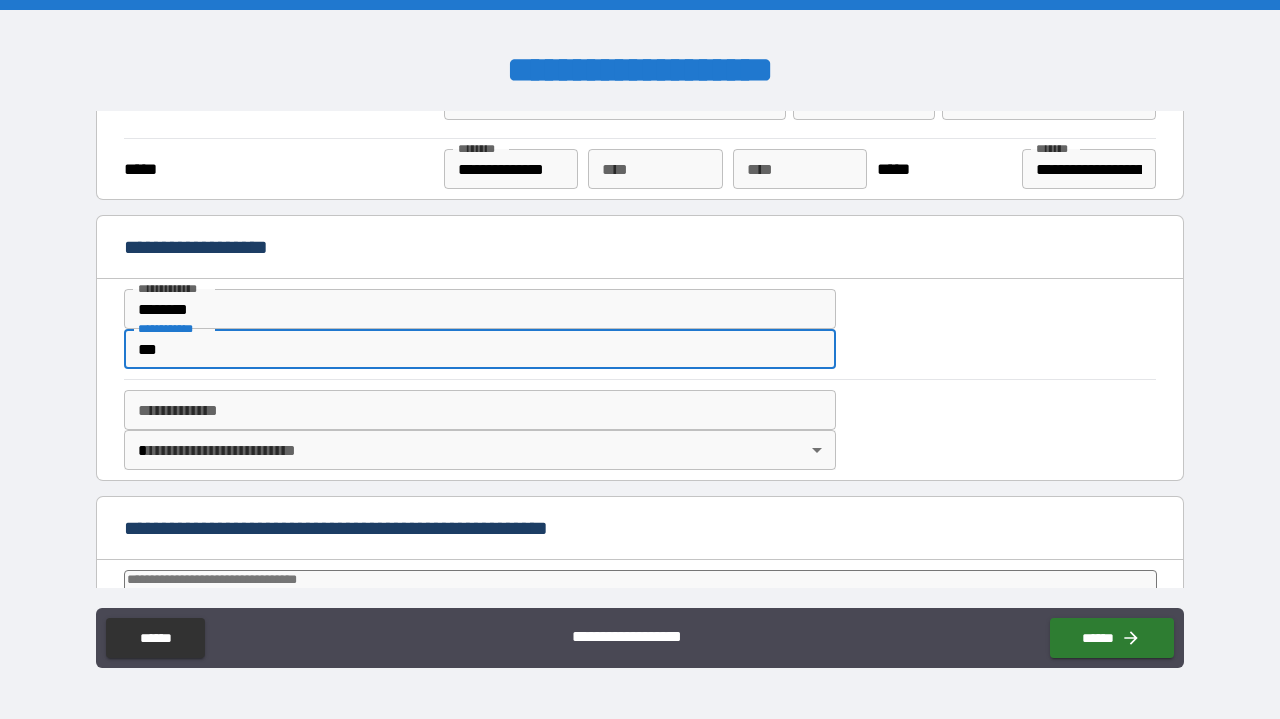 type on "*" 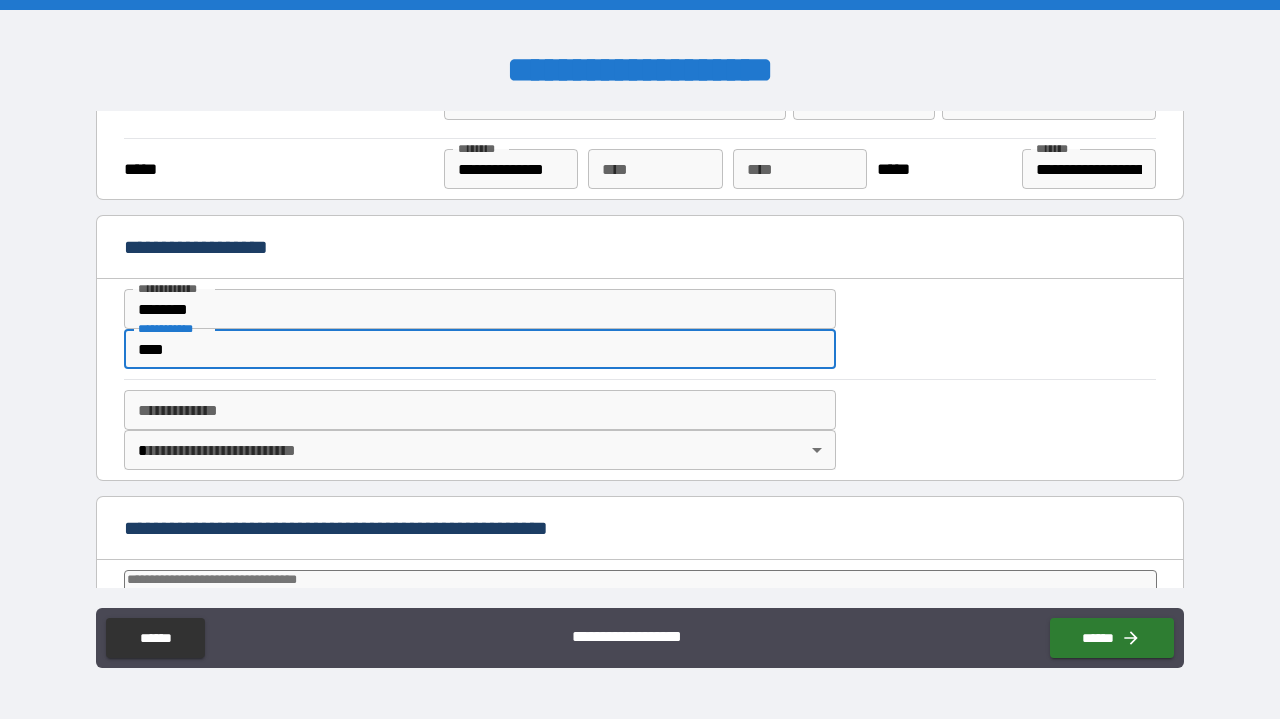 type on "****" 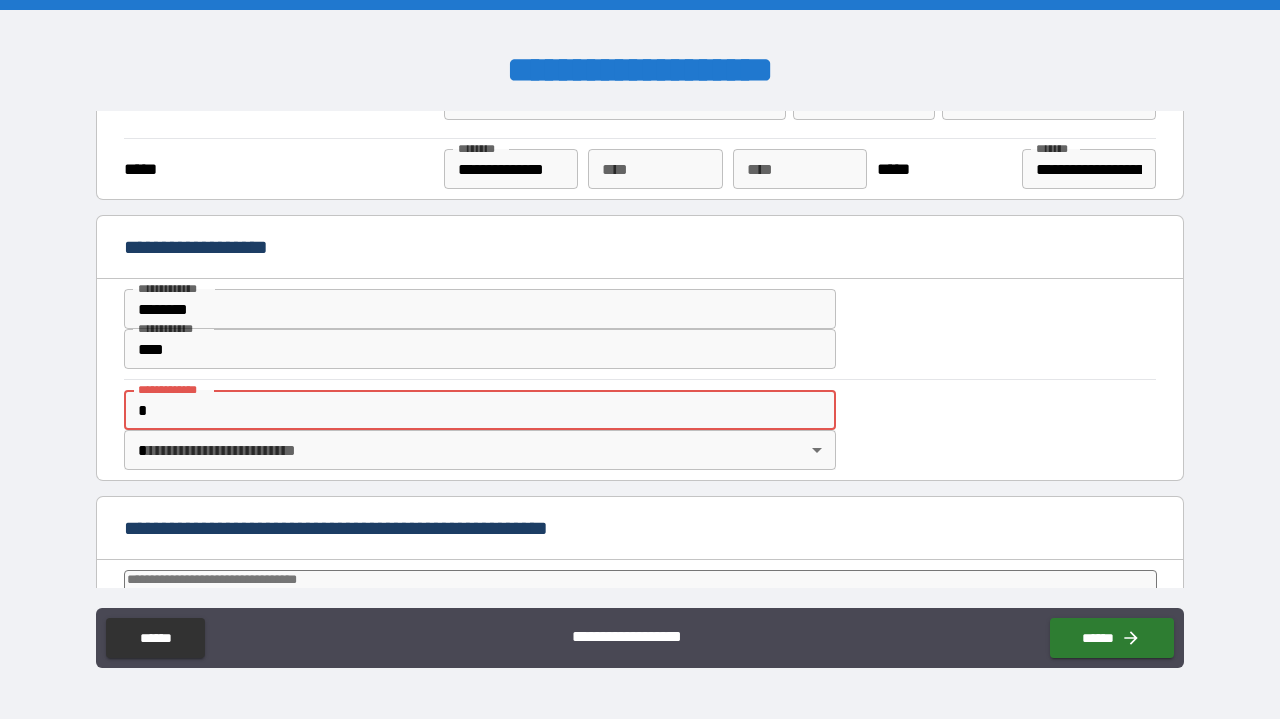 type on "*" 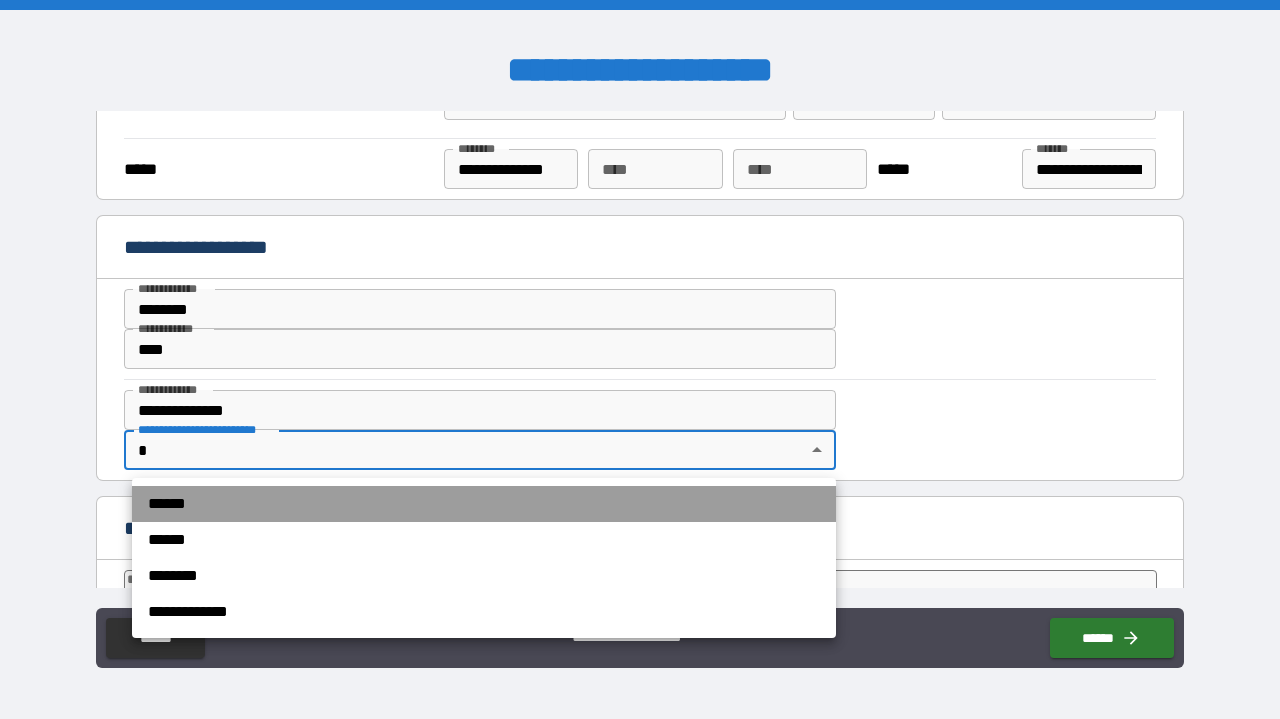 click on "******" at bounding box center [484, 504] 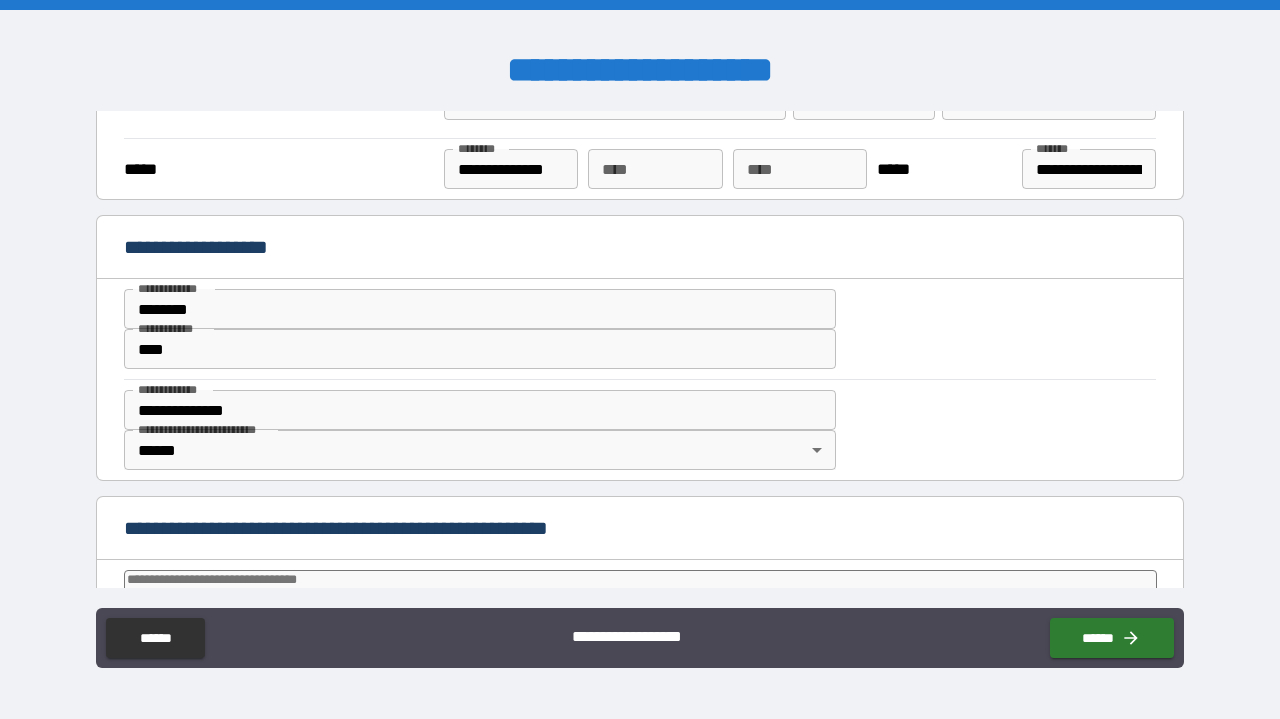 click on "**********" at bounding box center [640, 530] 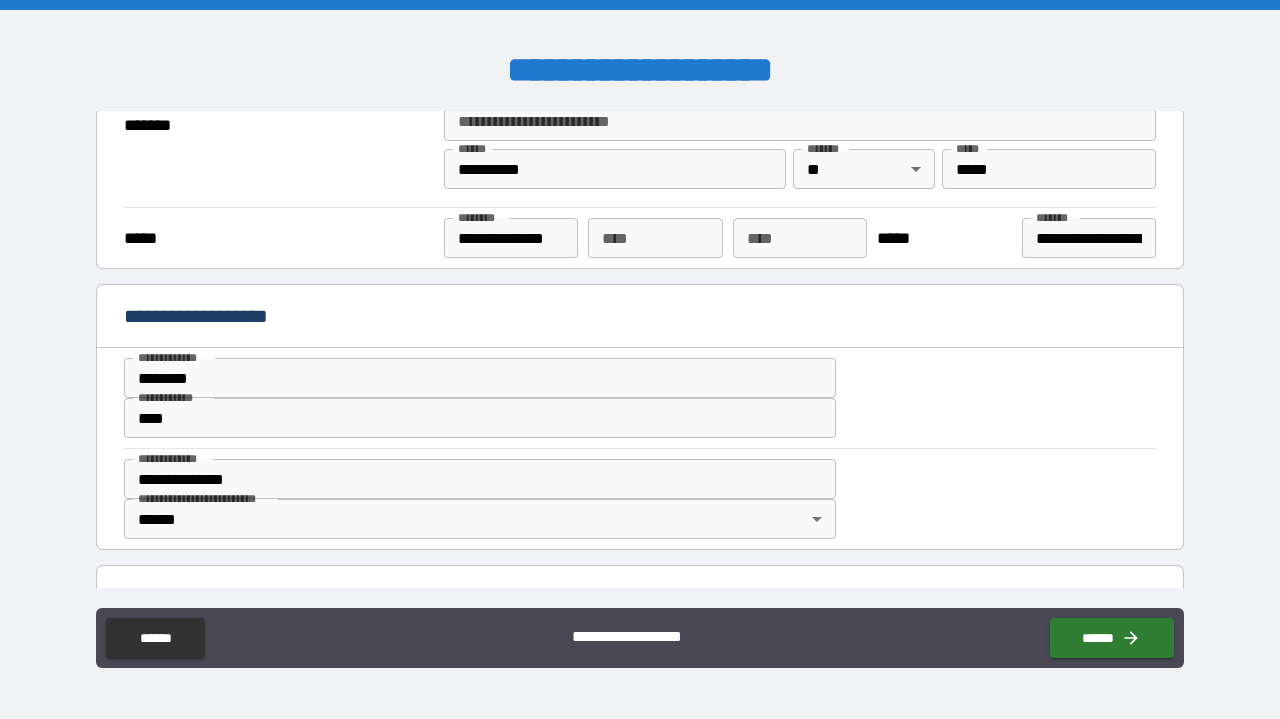 scroll, scrollTop: 702, scrollLeft: 0, axis: vertical 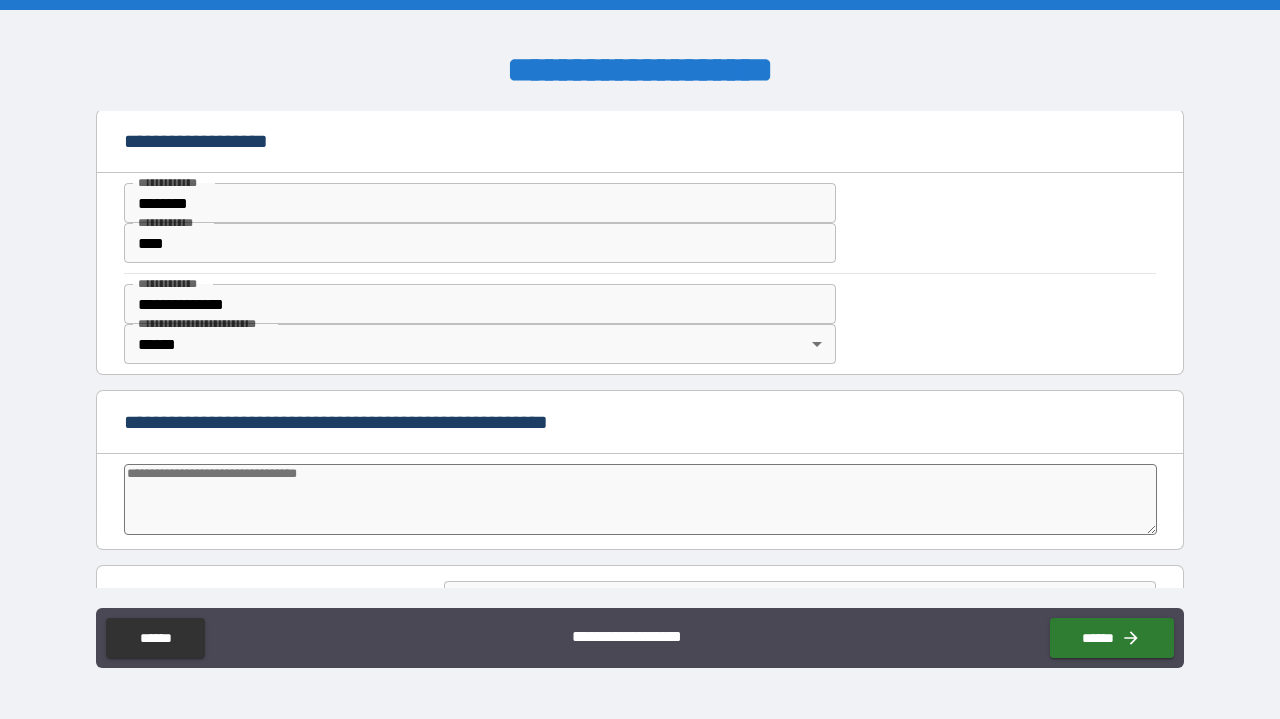 click on "*" at bounding box center [640, 502] 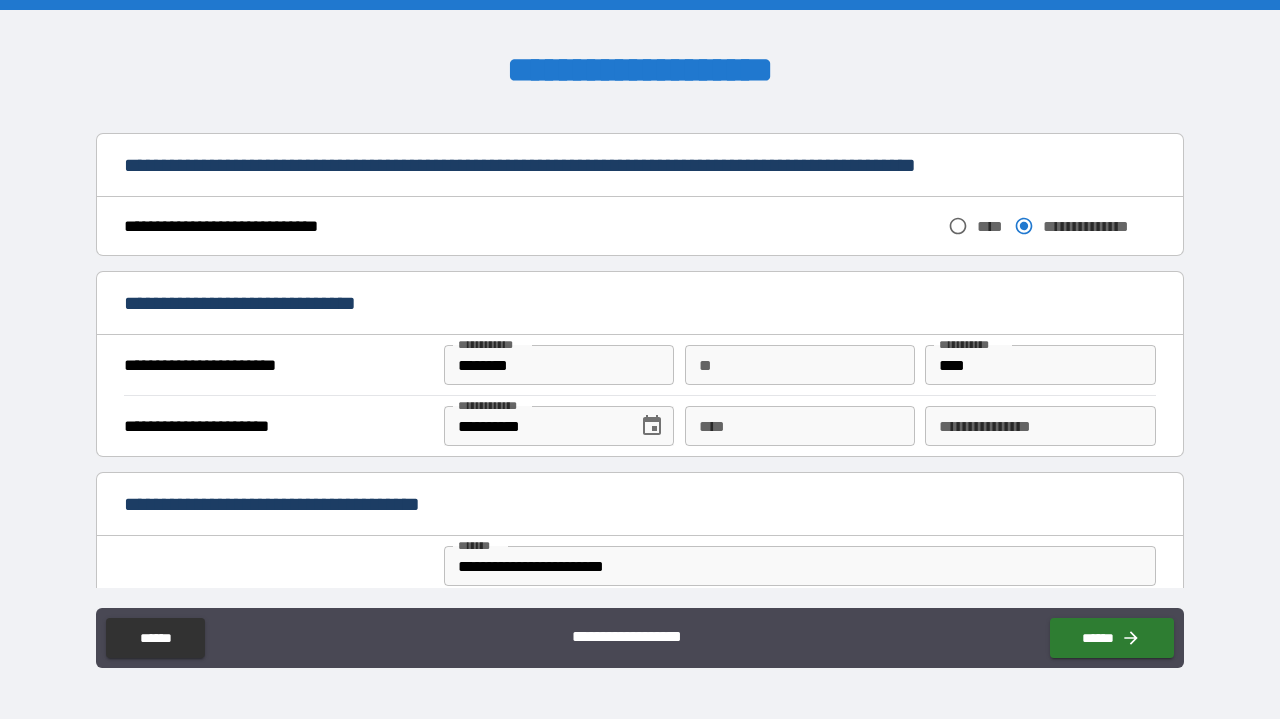 scroll, scrollTop: 1274, scrollLeft: 0, axis: vertical 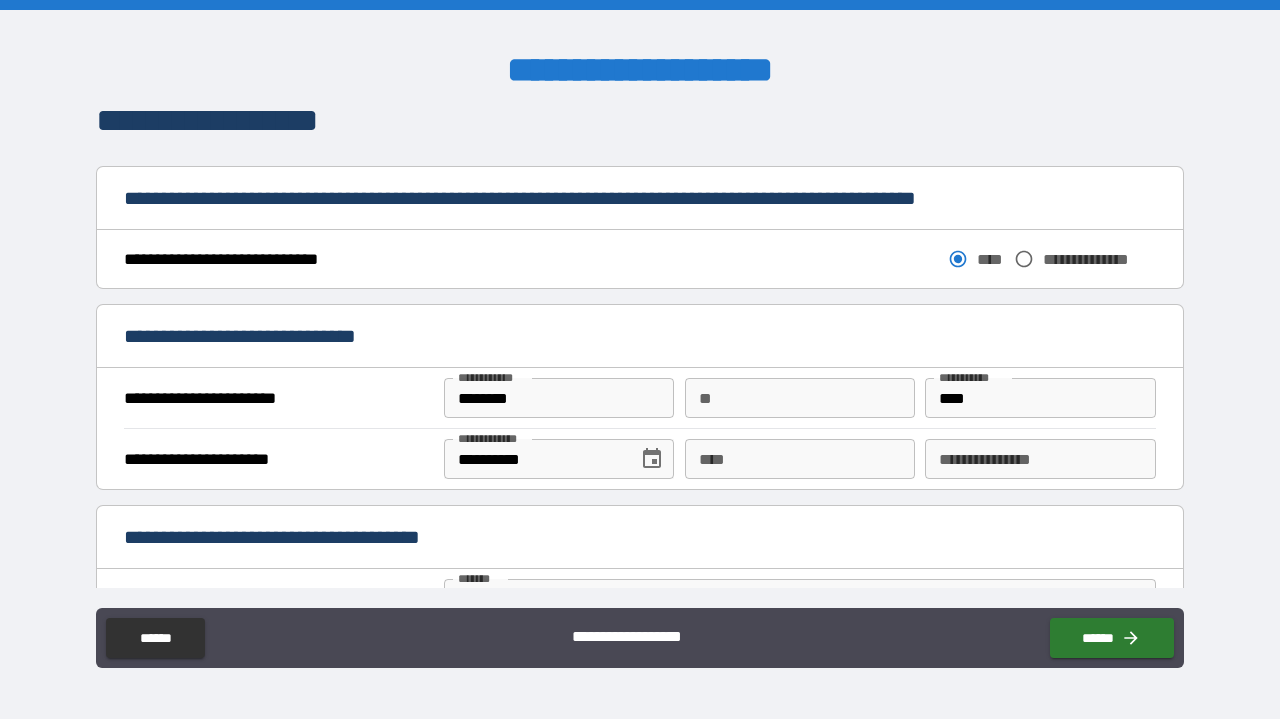 click on "********" at bounding box center [559, 398] 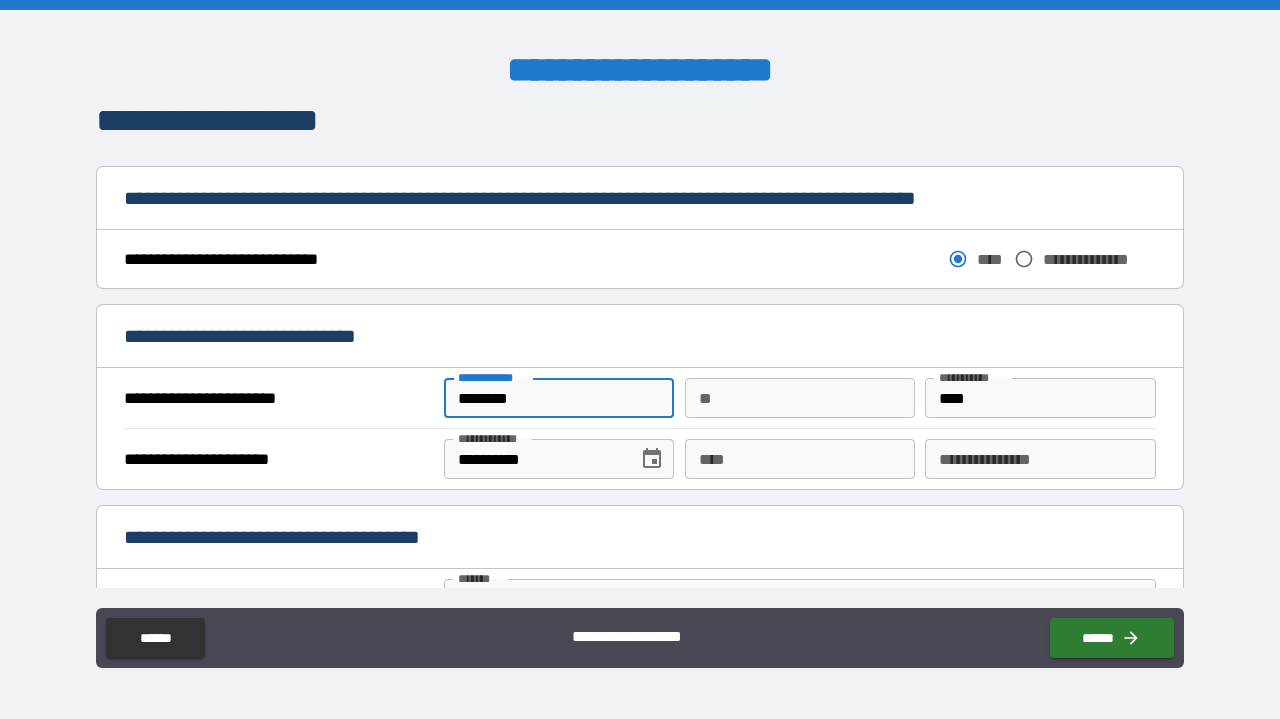 click on "********" at bounding box center (559, 398) 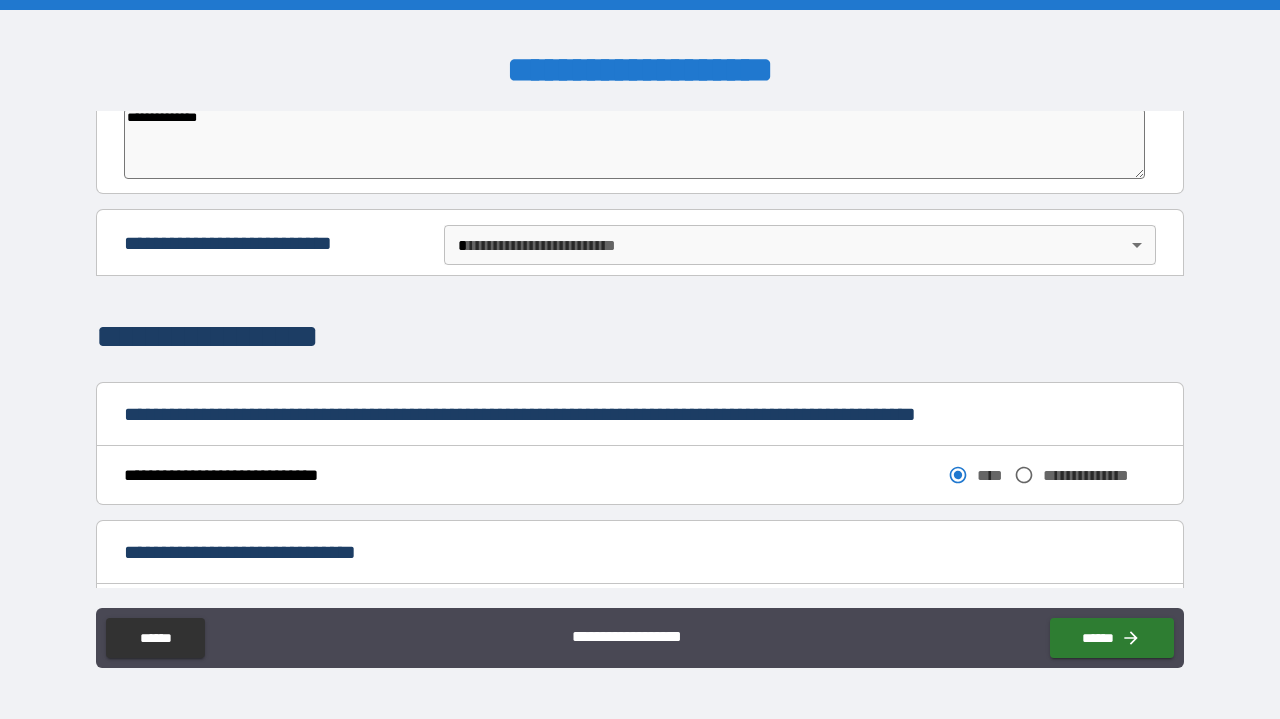 scroll, scrollTop: 1054, scrollLeft: 0, axis: vertical 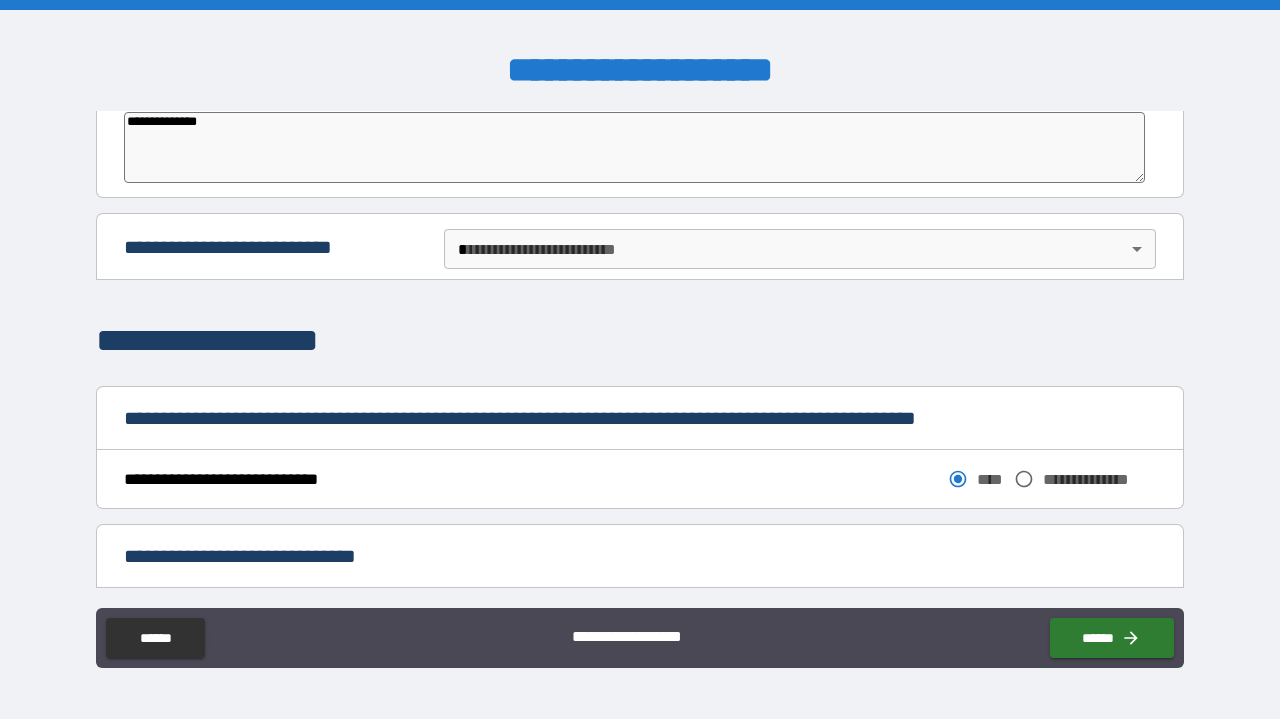 click on "**********" at bounding box center [640, 349] 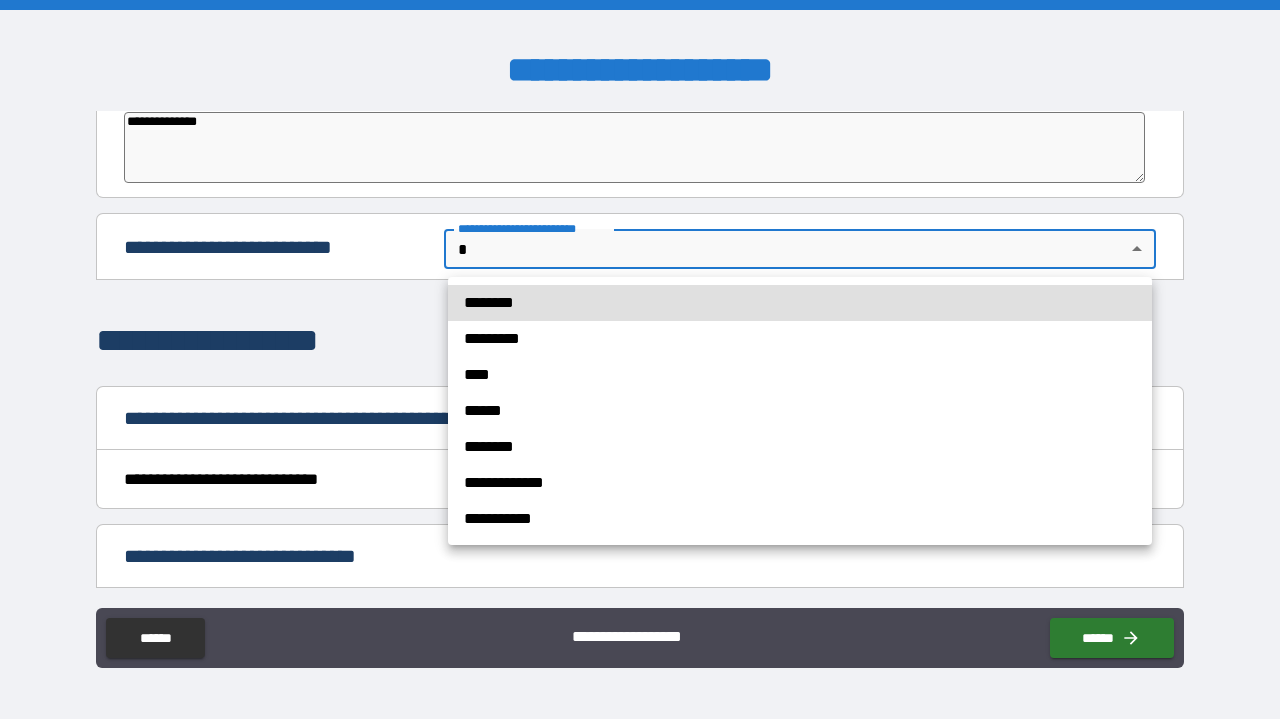 click on "**********" at bounding box center [800, 483] 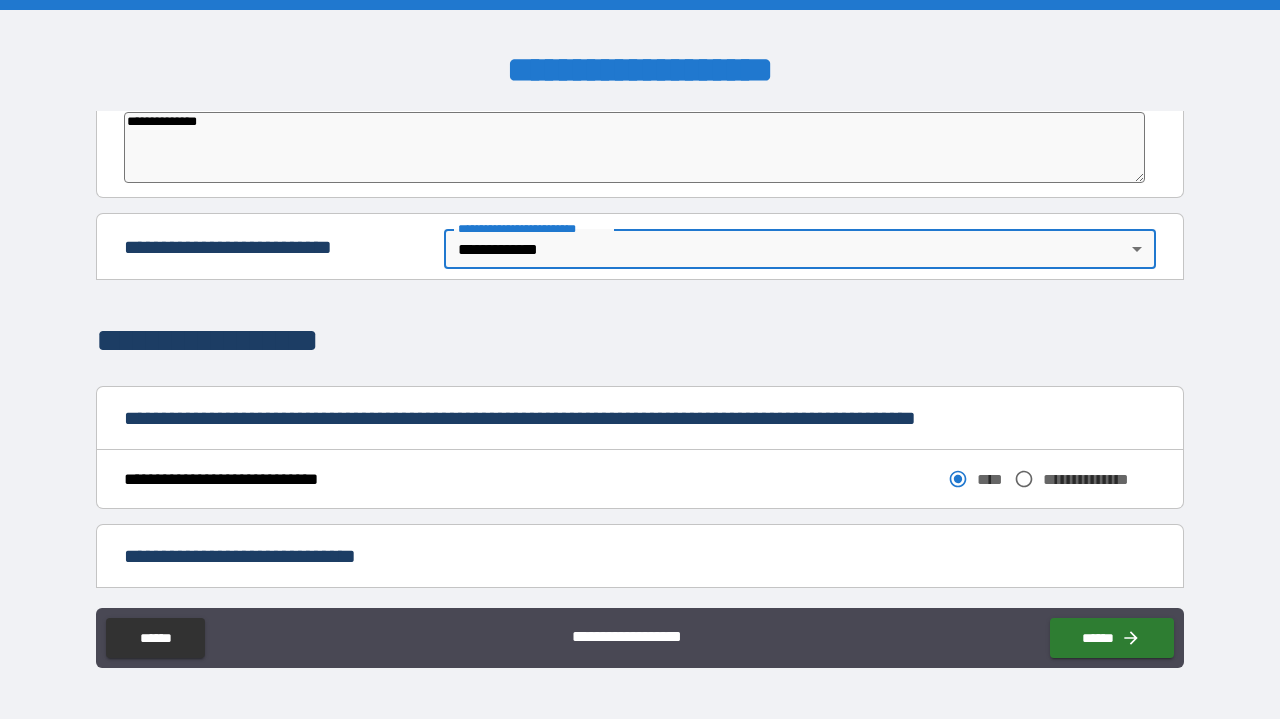 click on "**********" at bounding box center [640, 340] 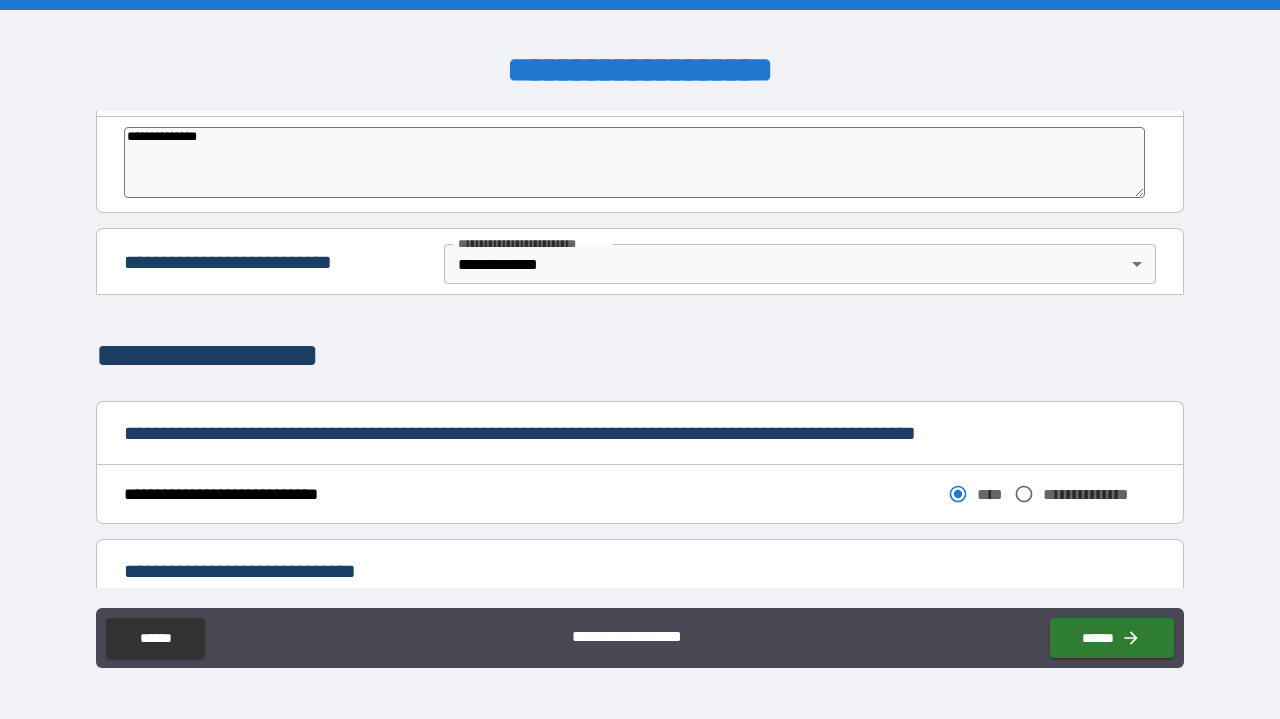 scroll, scrollTop: 1006, scrollLeft: 0, axis: vertical 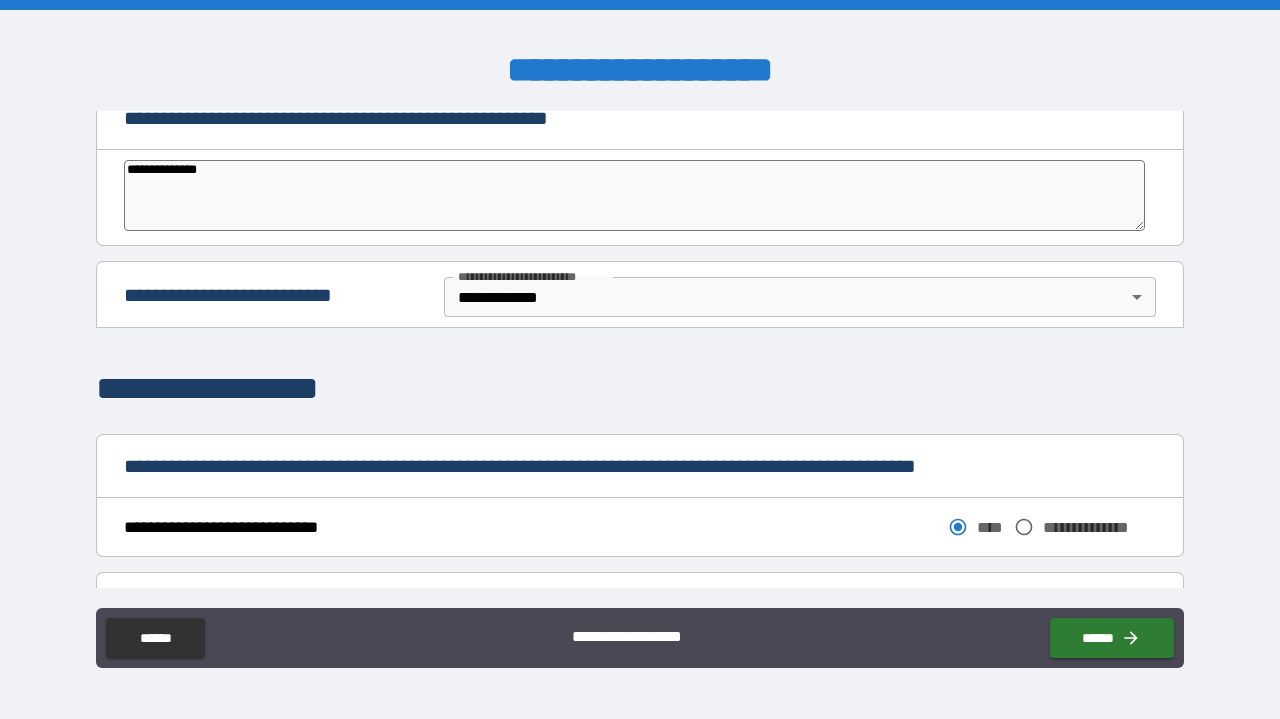 click on "**********" at bounding box center (640, 359) 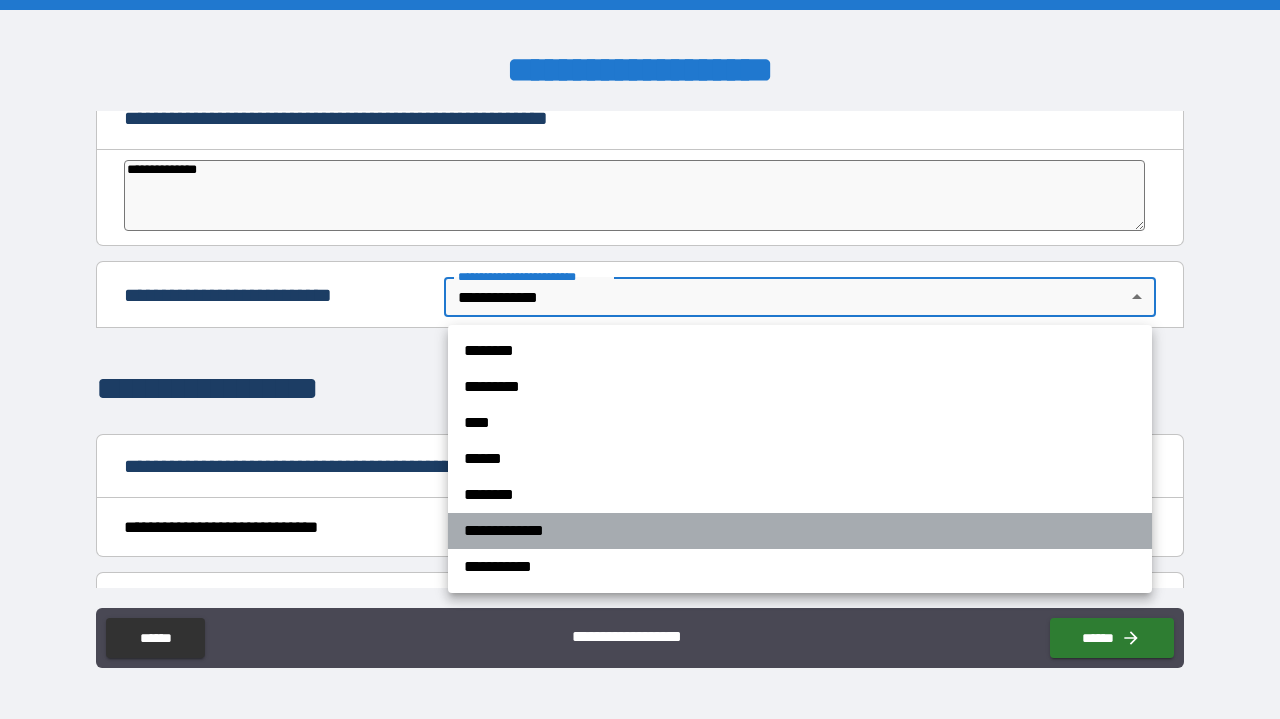 click on "**********" at bounding box center (800, 531) 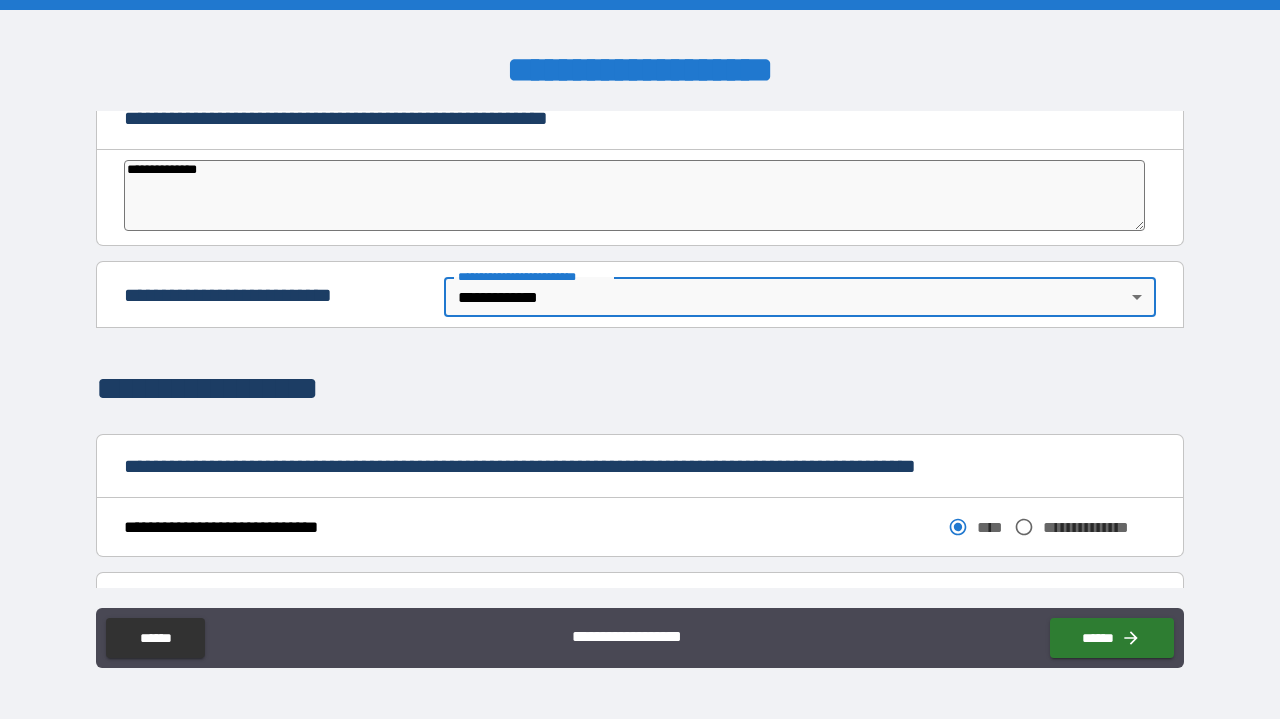 click on "**********" at bounding box center [640, 388] 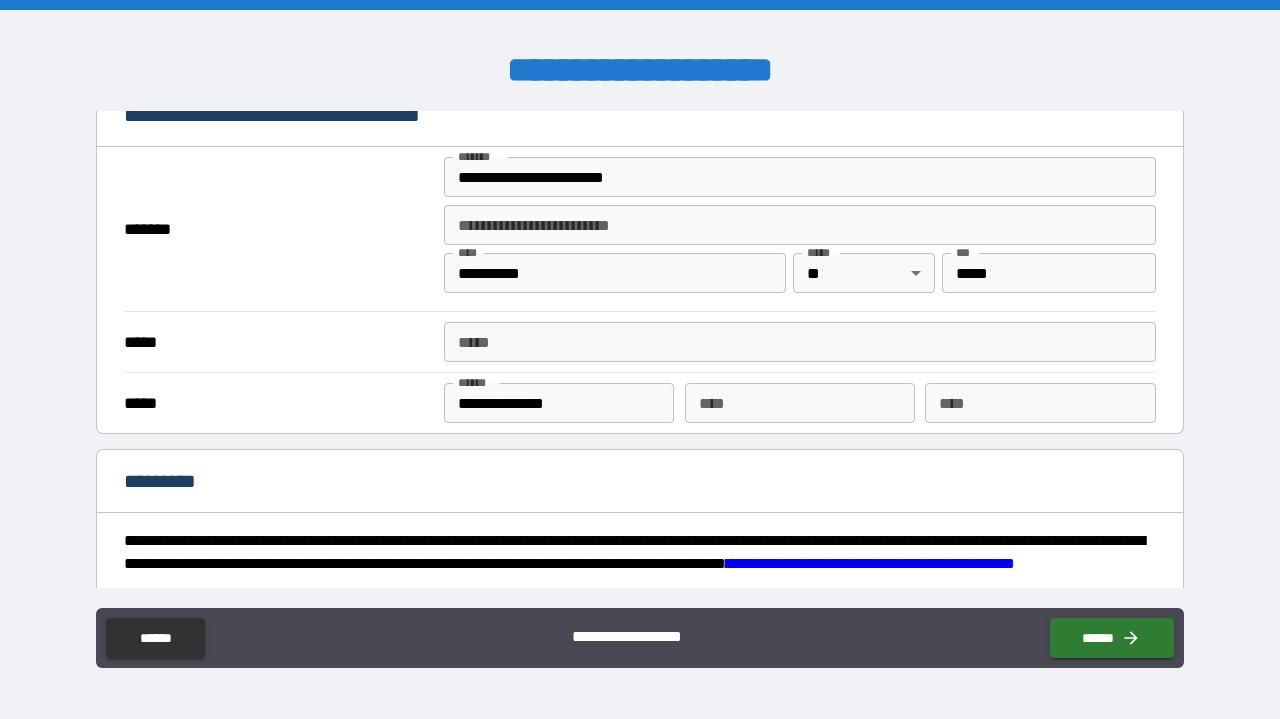 scroll, scrollTop: 1667, scrollLeft: 0, axis: vertical 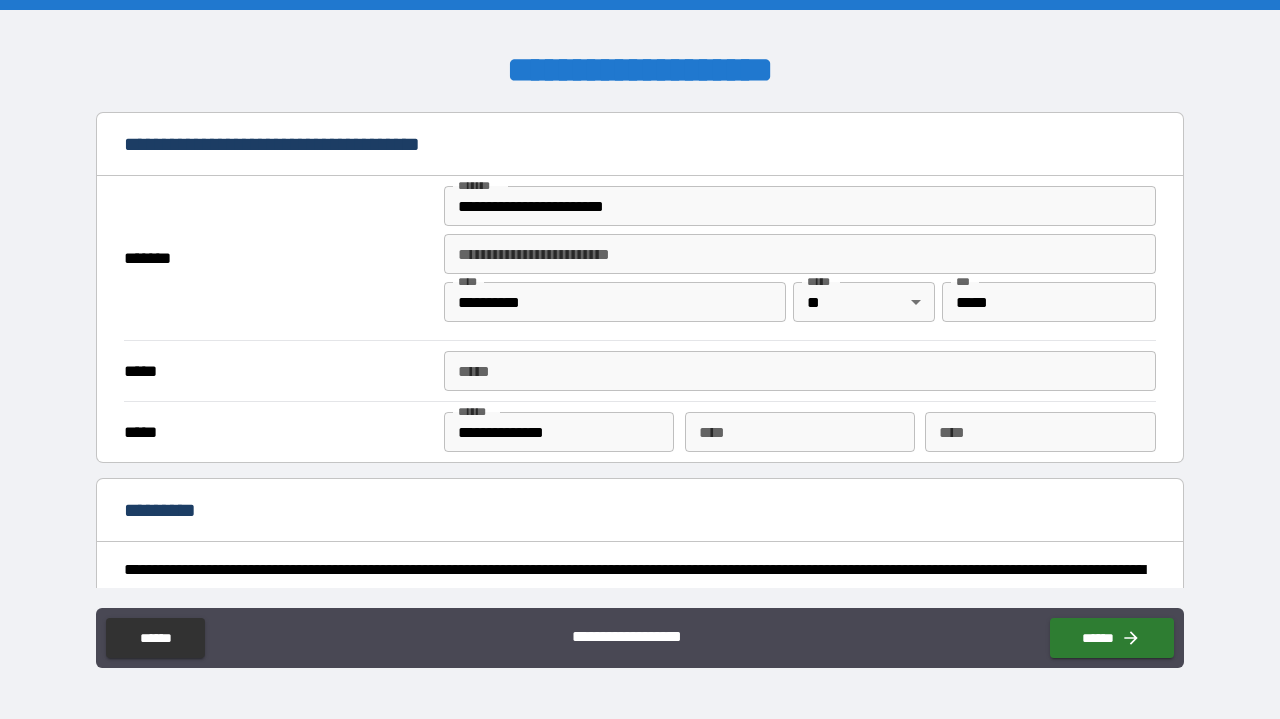 click on "***** ***** *****" at bounding box center (640, 370) 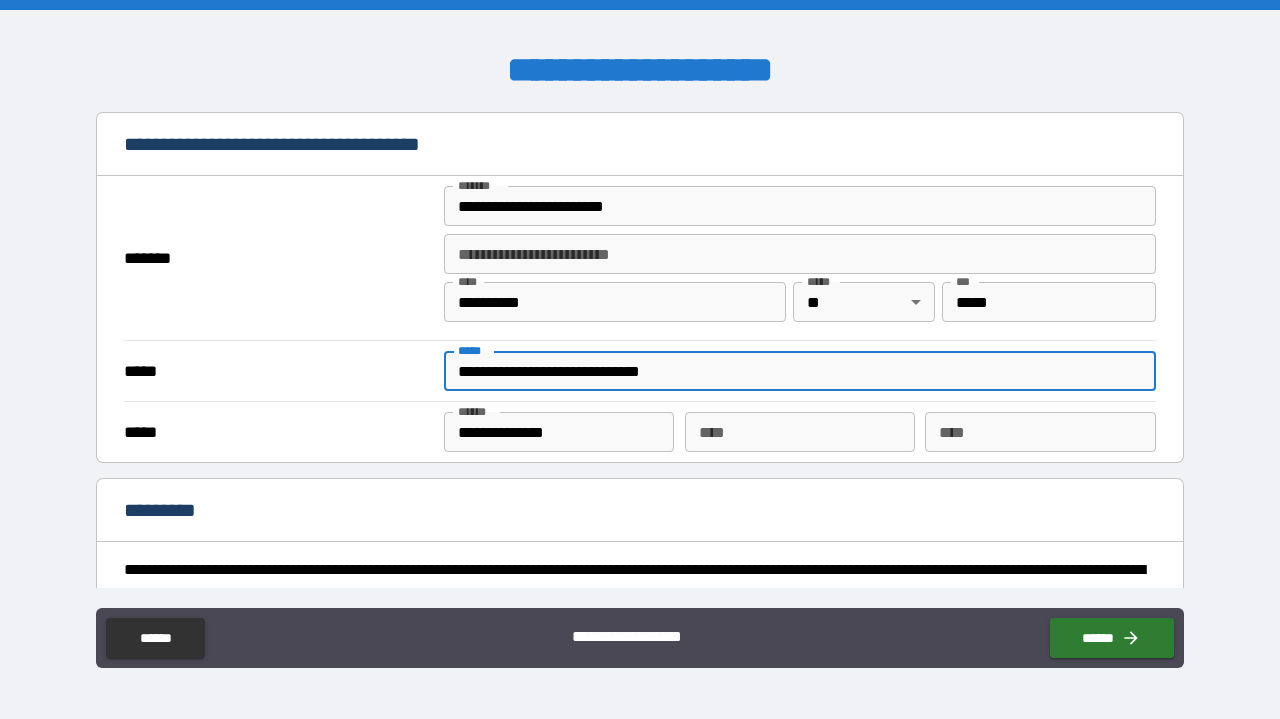 click on "*******" at bounding box center [279, 258] 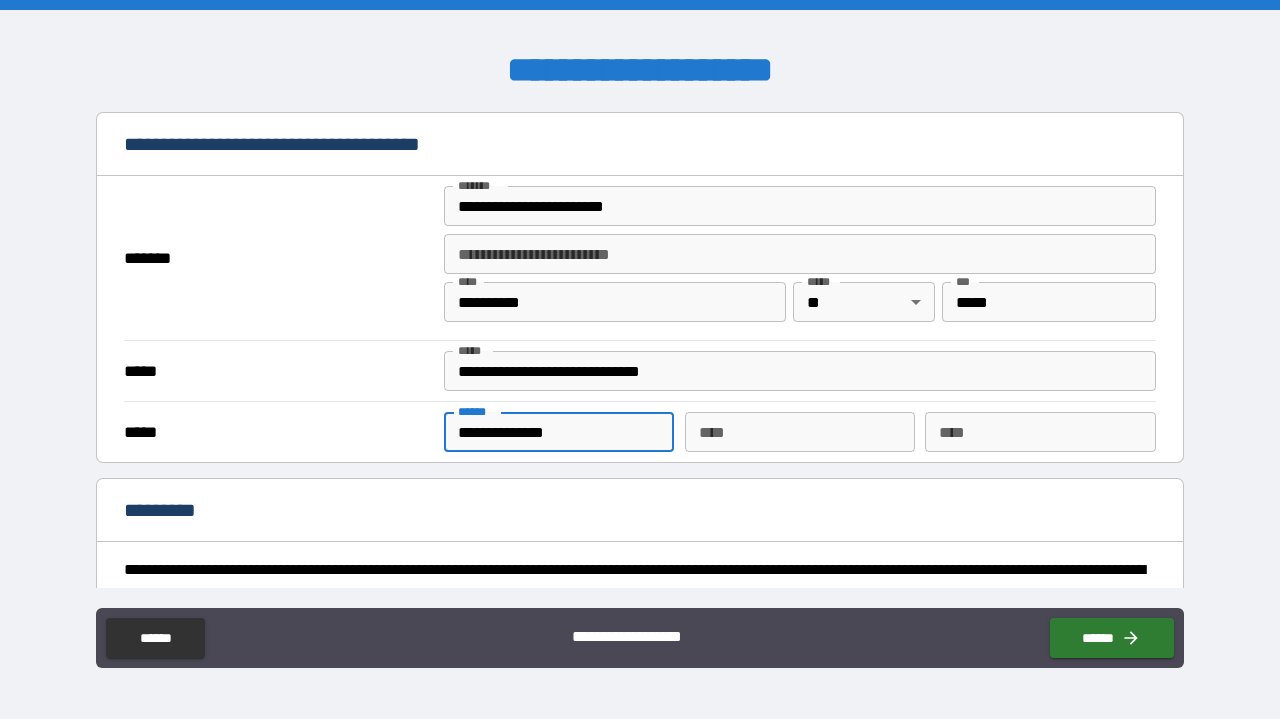 drag, startPoint x: 564, startPoint y: 424, endPoint x: 369, endPoint y: 440, distance: 195.6553 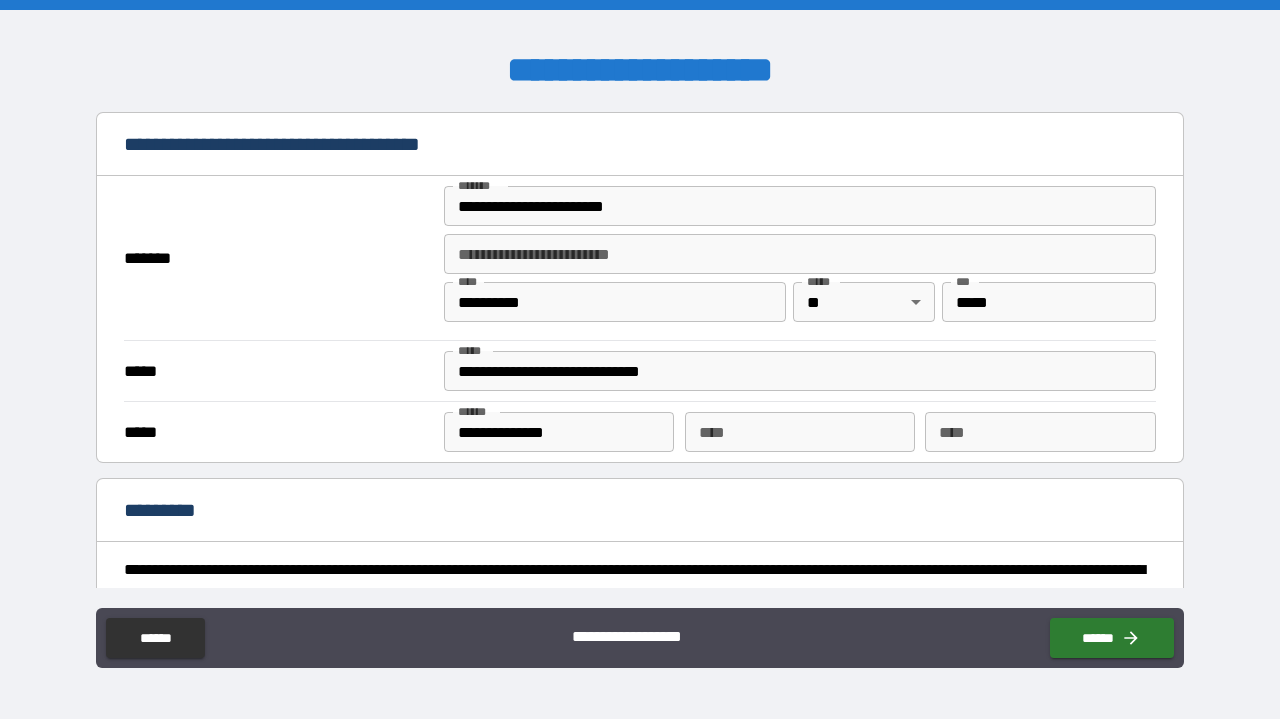 click on "*****" at bounding box center [279, 432] 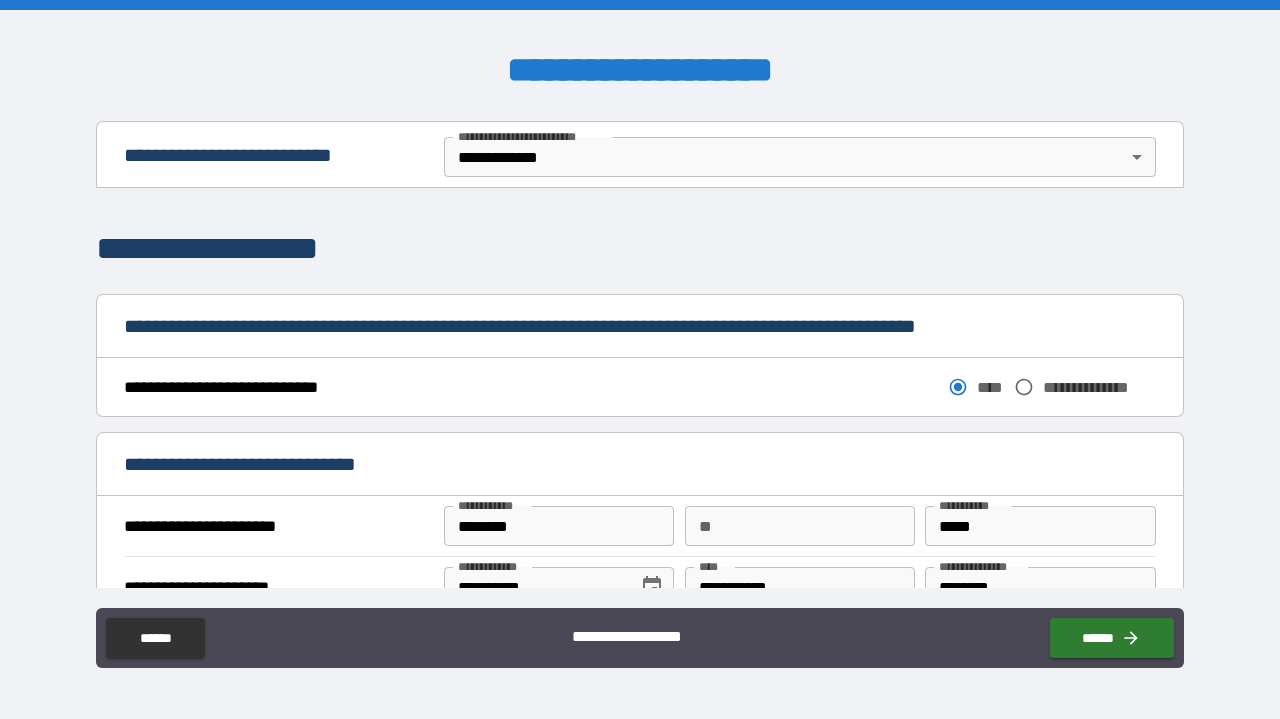 scroll, scrollTop: 1898, scrollLeft: 0, axis: vertical 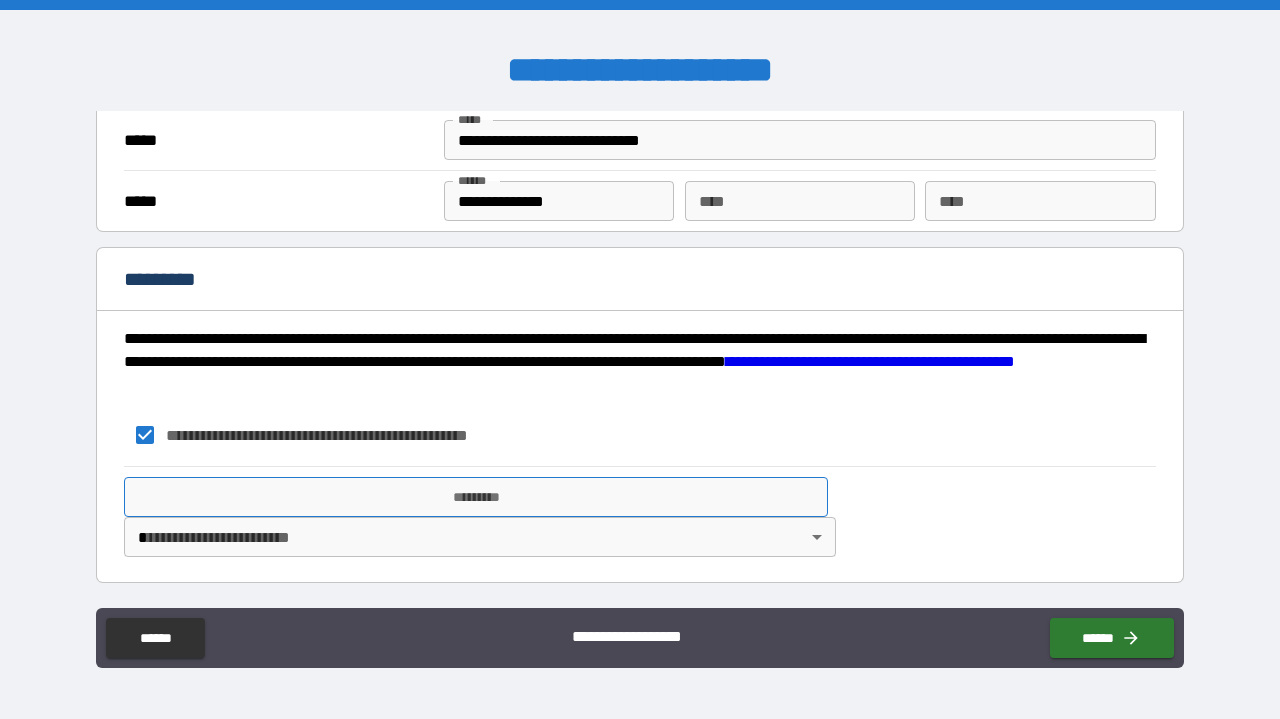 click on "*********" at bounding box center (476, 497) 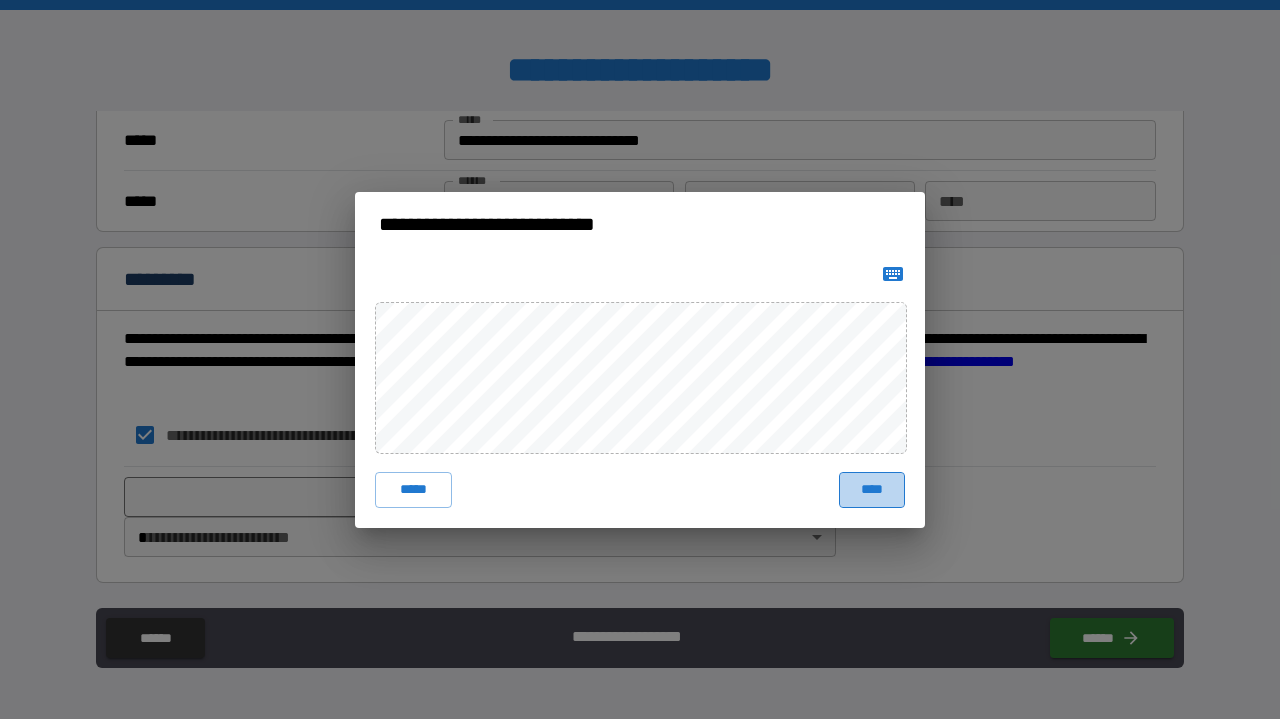 click on "****" at bounding box center (872, 490) 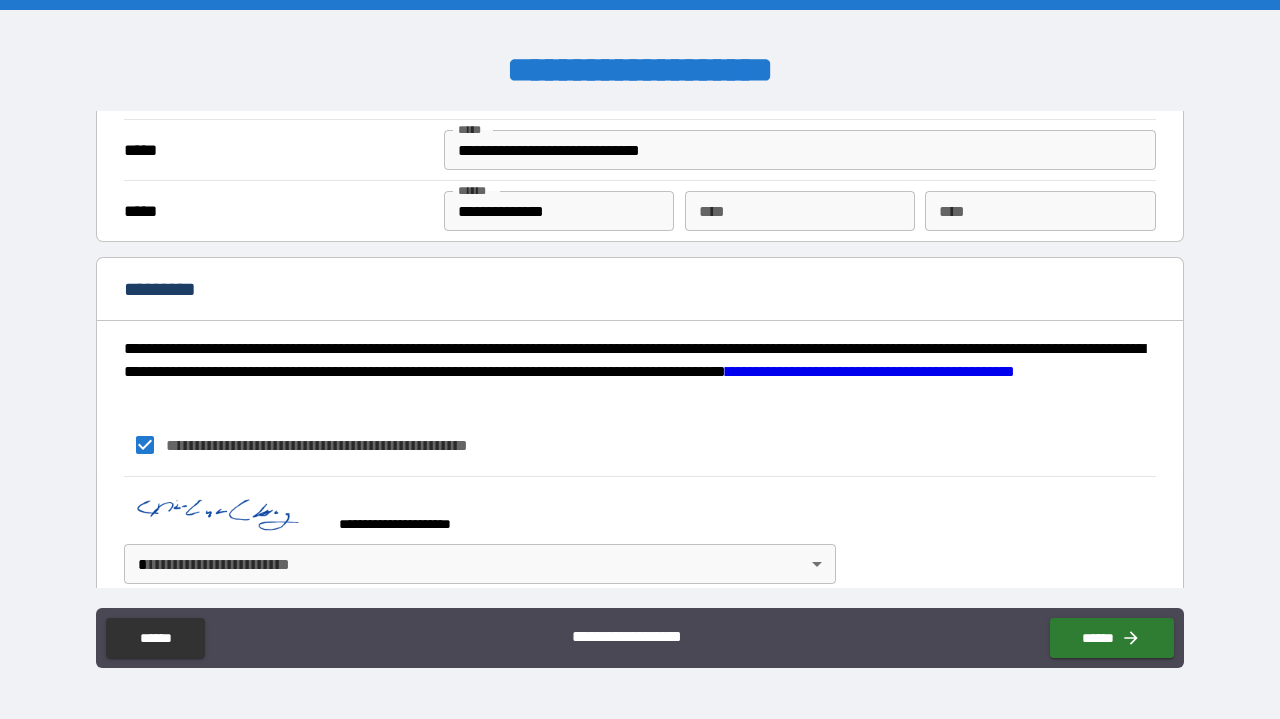 scroll, scrollTop: 1915, scrollLeft: 0, axis: vertical 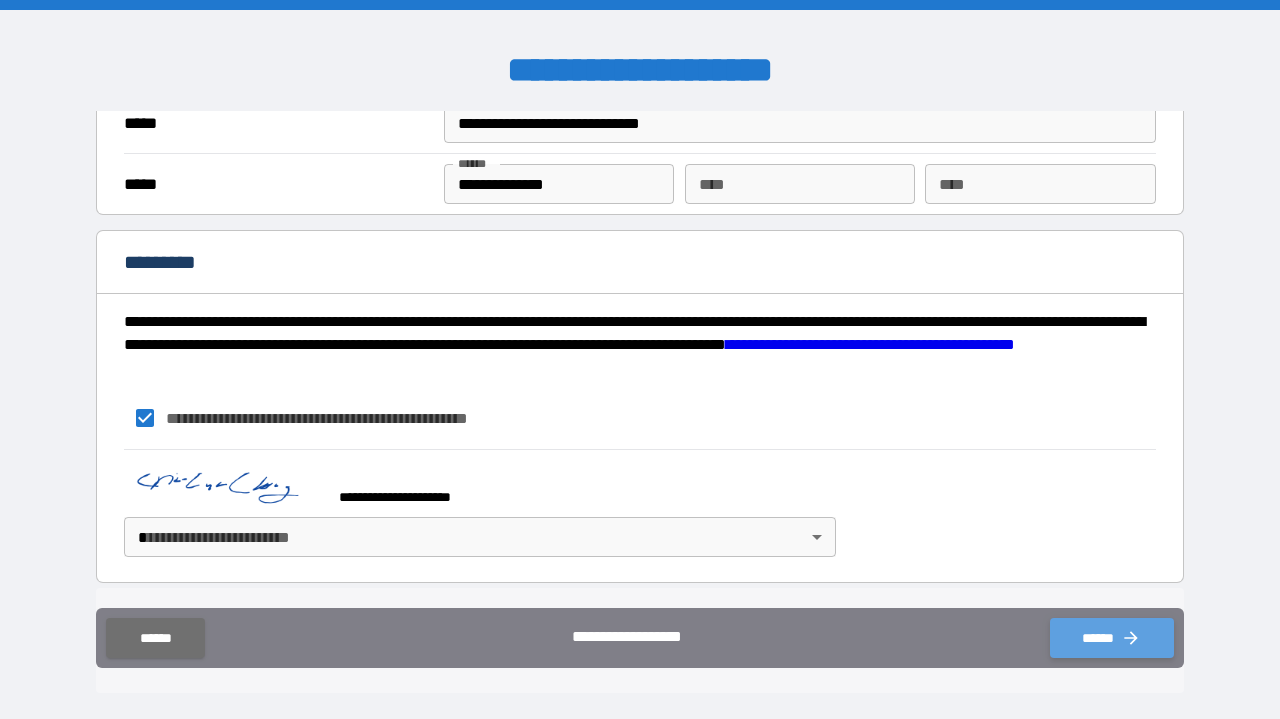 click on "******" at bounding box center [1112, 638] 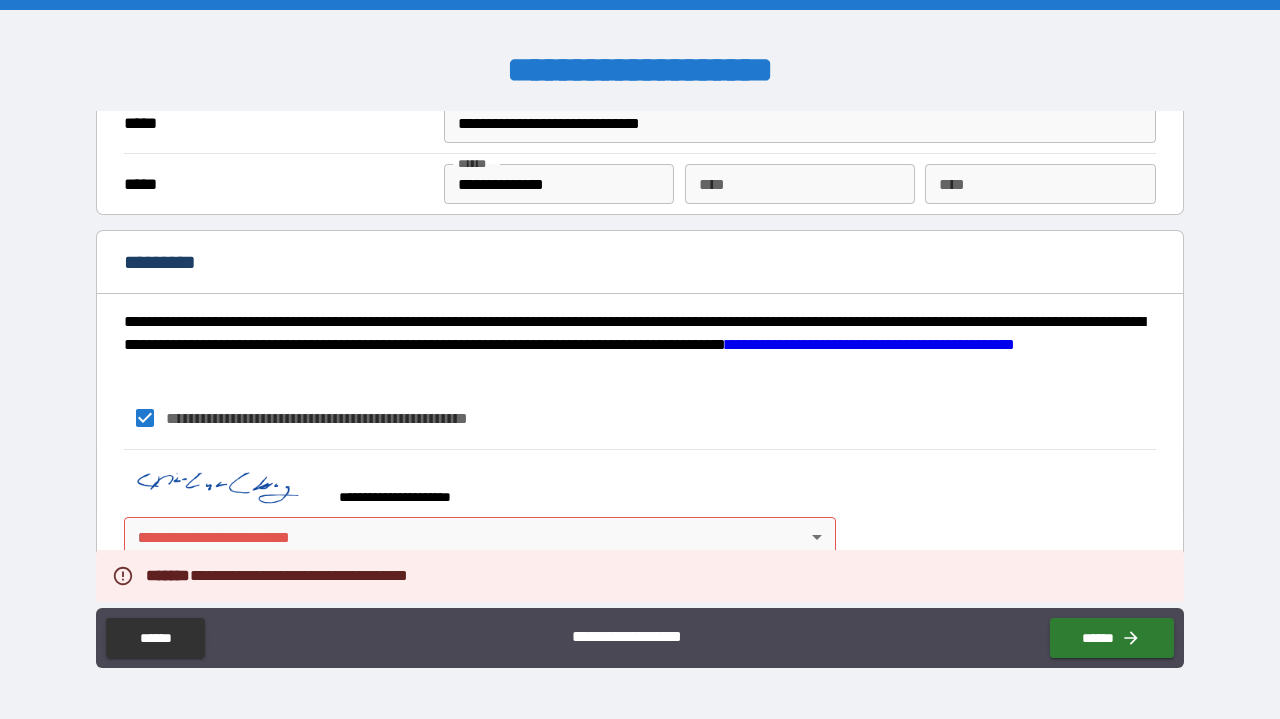 click on "**********" at bounding box center [640, 359] 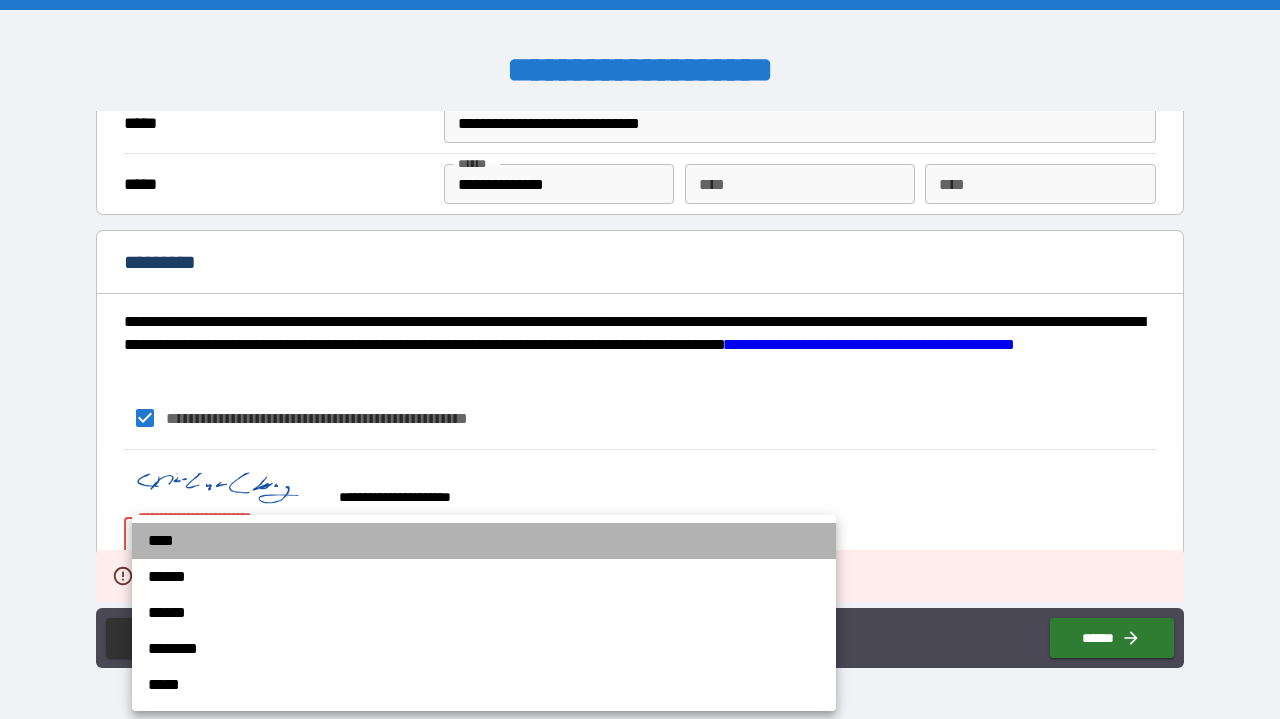 click on "****" at bounding box center [484, 541] 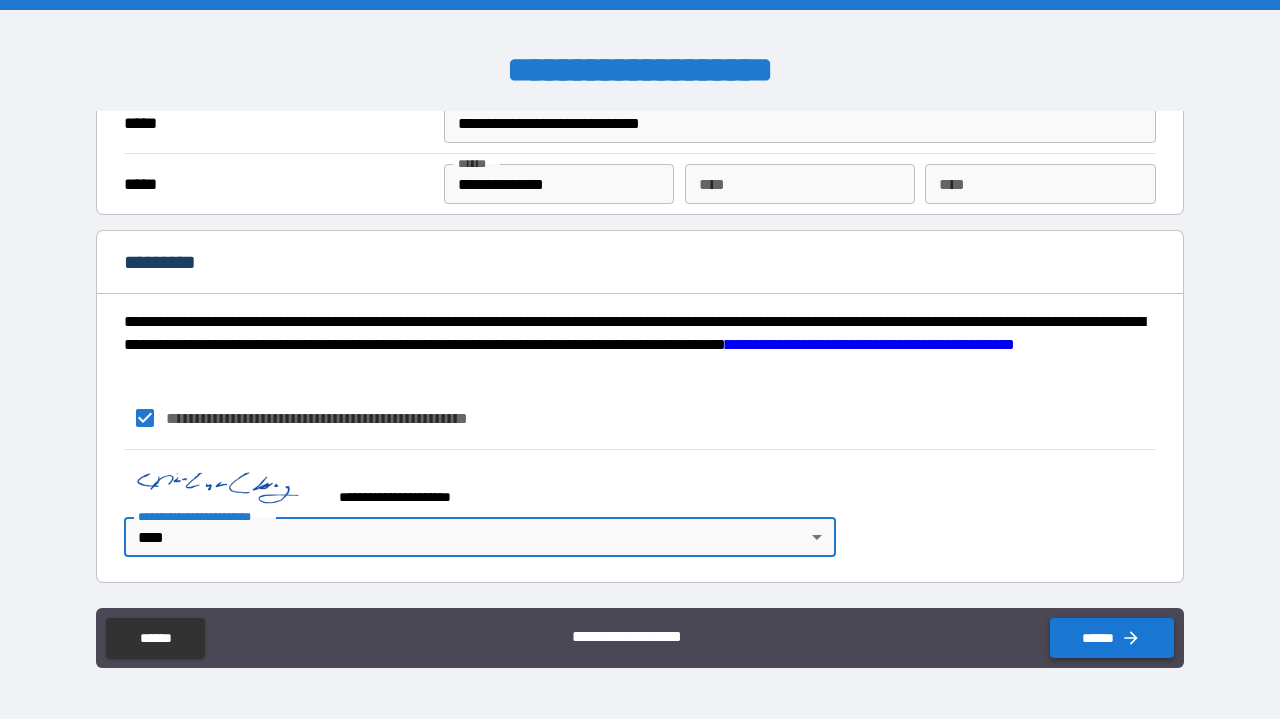 click on "******" at bounding box center (1112, 638) 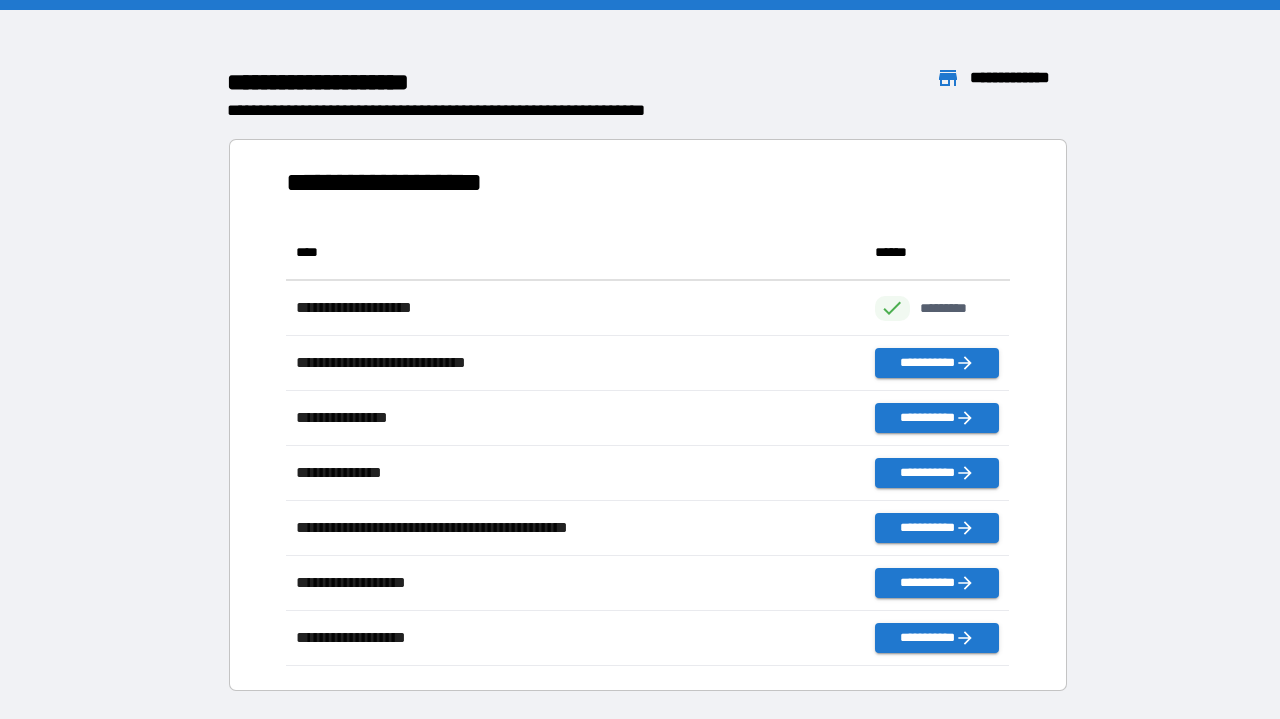scroll, scrollTop: 16, scrollLeft: 16, axis: both 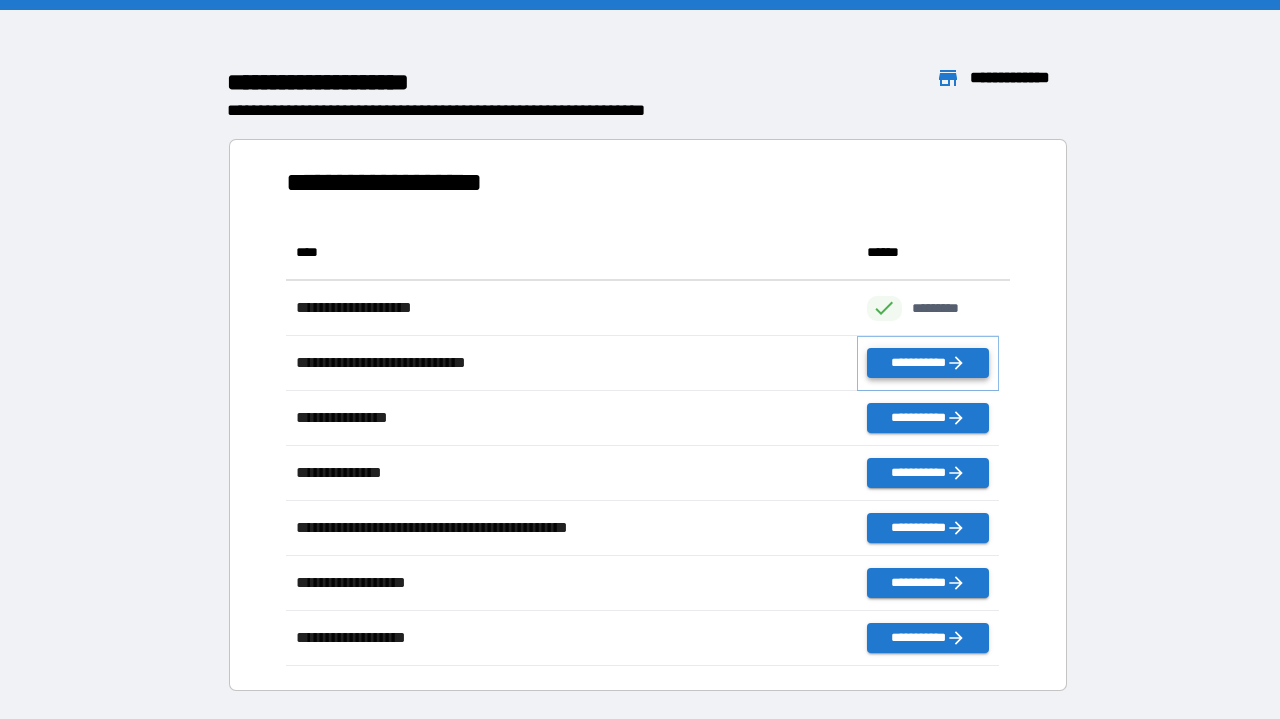 click on "**********" at bounding box center [928, 363] 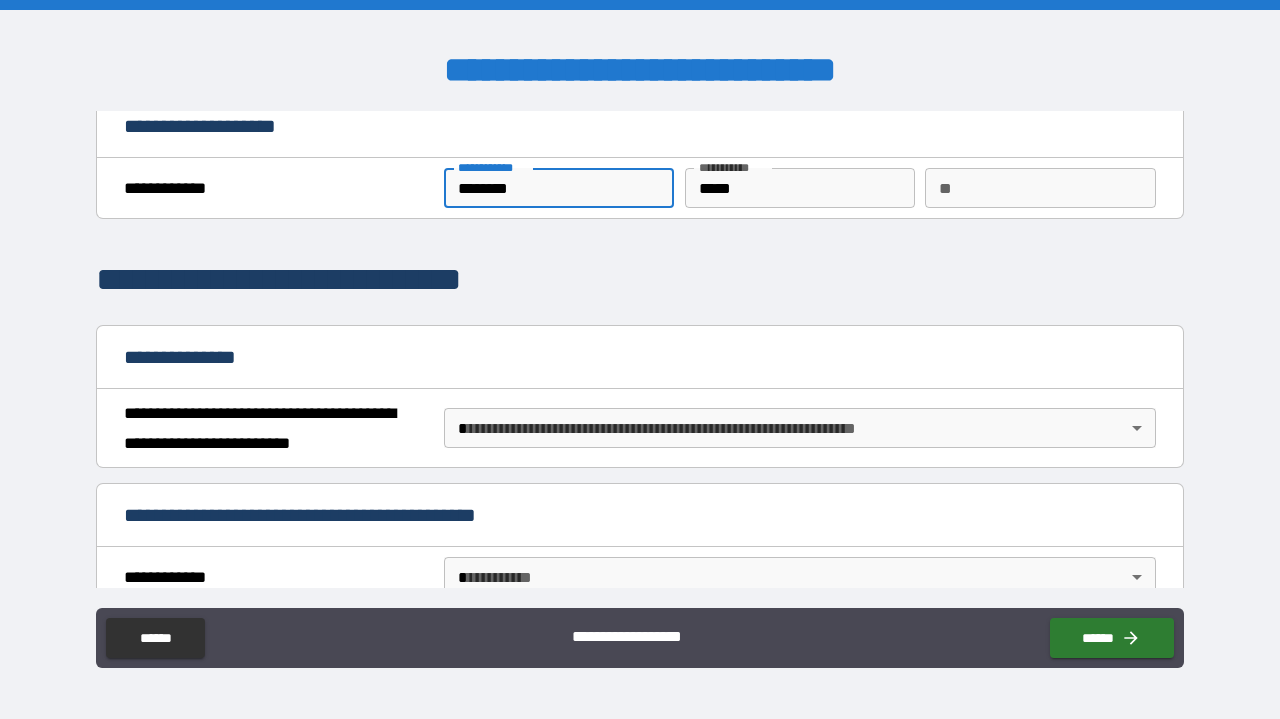 scroll, scrollTop: 221, scrollLeft: 0, axis: vertical 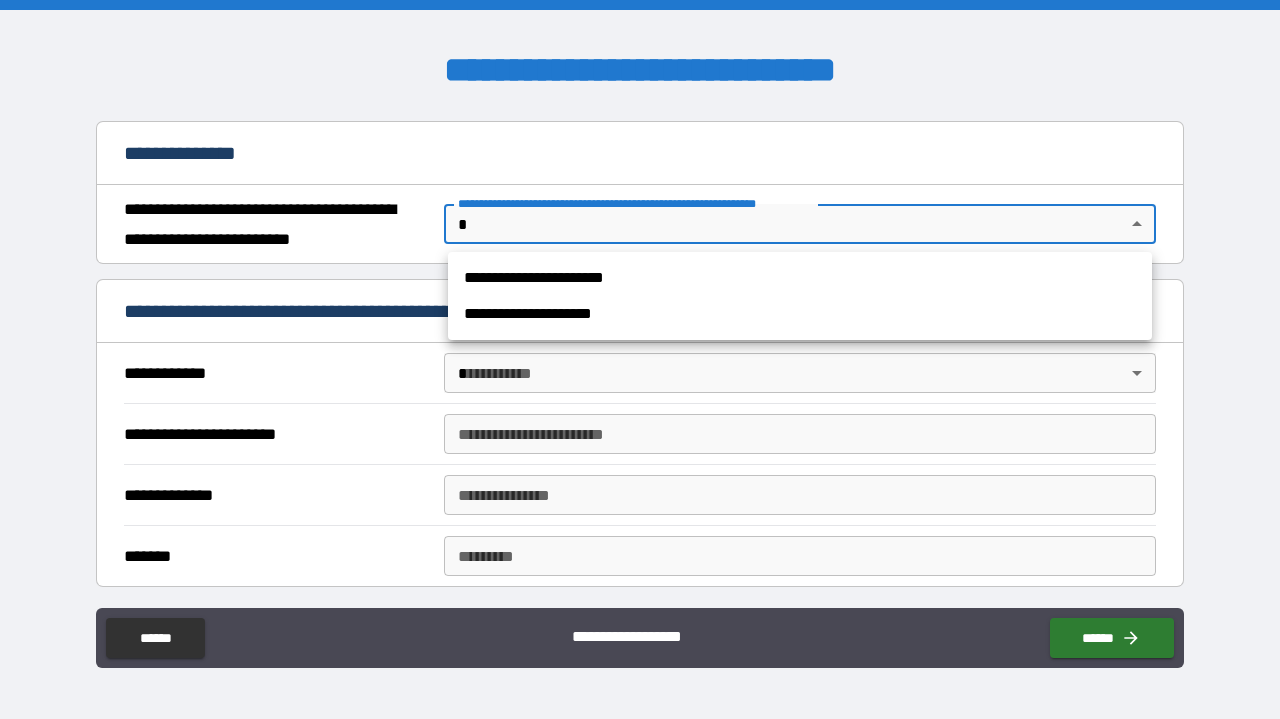 click on "**********" at bounding box center [640, 359] 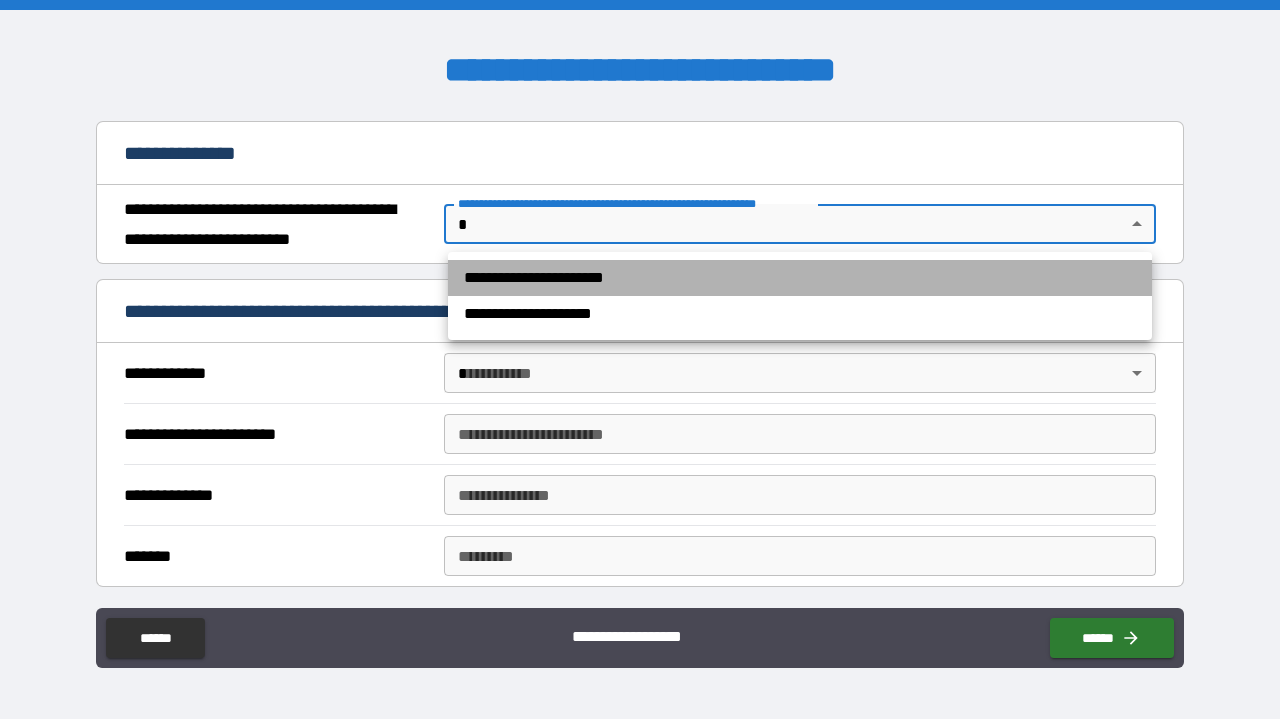 click on "**********" at bounding box center [800, 278] 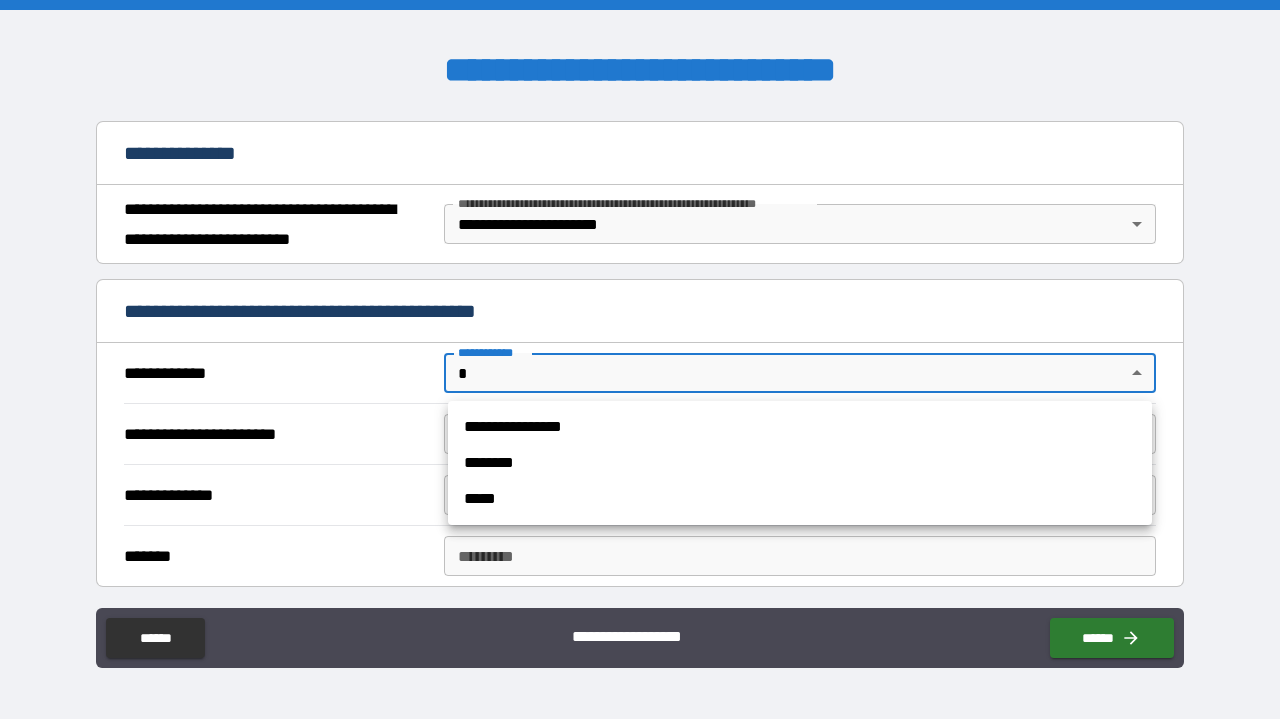 click on "**********" at bounding box center [640, 359] 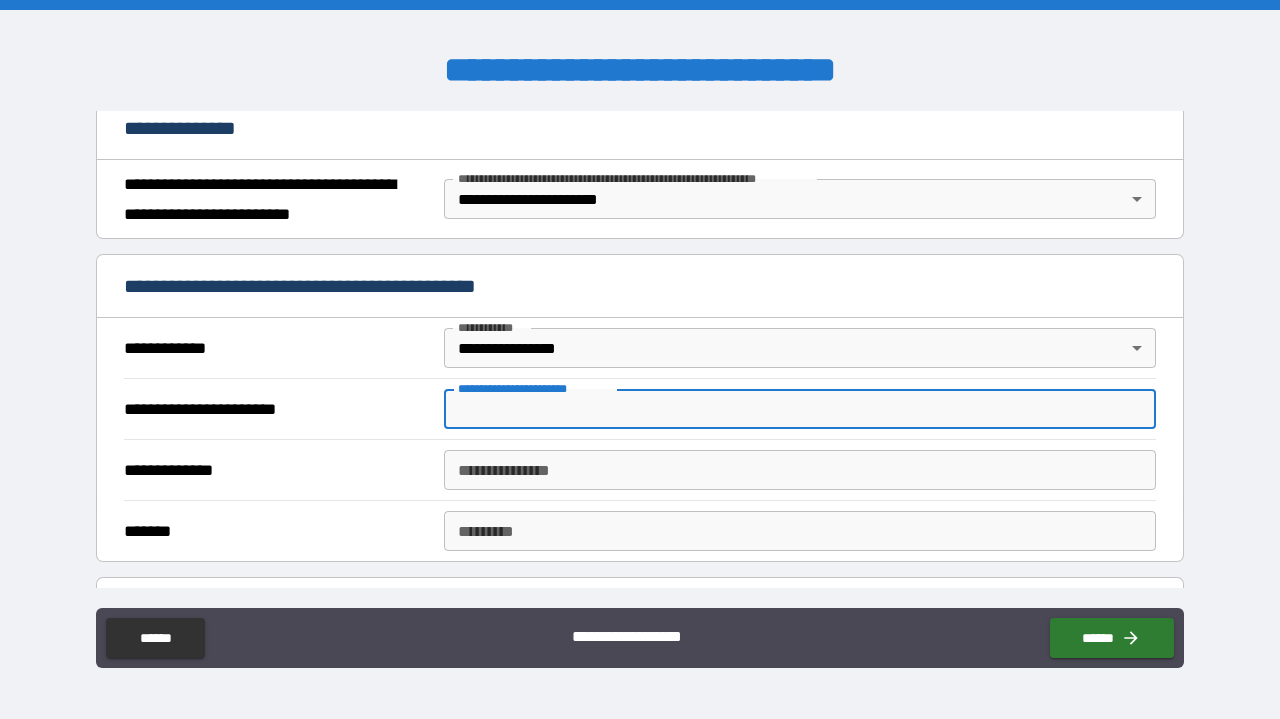 scroll, scrollTop: 407, scrollLeft: 0, axis: vertical 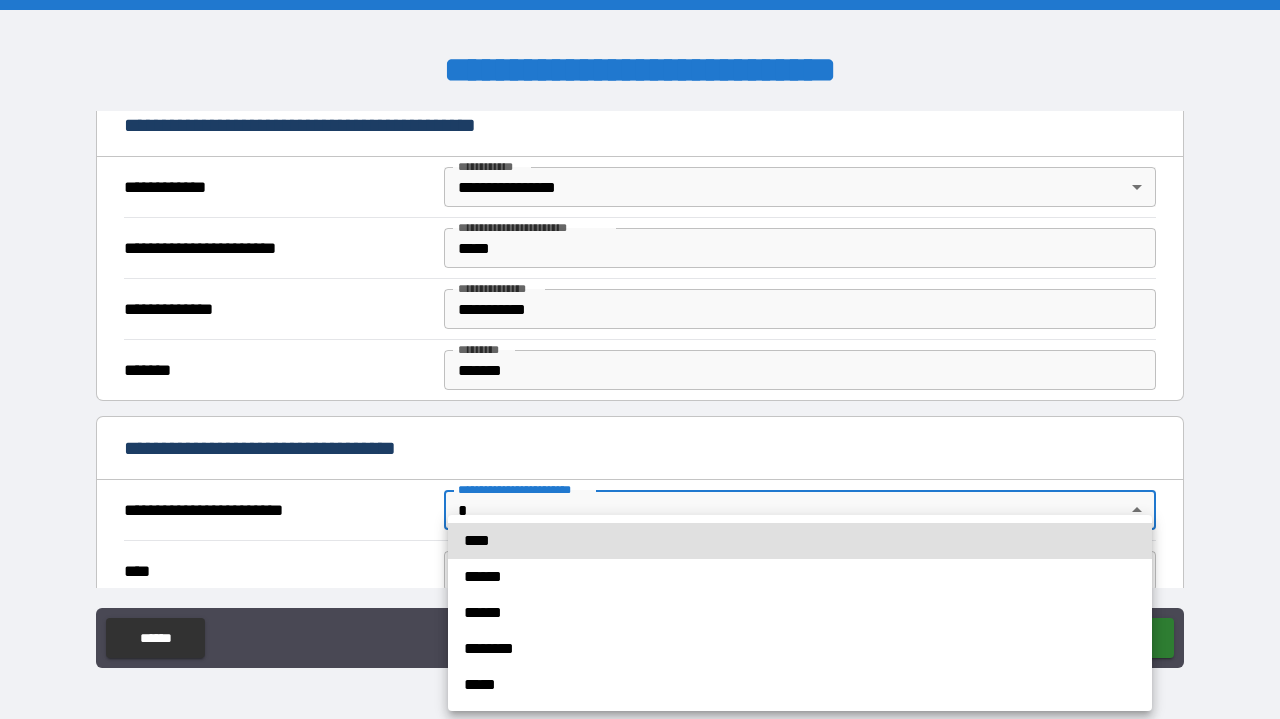 click on "**********" at bounding box center [640, 359] 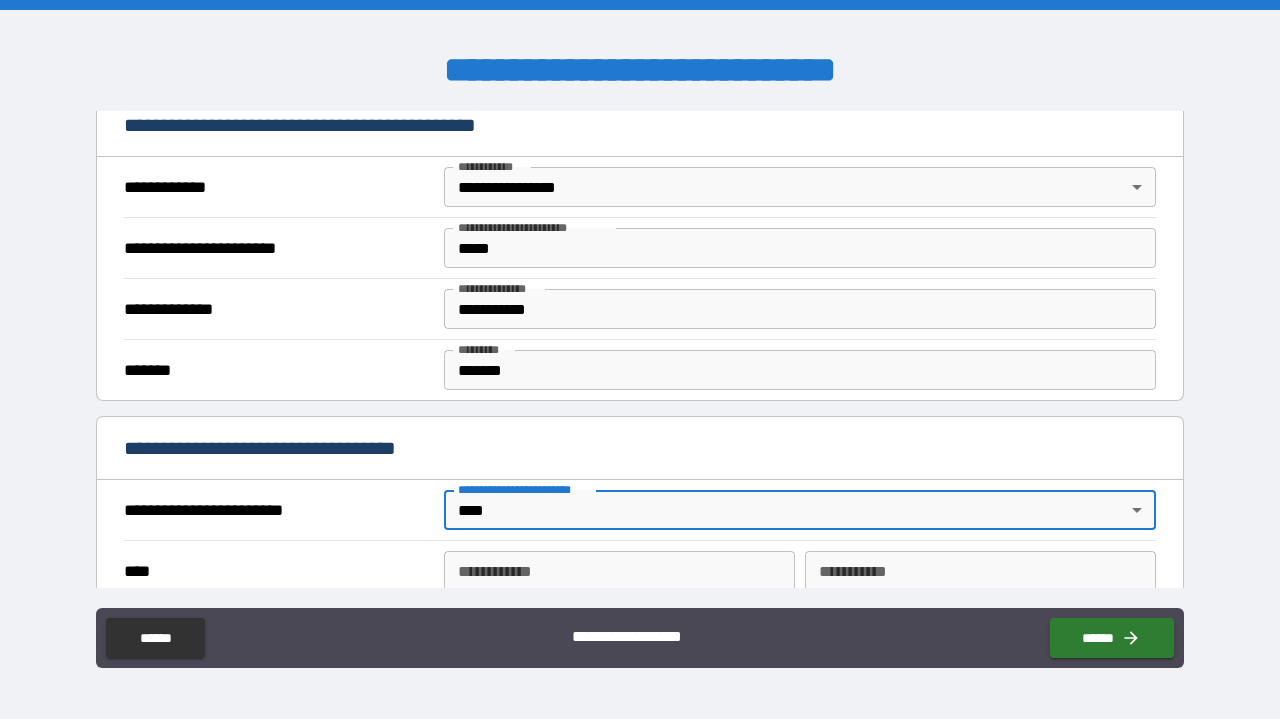 click on "**********" at bounding box center (277, 510) 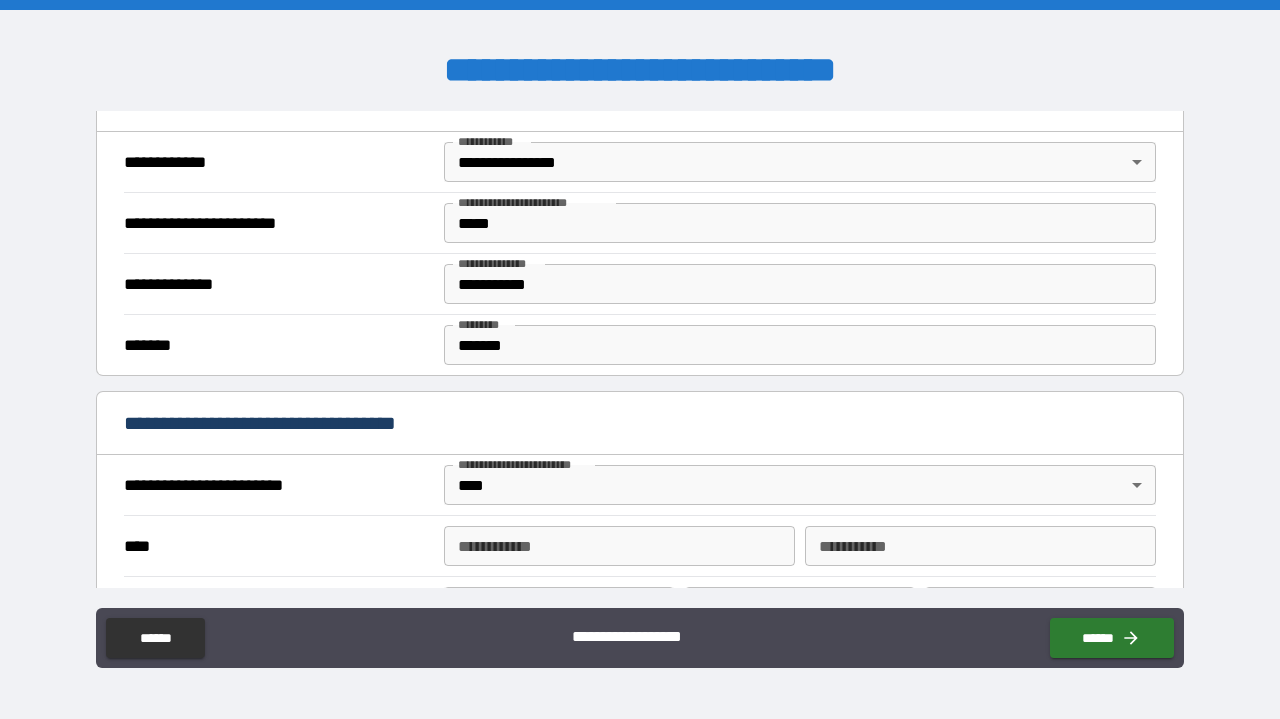scroll, scrollTop: 504, scrollLeft: 0, axis: vertical 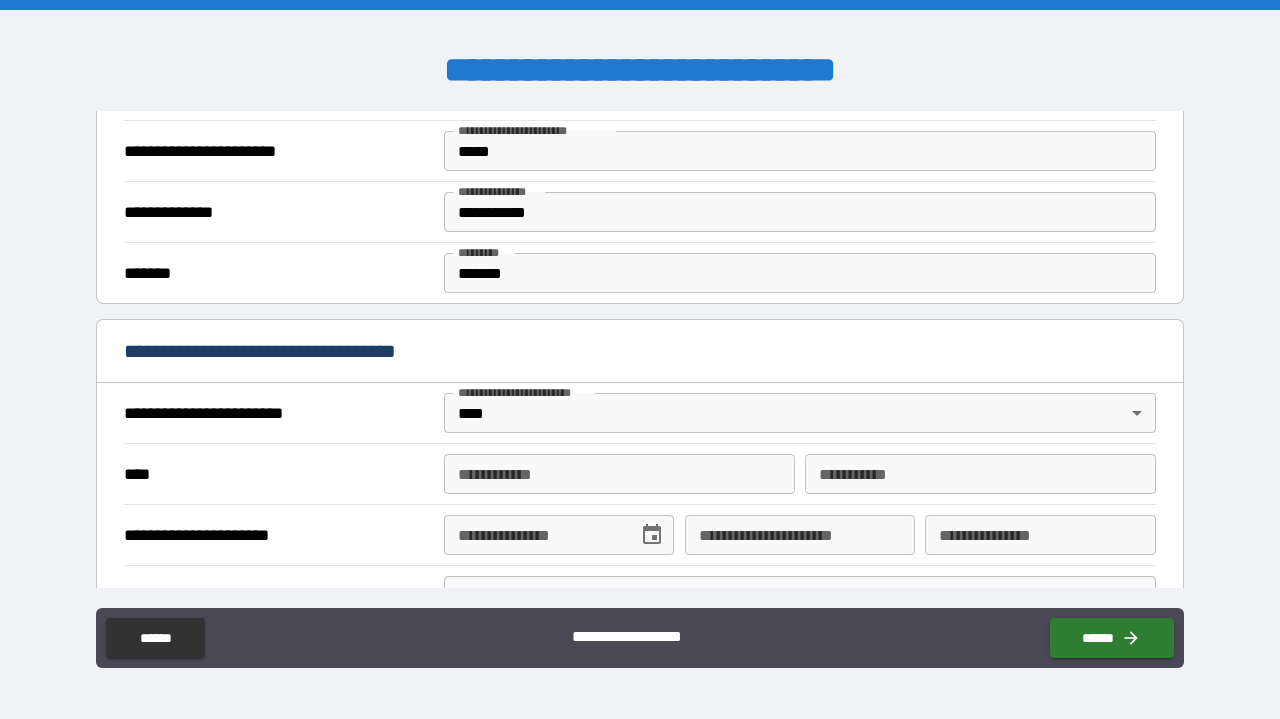click on "**********" at bounding box center (640, 473) 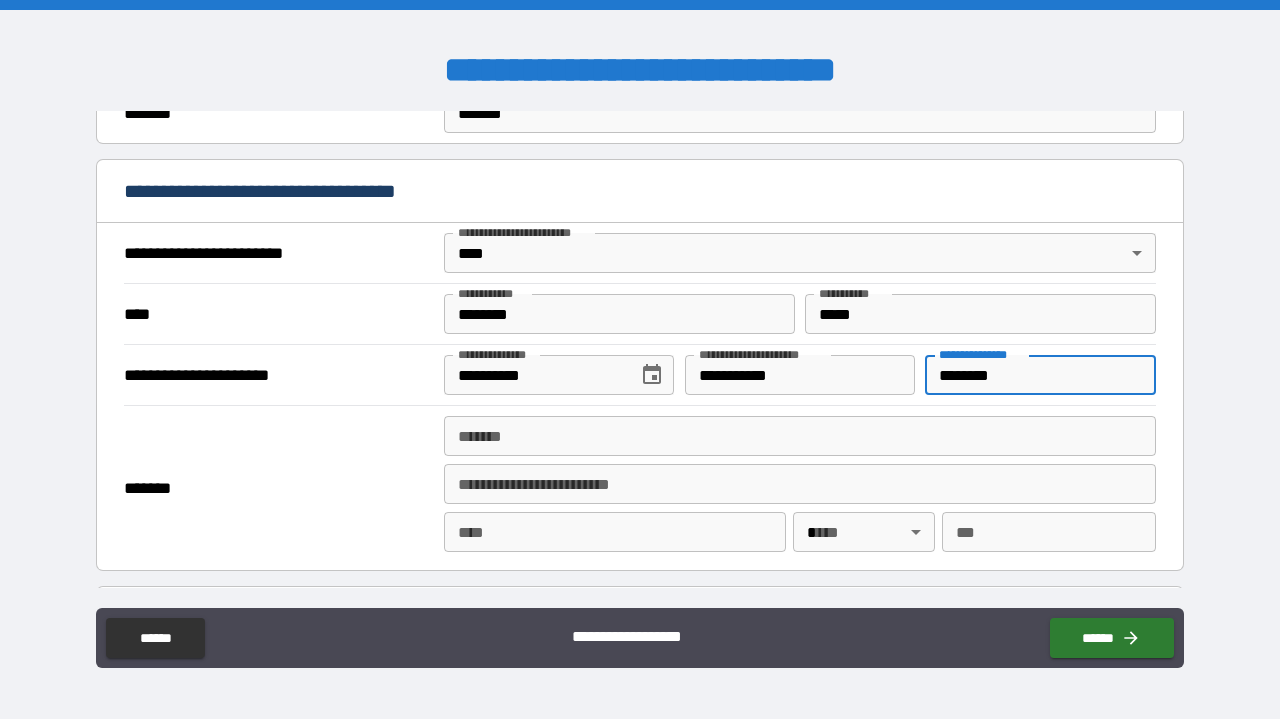 scroll, scrollTop: 781, scrollLeft: 0, axis: vertical 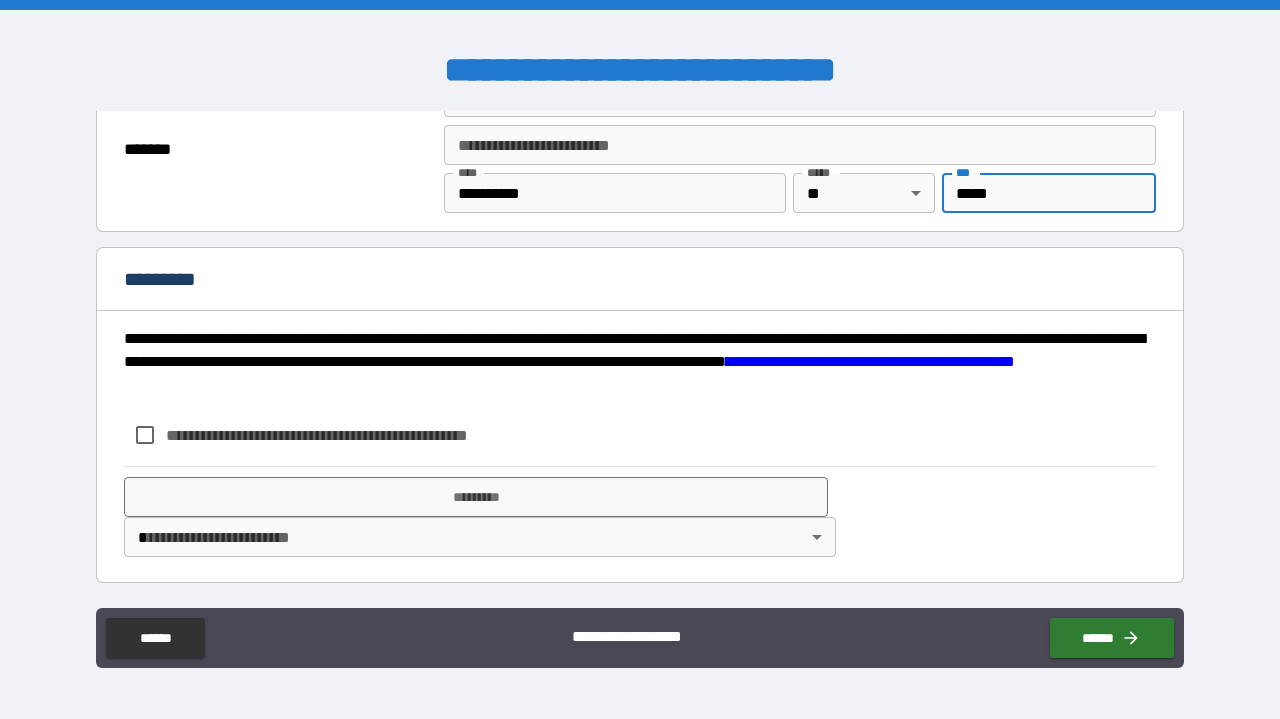 click on "**********" at bounding box center (329, 435) 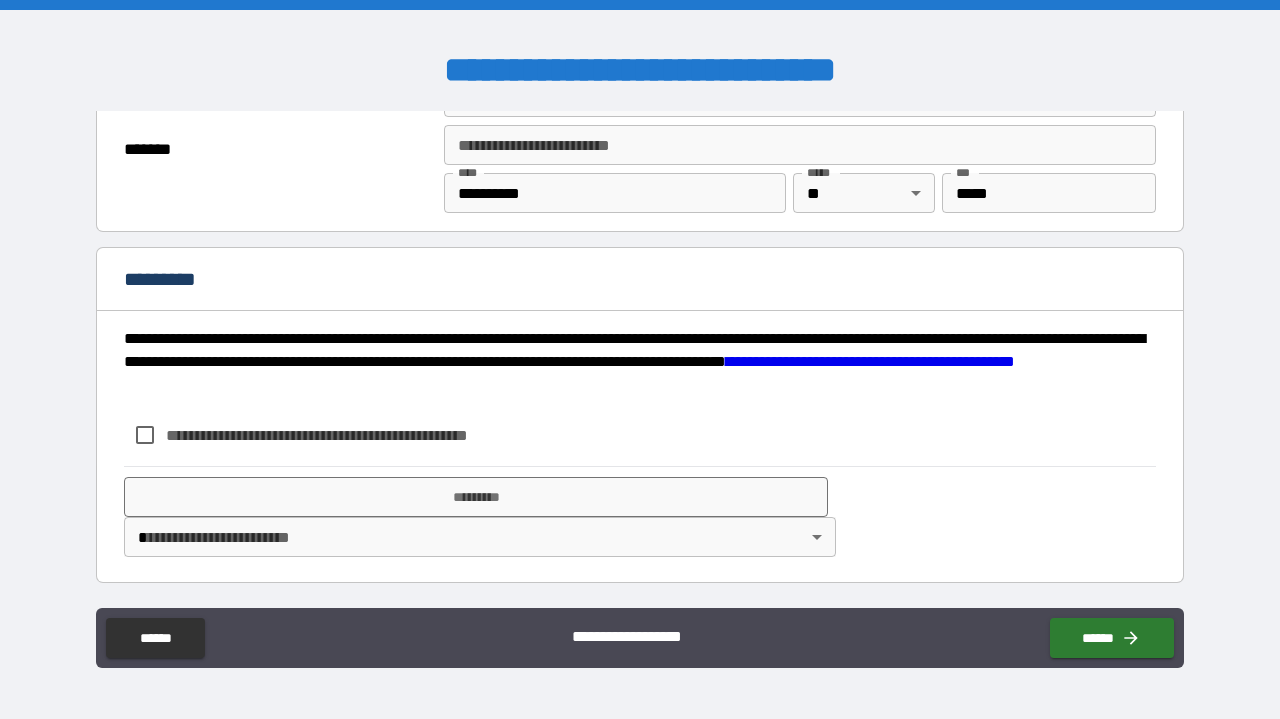 click on "**********" at bounding box center [350, 435] 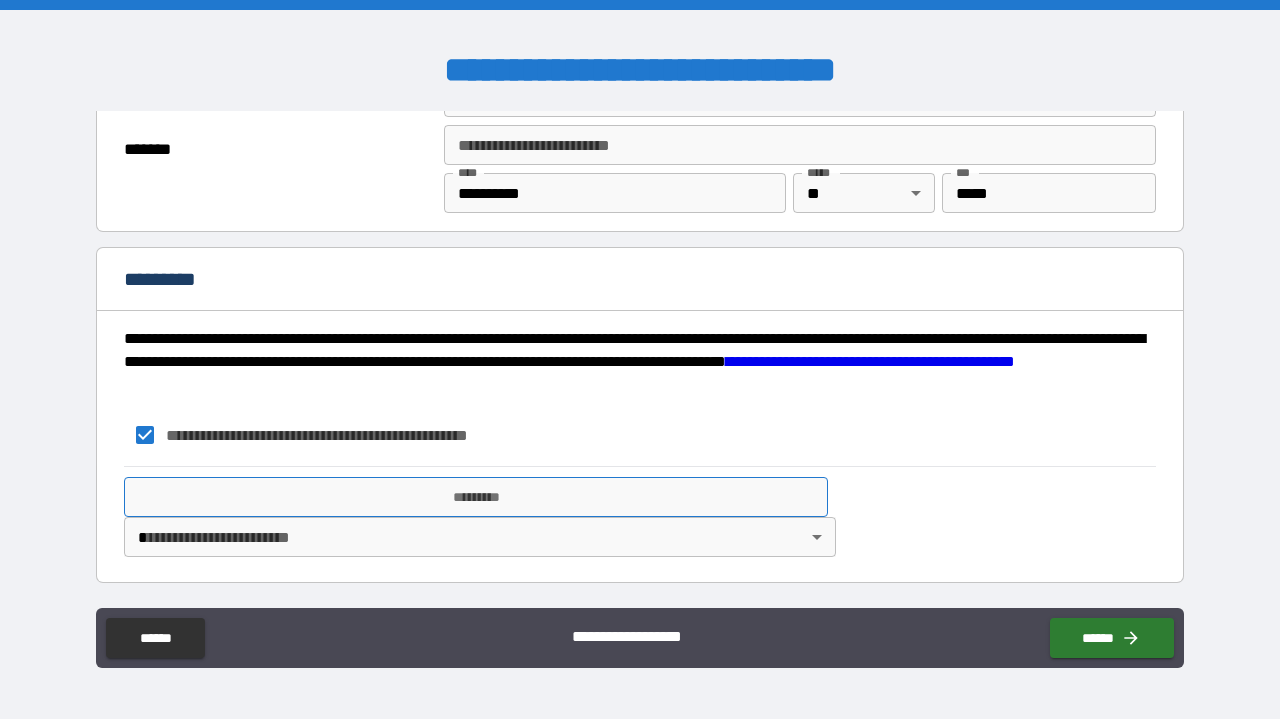 click on "*********" at bounding box center (476, 497) 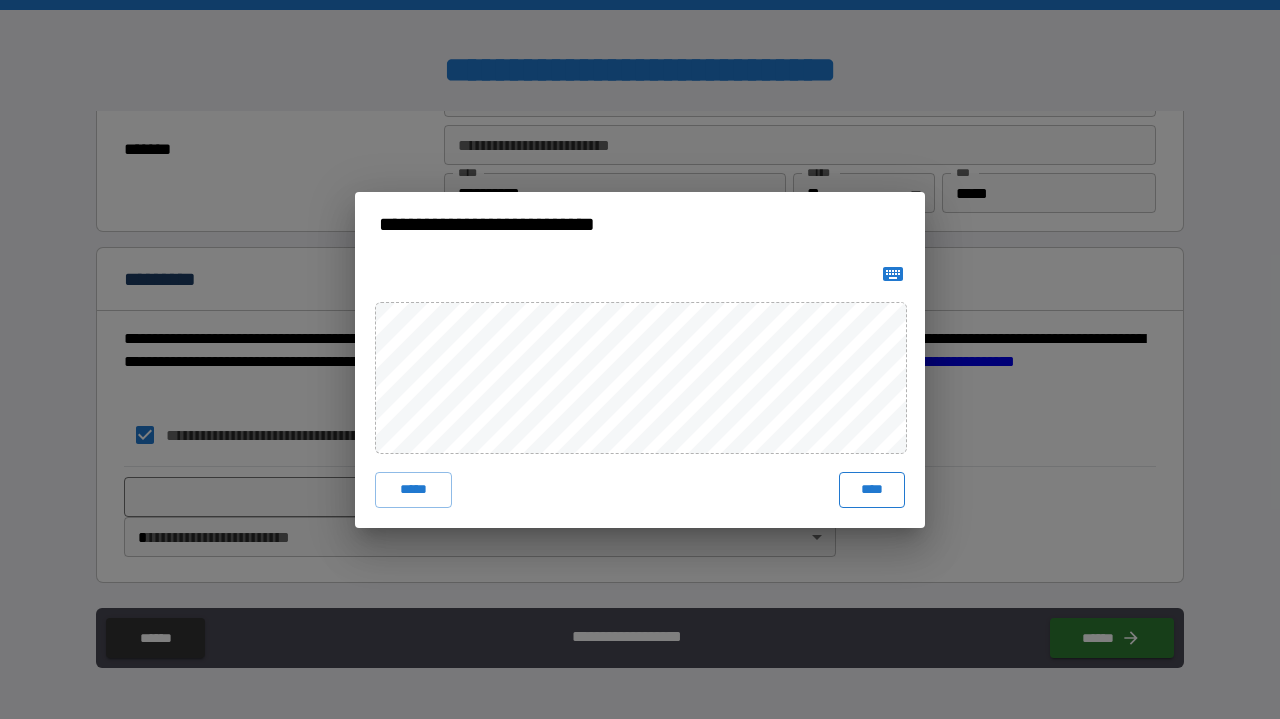click on "****" at bounding box center [872, 490] 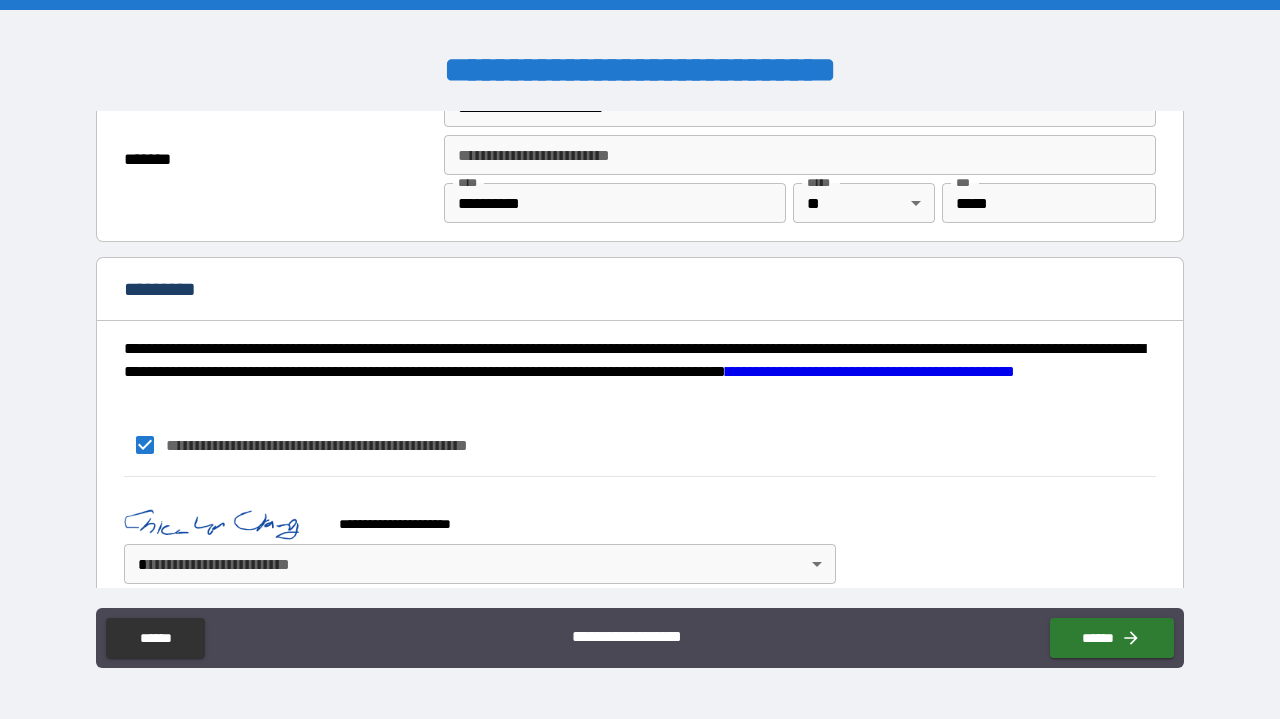scroll, scrollTop: 1020, scrollLeft: 0, axis: vertical 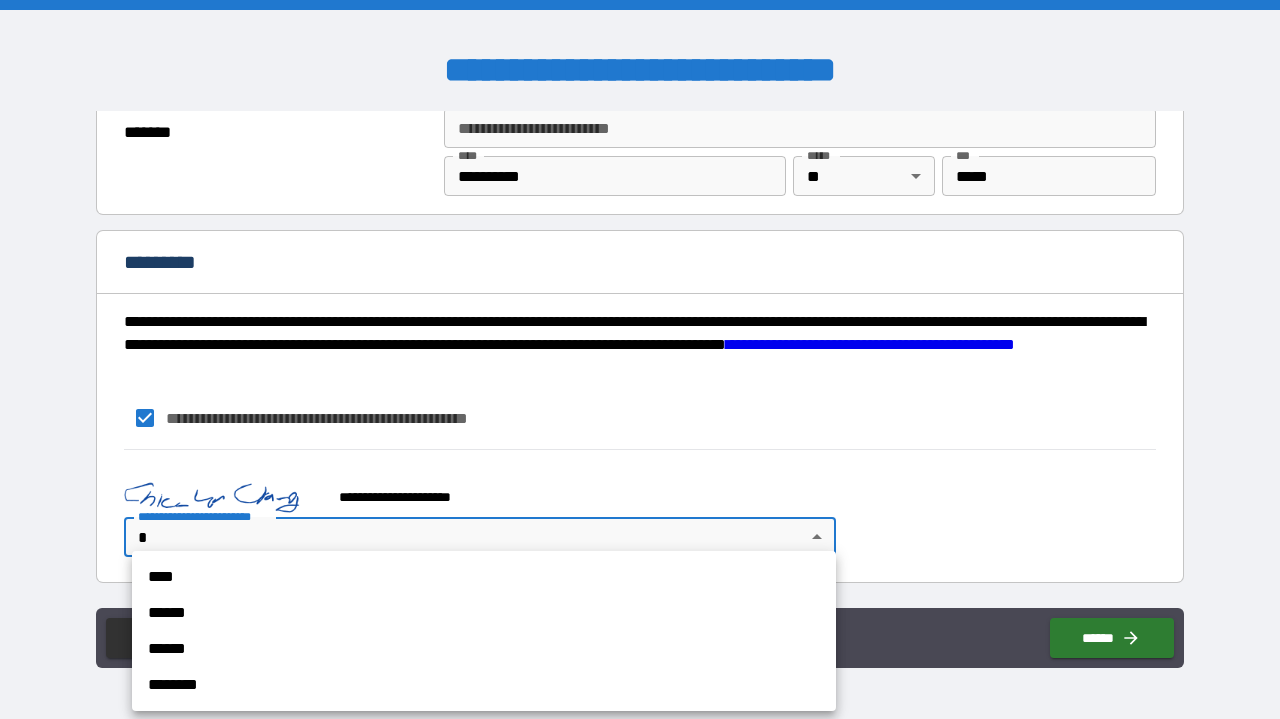 click on "**********" at bounding box center (640, 359) 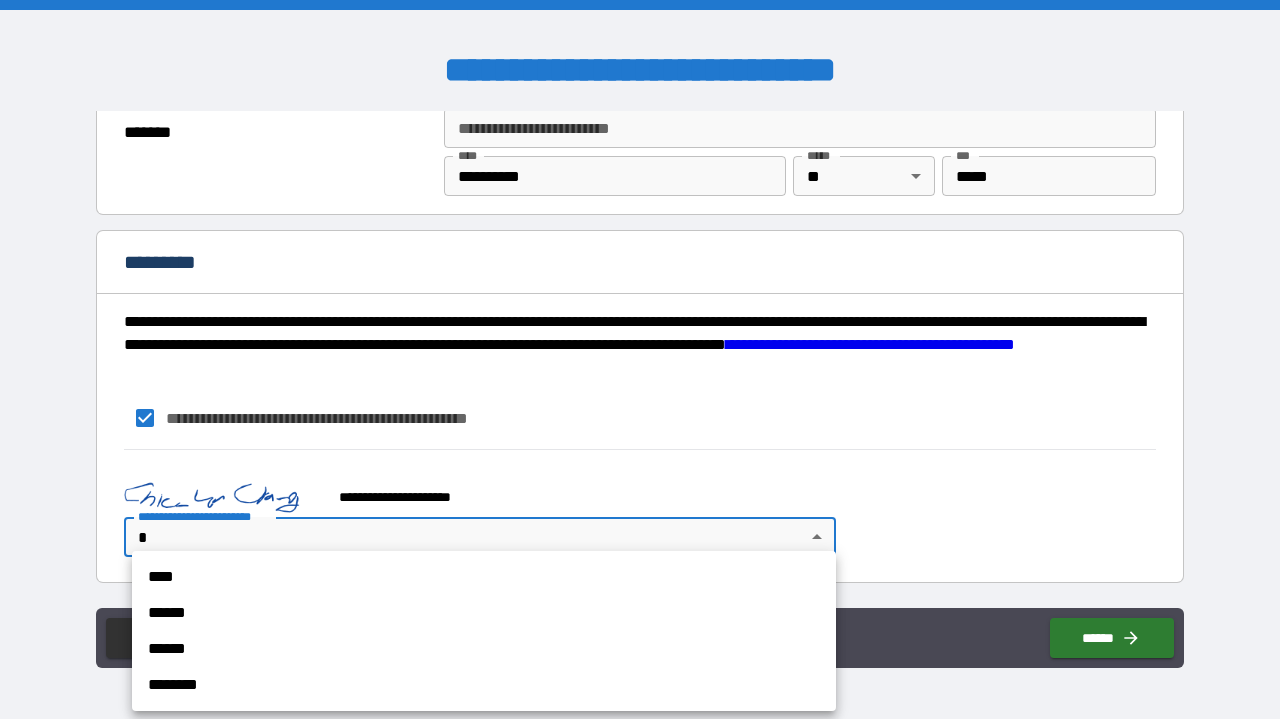 click on "**** ****** ****** ********" at bounding box center (484, 631) 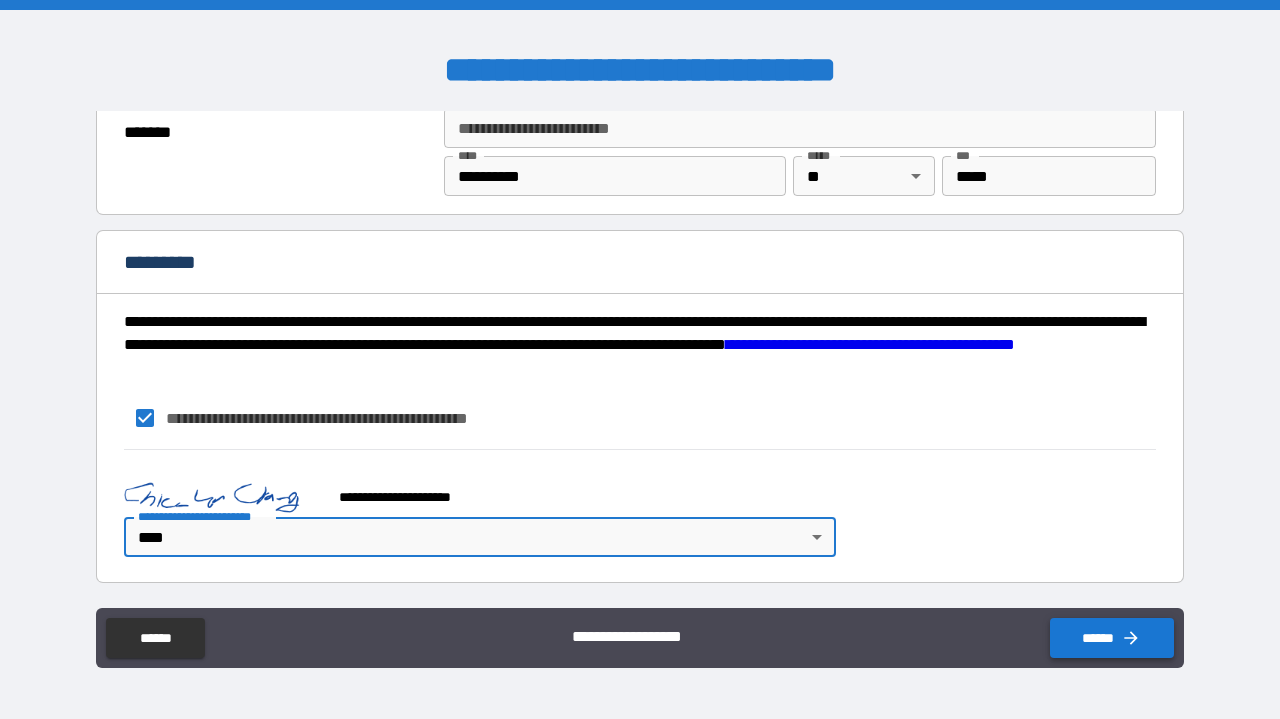 click on "******" at bounding box center (1112, 638) 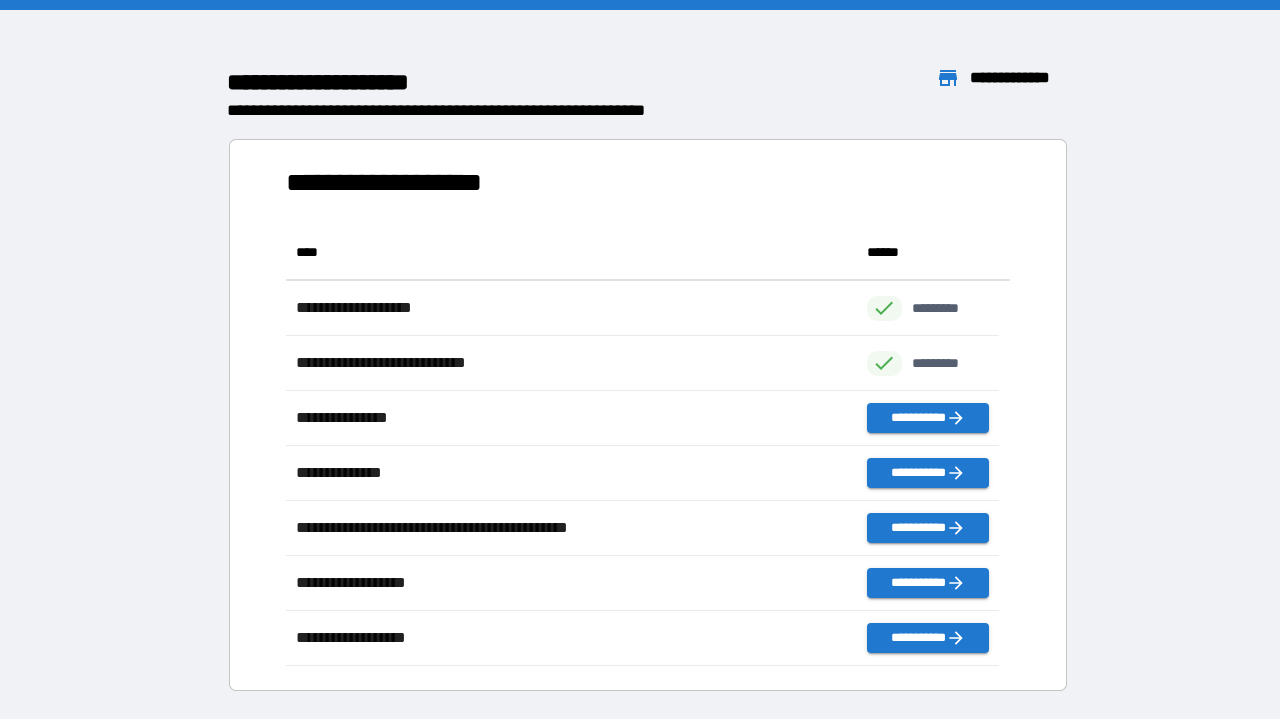 scroll, scrollTop: 16, scrollLeft: 16, axis: both 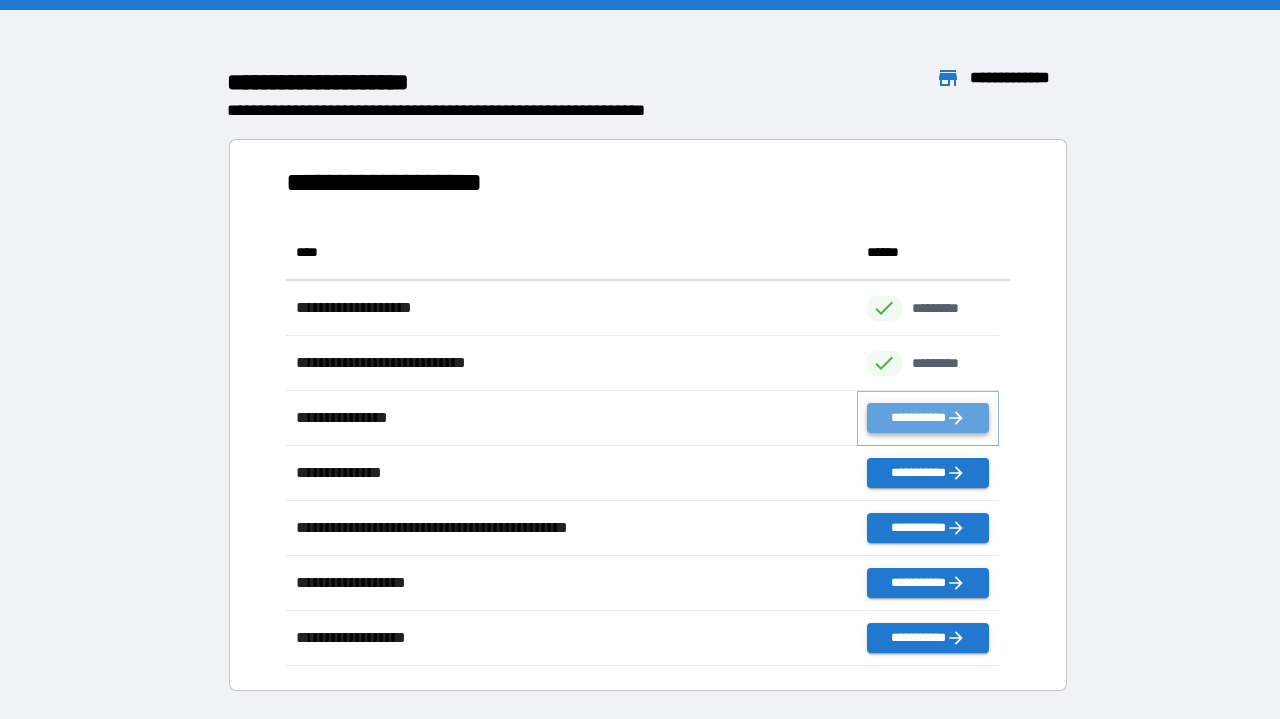 click on "**********" at bounding box center [928, 418] 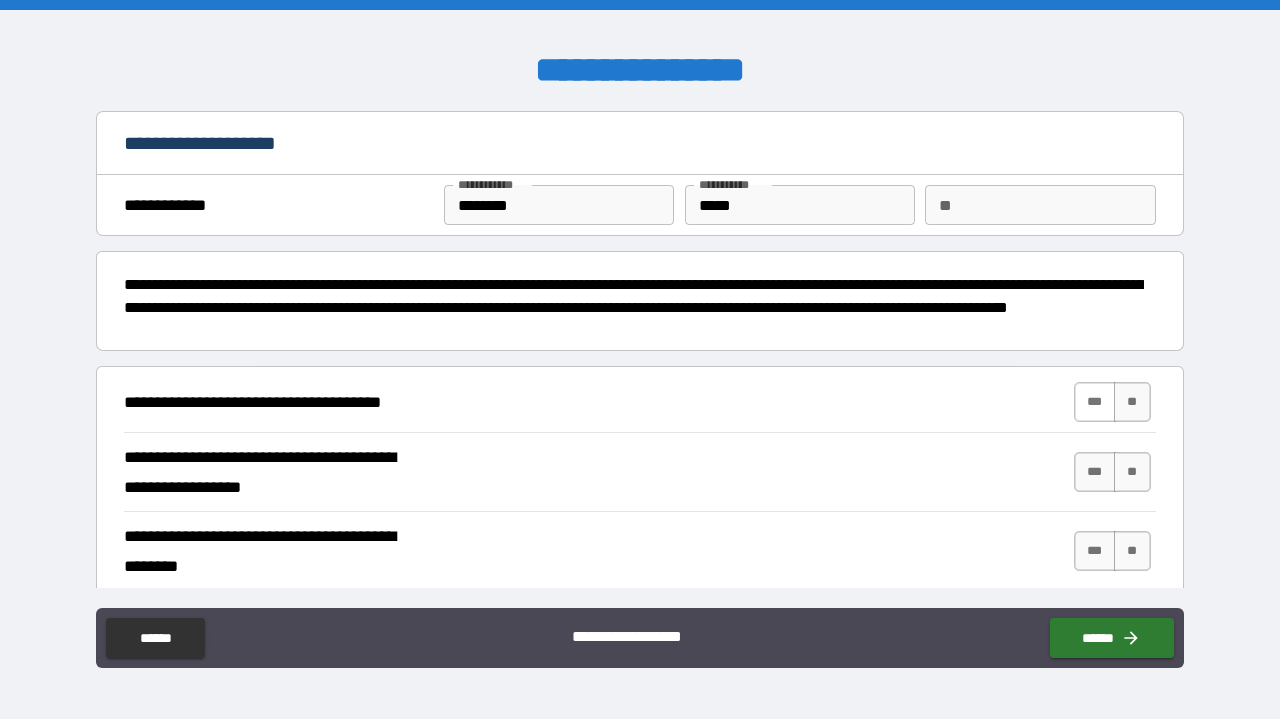 click on "***" at bounding box center (1095, 402) 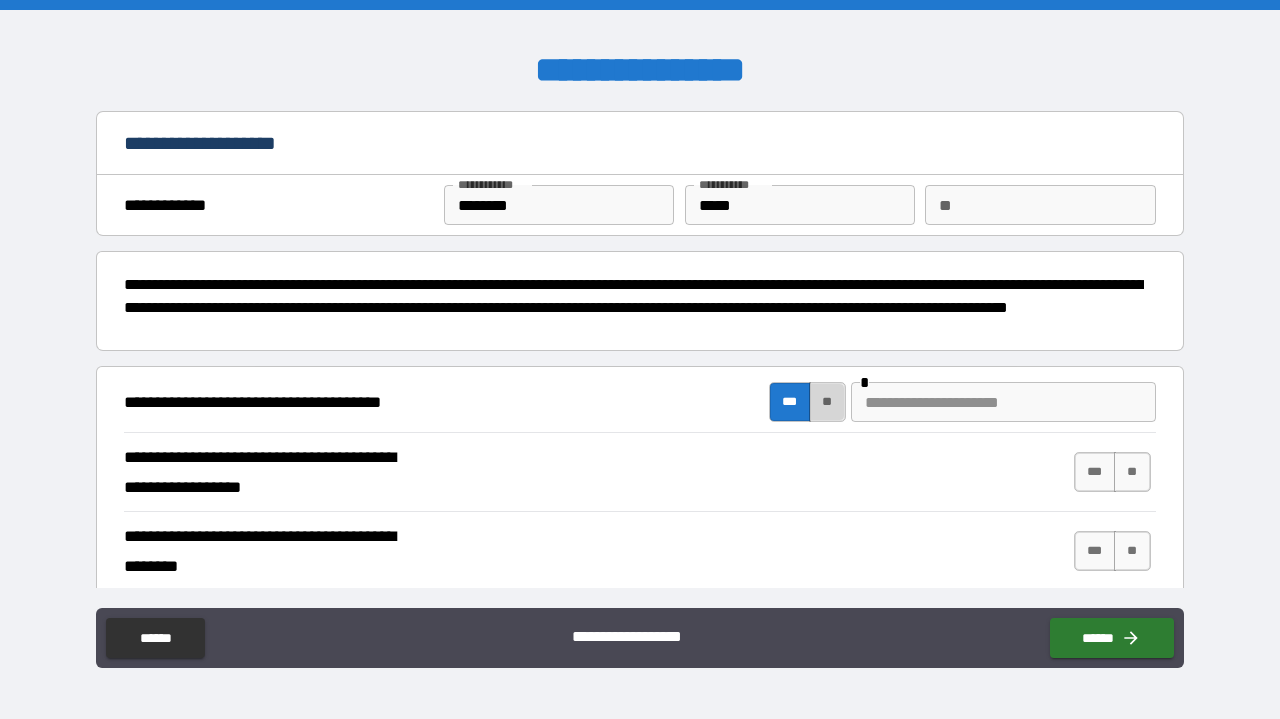 click on "**" at bounding box center [827, 402] 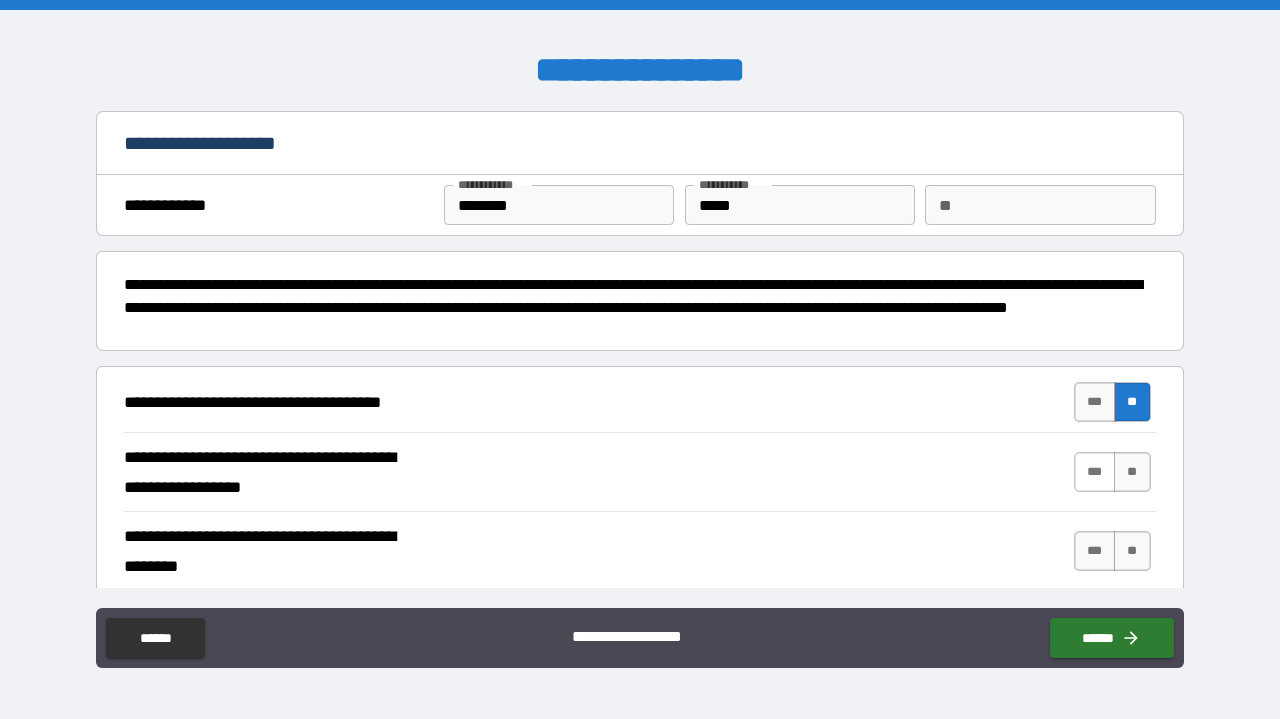 click on "***" at bounding box center [1095, 472] 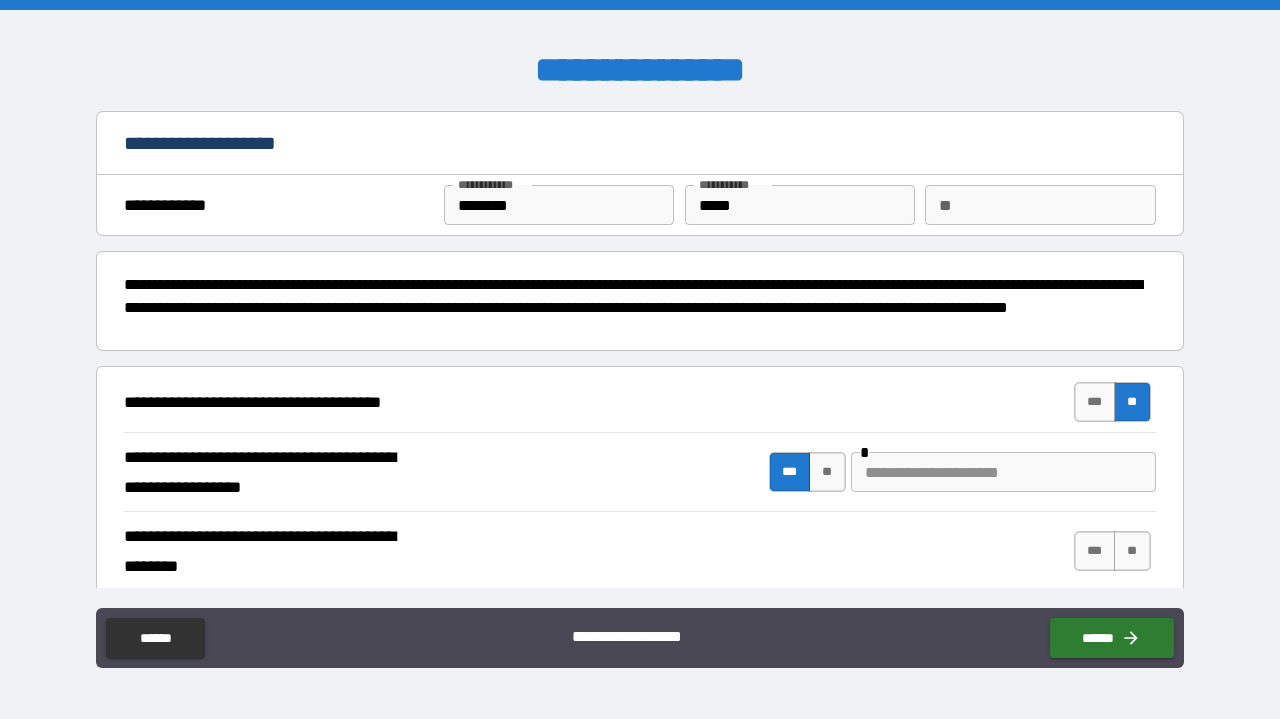 click at bounding box center [1003, 472] 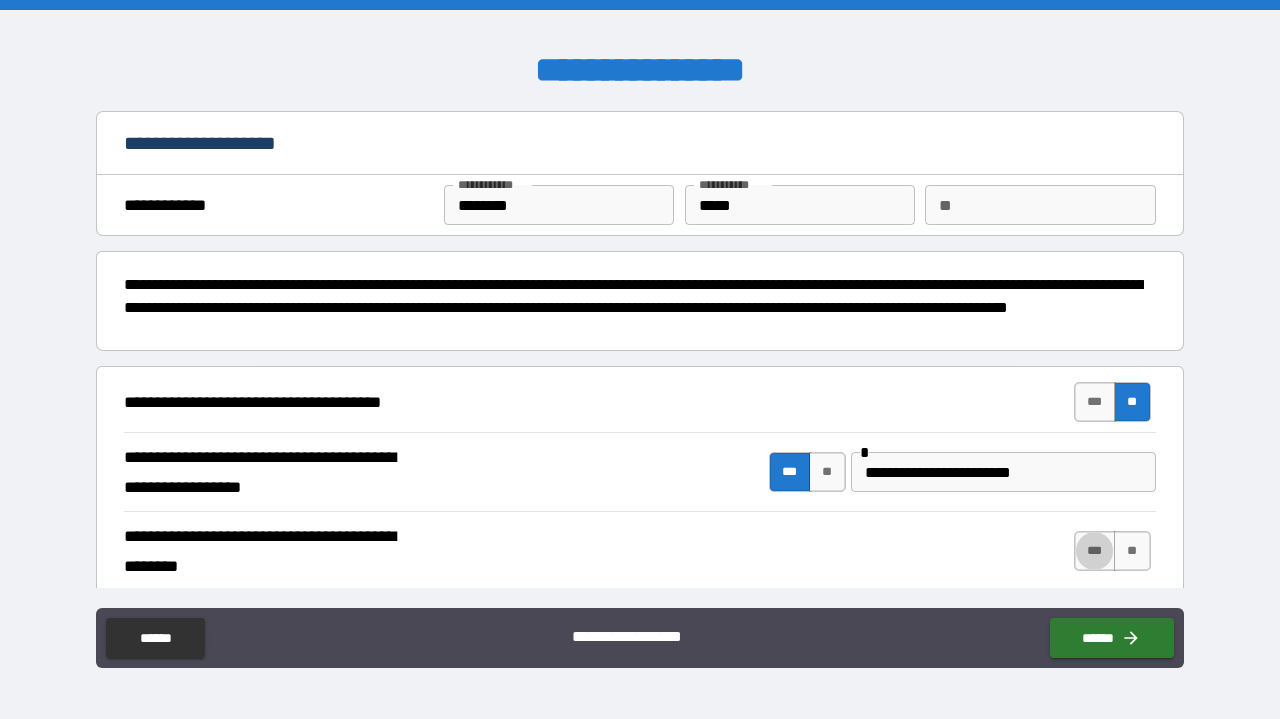 click on "**********" at bounding box center (1003, 472) 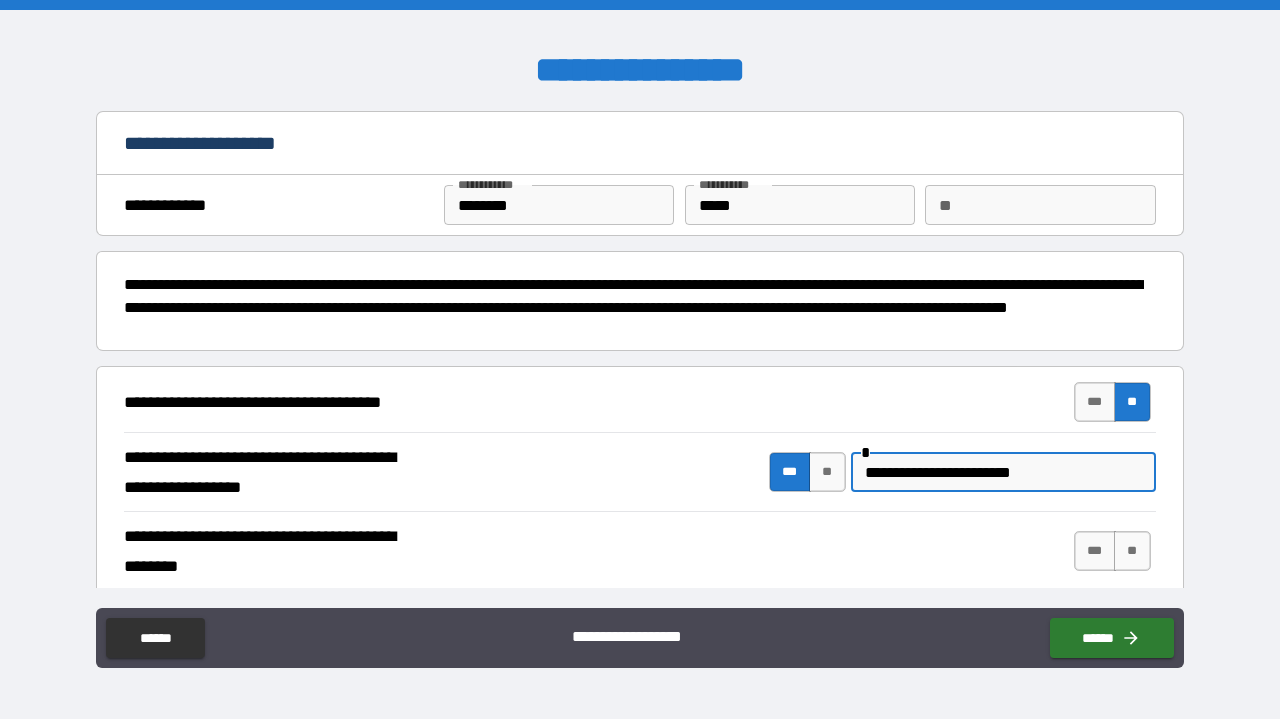 click on "**********" at bounding box center [1003, 472] 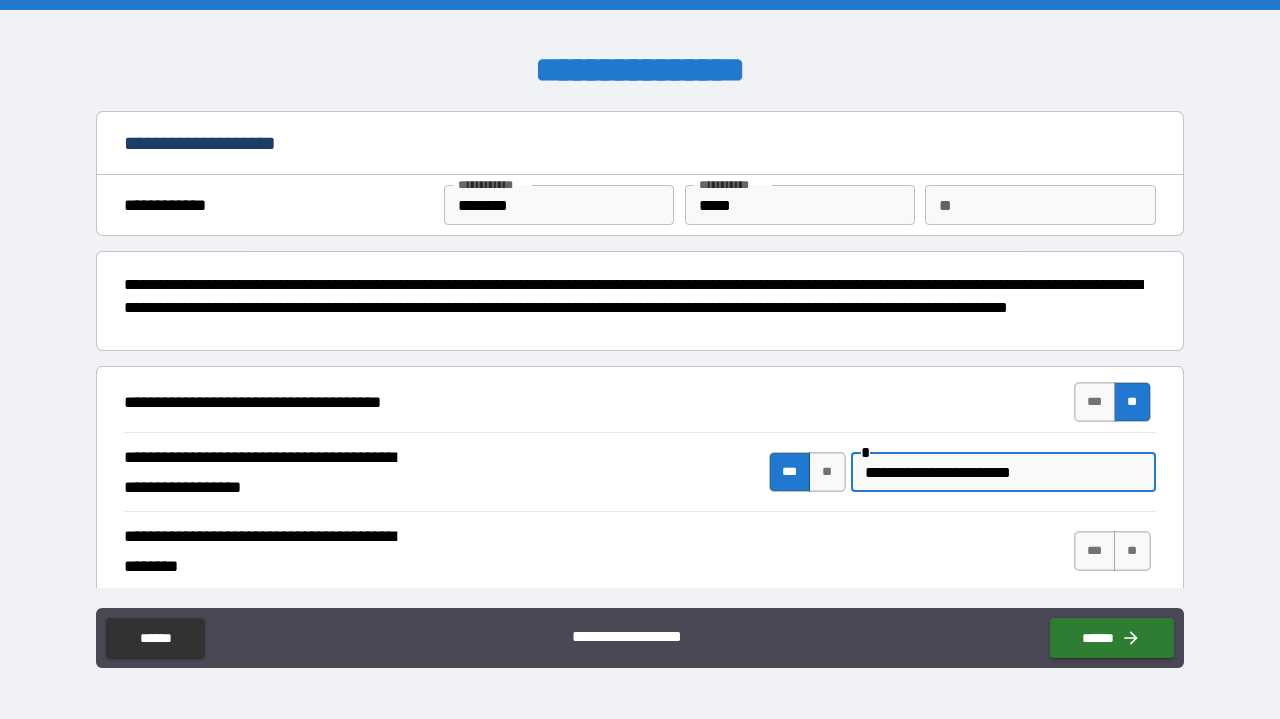 click on "**********" at bounding box center (1003, 472) 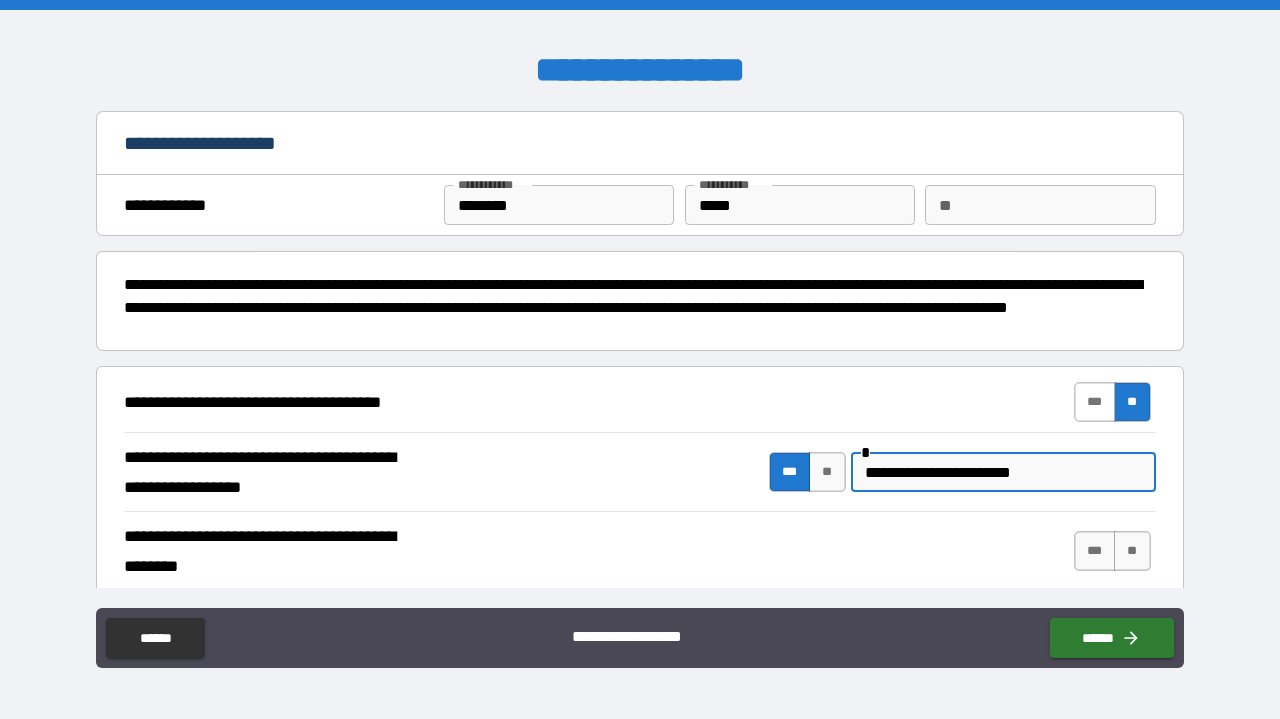 click on "***" at bounding box center [1095, 402] 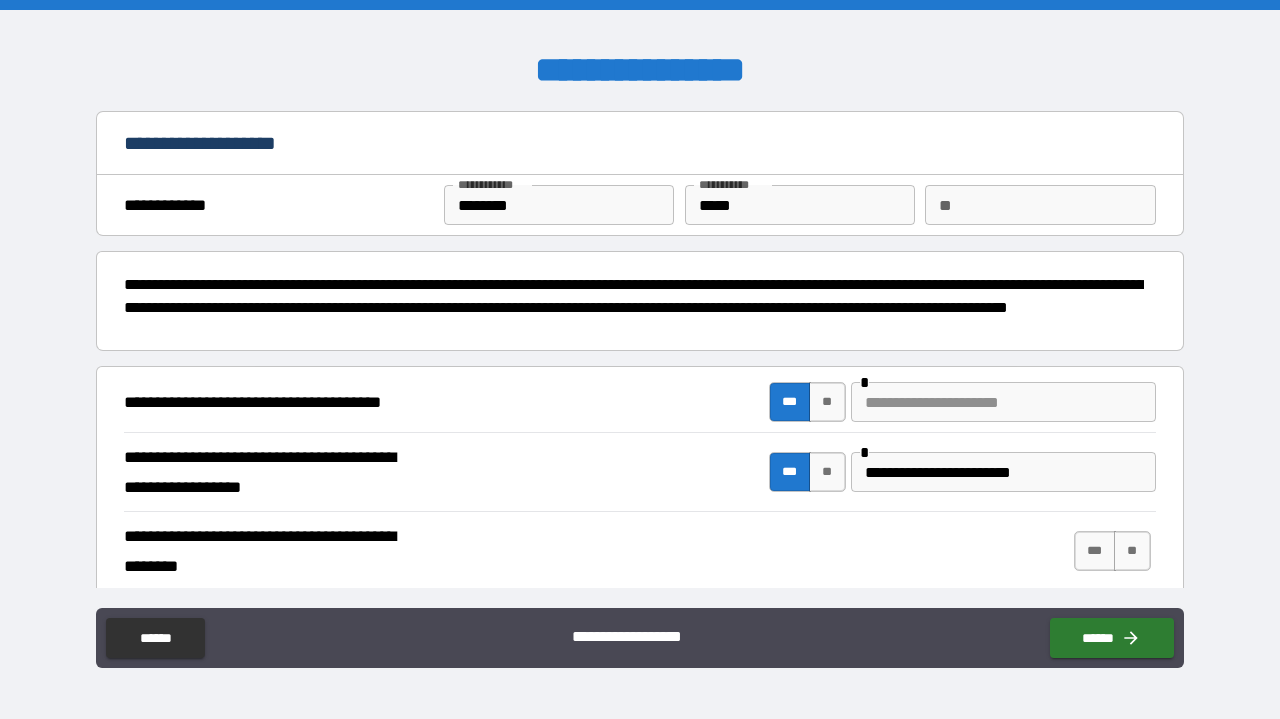 click at bounding box center (1003, 402) 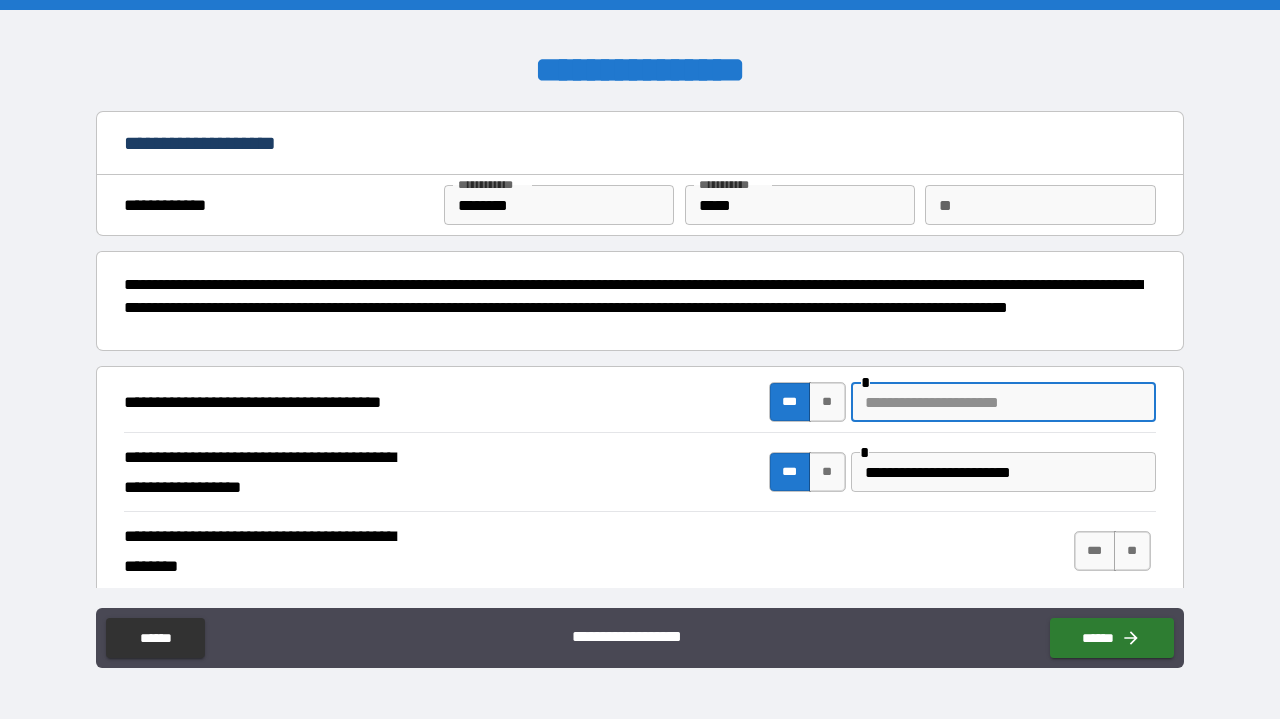 click at bounding box center (1003, 402) 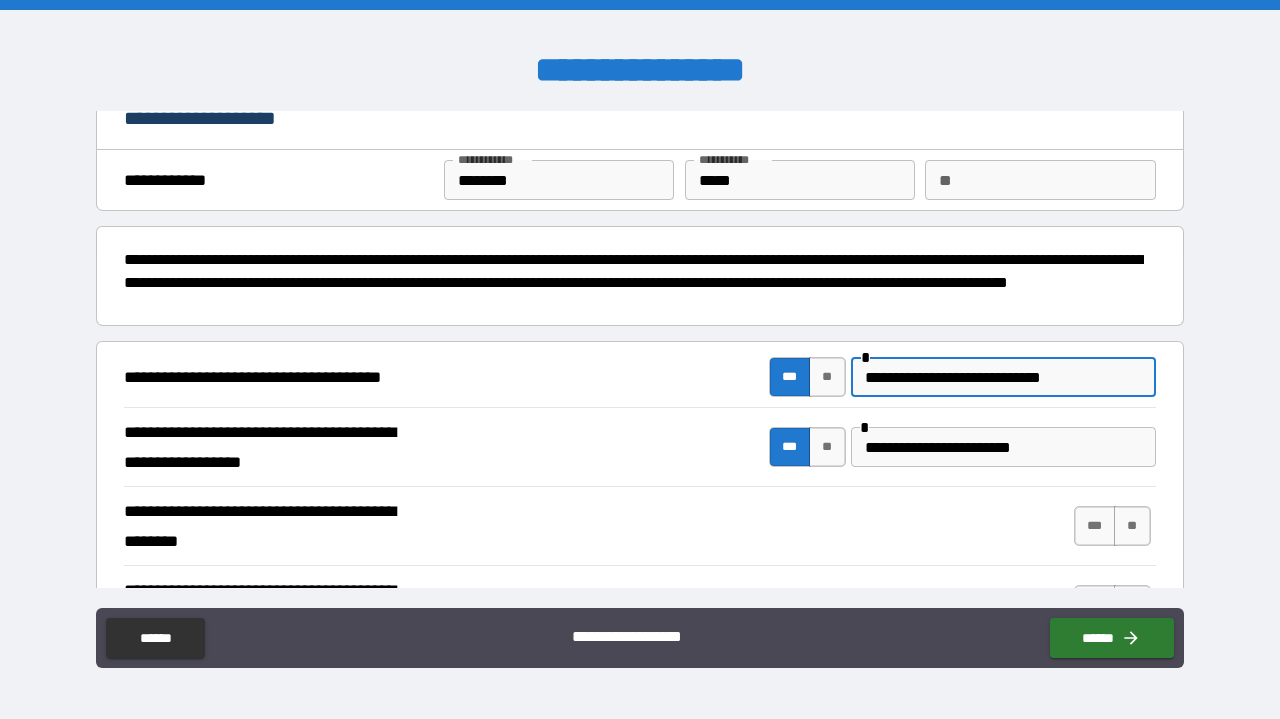 scroll, scrollTop: 223, scrollLeft: 0, axis: vertical 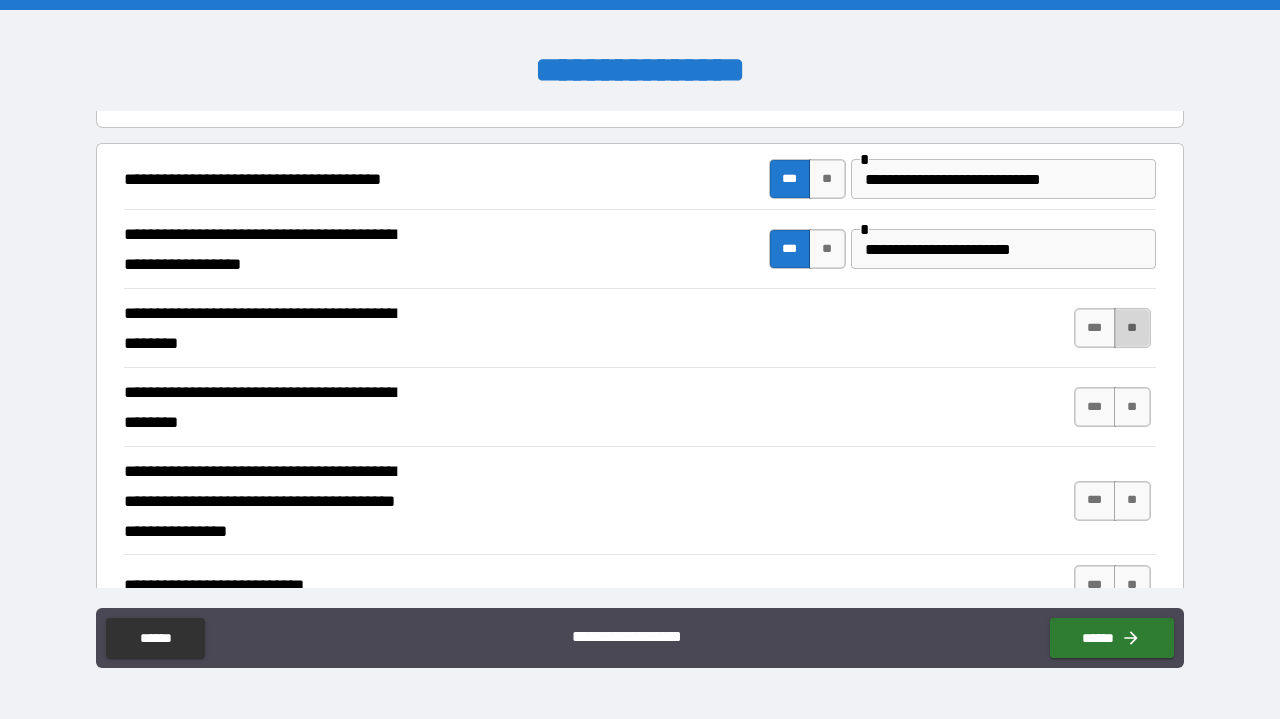 click on "**" at bounding box center [1132, 328] 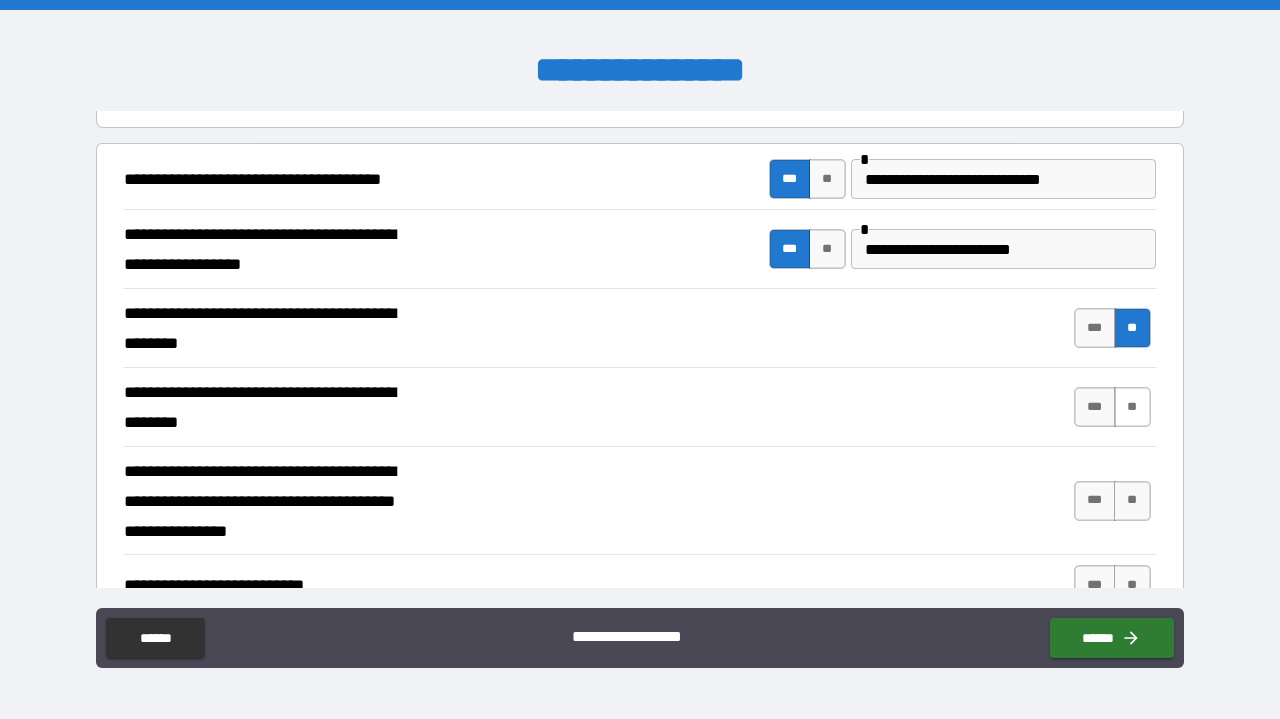 click on "**" at bounding box center (1132, 407) 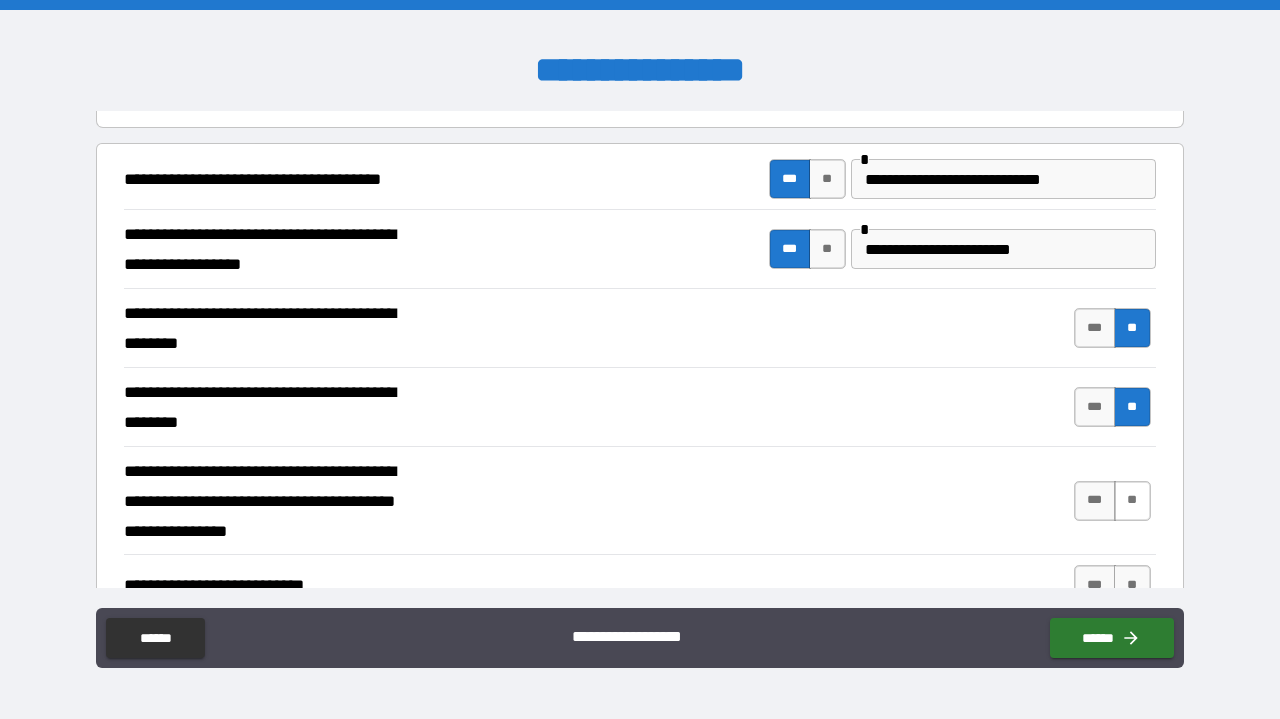 click on "**" at bounding box center [1132, 501] 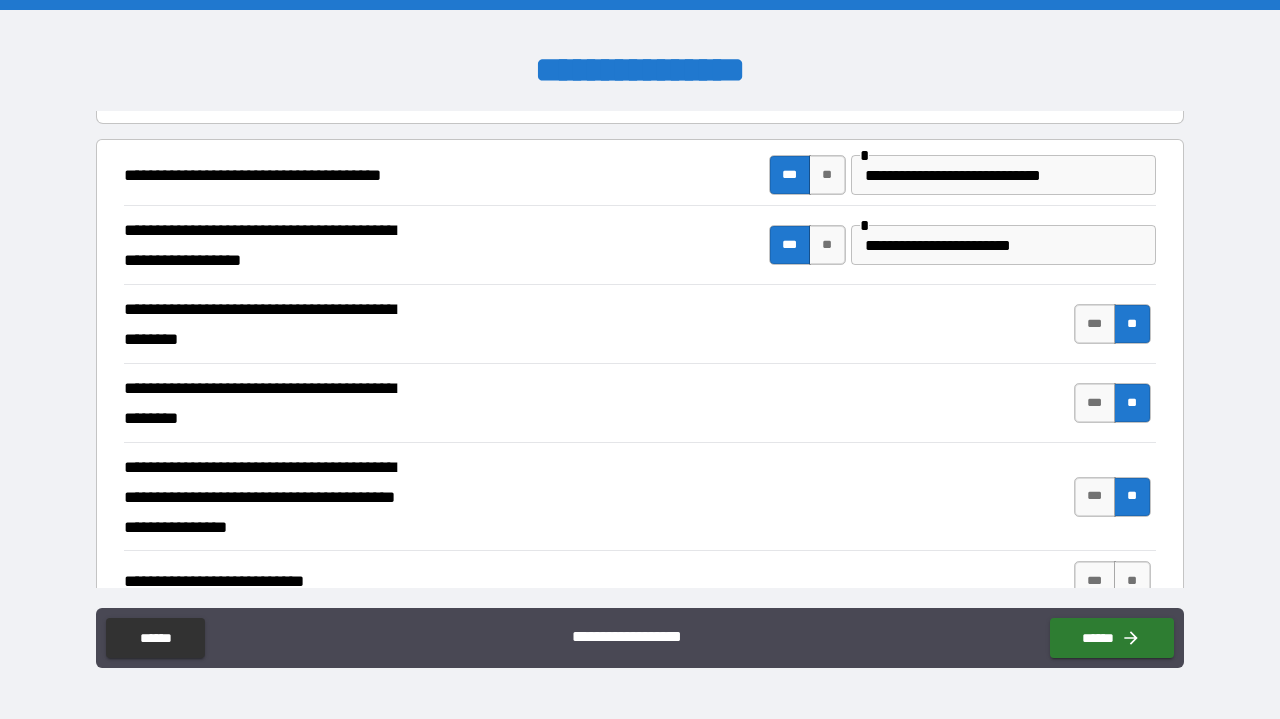 scroll, scrollTop: 366, scrollLeft: 0, axis: vertical 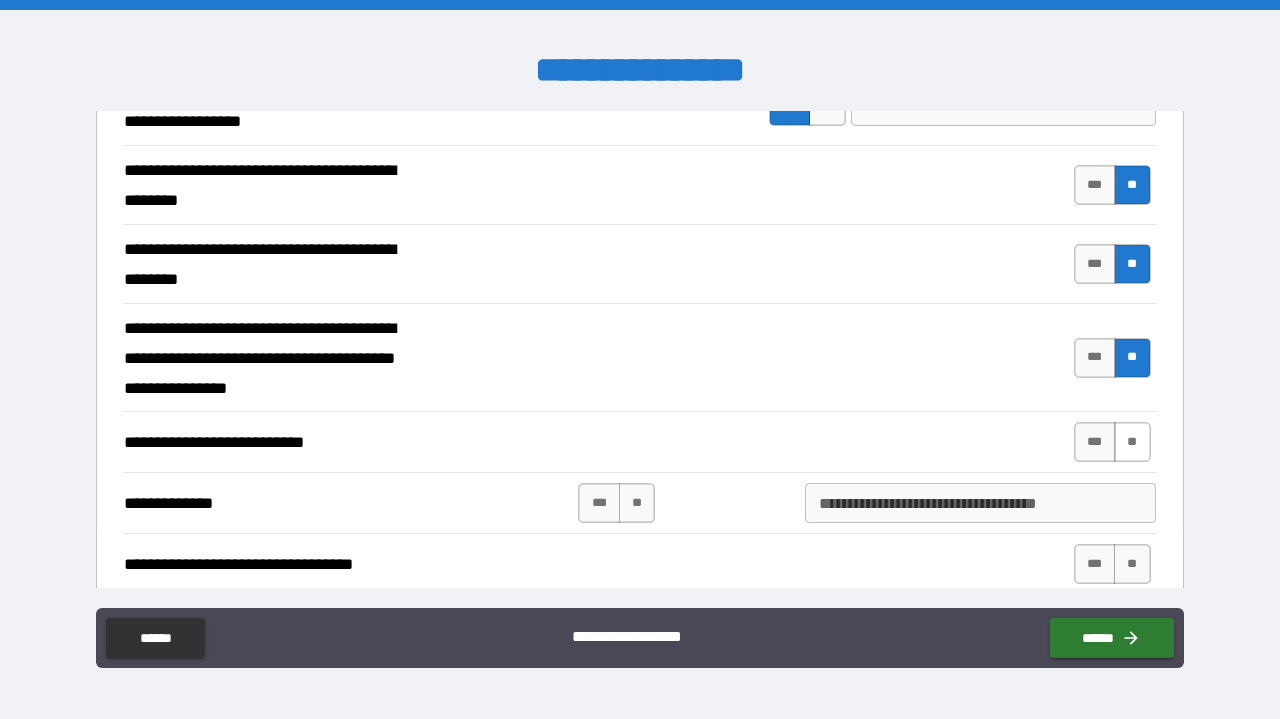 click on "**" at bounding box center [1132, 442] 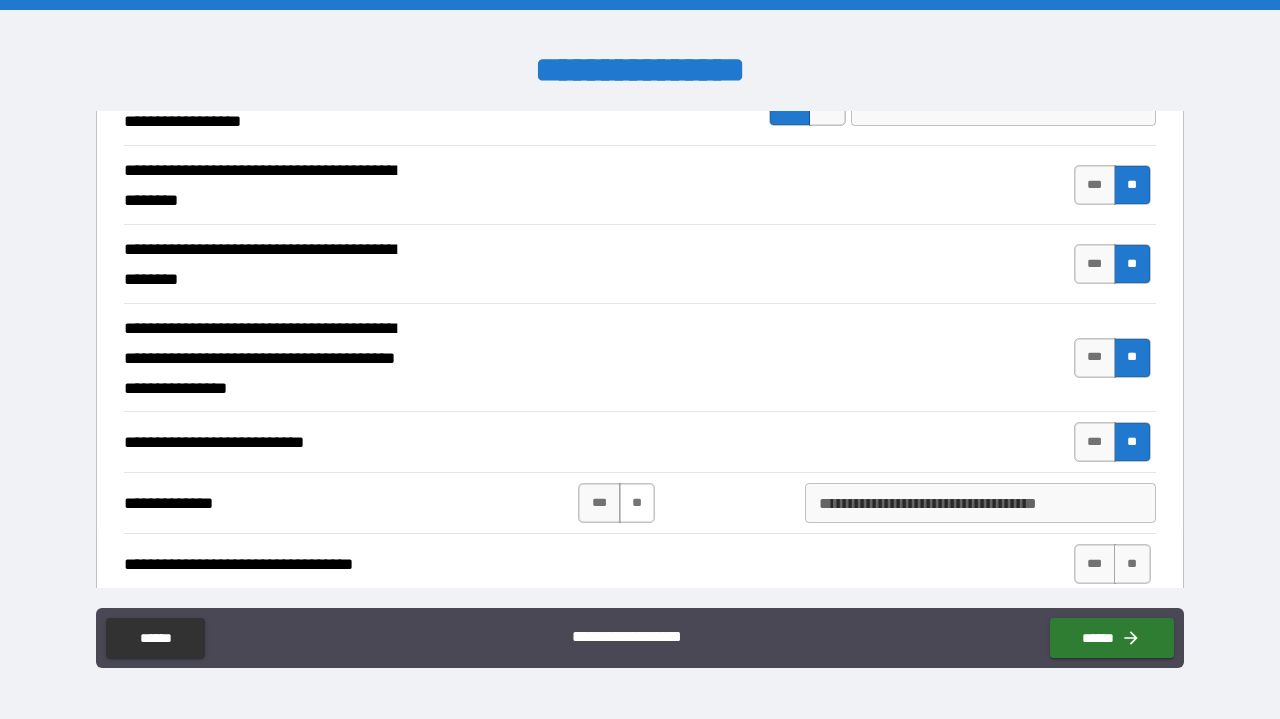 click on "**" at bounding box center [637, 503] 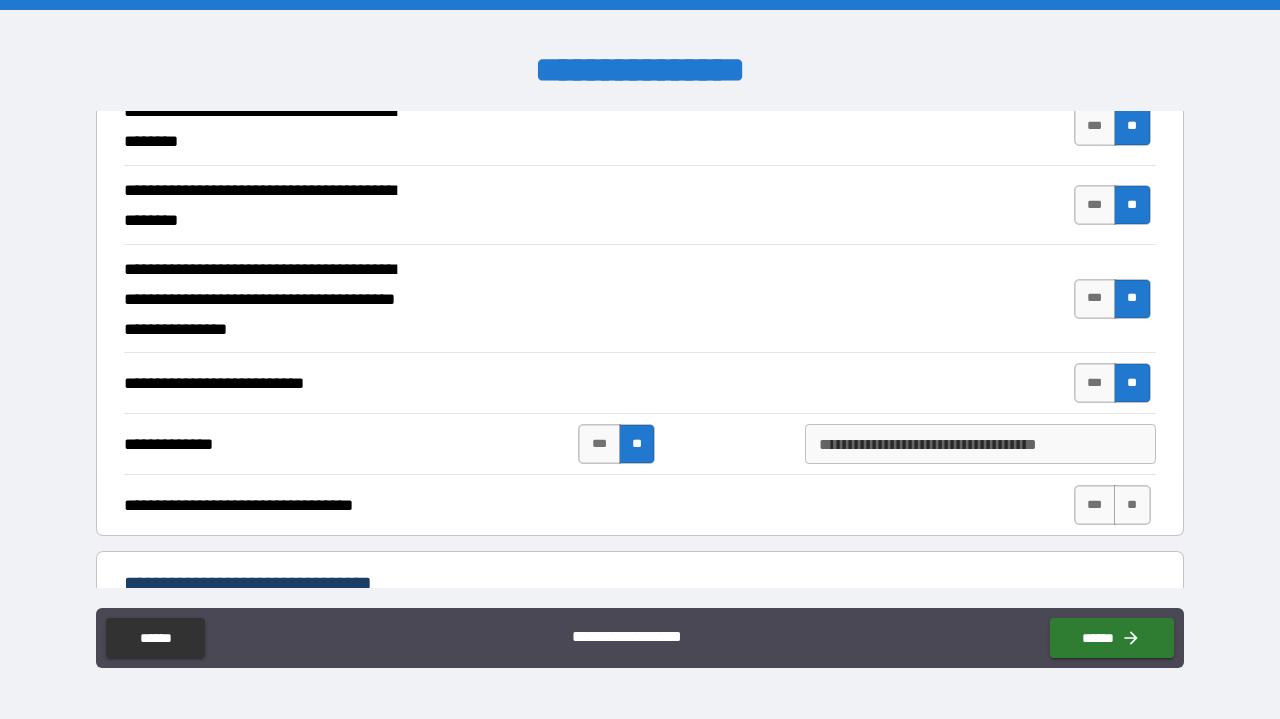 scroll, scrollTop: 632, scrollLeft: 0, axis: vertical 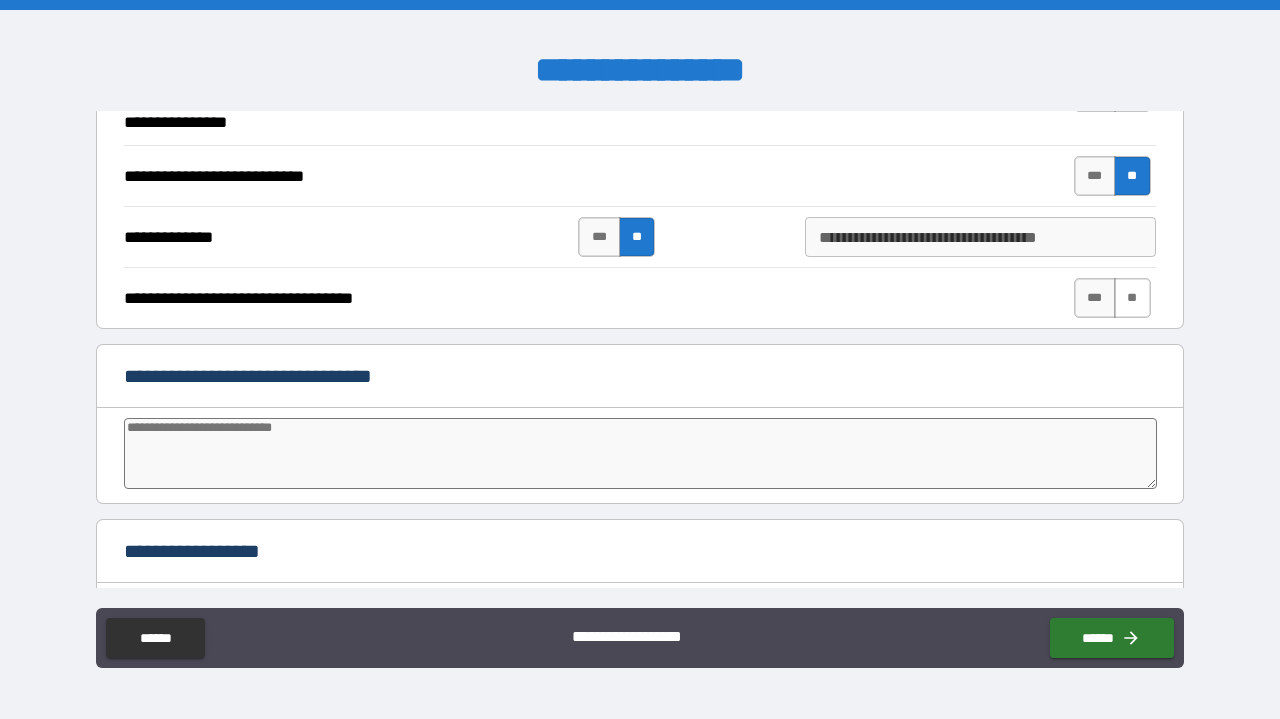 click on "**" at bounding box center [1132, 298] 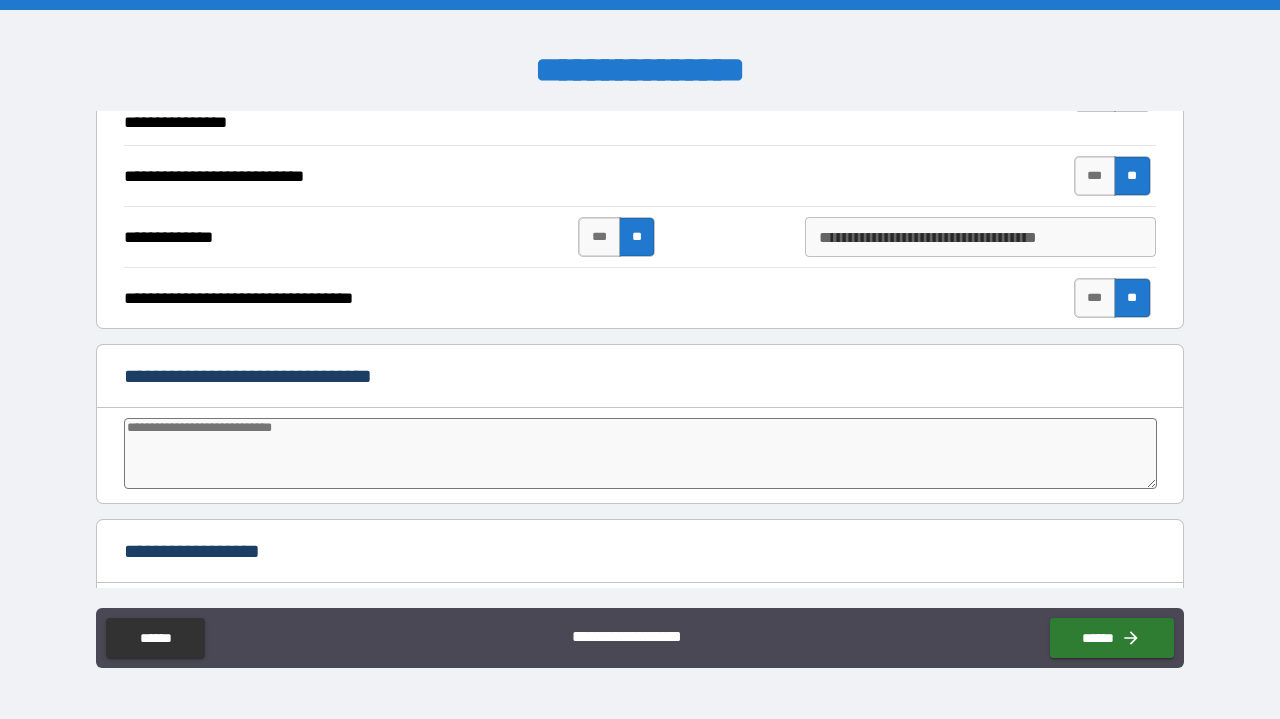 scroll, scrollTop: 673, scrollLeft: 0, axis: vertical 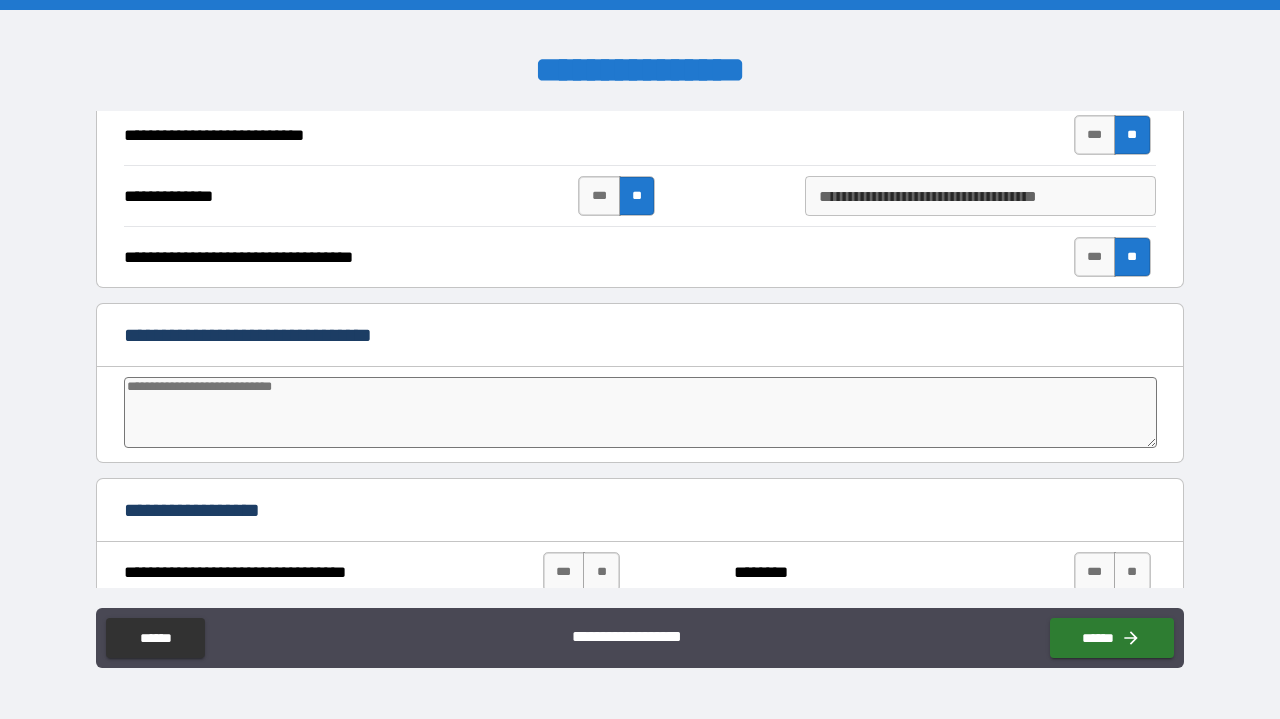 click at bounding box center [640, 412] 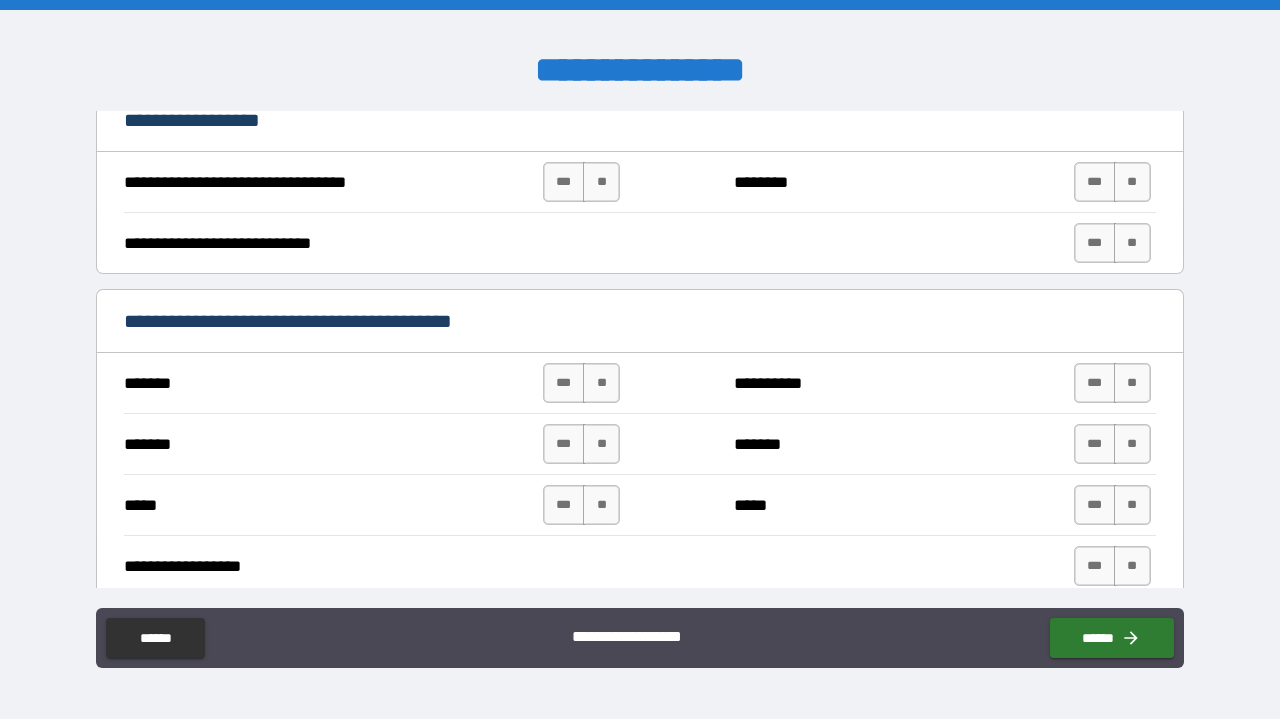 scroll, scrollTop: 1100, scrollLeft: 0, axis: vertical 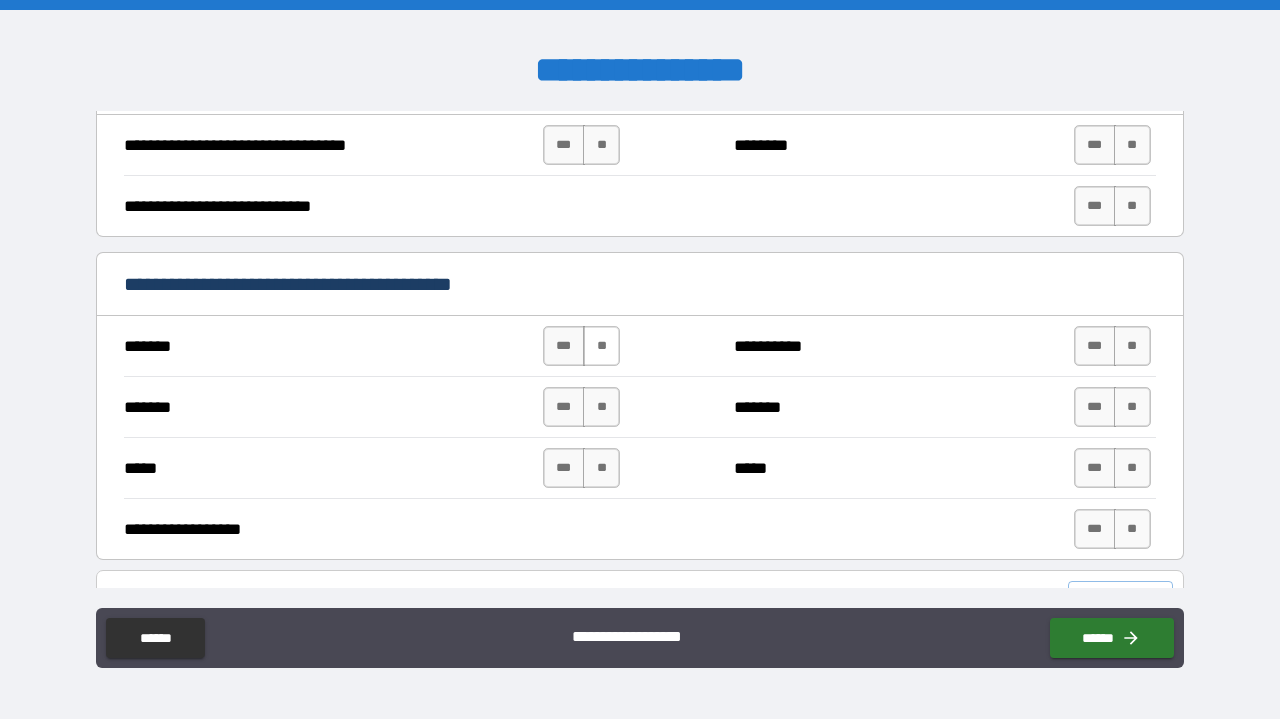 click on "**" at bounding box center (601, 346) 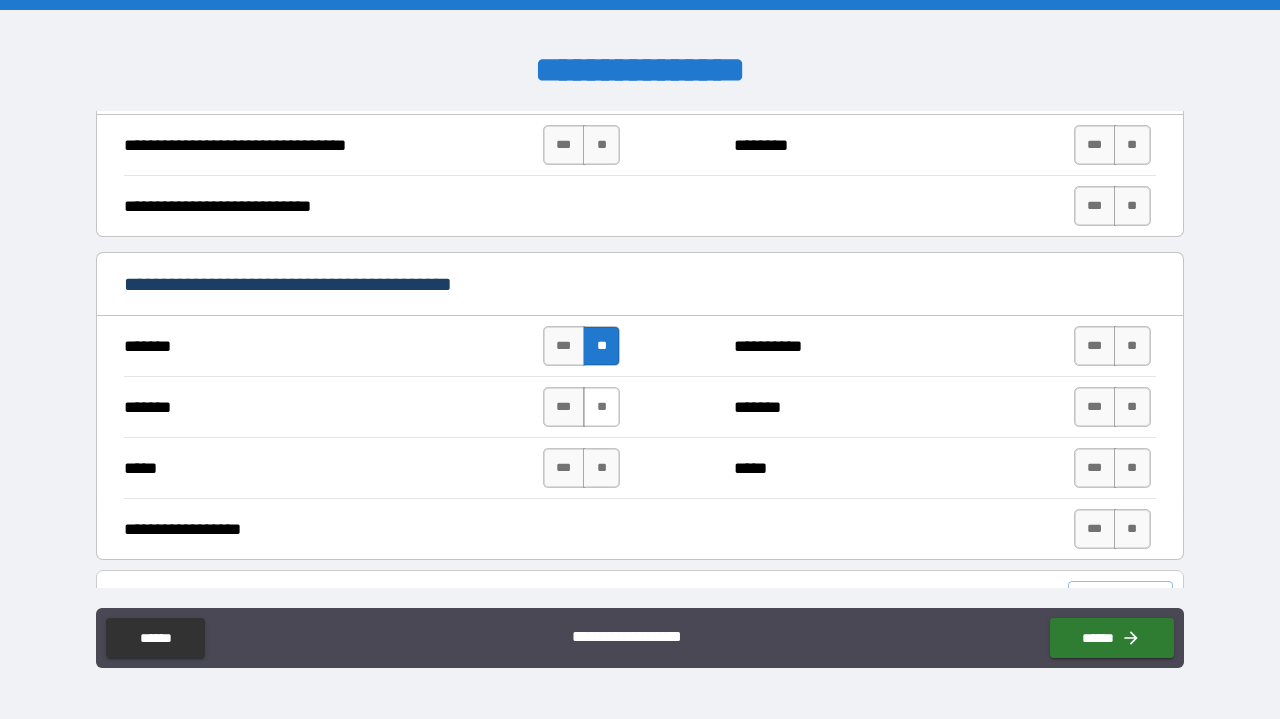 click on "**" at bounding box center (601, 407) 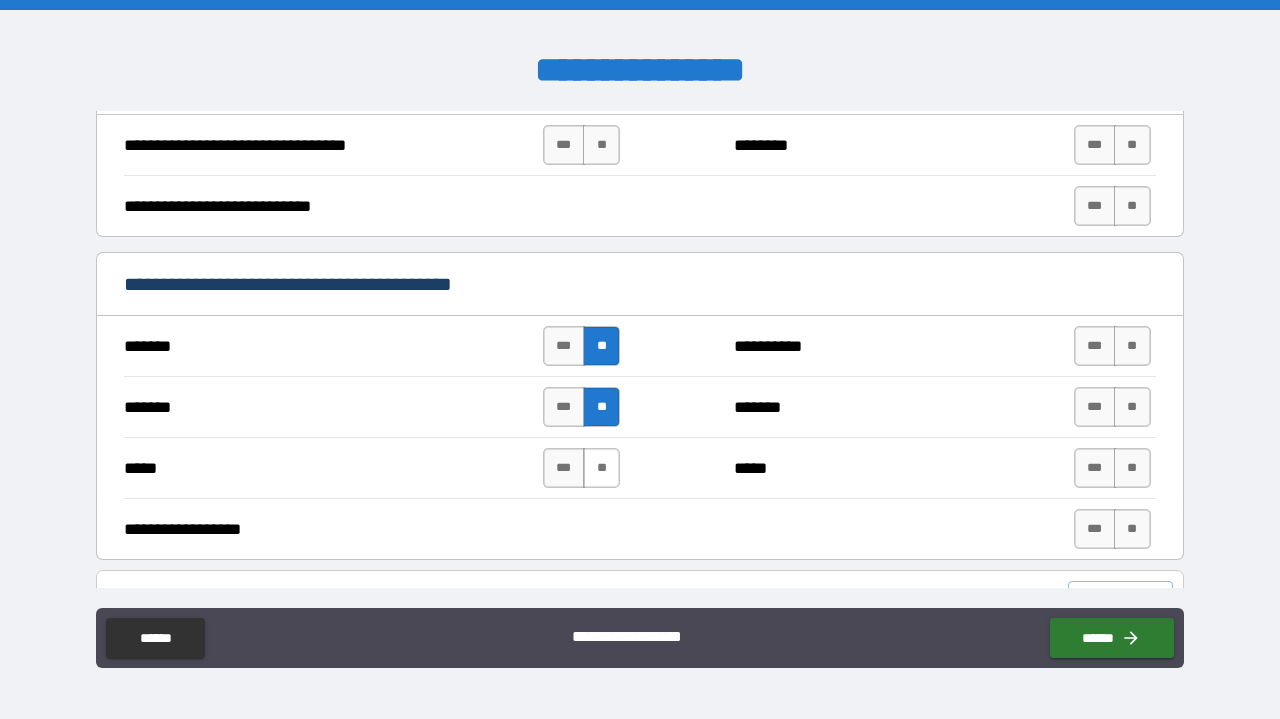 click on "**" at bounding box center [601, 468] 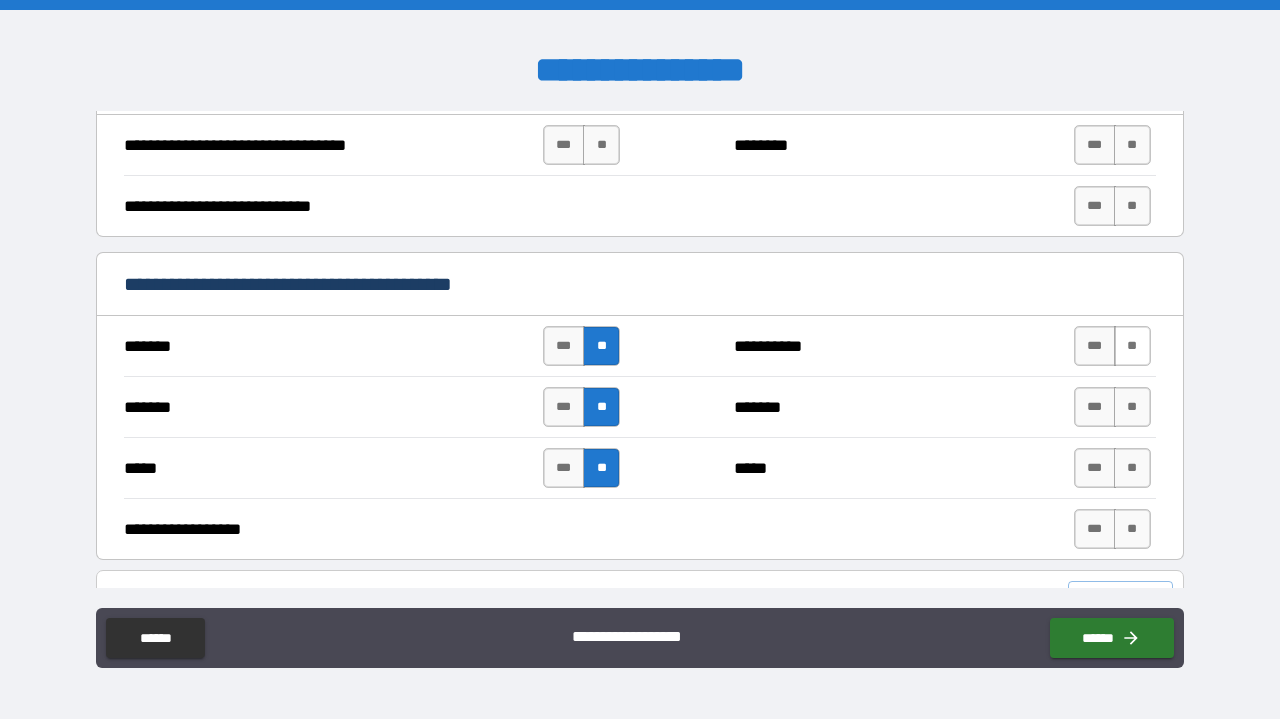 click on "**" at bounding box center (1132, 346) 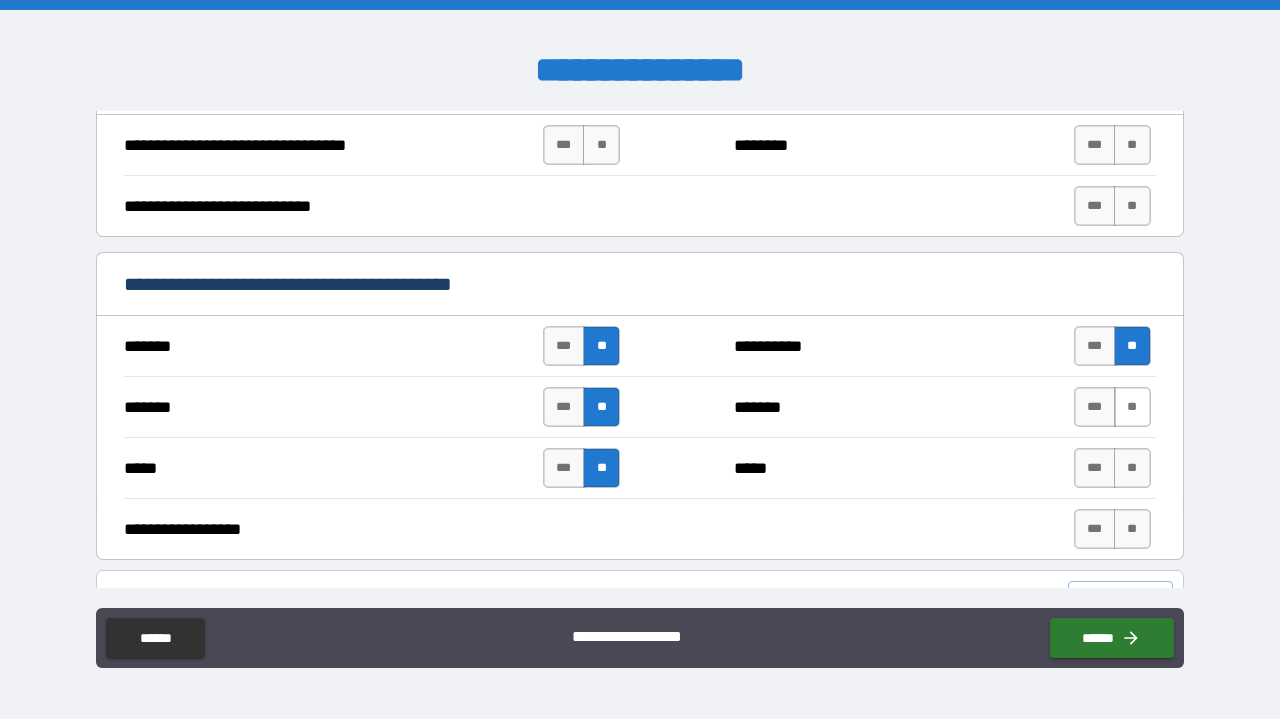 click on "**" at bounding box center (1132, 407) 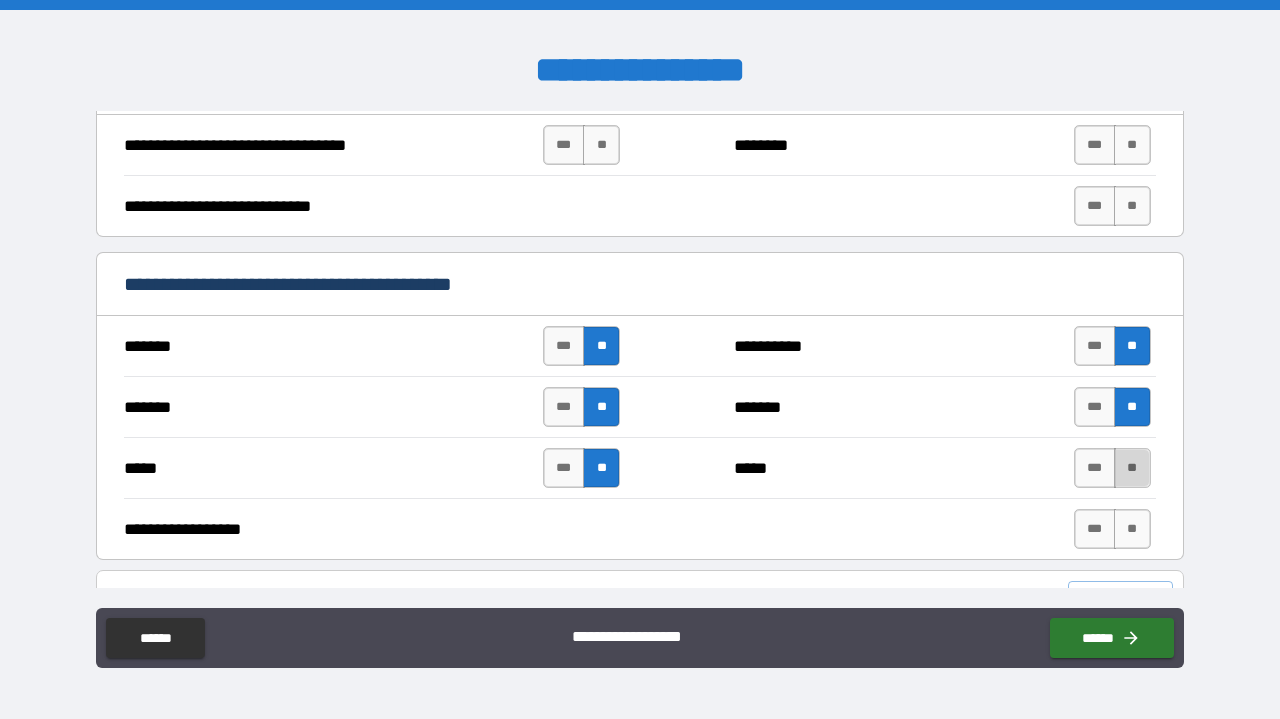 click on "**" at bounding box center [1132, 468] 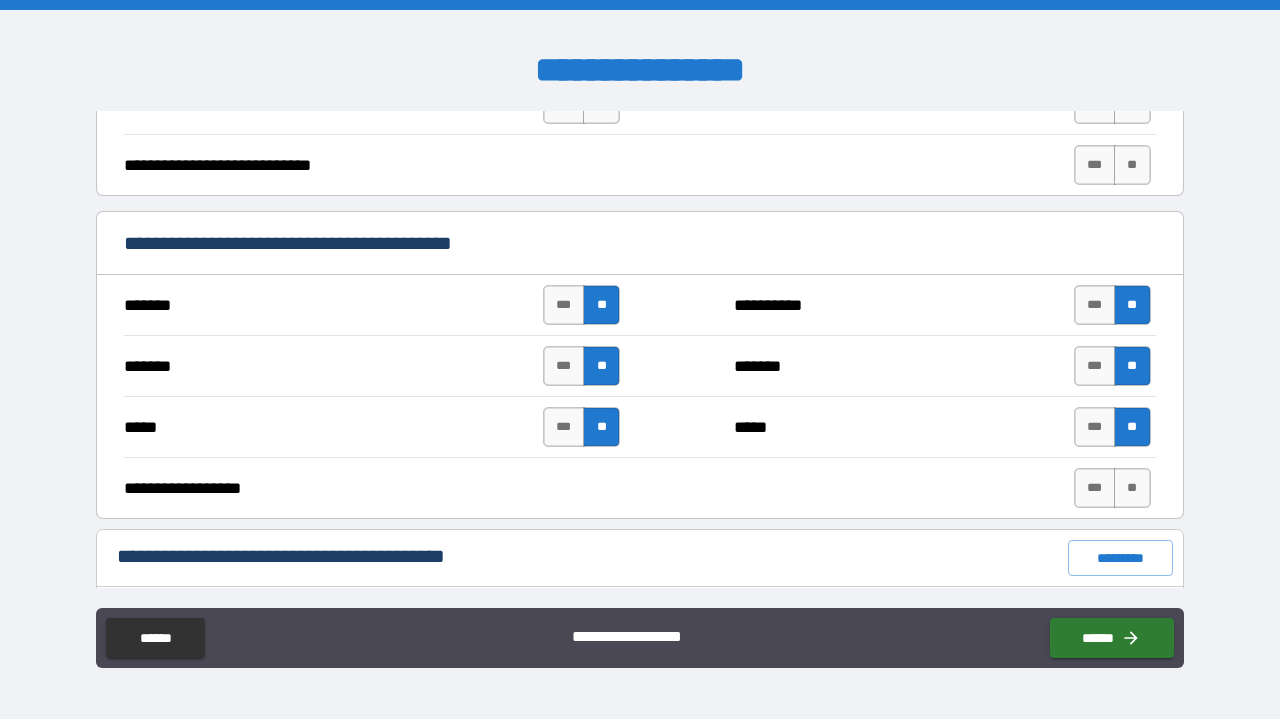 scroll, scrollTop: 1145, scrollLeft: 0, axis: vertical 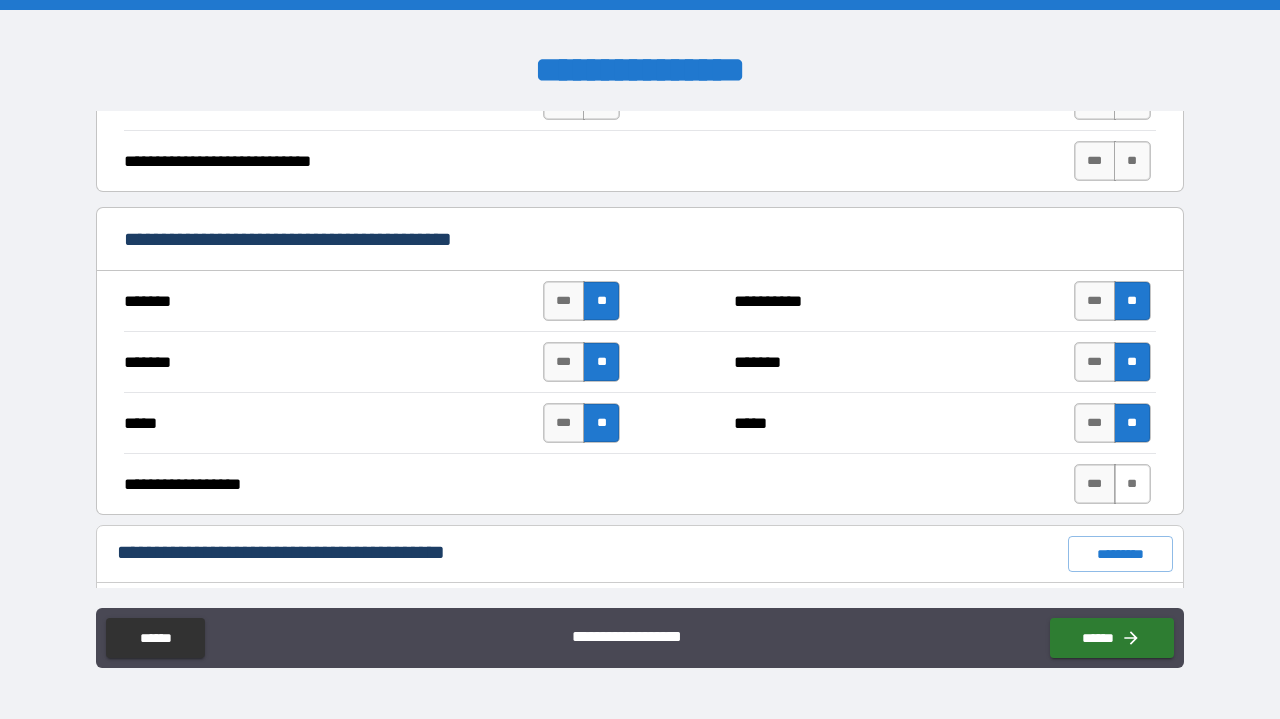 click on "**" at bounding box center [1132, 484] 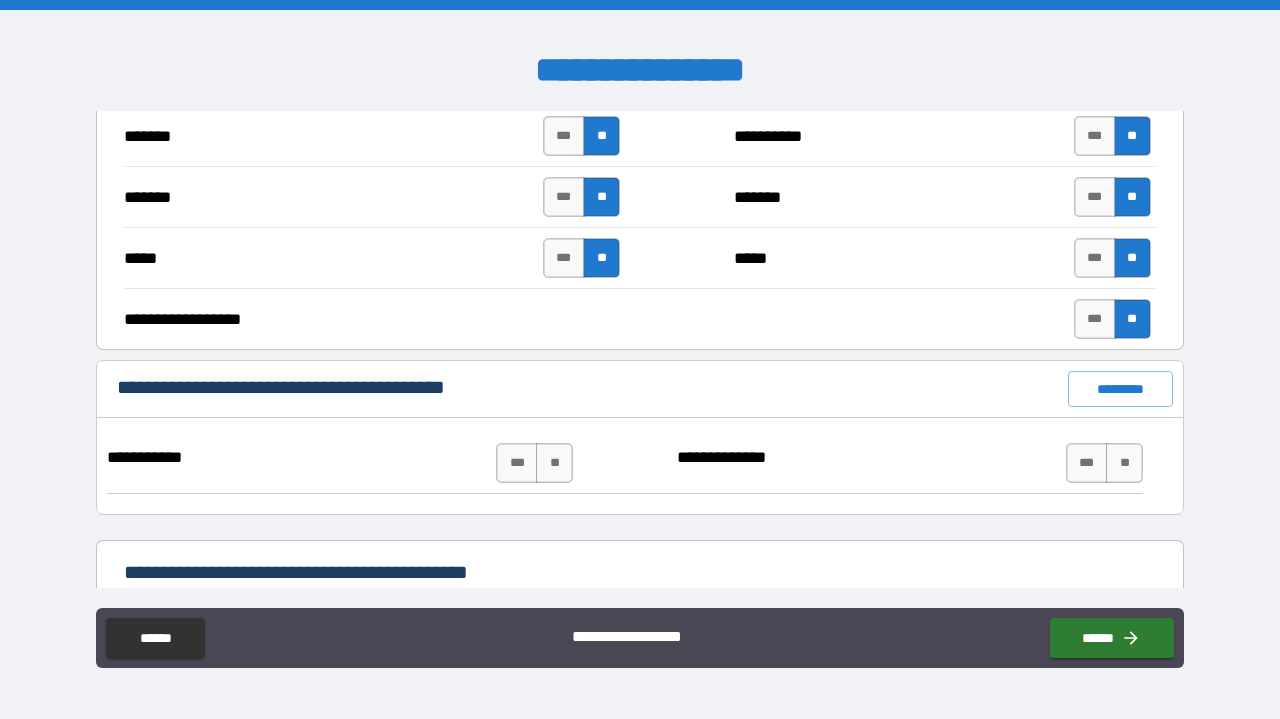 scroll, scrollTop: 1429, scrollLeft: 0, axis: vertical 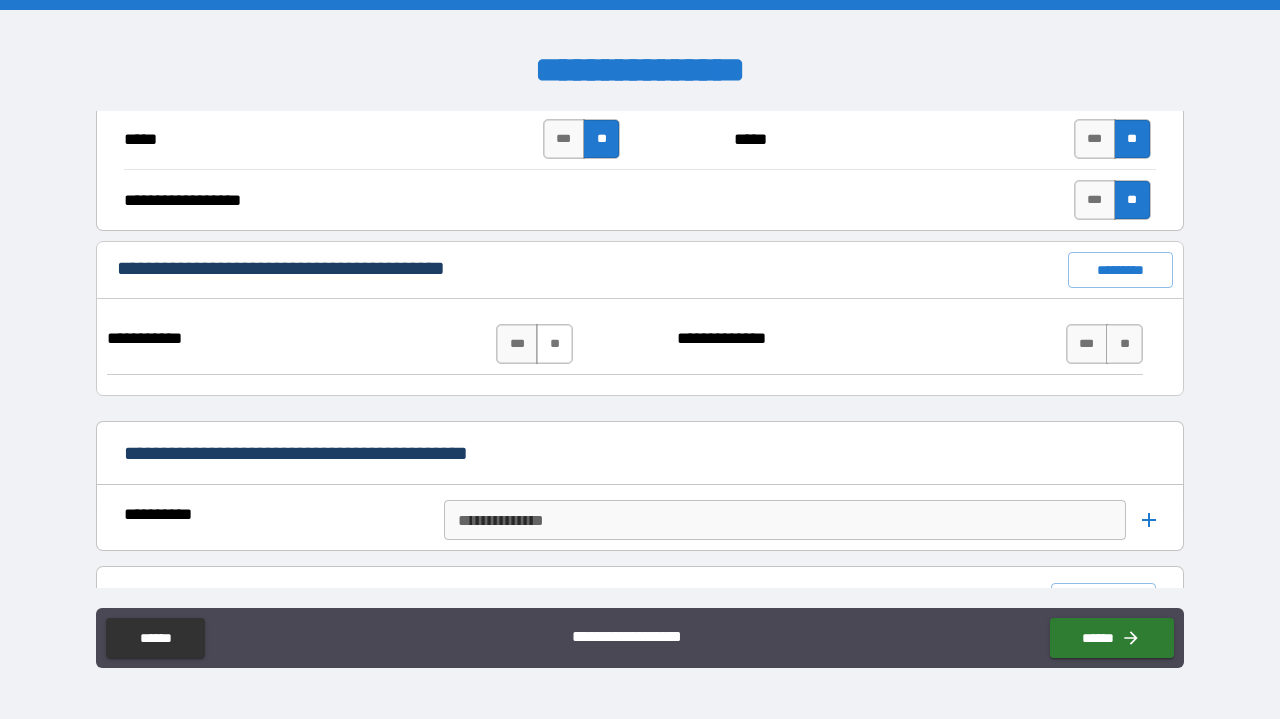 click on "**" at bounding box center (554, 344) 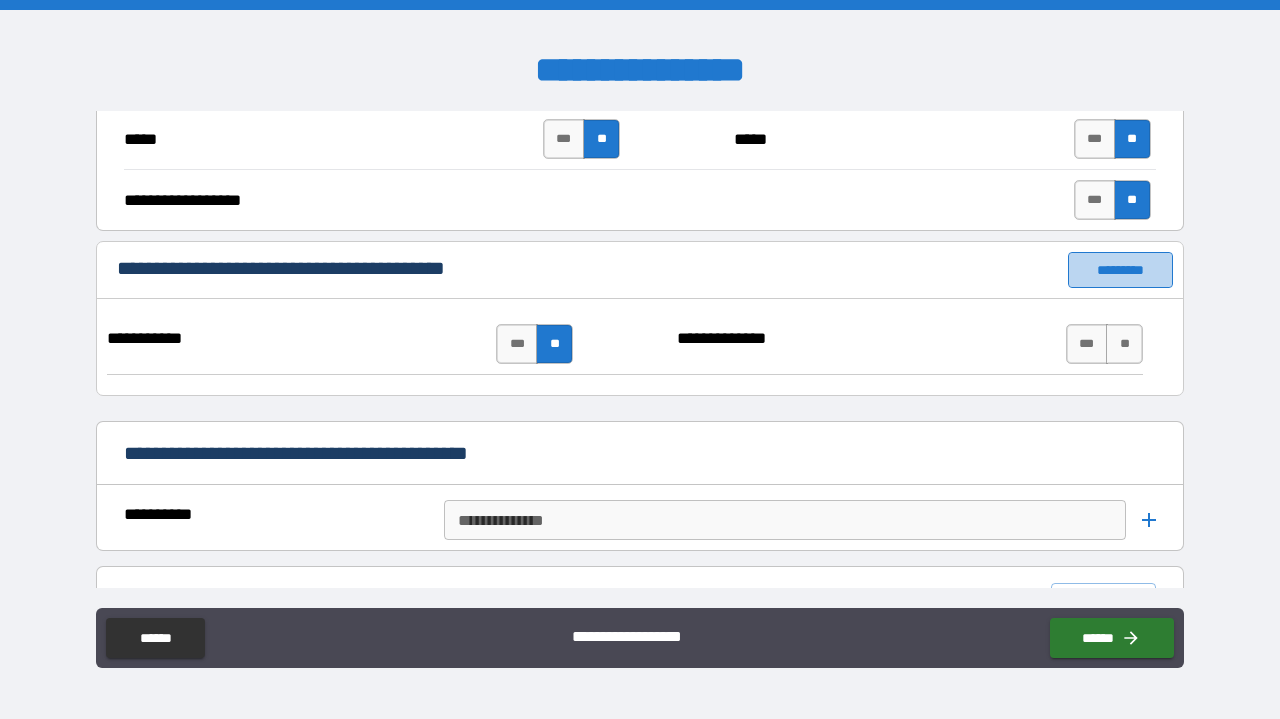 click on "*********" at bounding box center (1120, 270) 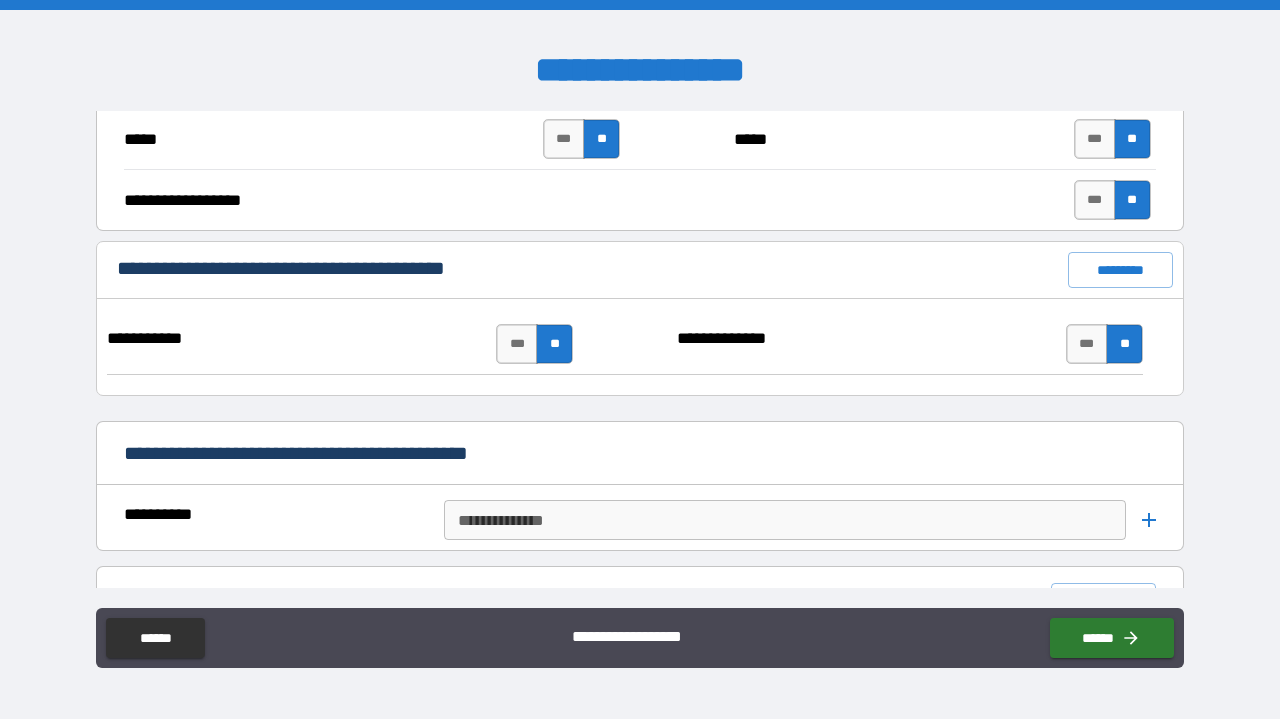 scroll, scrollTop: 1590, scrollLeft: 0, axis: vertical 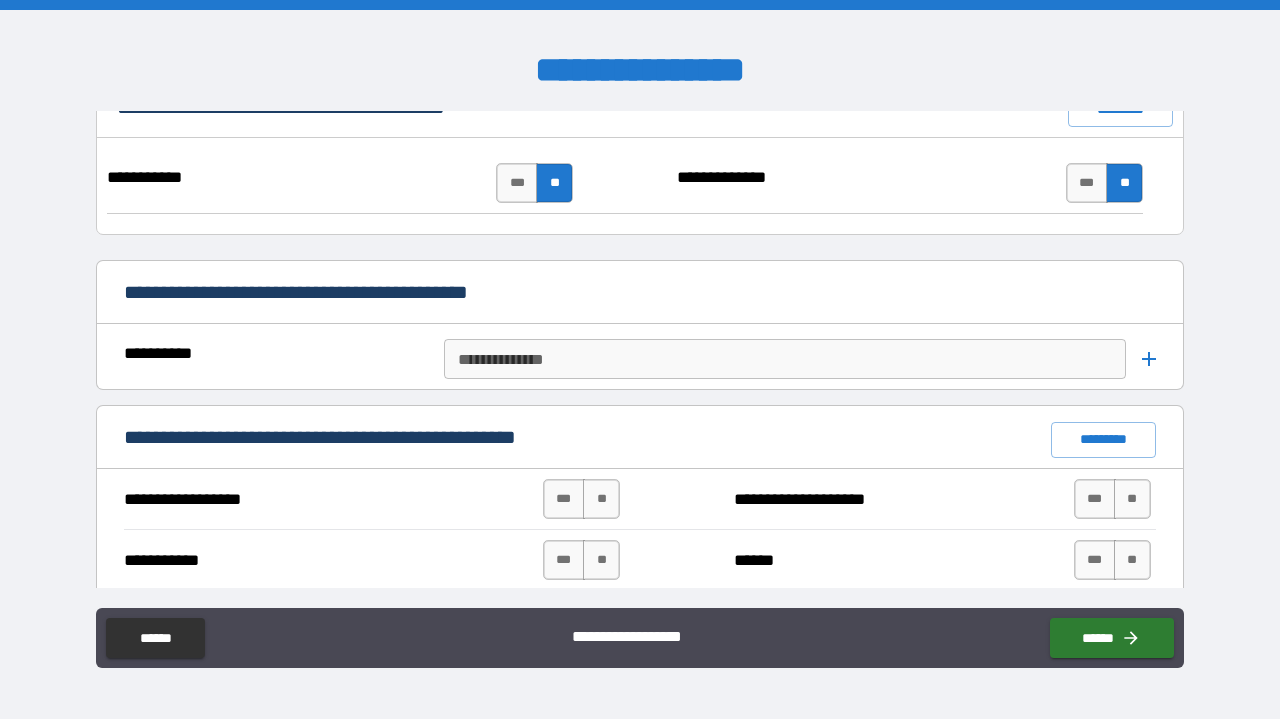click on "**********" at bounding box center [785, 359] 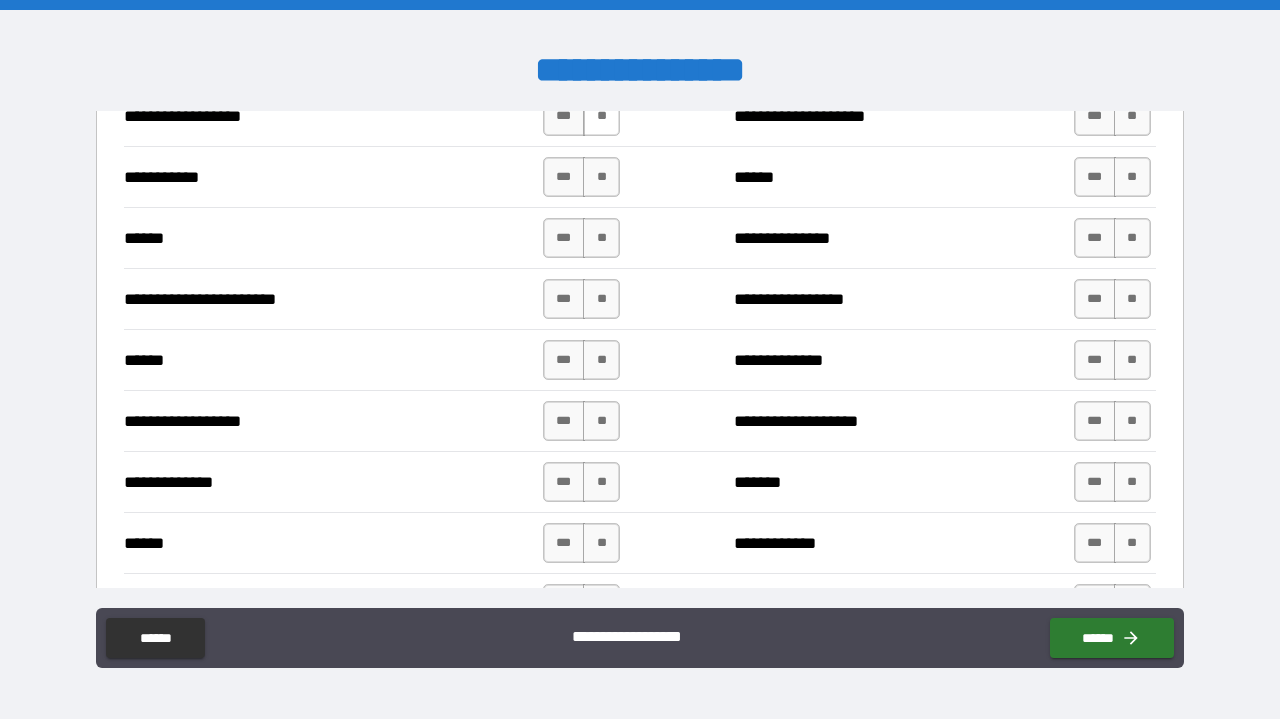 scroll, scrollTop: 1795, scrollLeft: 0, axis: vertical 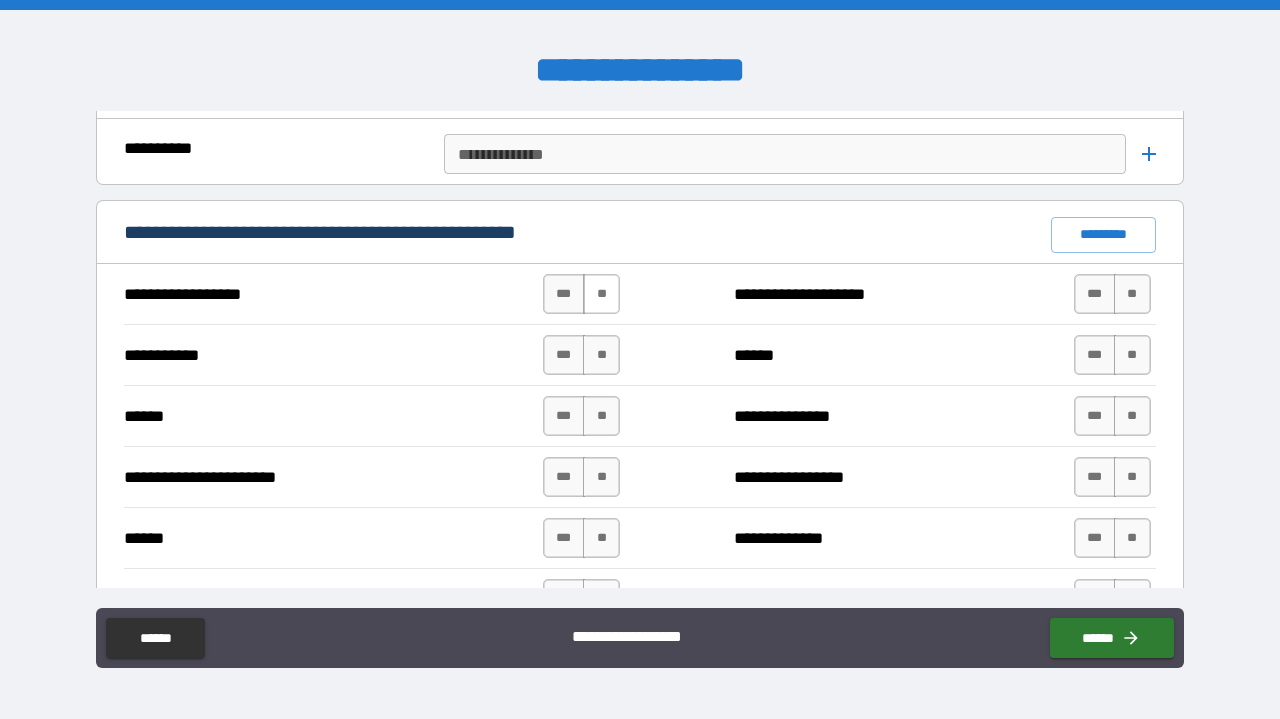 click on "**" at bounding box center (601, 294) 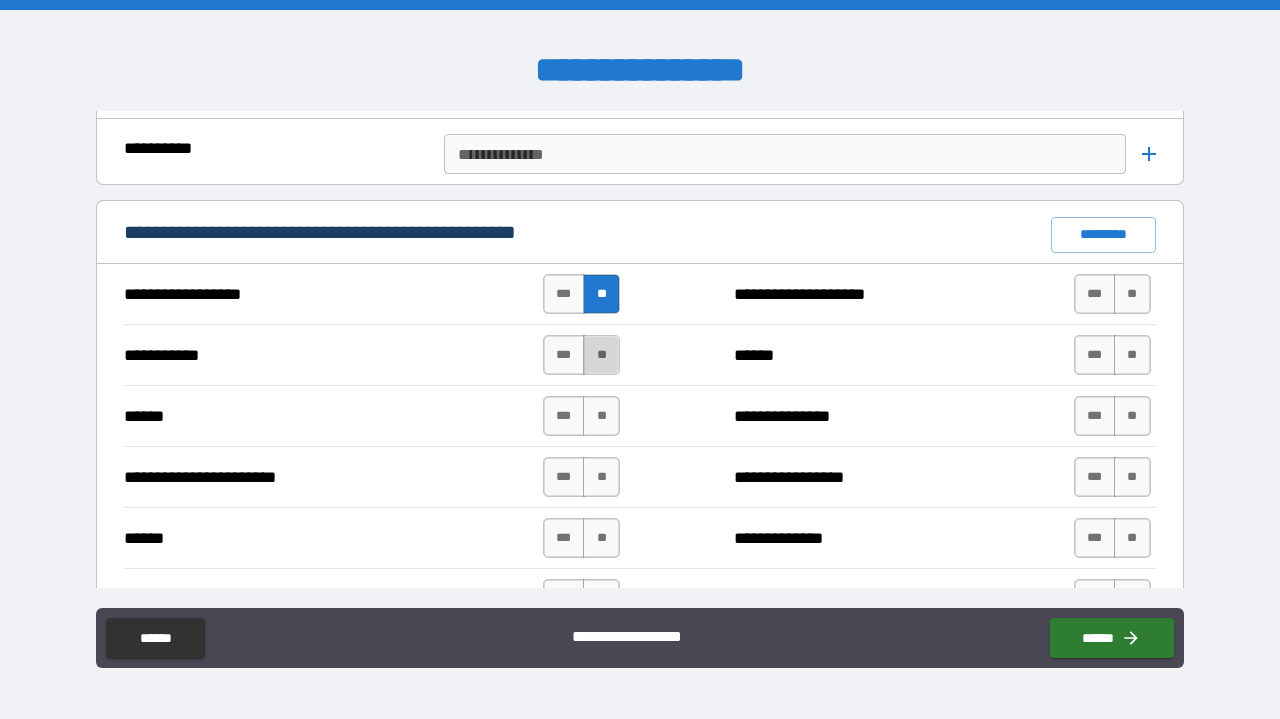 click on "**" at bounding box center (601, 355) 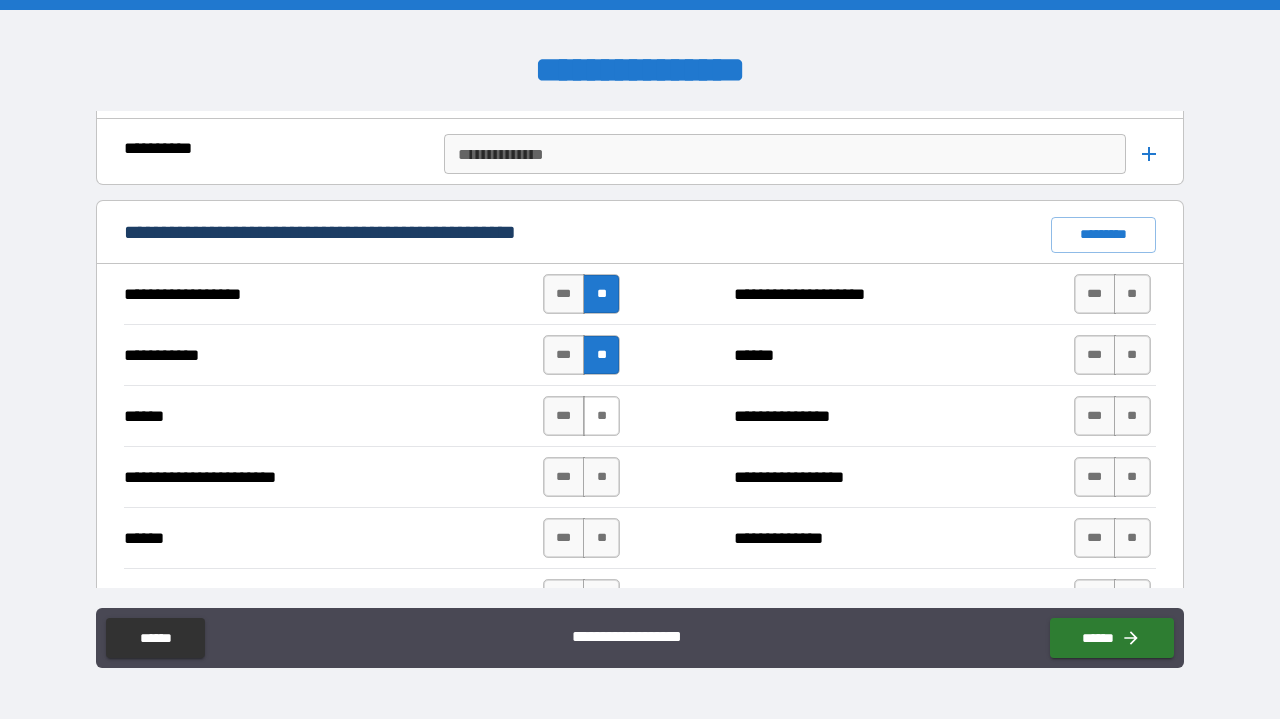 click on "**" at bounding box center (601, 416) 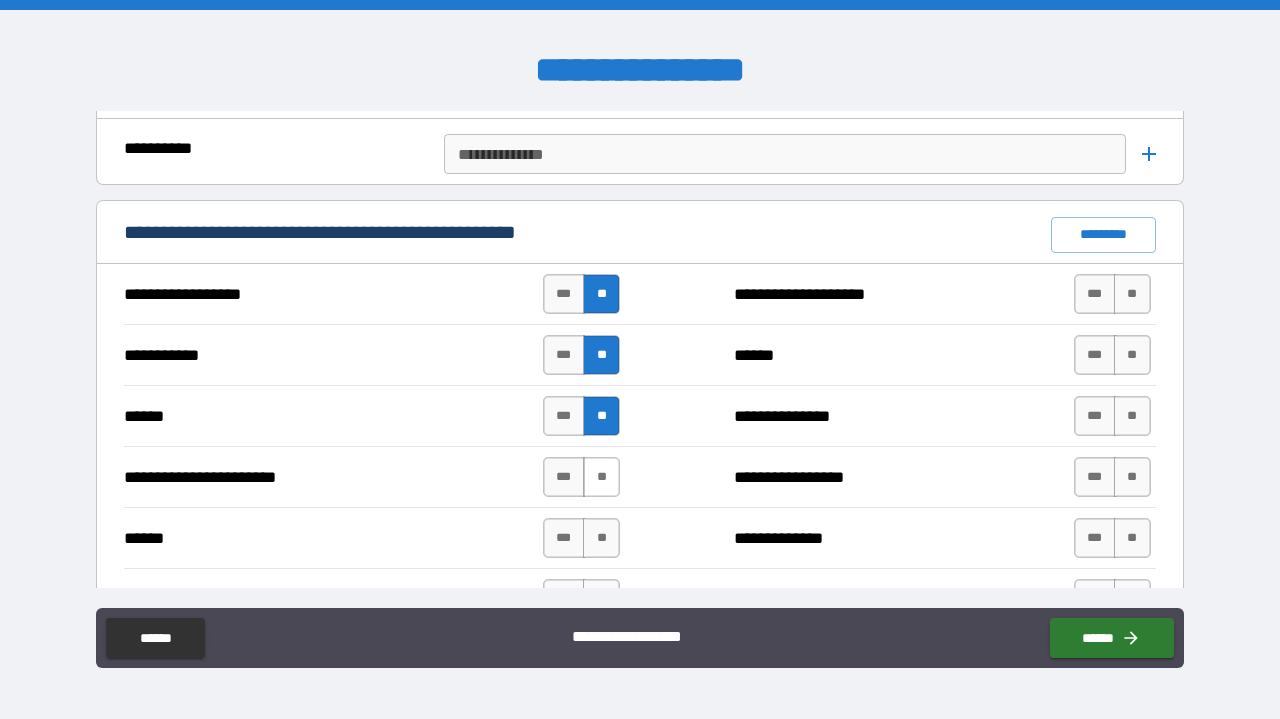 click on "**" at bounding box center (601, 477) 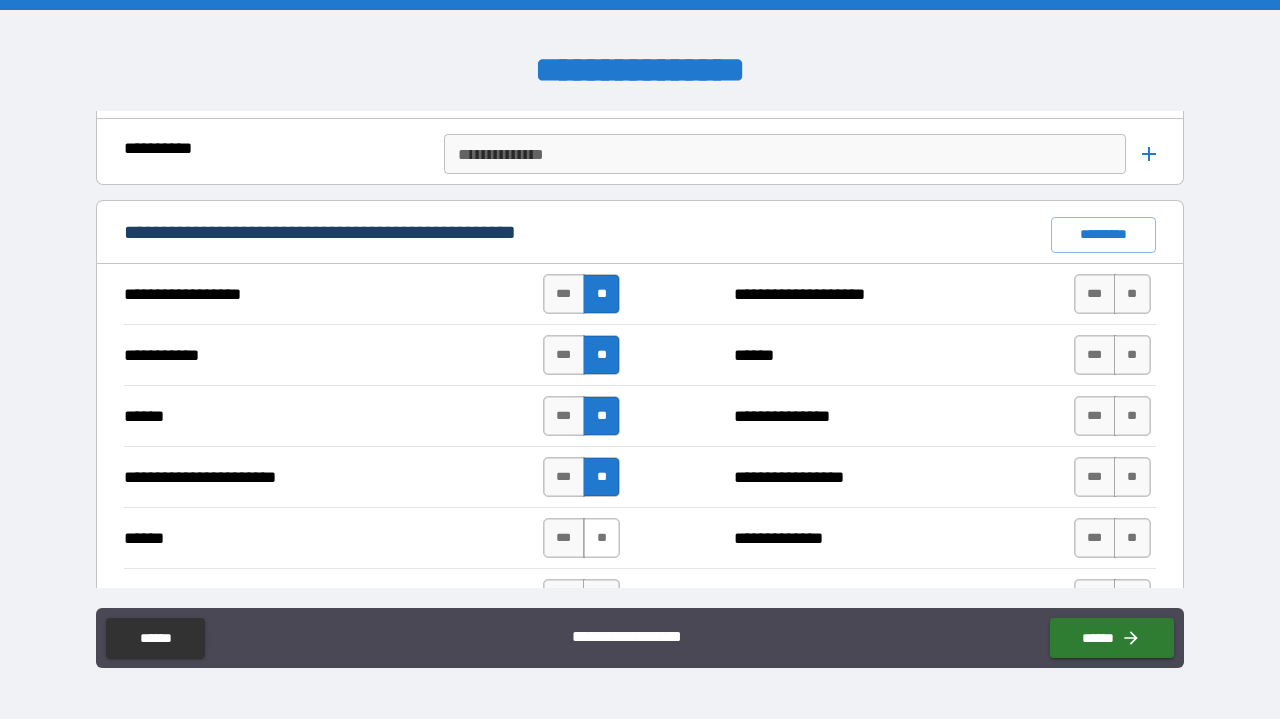 click on "**" at bounding box center (601, 538) 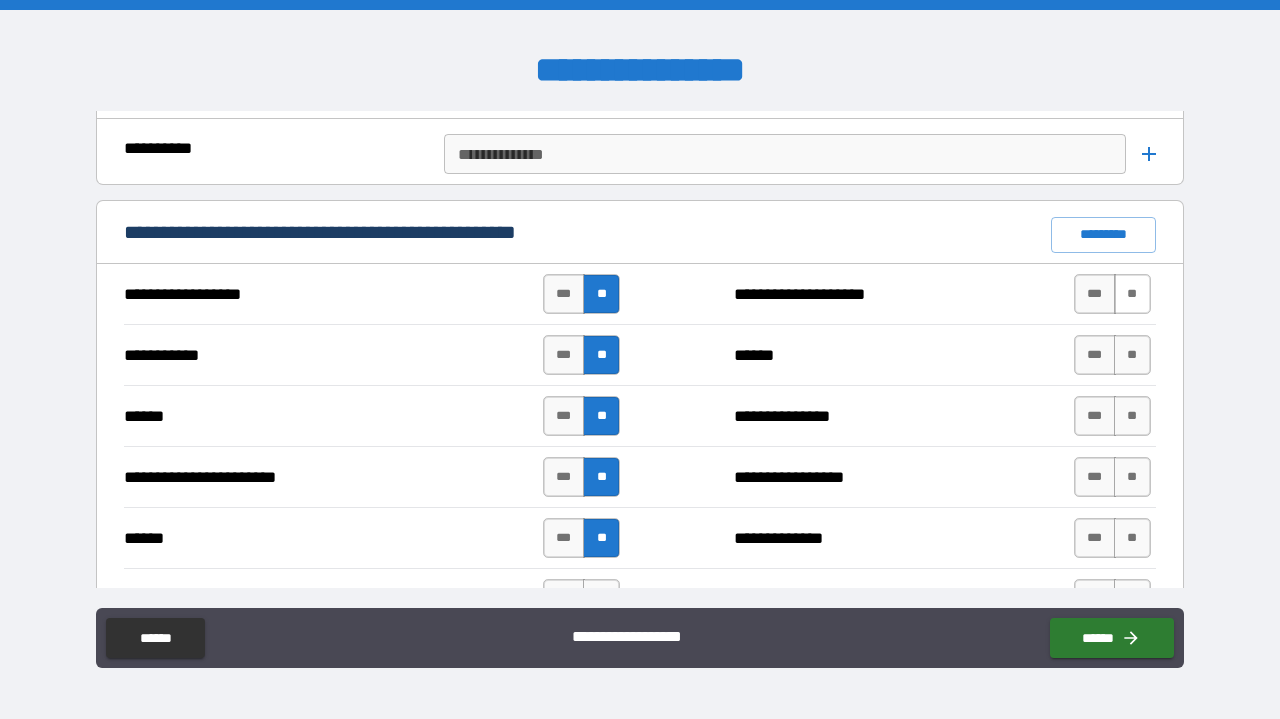 click on "**" at bounding box center (1132, 294) 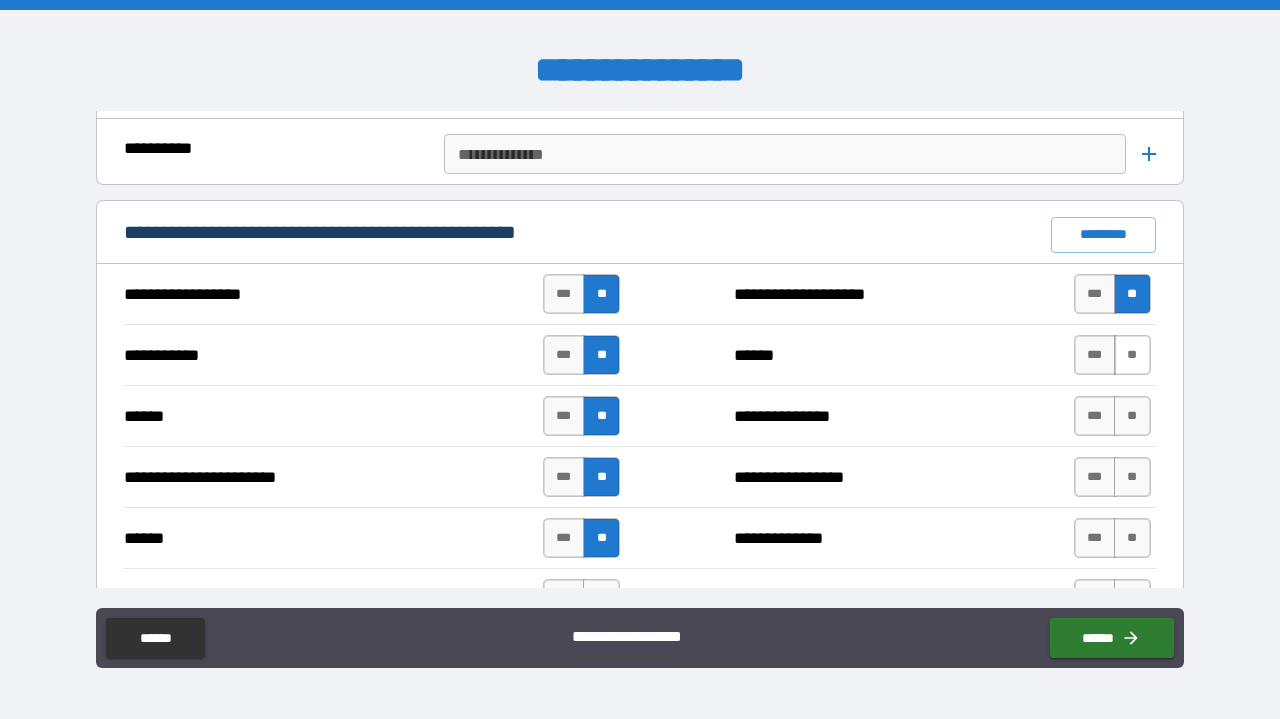 click on "**" at bounding box center [1132, 355] 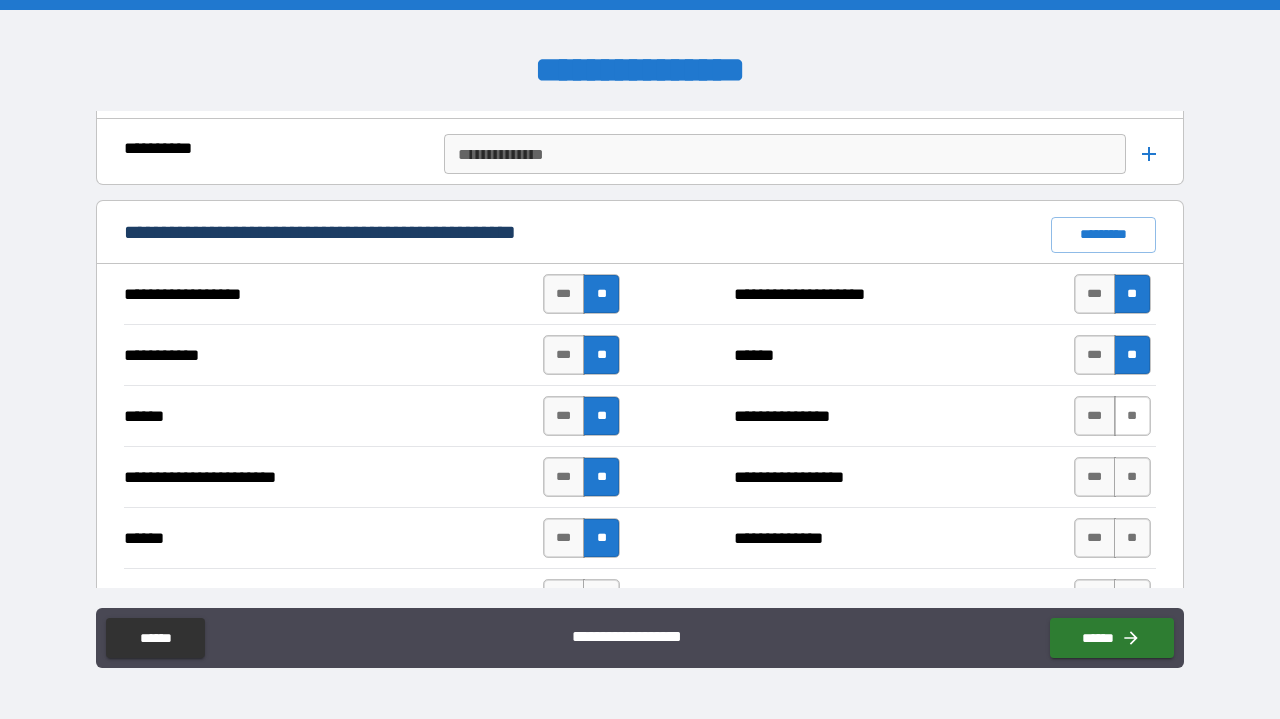 click on "**" at bounding box center [1132, 416] 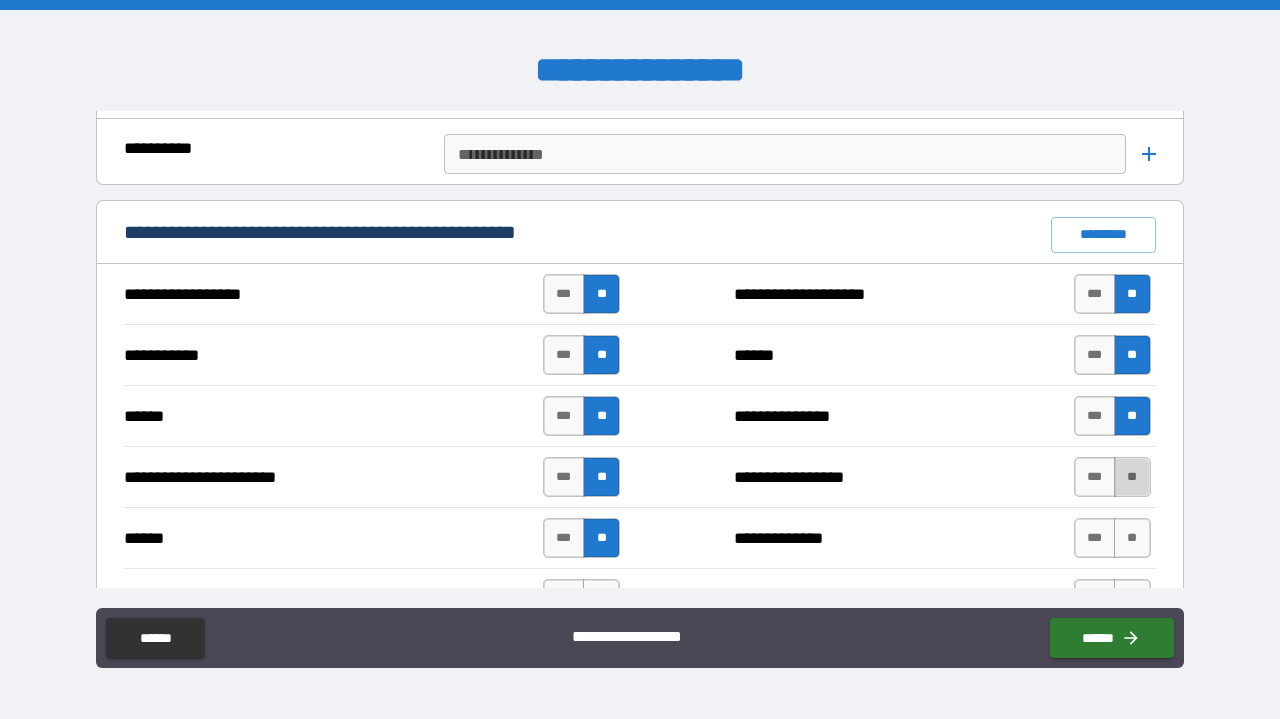 click on "**" at bounding box center [1132, 477] 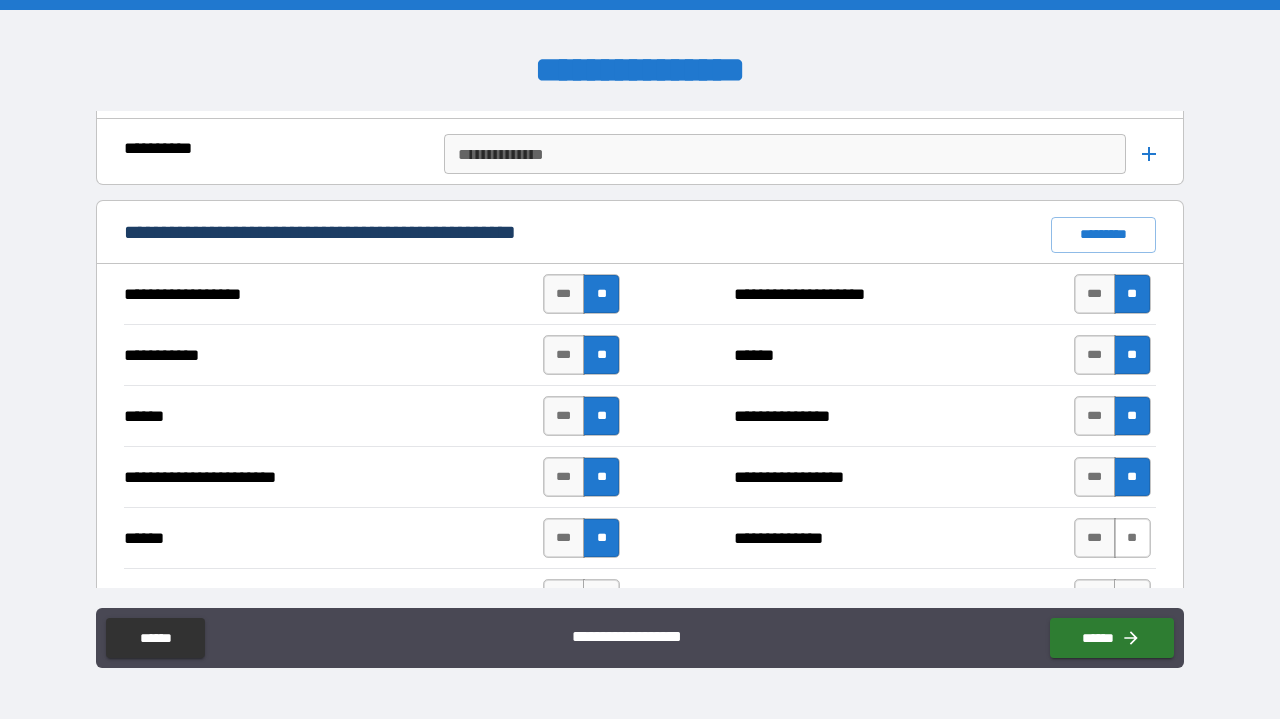 click on "*** **" at bounding box center [1112, 538] 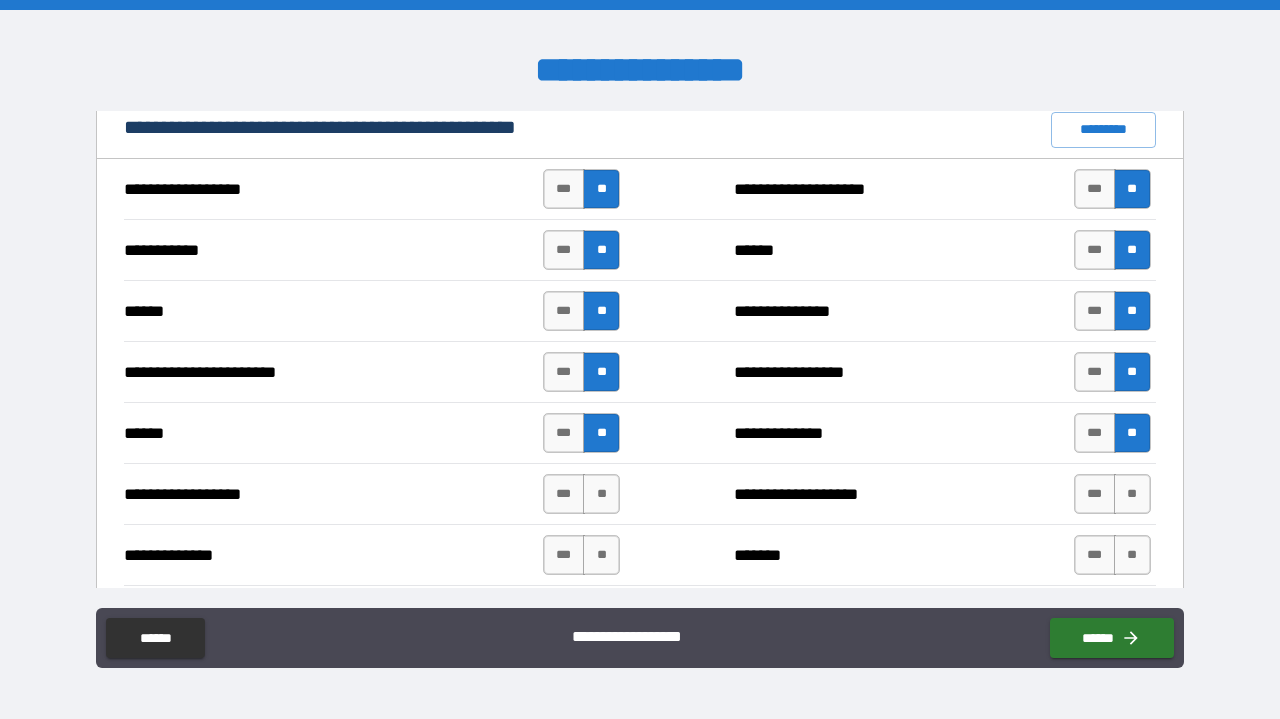 scroll, scrollTop: 2101, scrollLeft: 0, axis: vertical 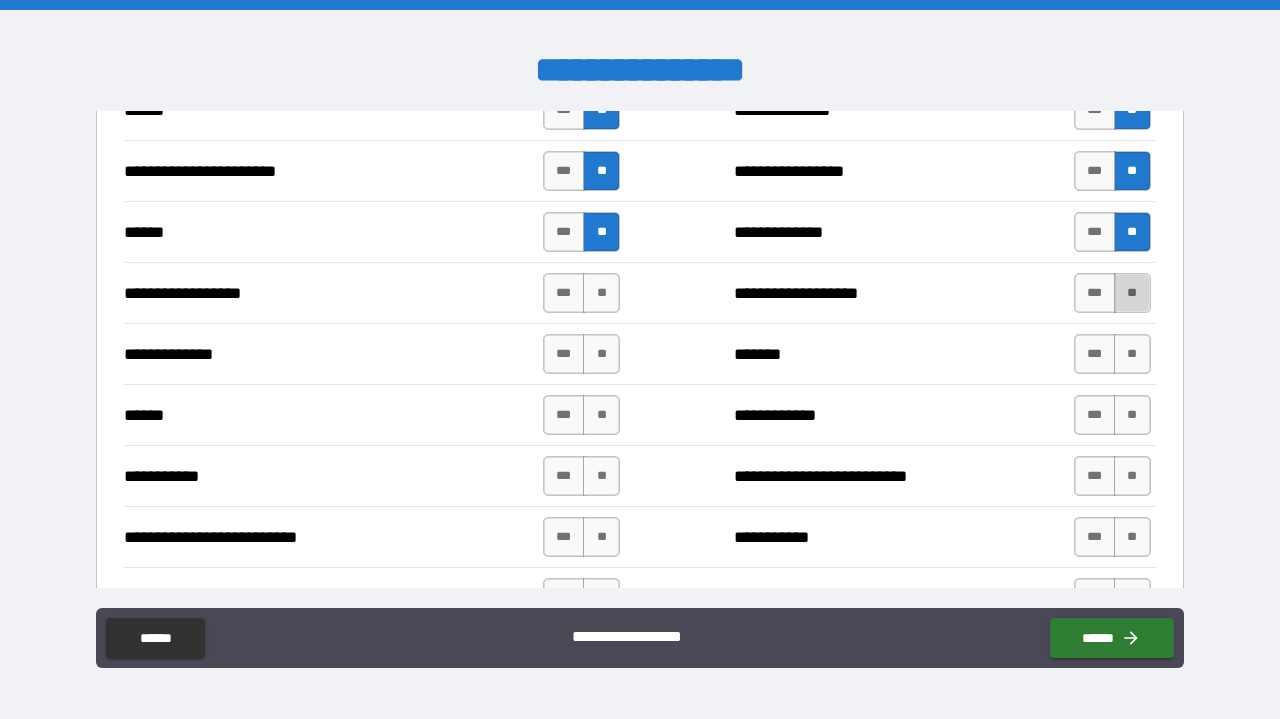 click on "**" at bounding box center (1132, 293) 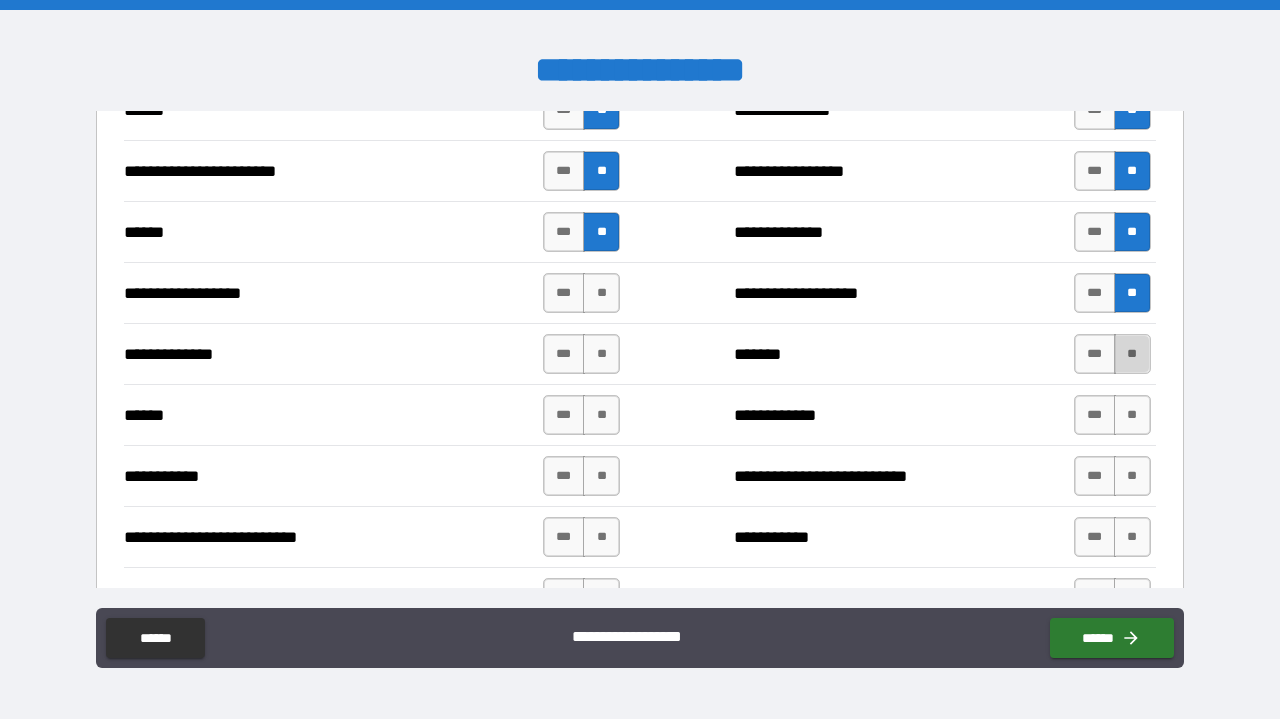 click on "**" at bounding box center [1132, 354] 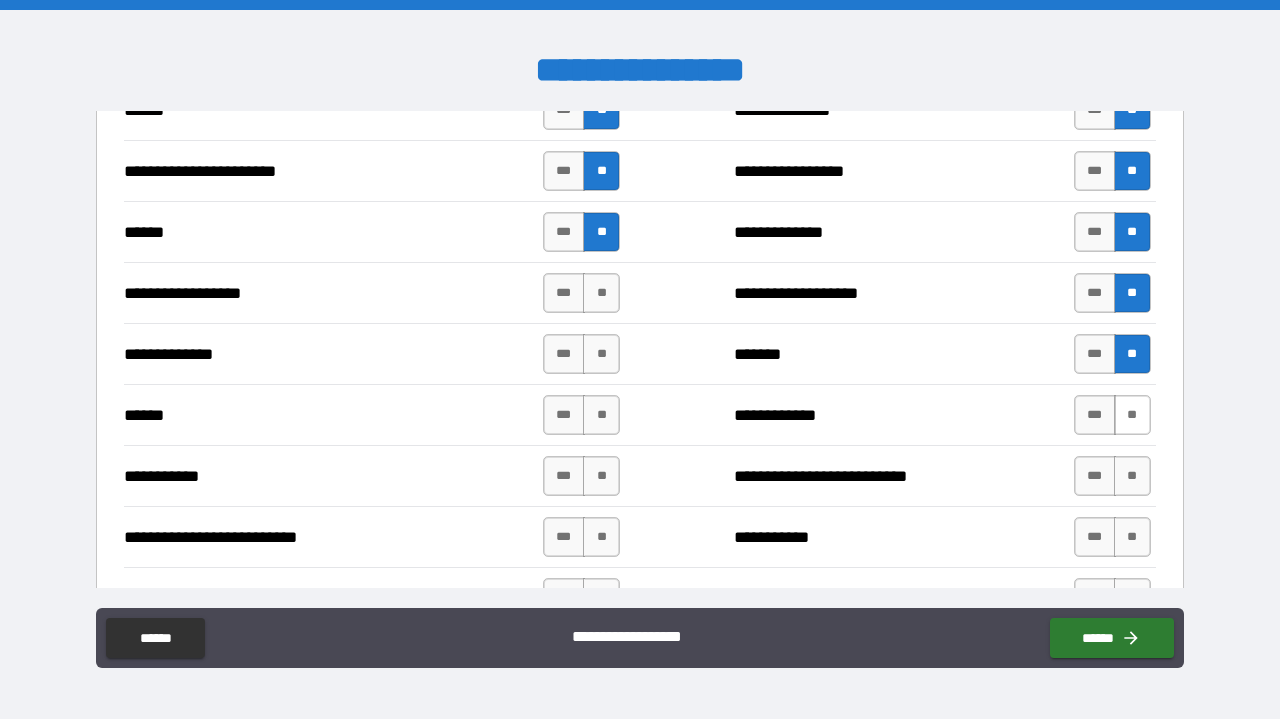 click on "**" at bounding box center (1132, 415) 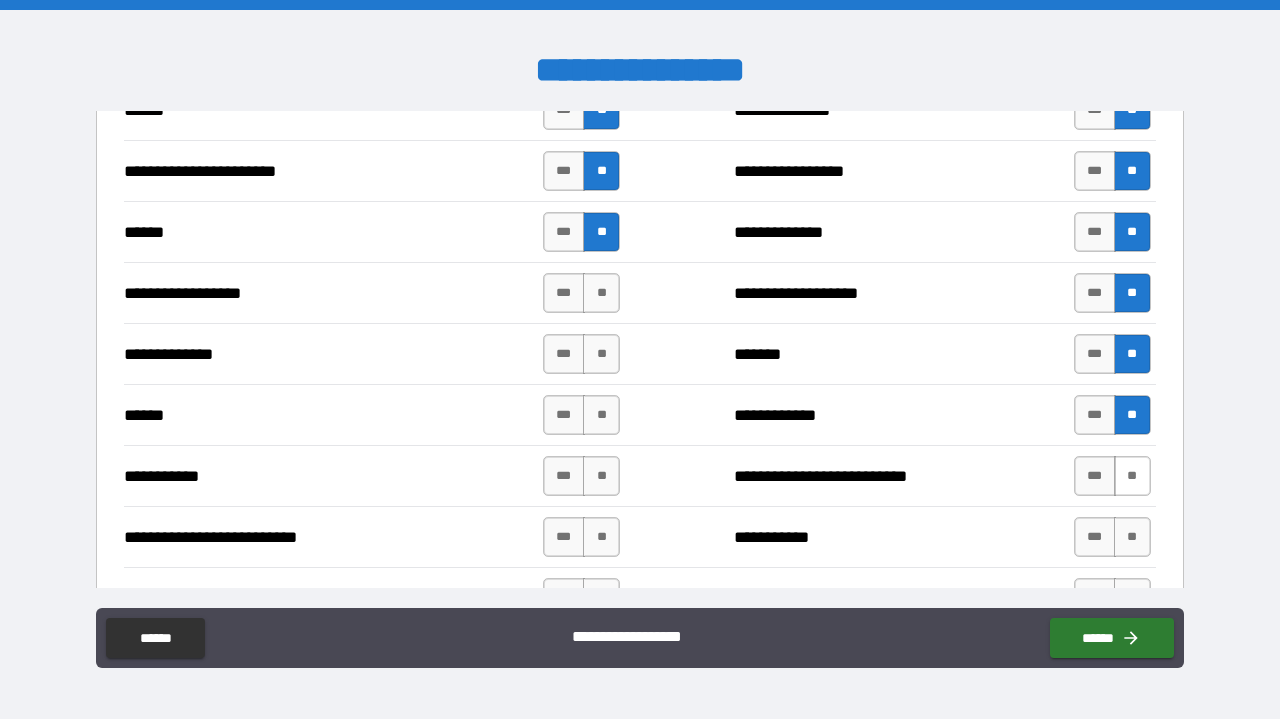 click on "**" at bounding box center [1132, 476] 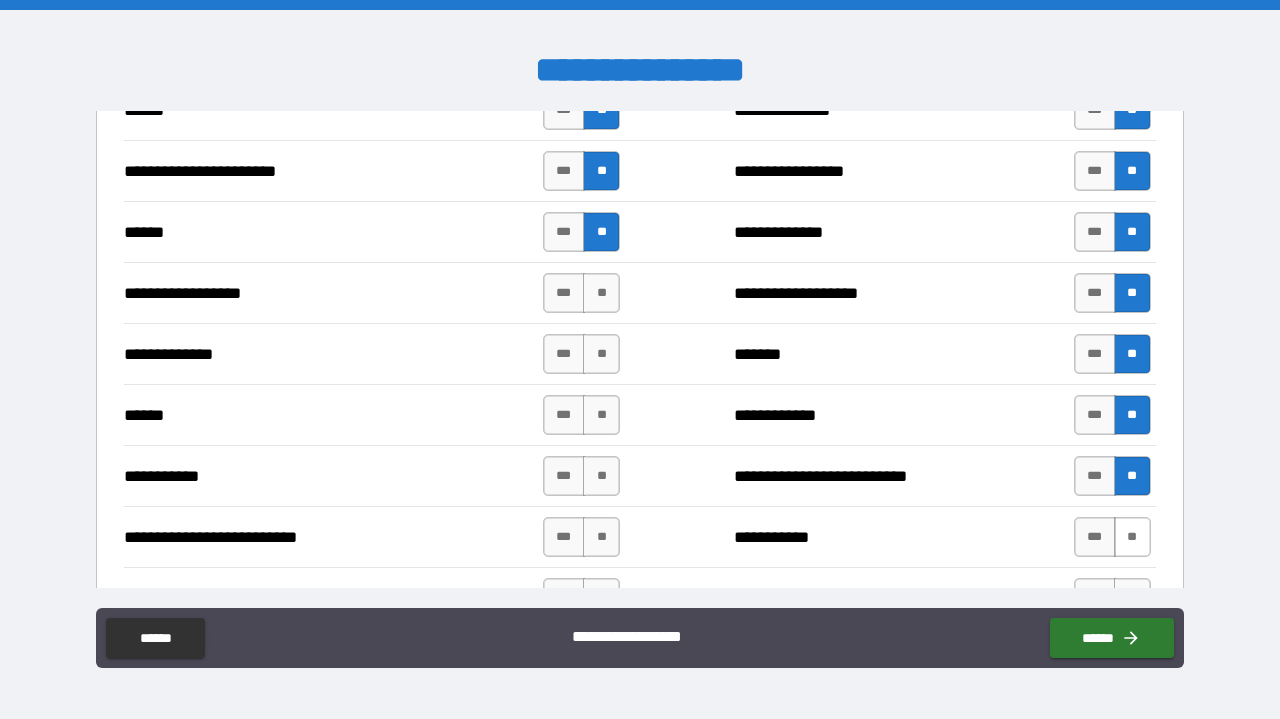 click on "**" at bounding box center [1132, 537] 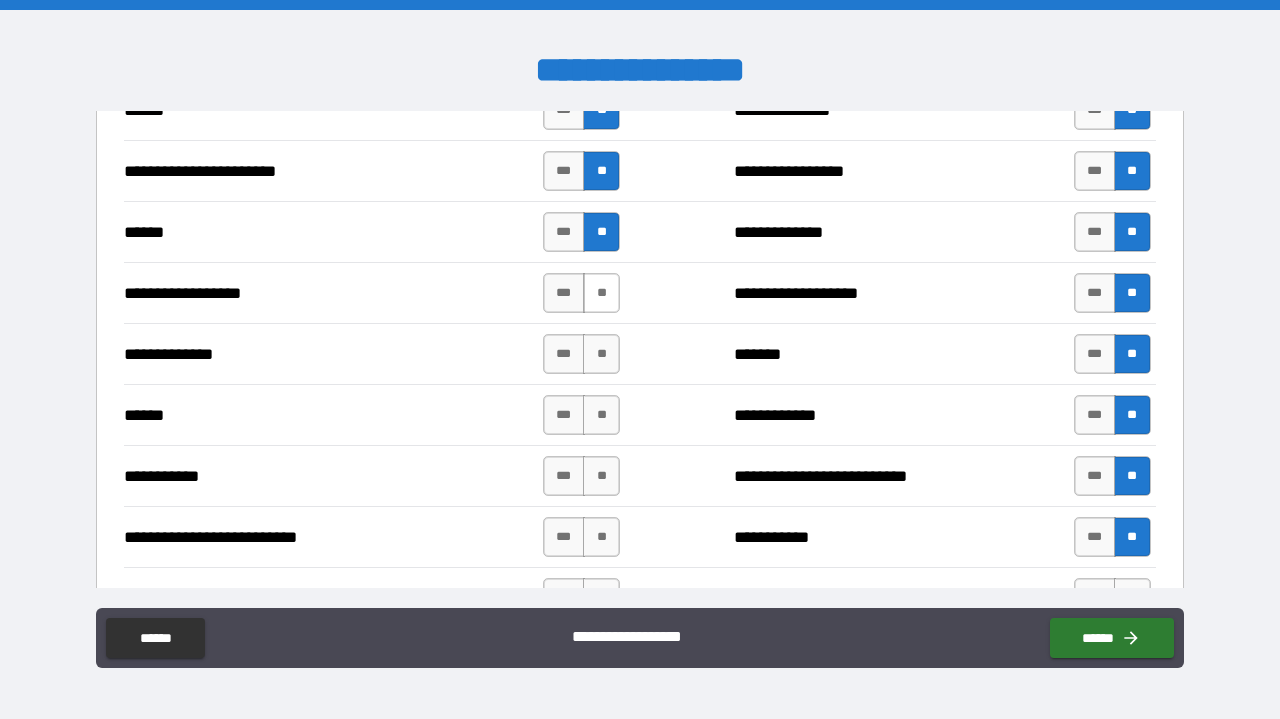 click on "**" at bounding box center [601, 293] 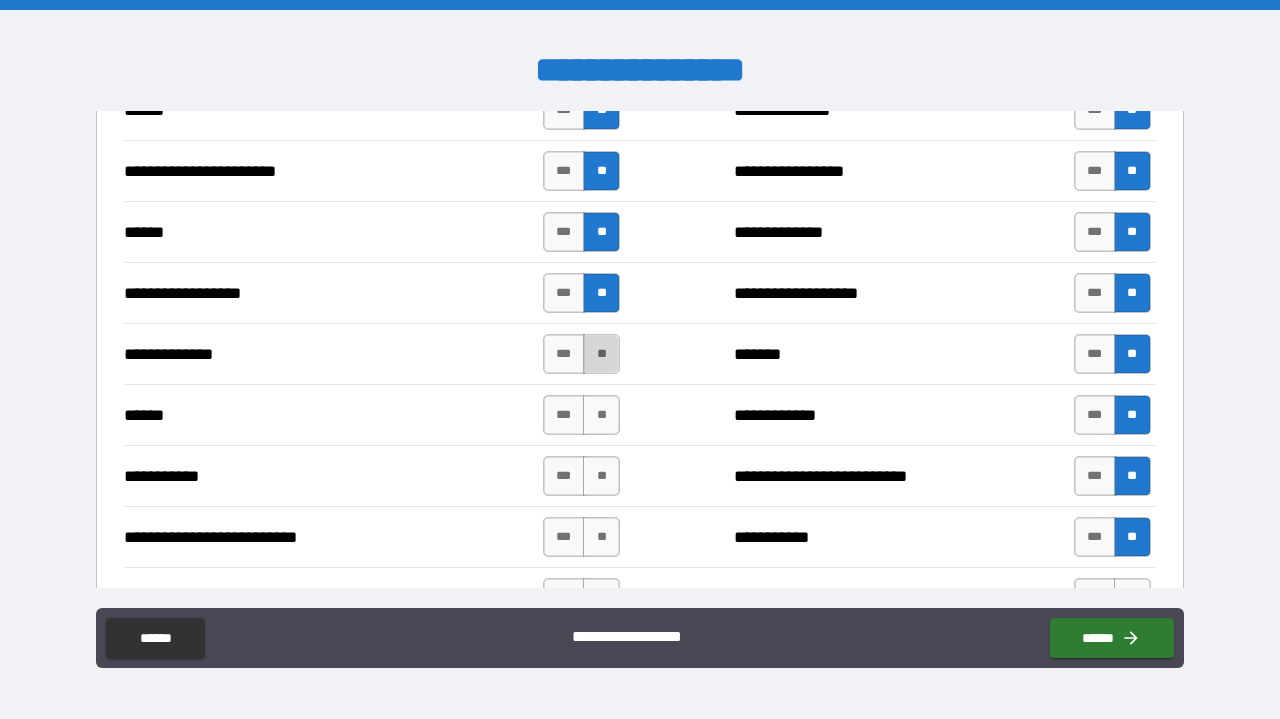 click on "**" at bounding box center (601, 354) 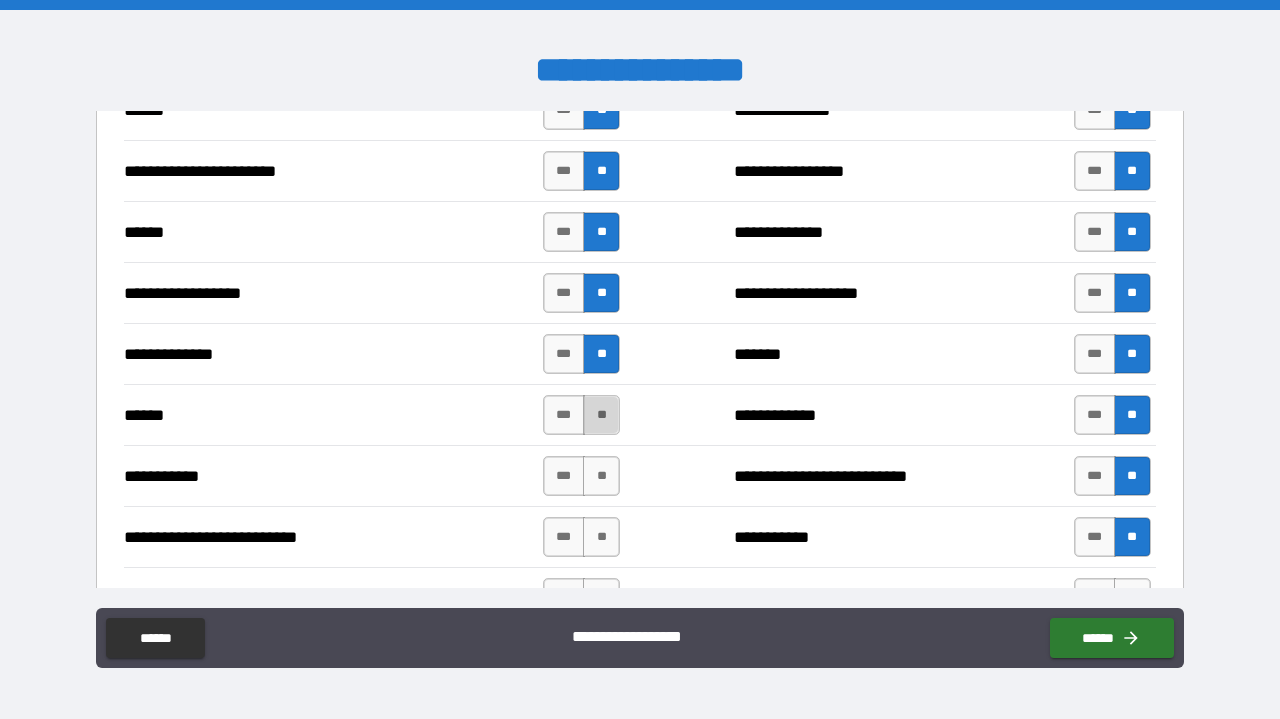 click on "**" at bounding box center [601, 415] 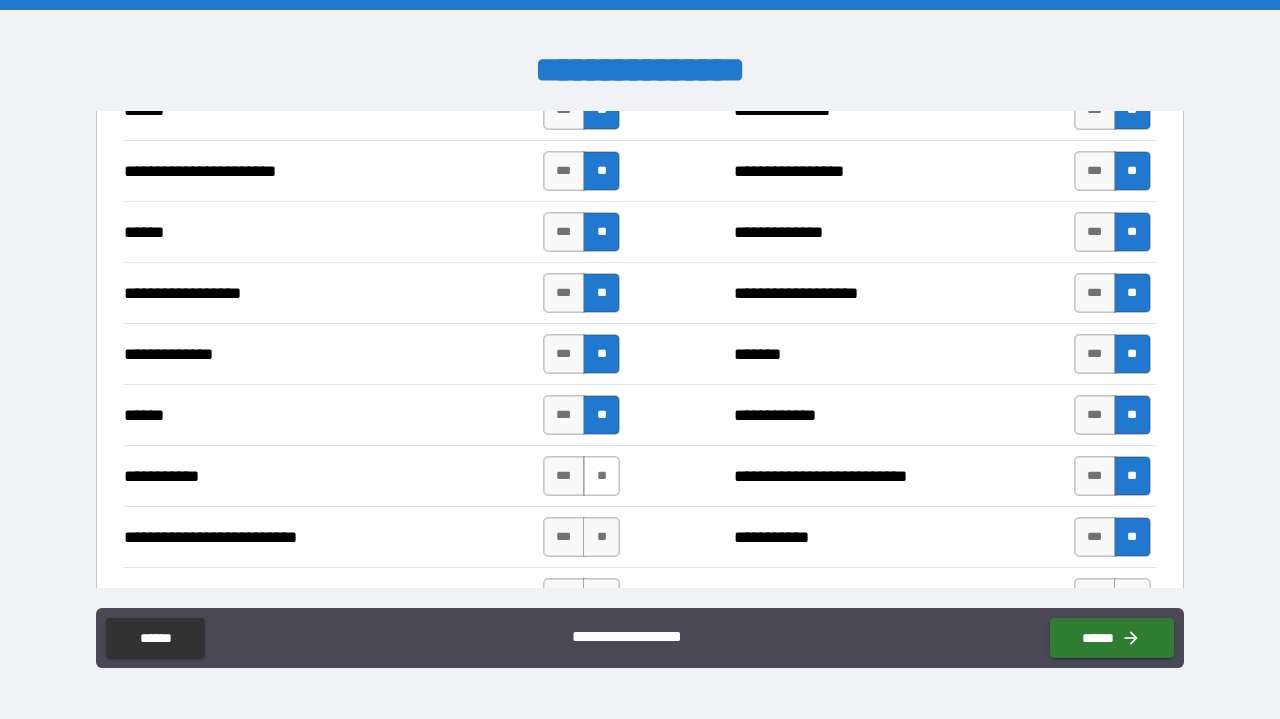 click on "**" at bounding box center (601, 476) 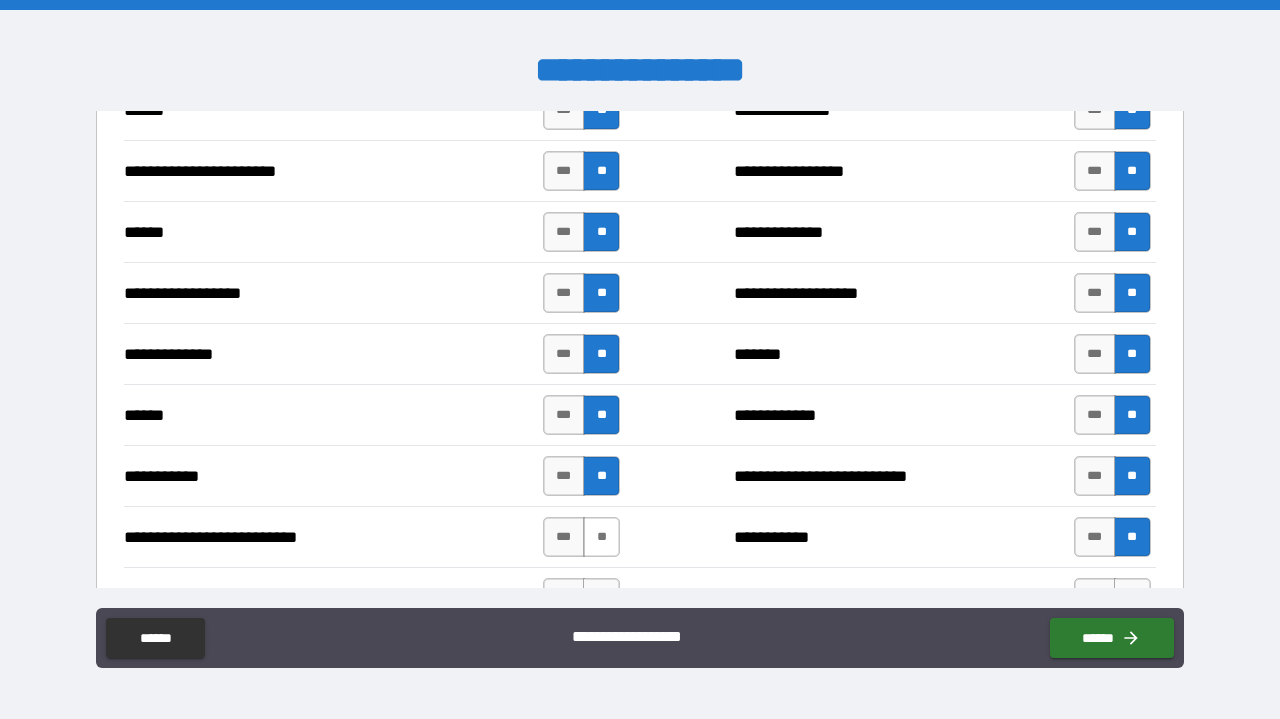 click on "*** **" at bounding box center [581, 537] 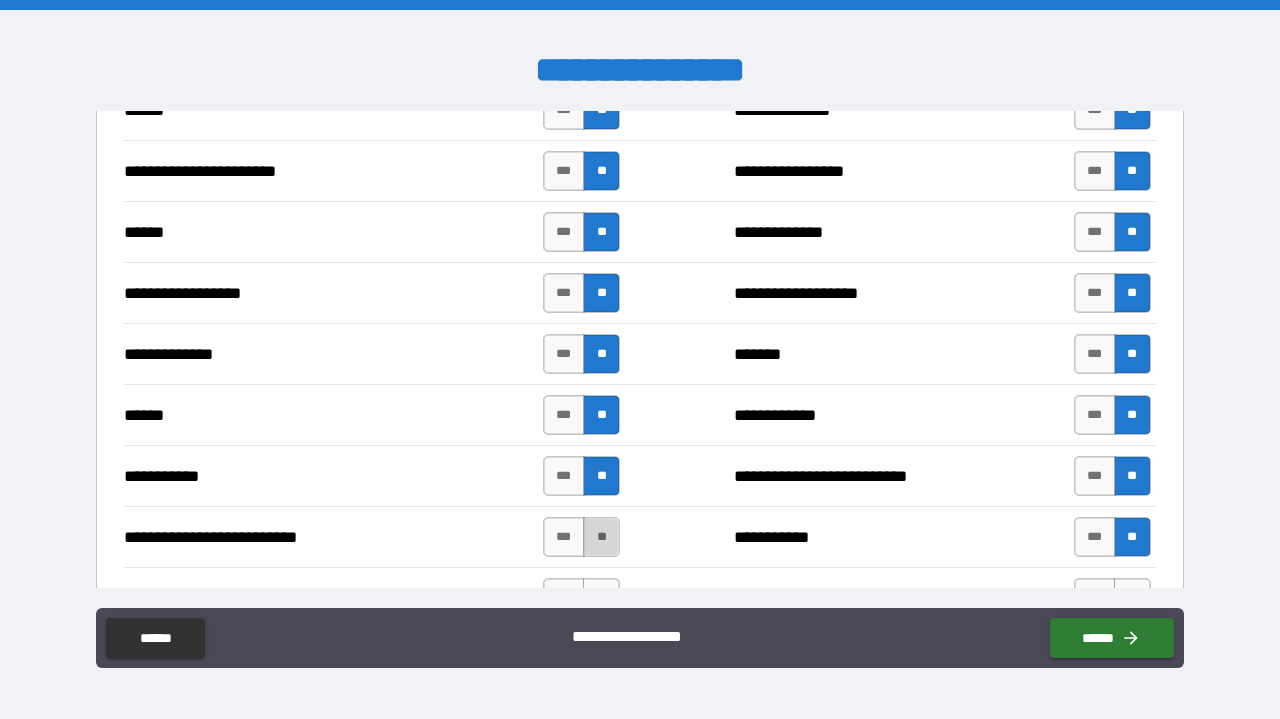 click on "**" at bounding box center (601, 537) 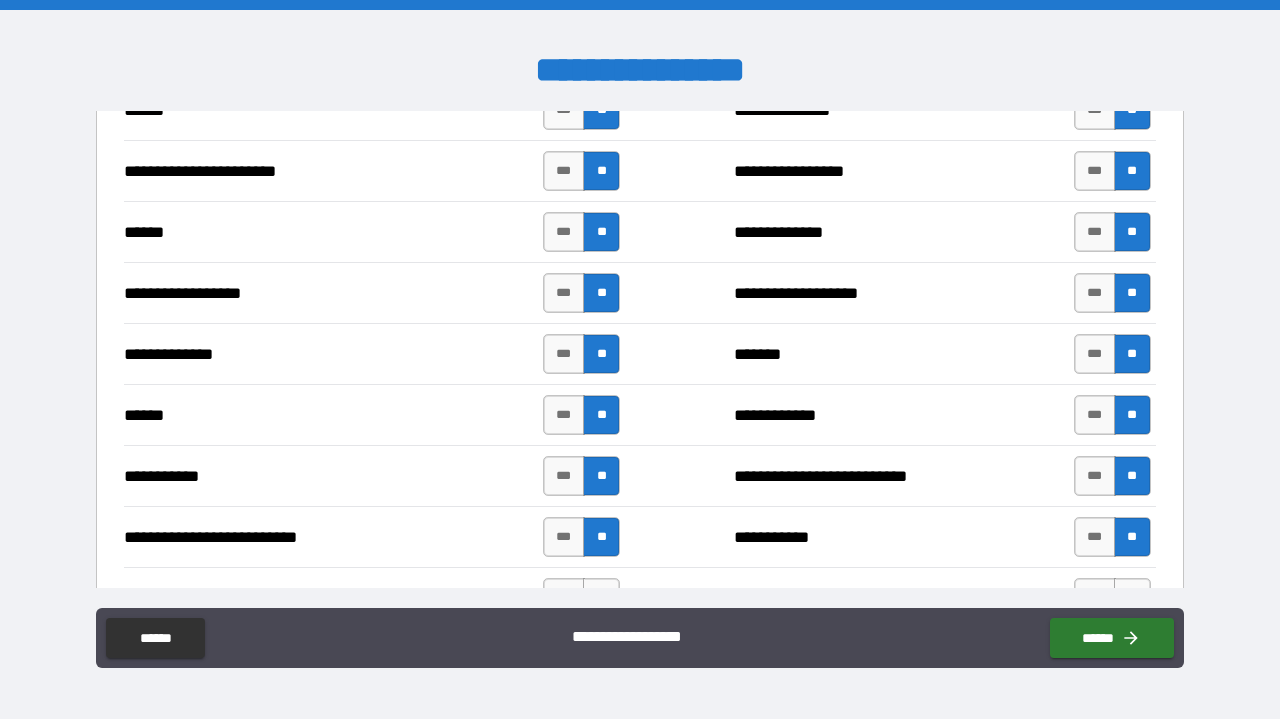 scroll, scrollTop: 2272, scrollLeft: 0, axis: vertical 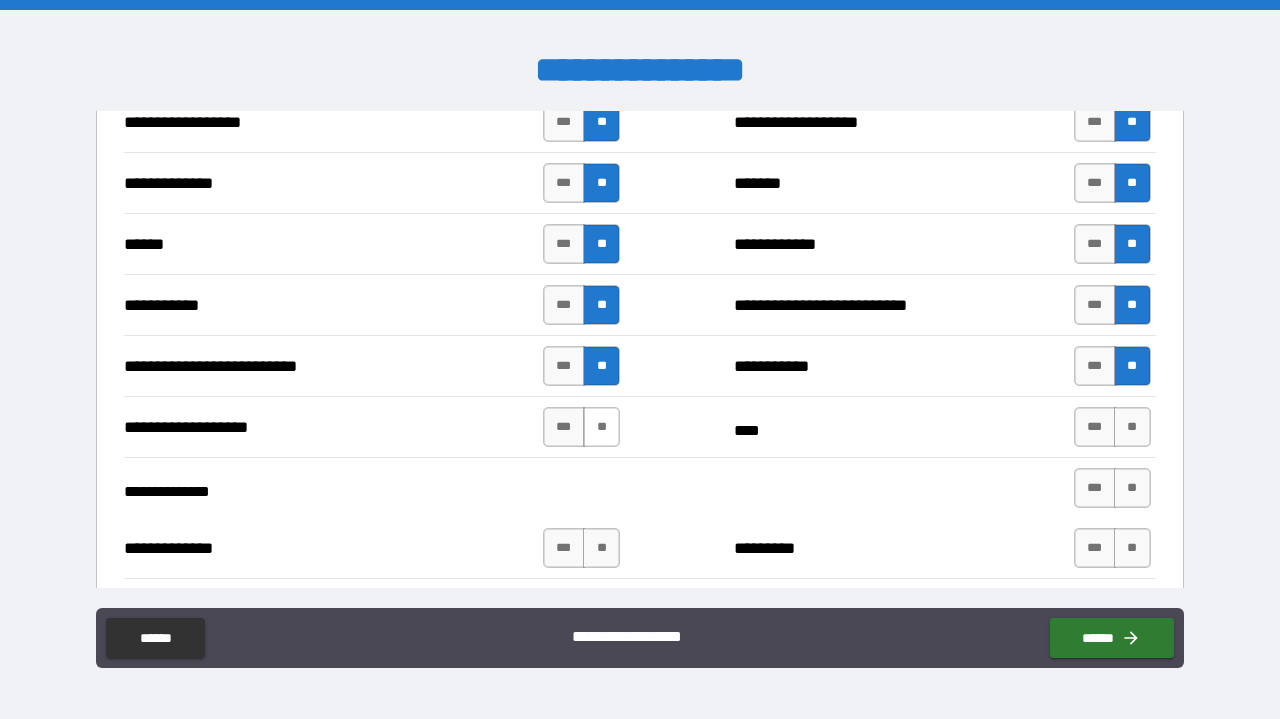 click on "**" at bounding box center [601, 427] 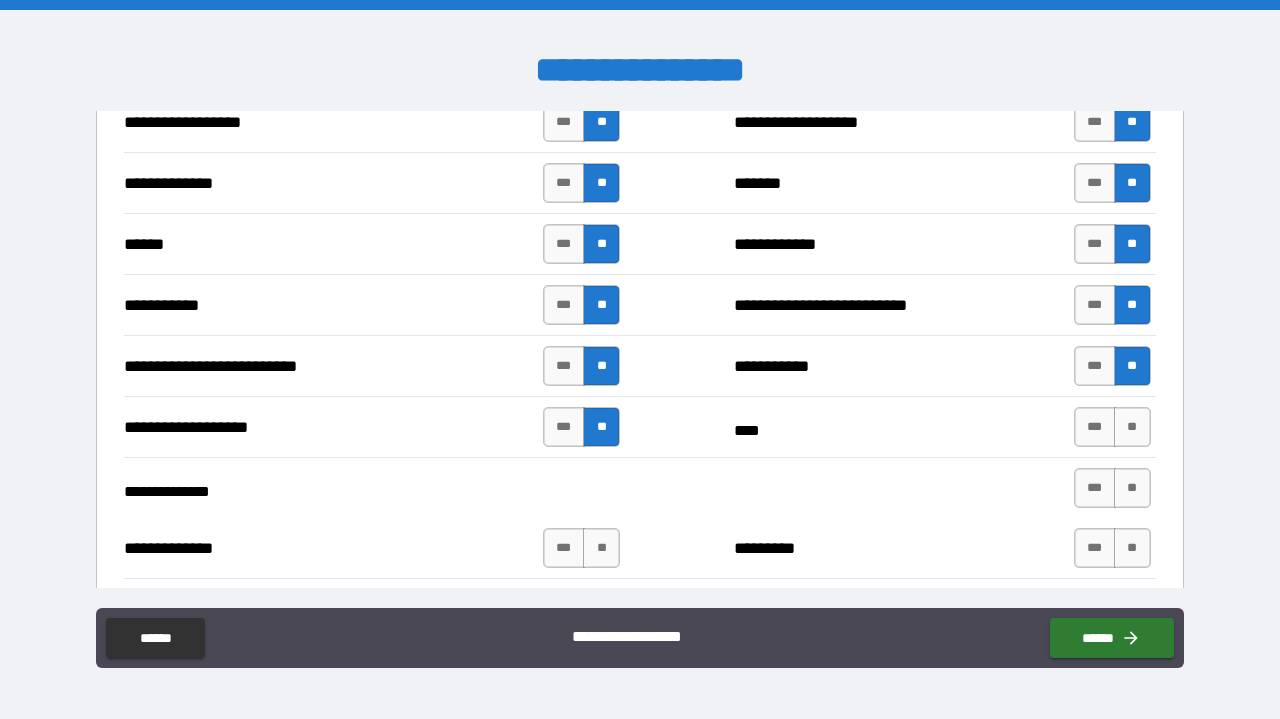 scroll, scrollTop: 2276, scrollLeft: 0, axis: vertical 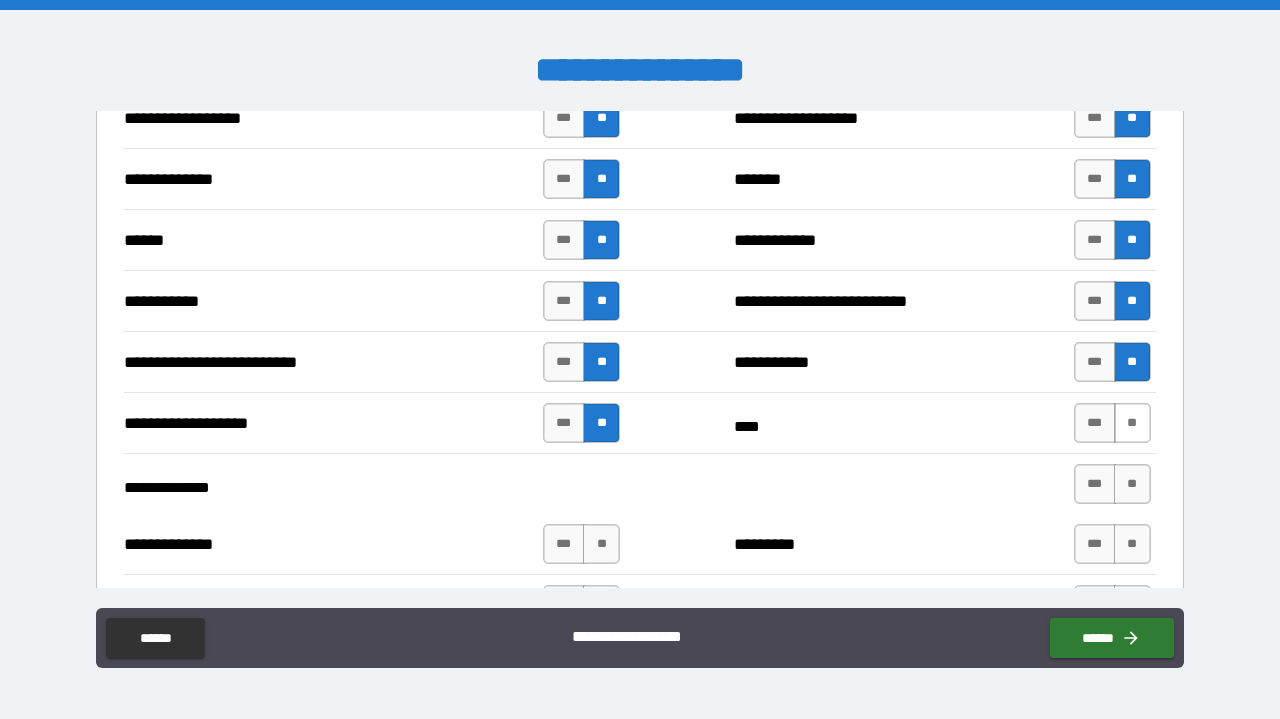 click on "**" at bounding box center [1132, 423] 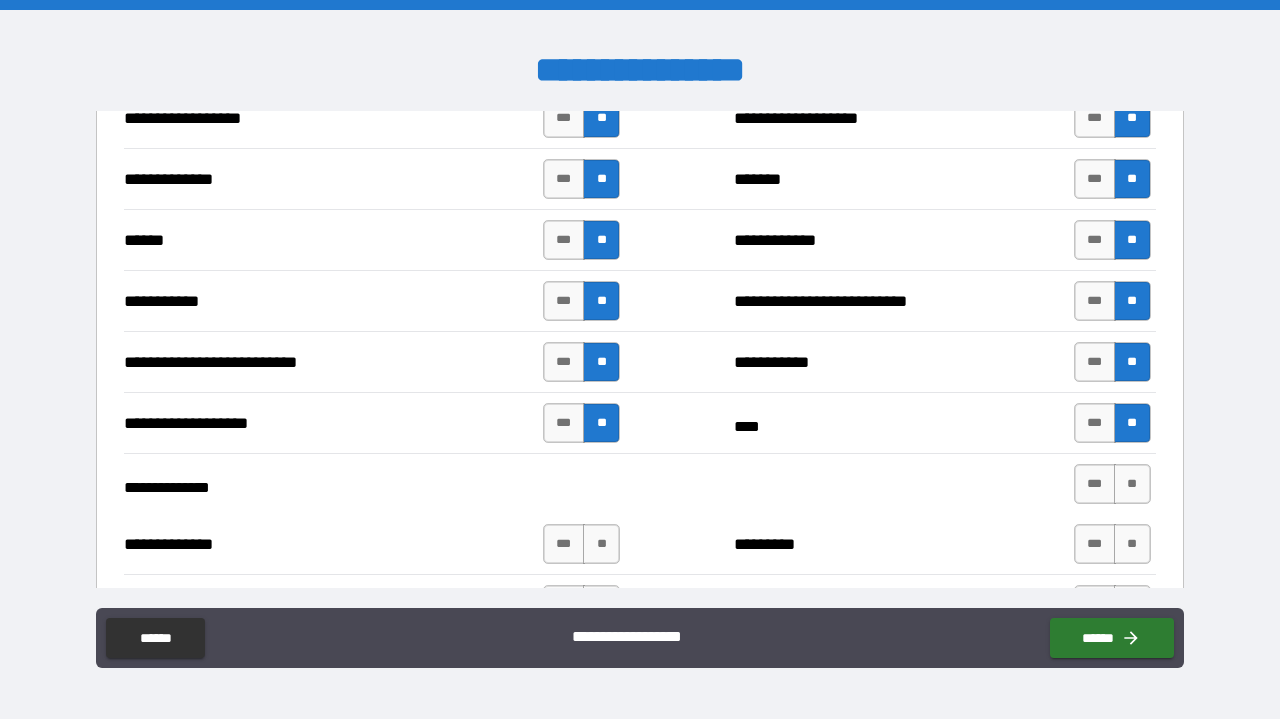 scroll, scrollTop: 2374, scrollLeft: 0, axis: vertical 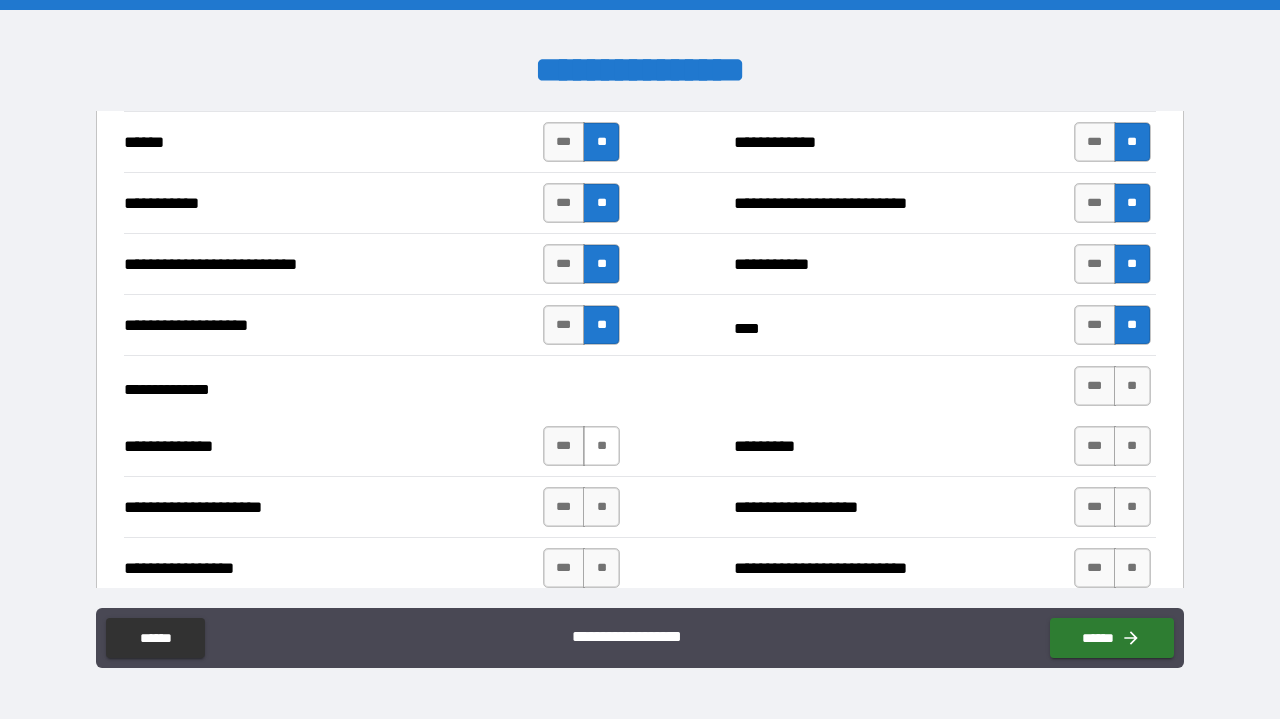 click on "**" at bounding box center (601, 446) 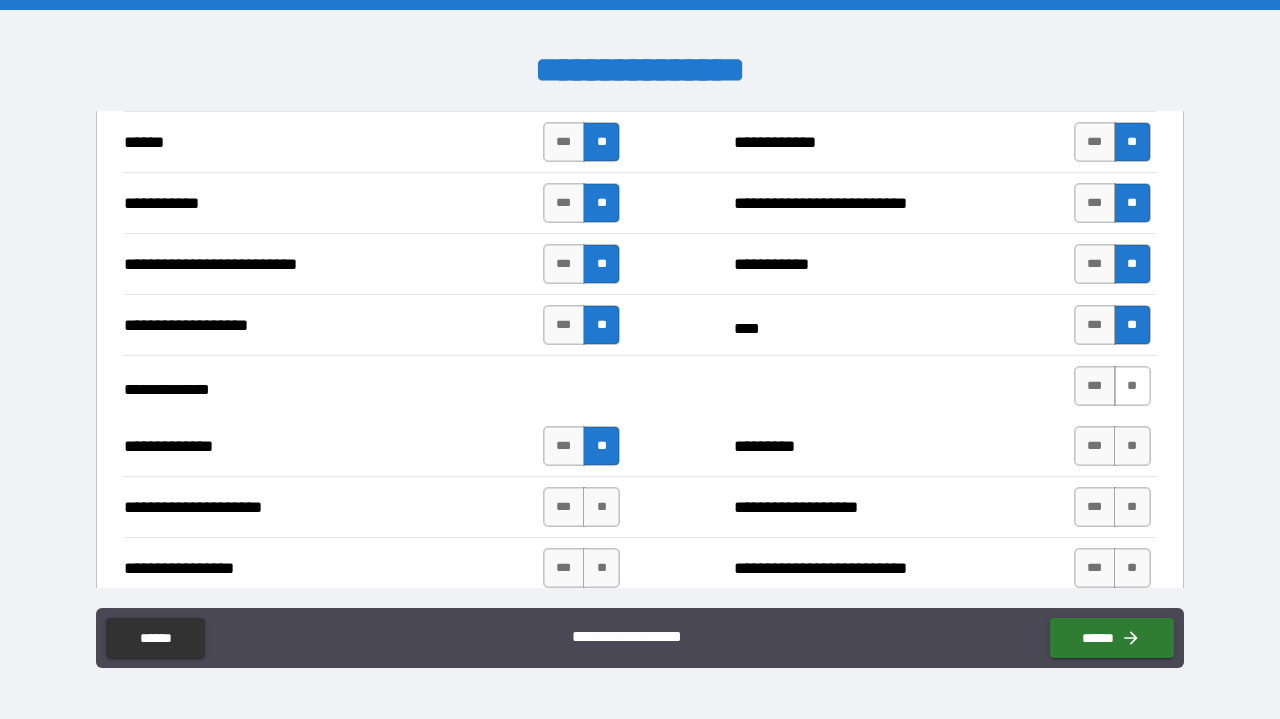 click on "**" at bounding box center [1132, 386] 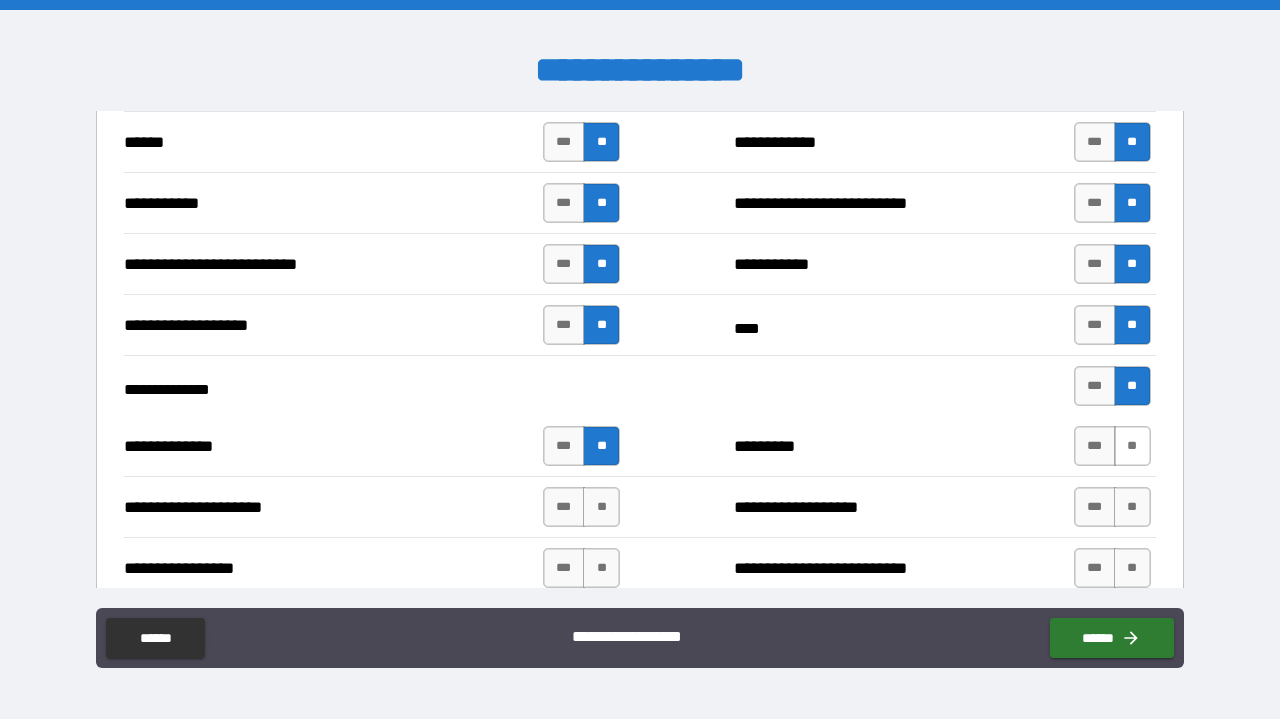 click on "**" at bounding box center (1132, 446) 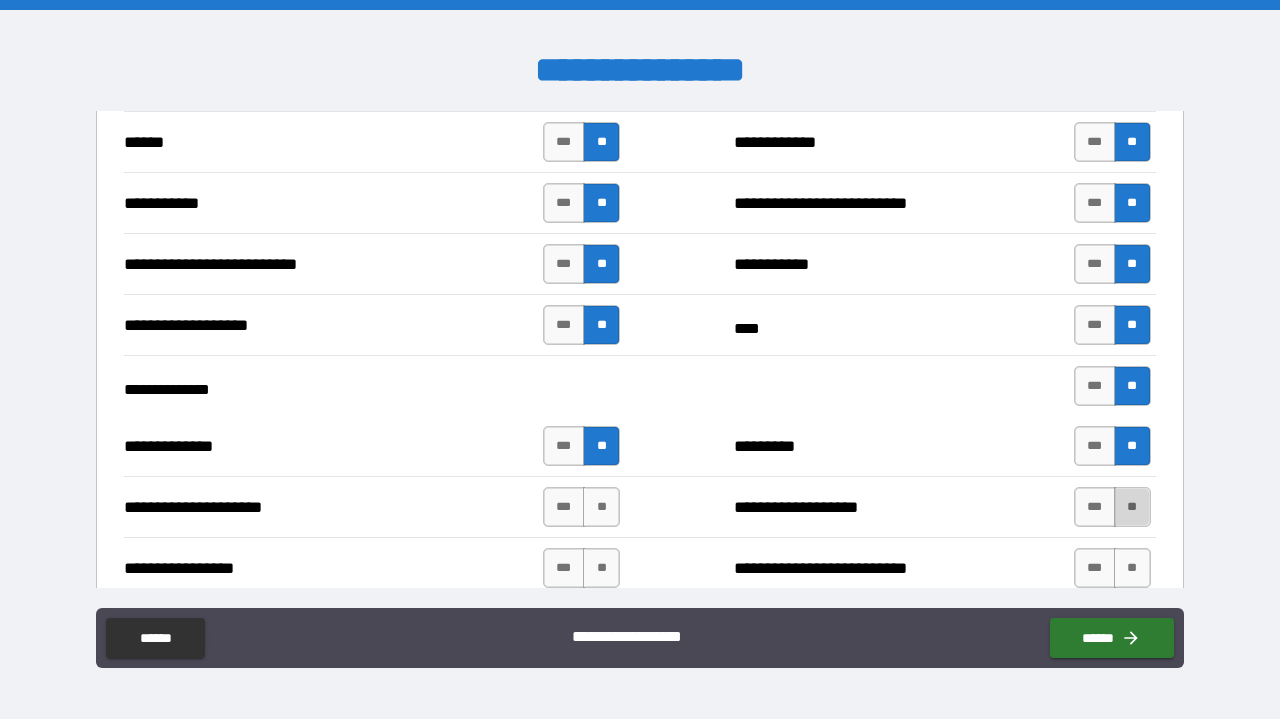 click on "**" at bounding box center [1132, 507] 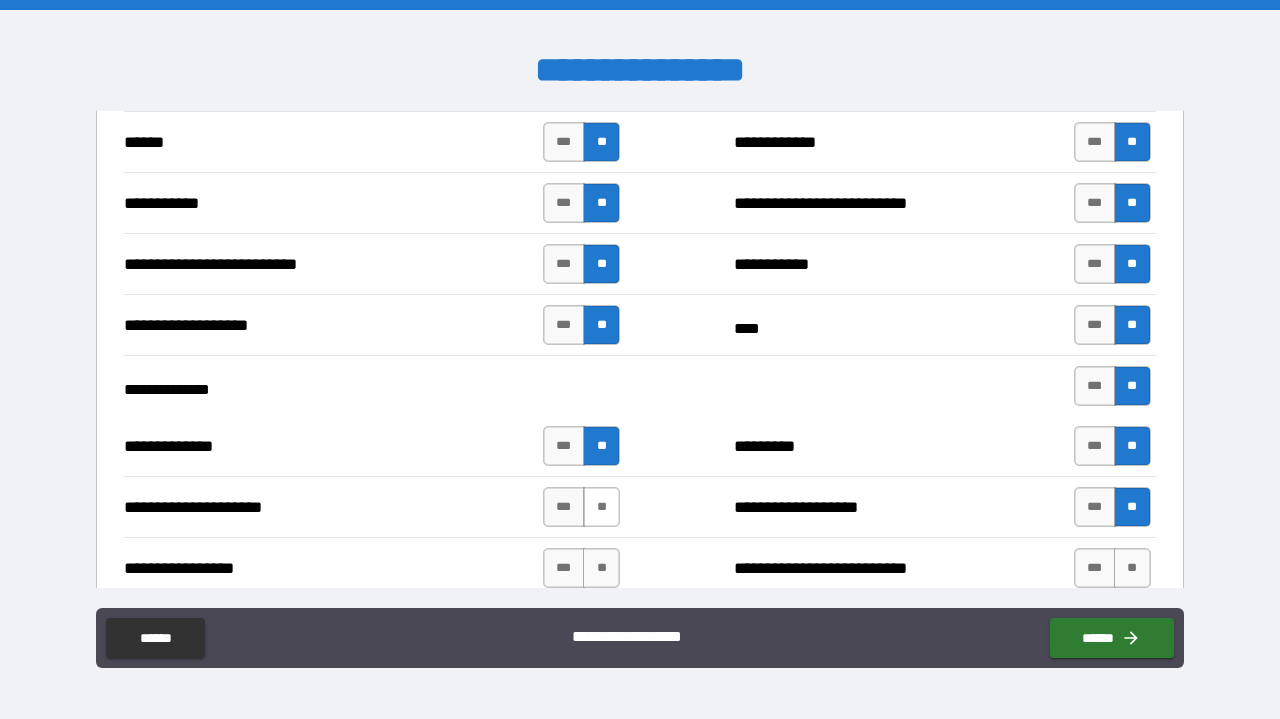 click on "**" at bounding box center (601, 507) 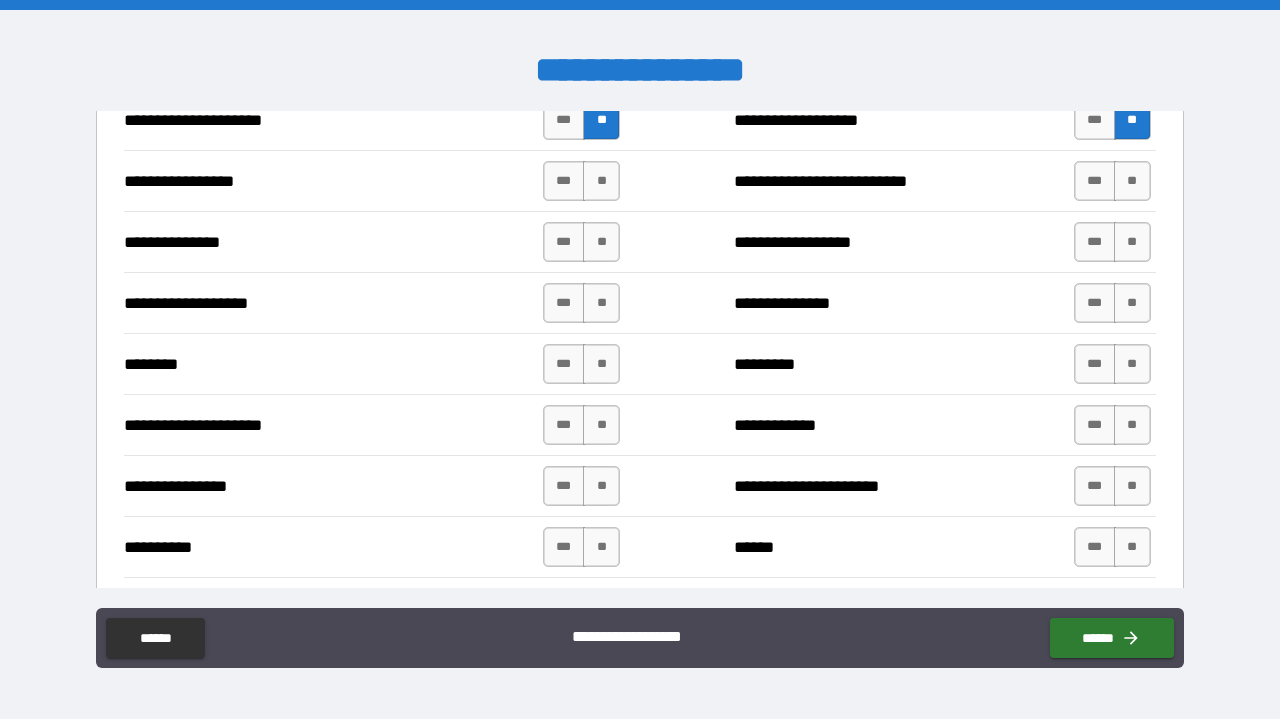 scroll, scrollTop: 2757, scrollLeft: 0, axis: vertical 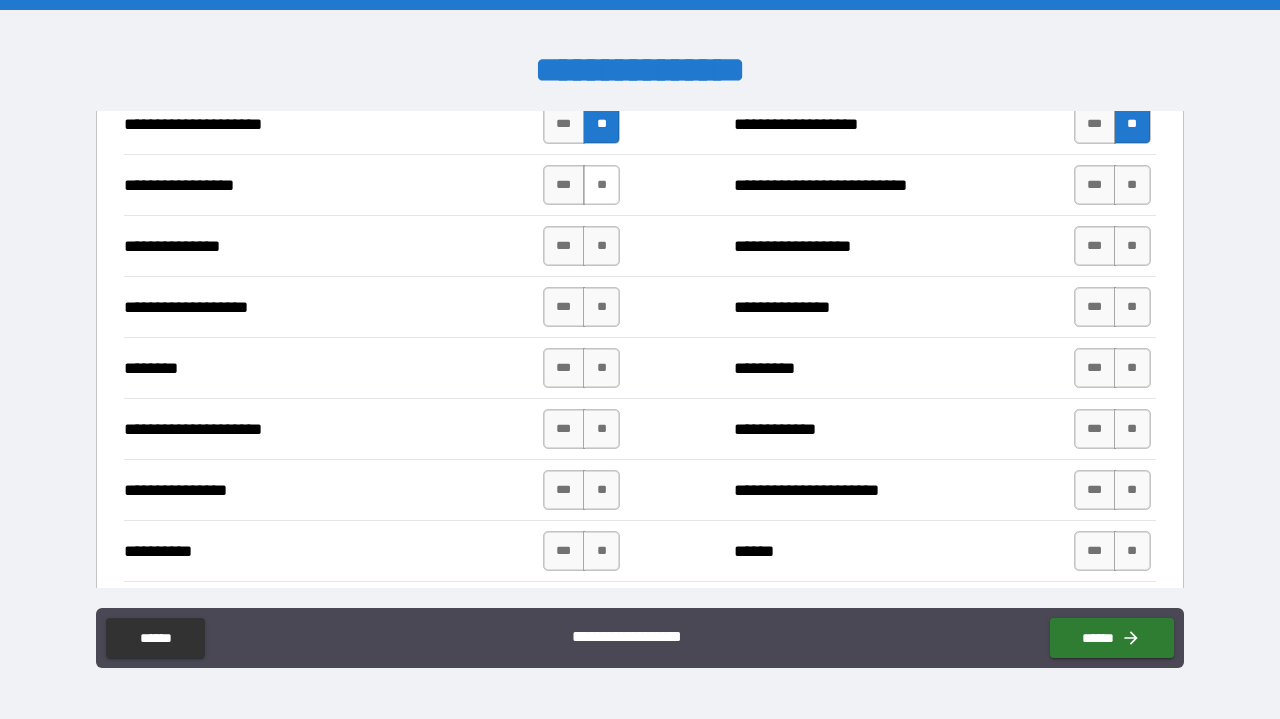 click on "**" at bounding box center [601, 185] 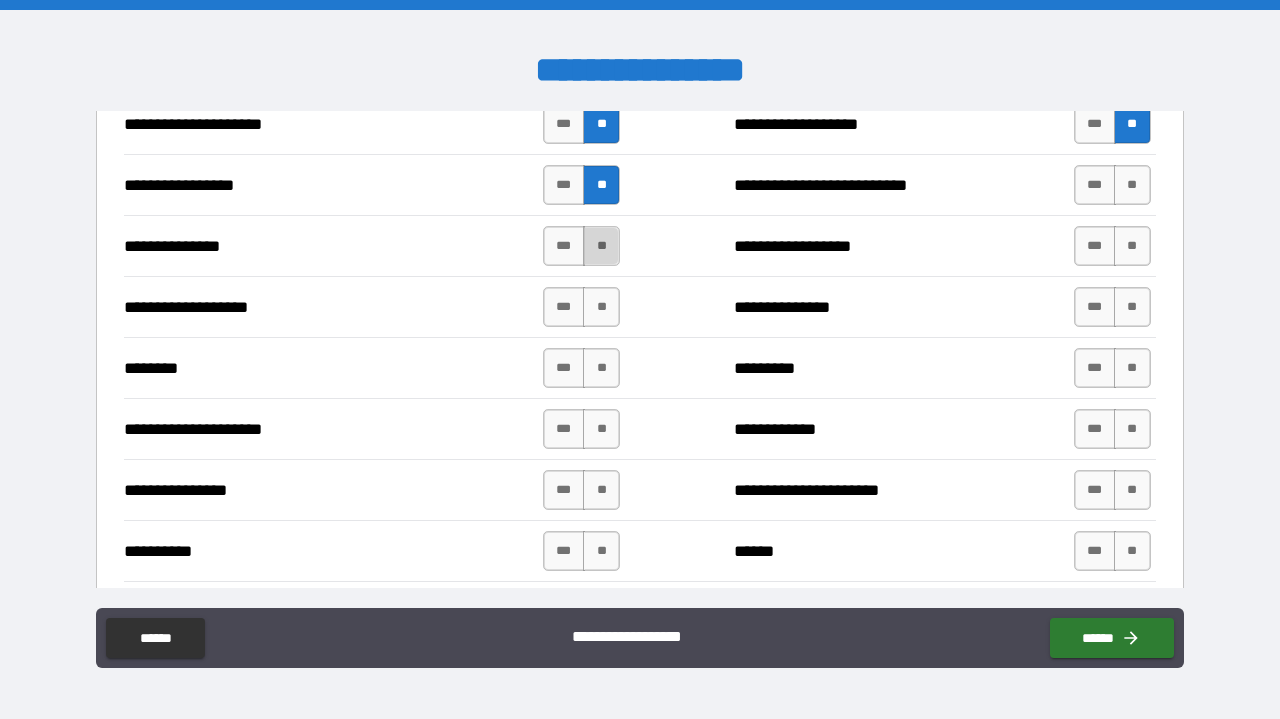 click on "**" at bounding box center (601, 246) 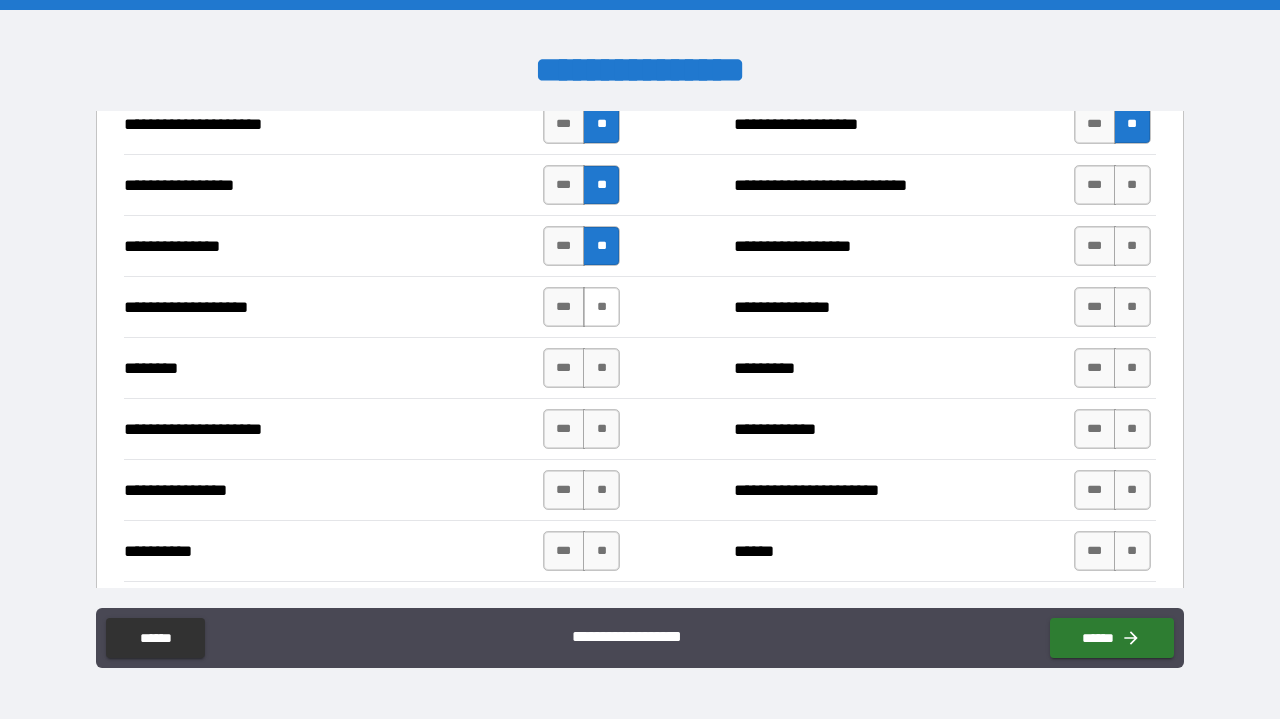 click on "**" at bounding box center [601, 307] 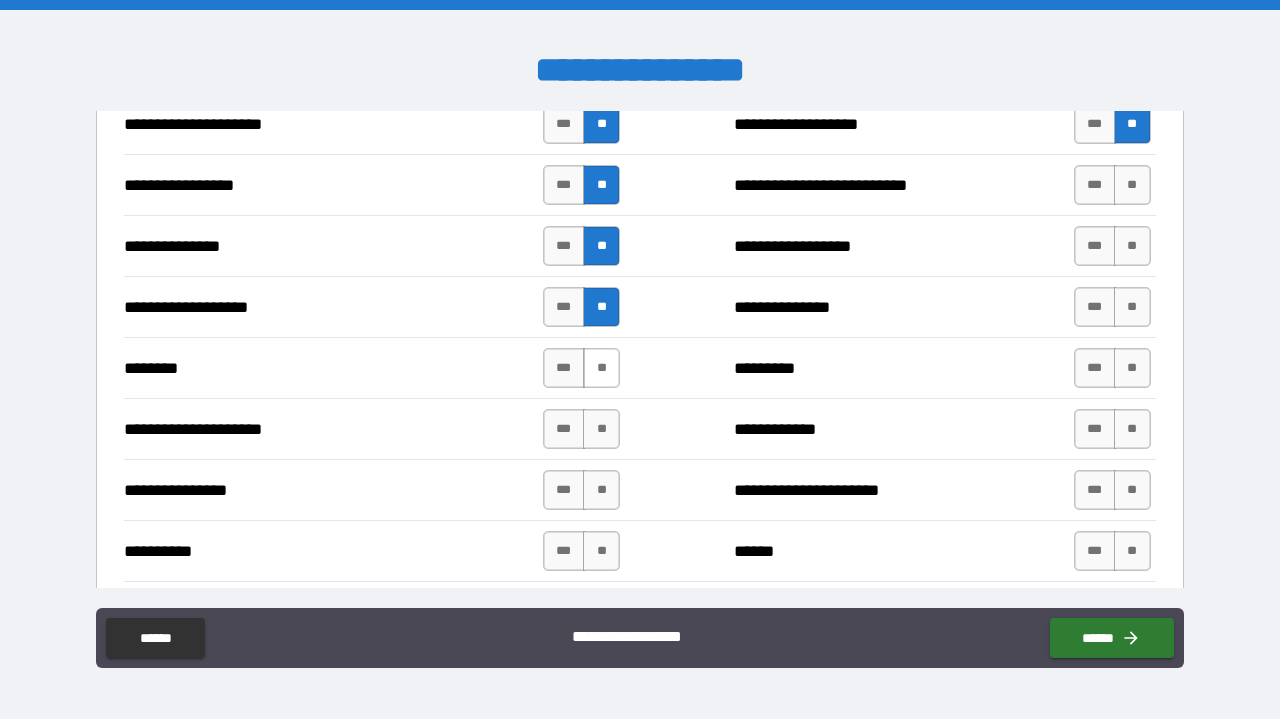 click on "**" at bounding box center [601, 368] 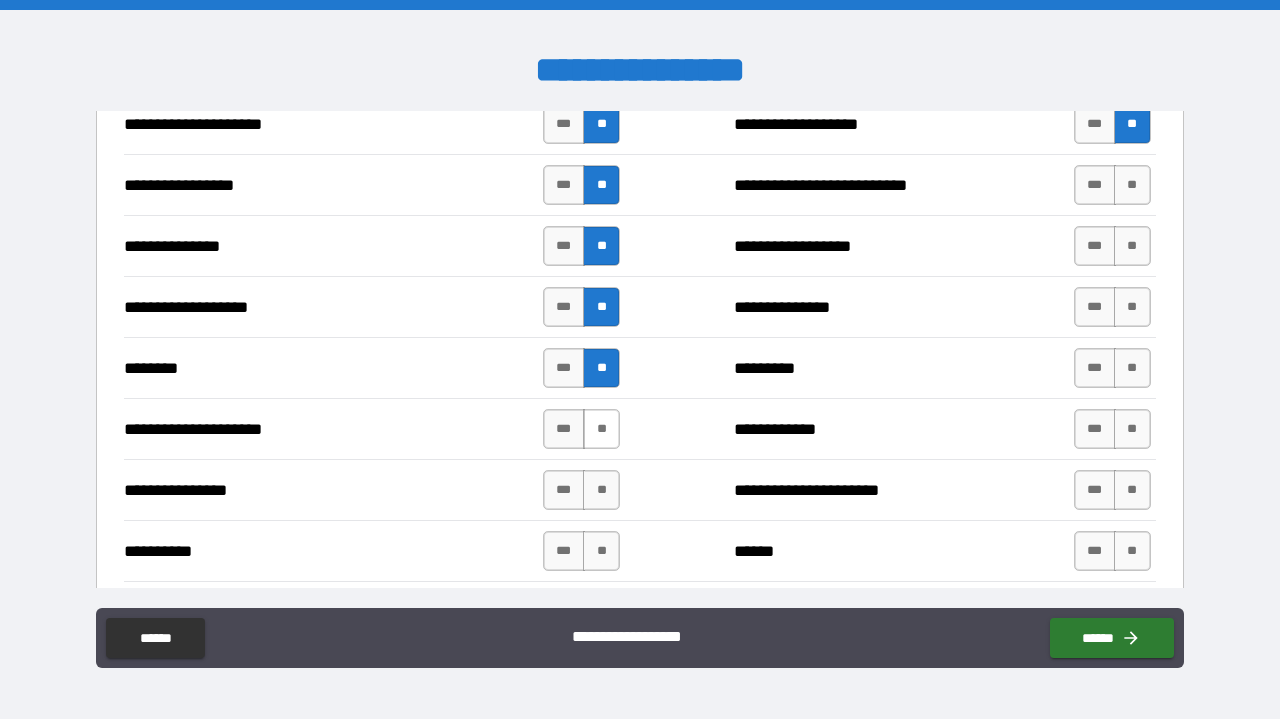 click on "**" at bounding box center [601, 429] 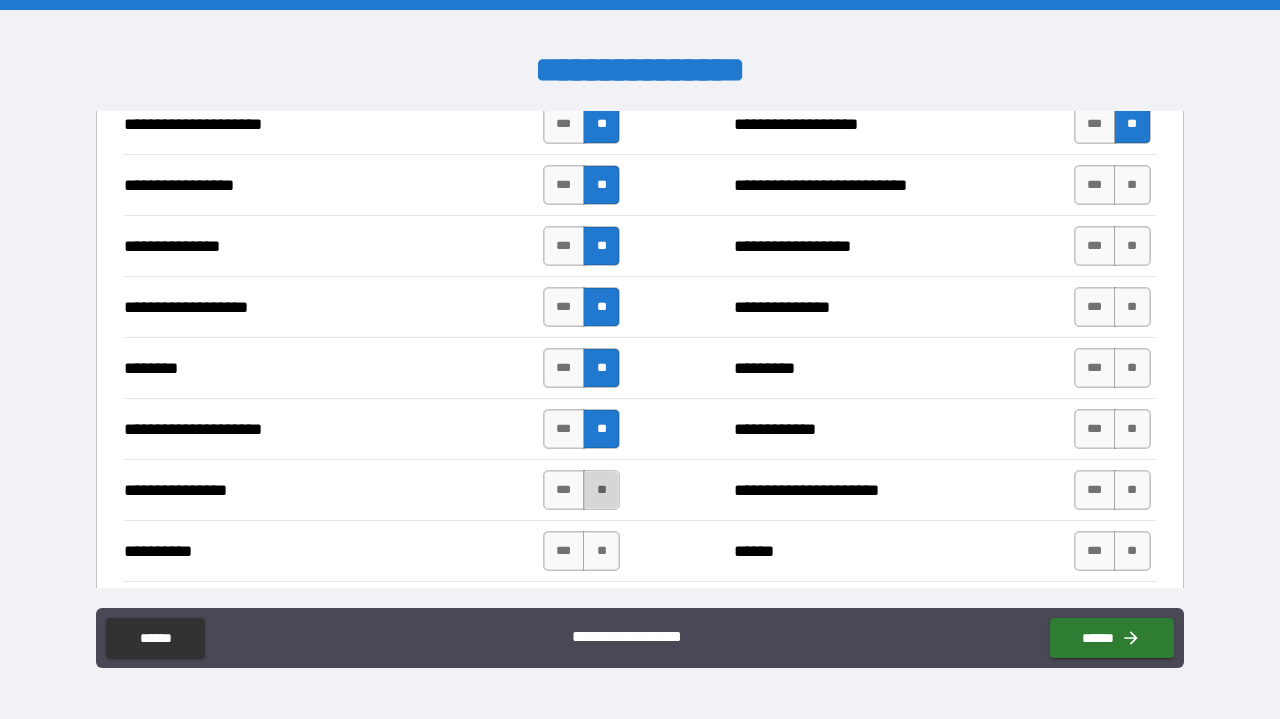 click on "**" at bounding box center [601, 490] 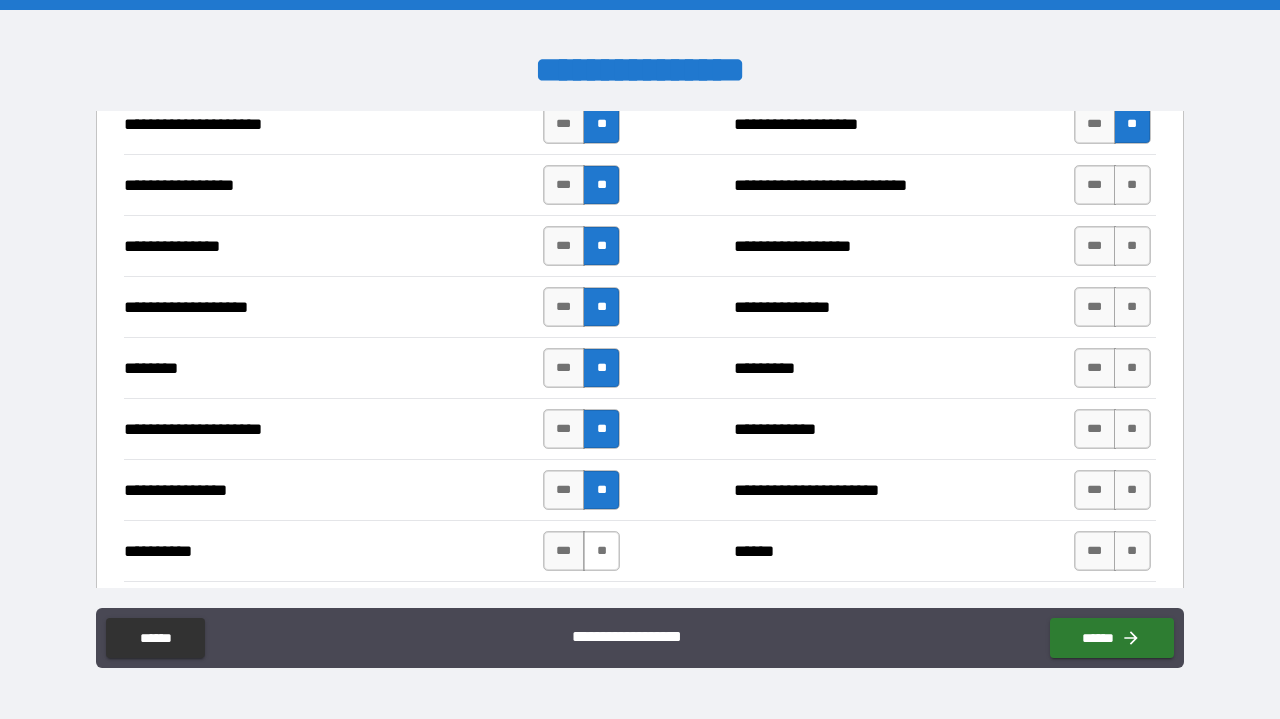 click on "**" at bounding box center [601, 551] 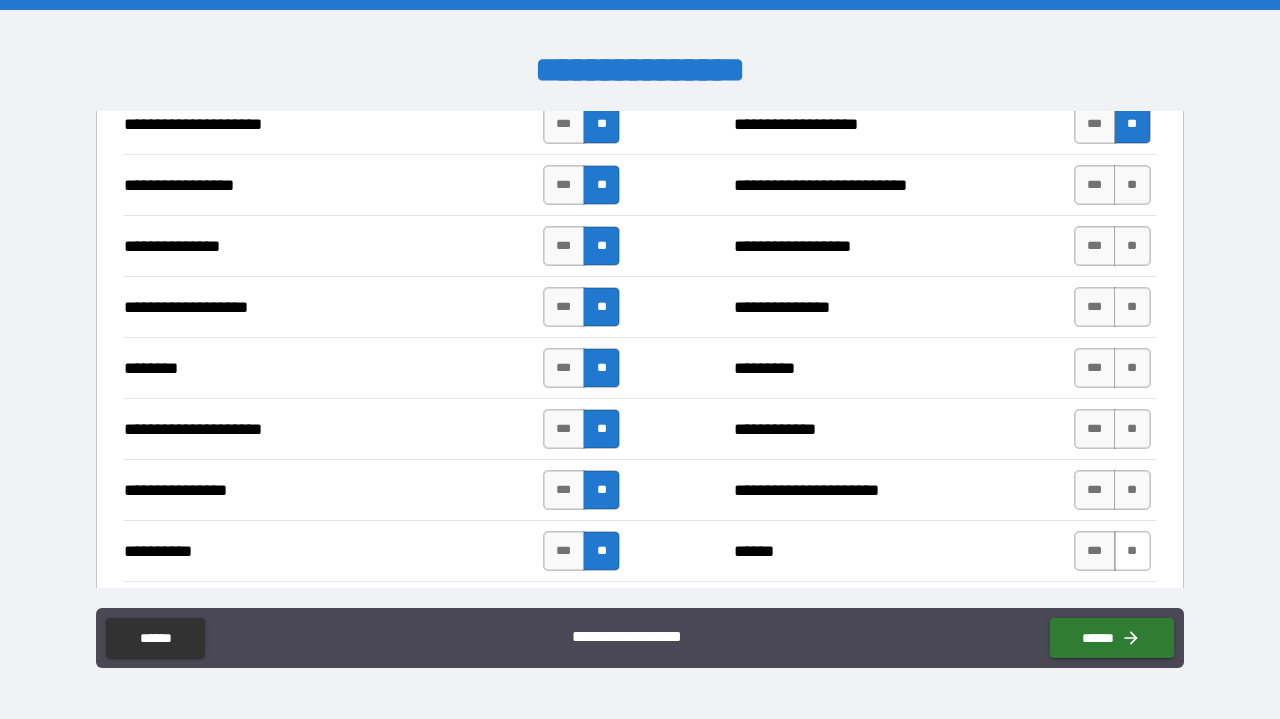click on "**" at bounding box center (1132, 551) 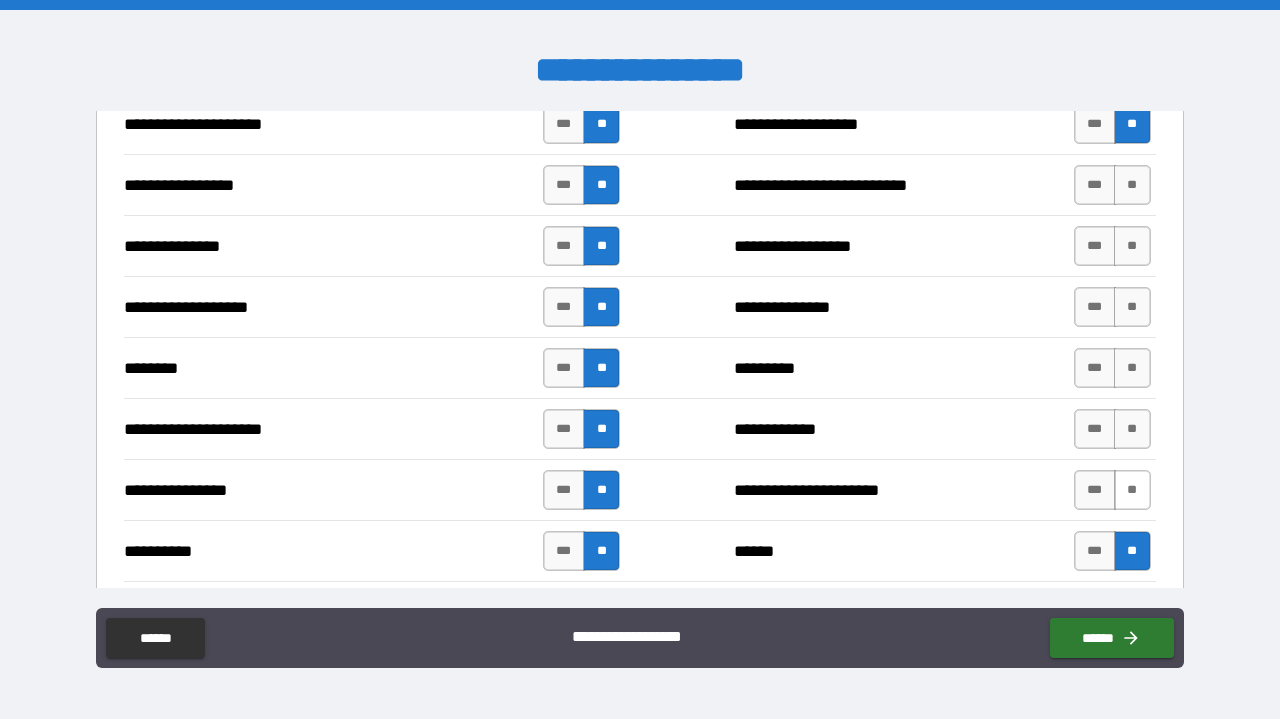 click on "**" at bounding box center (1132, 490) 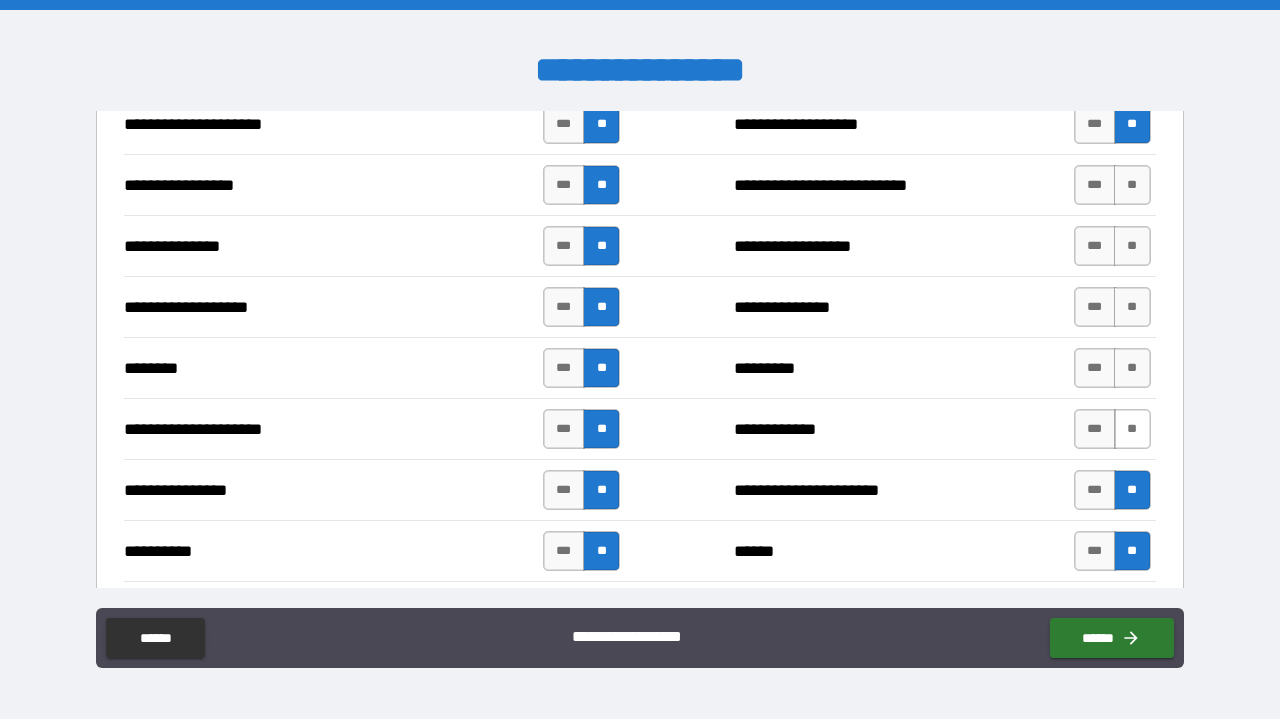 click on "**" at bounding box center (1132, 429) 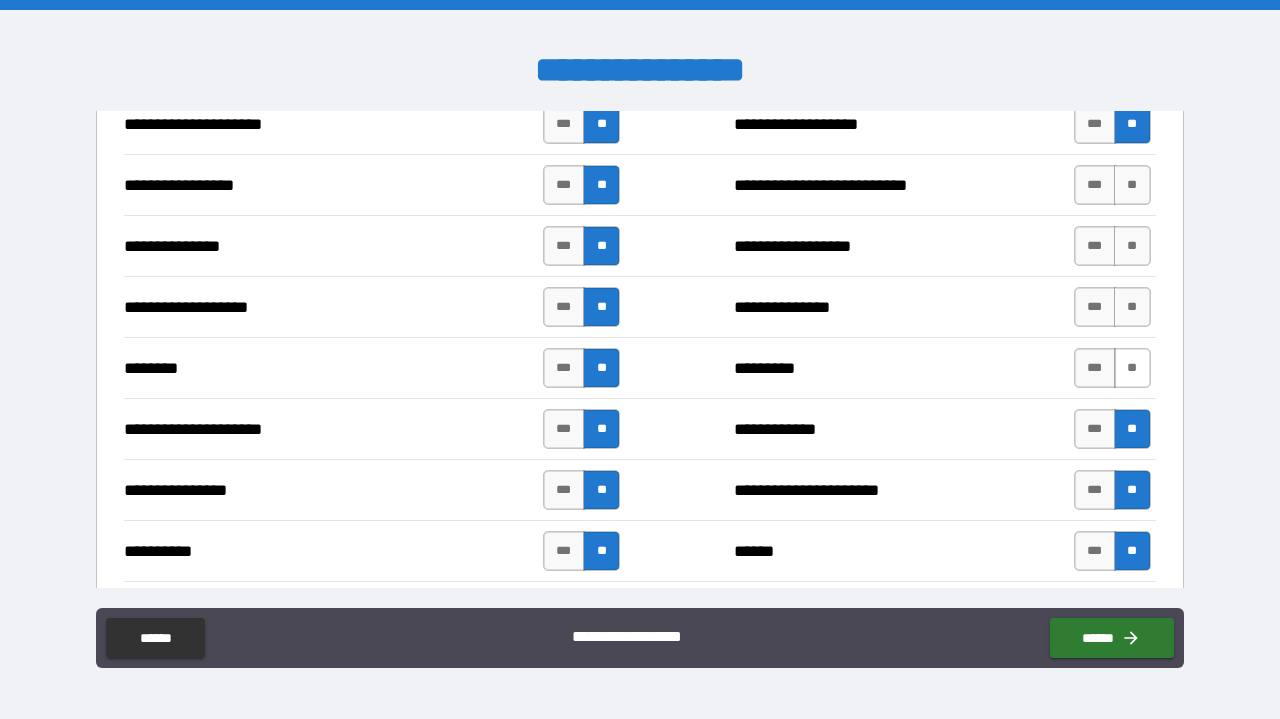 click on "**" at bounding box center (1132, 368) 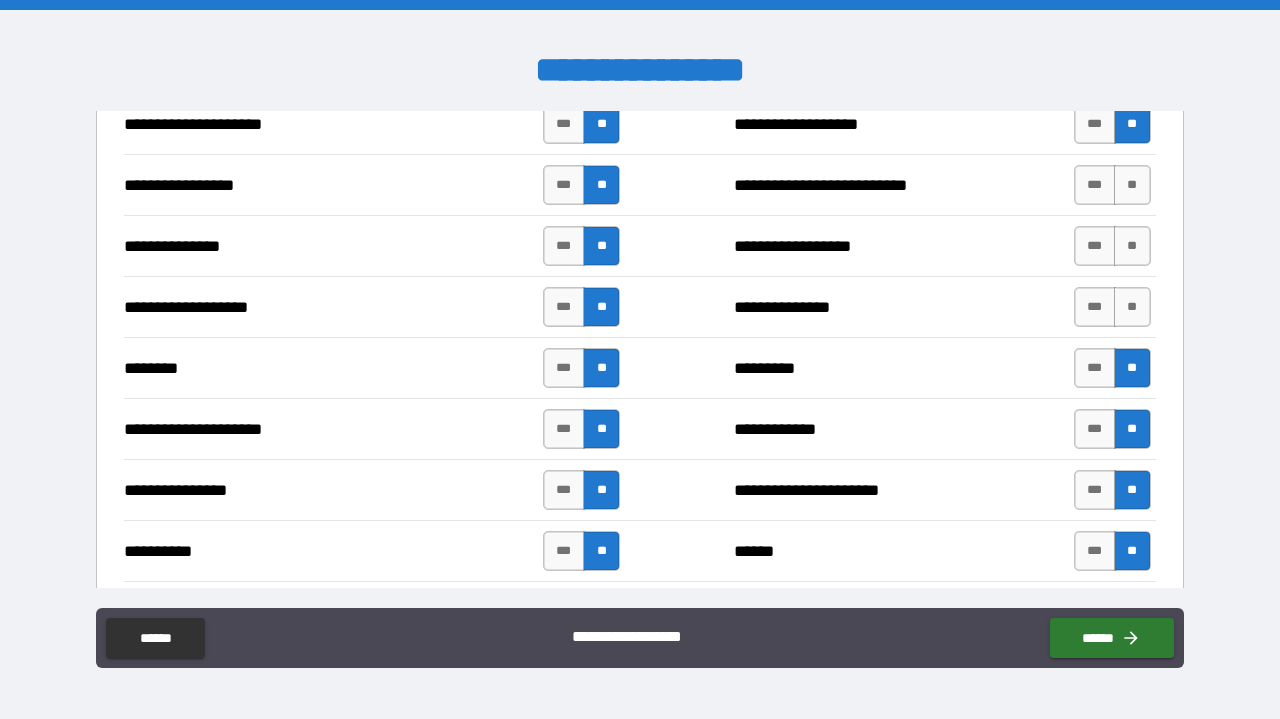 click on "*** **" at bounding box center [1115, 307] 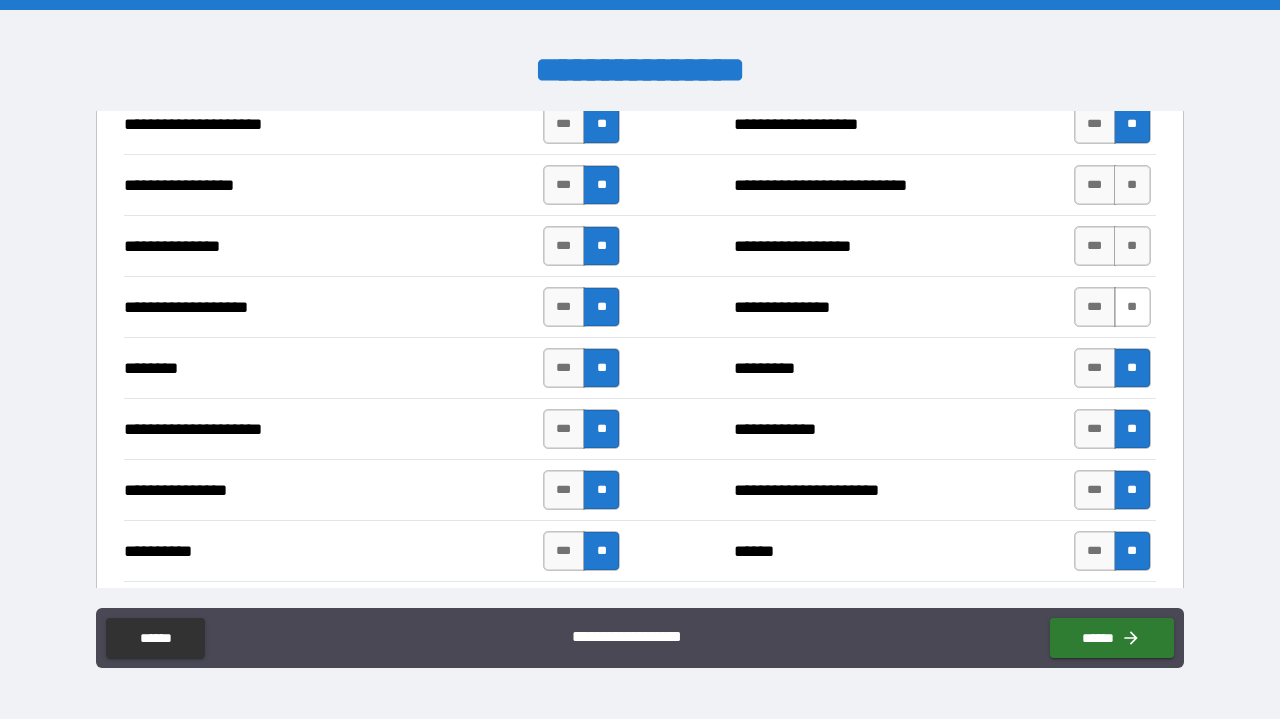 click on "**" at bounding box center [1132, 307] 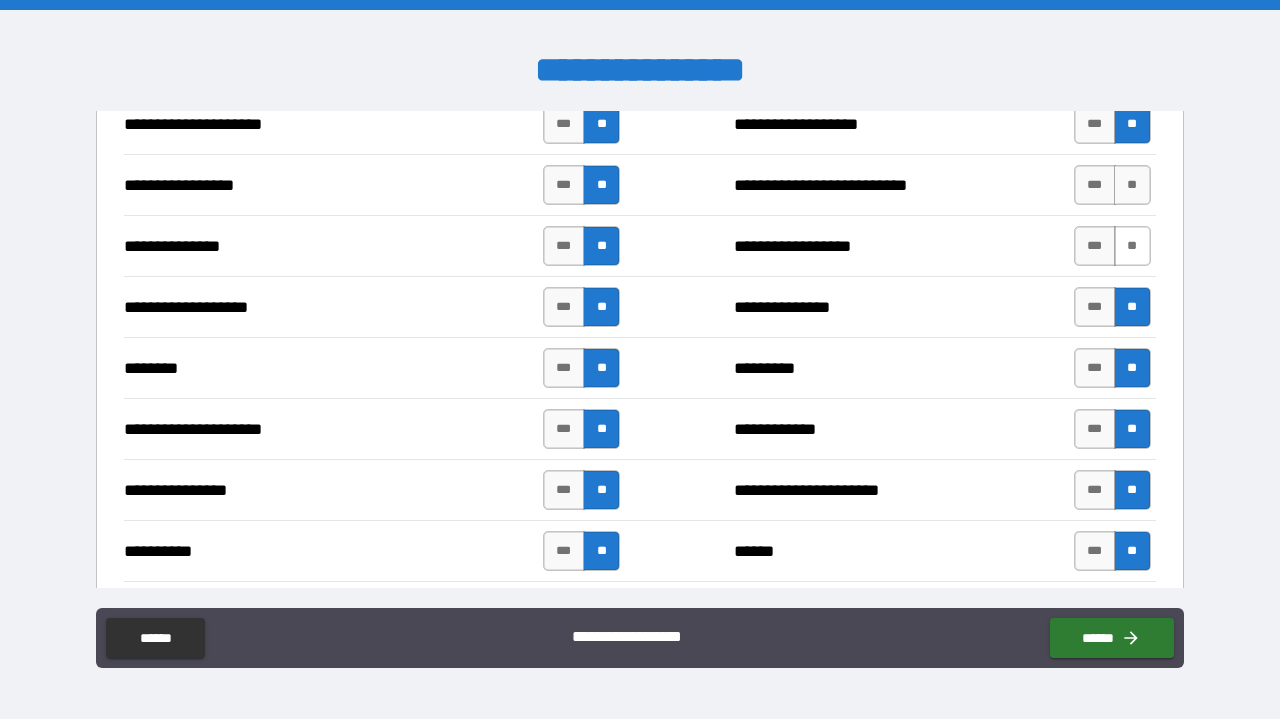 click on "**" at bounding box center (1132, 246) 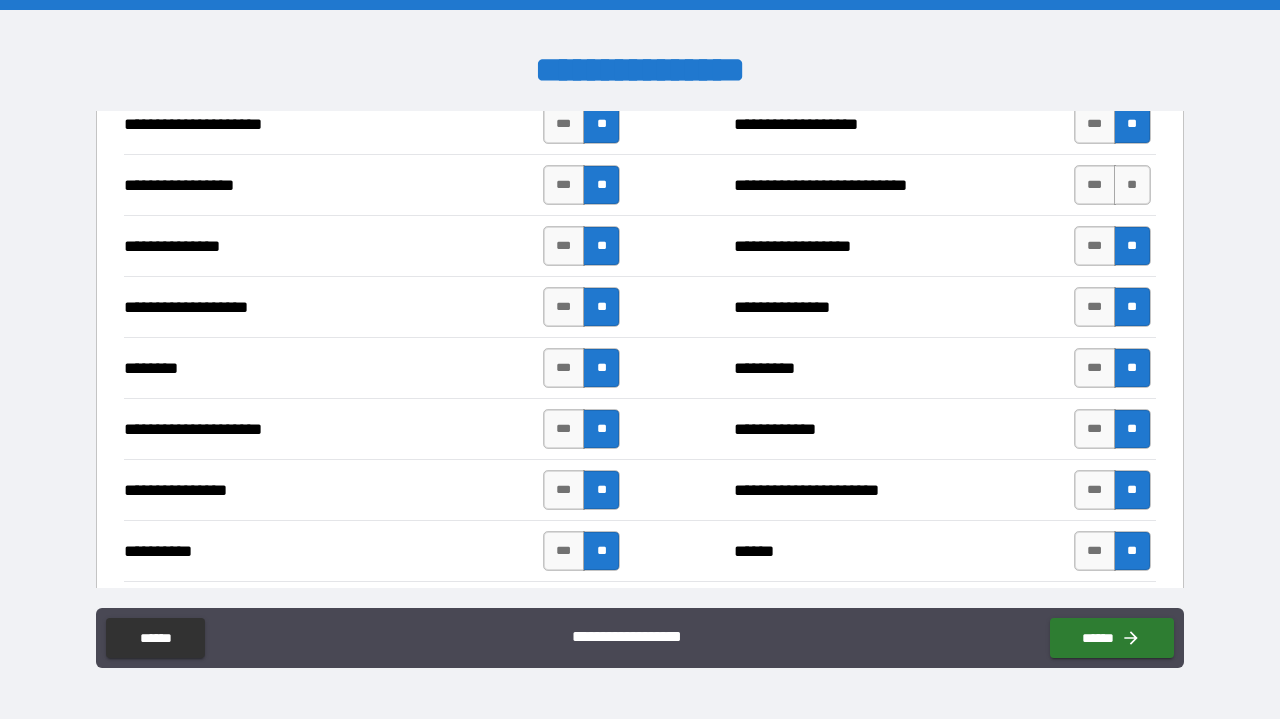 click on "**********" at bounding box center (640, 245) 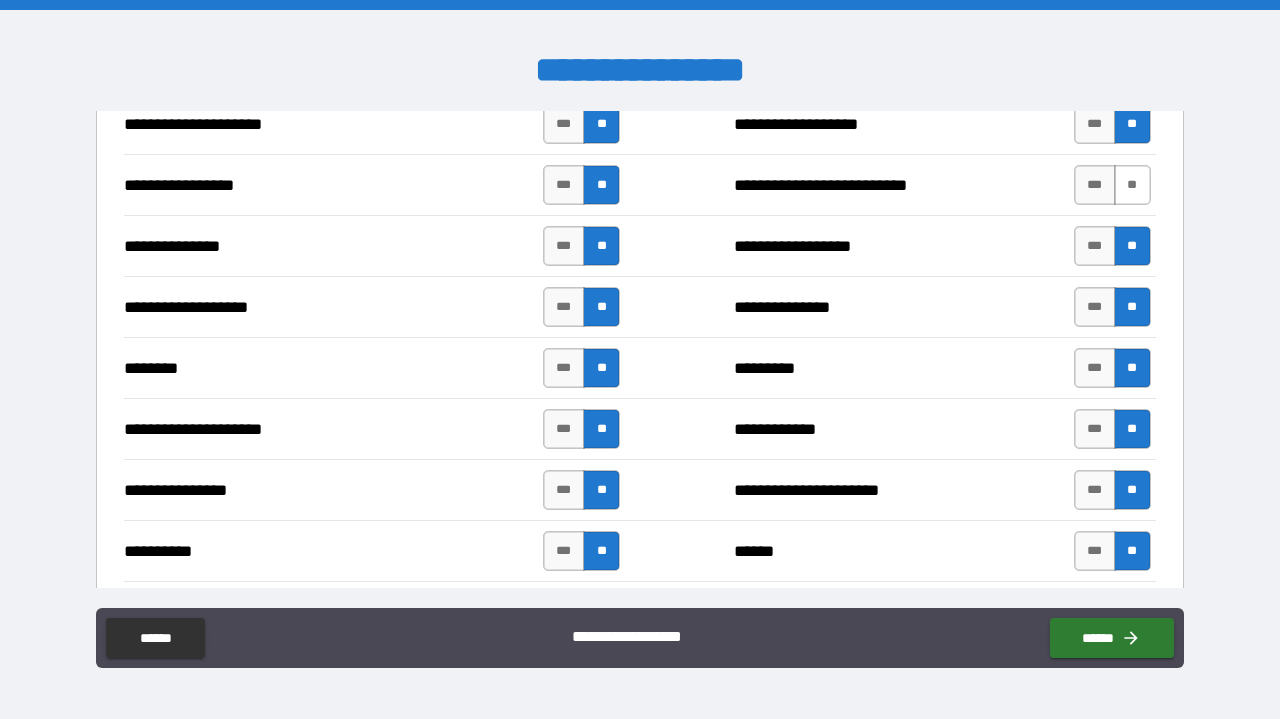 click on "**" at bounding box center (1132, 185) 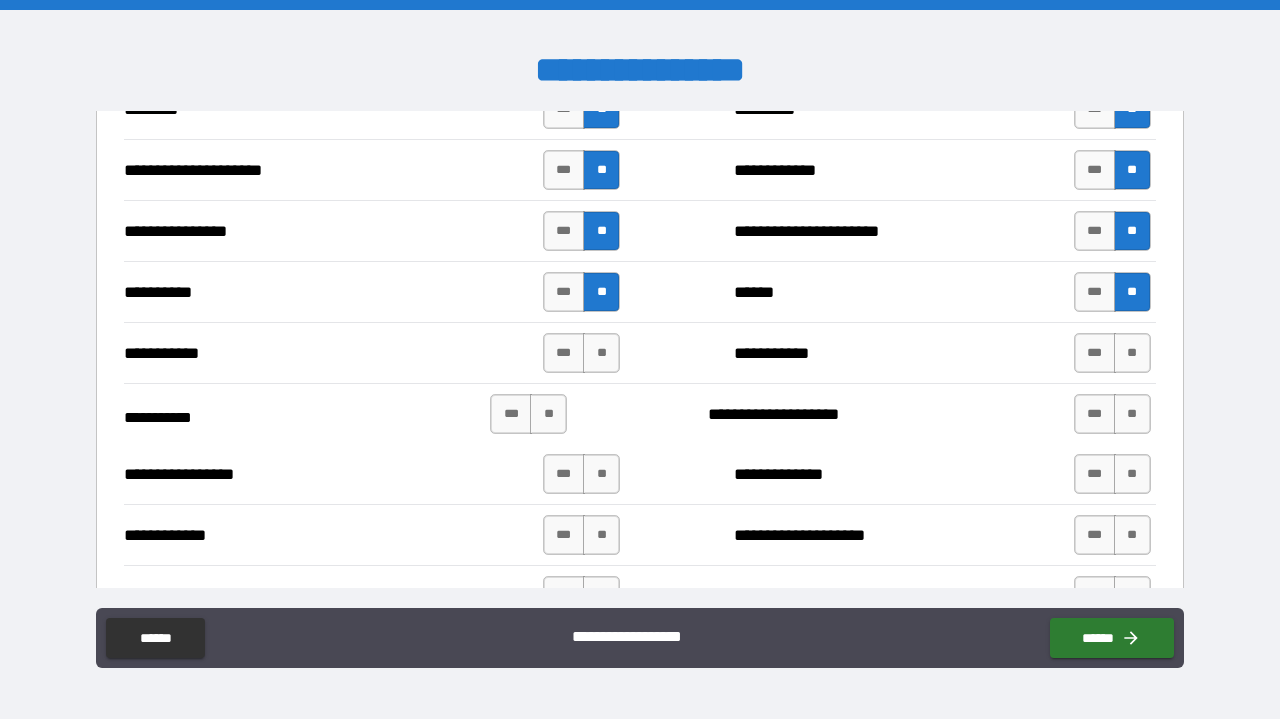scroll, scrollTop: 3174, scrollLeft: 0, axis: vertical 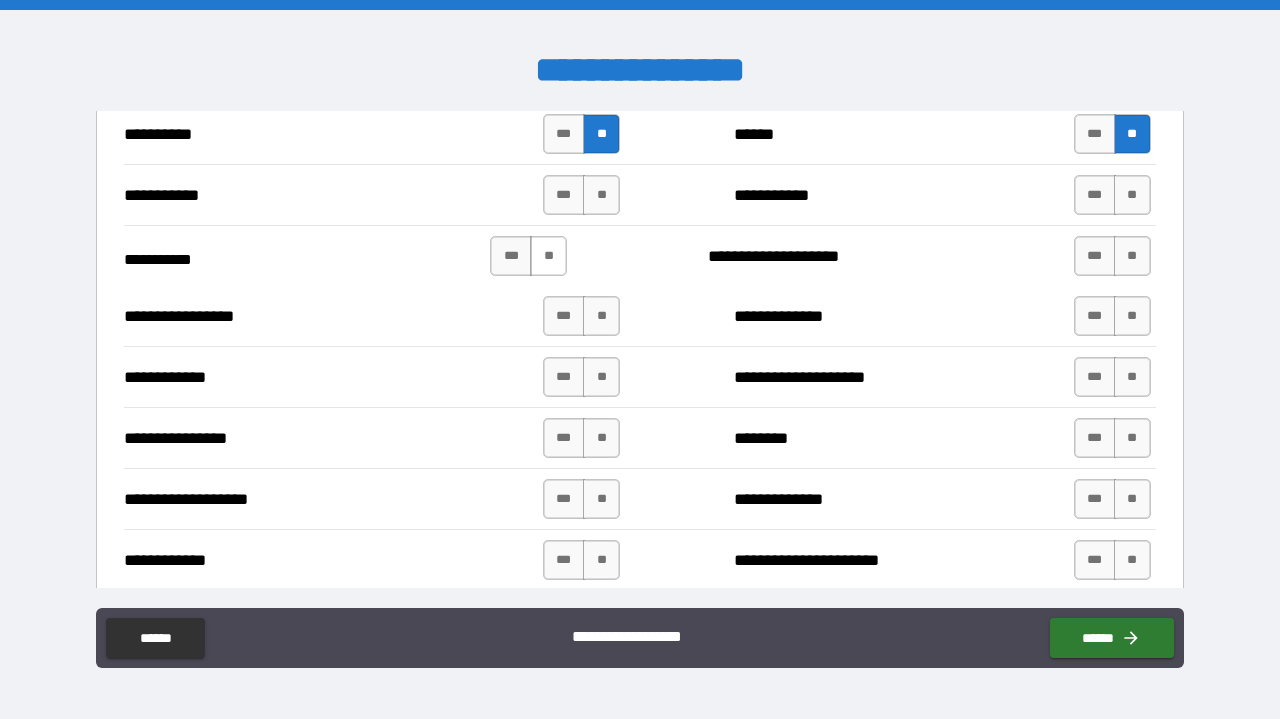 click on "**" at bounding box center (548, 256) 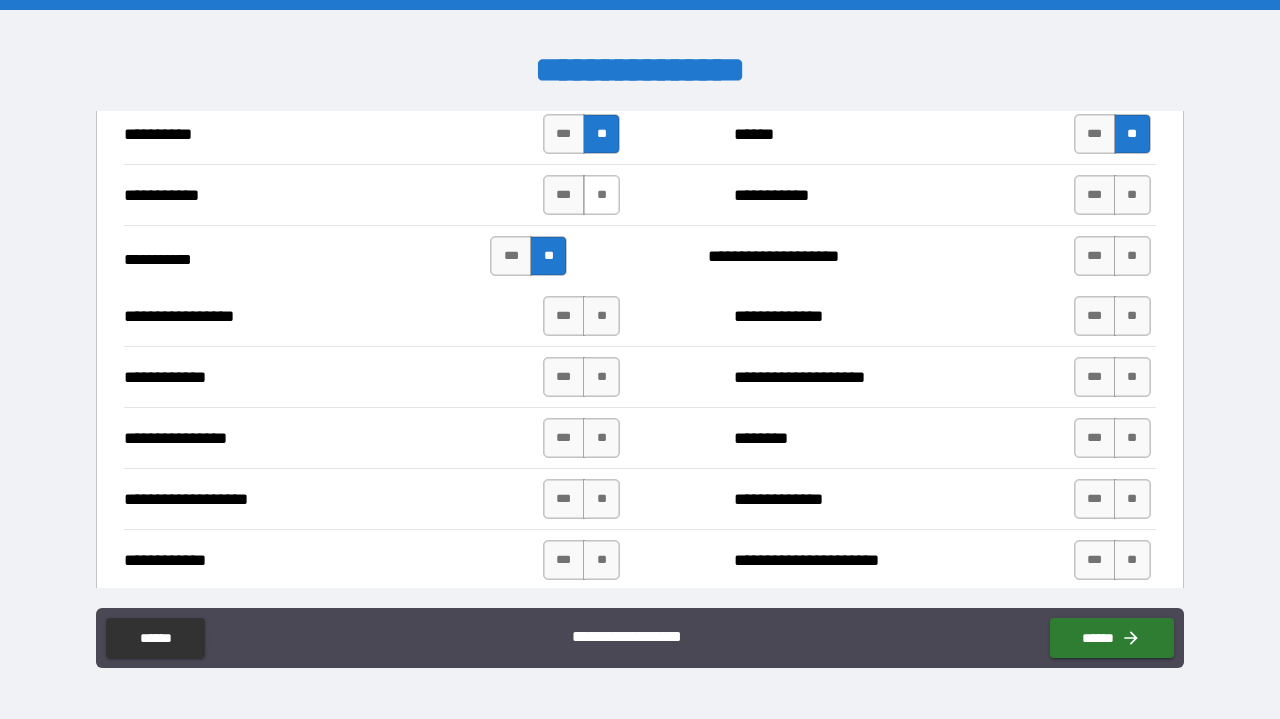 click on "**" at bounding box center (601, 195) 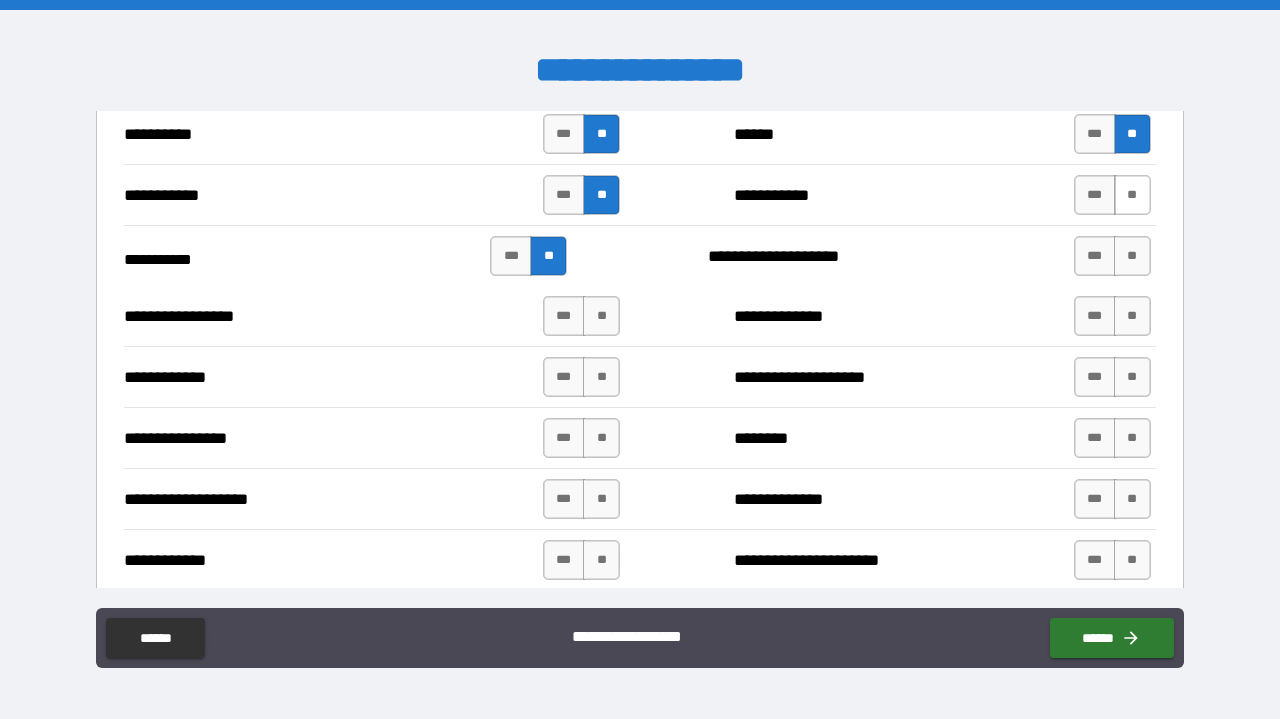 click on "**" at bounding box center (1132, 195) 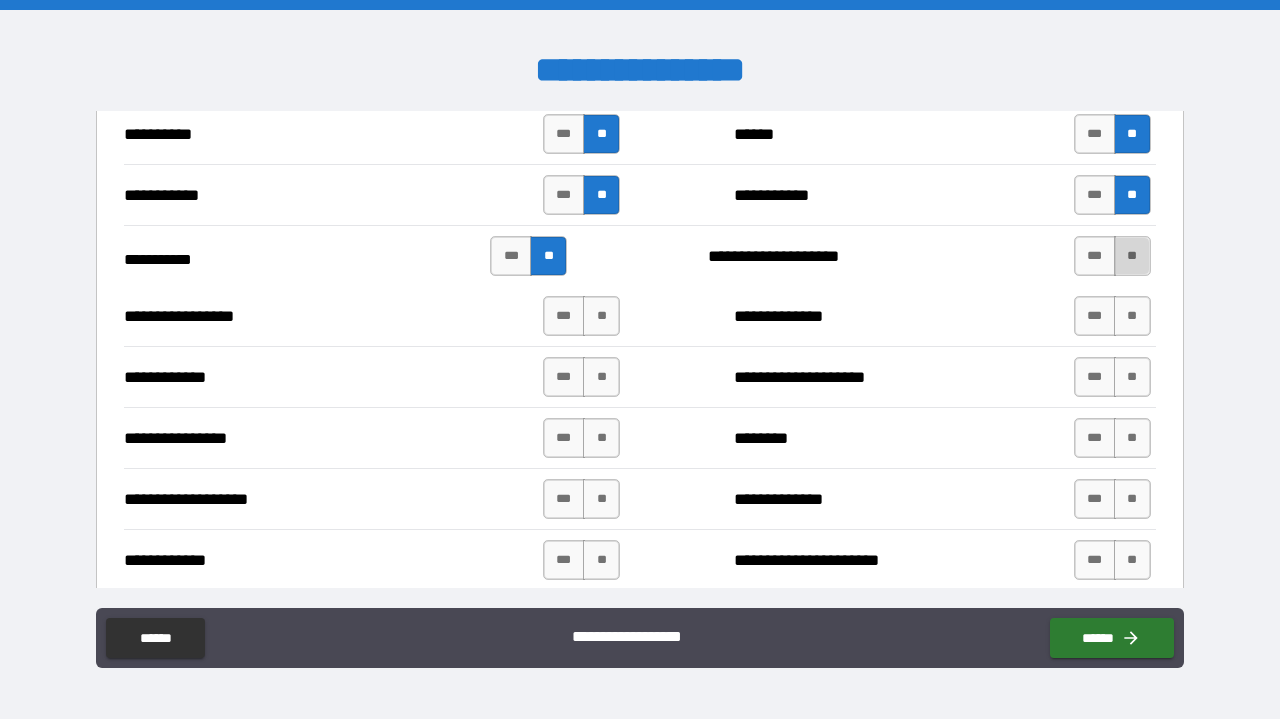click on "**" at bounding box center (1132, 256) 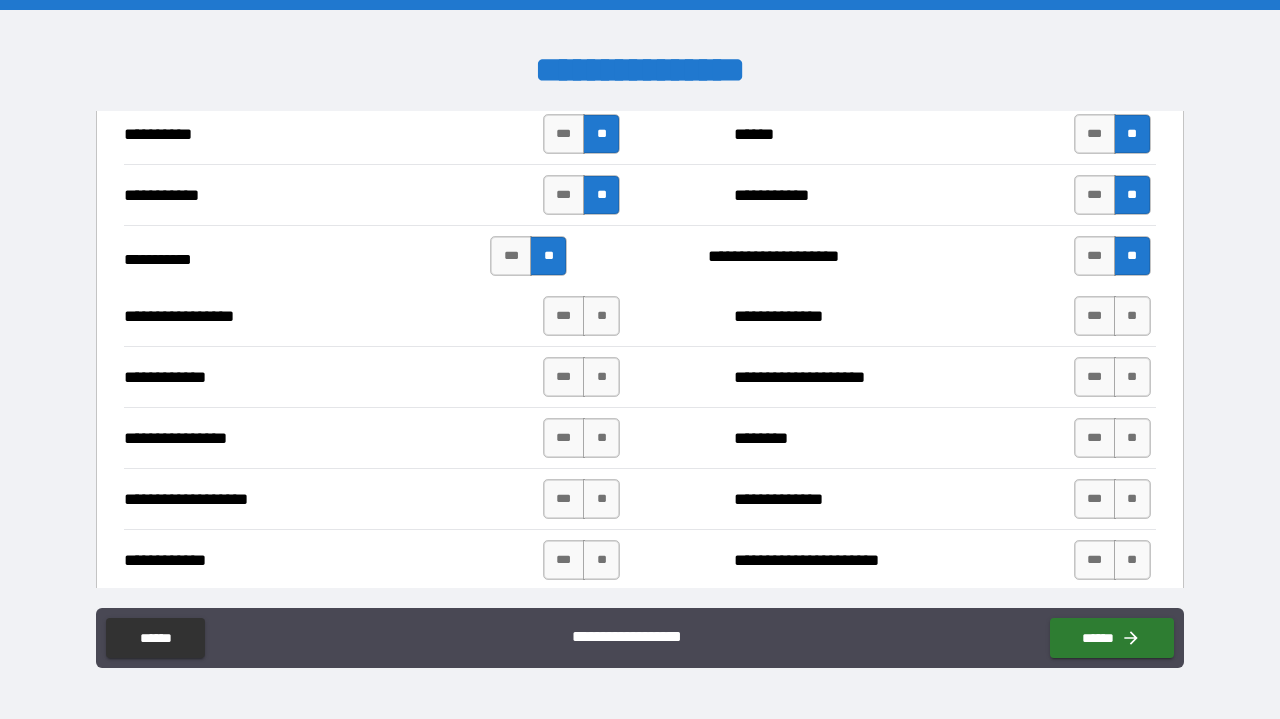 click on "**********" at bounding box center (640, 316) 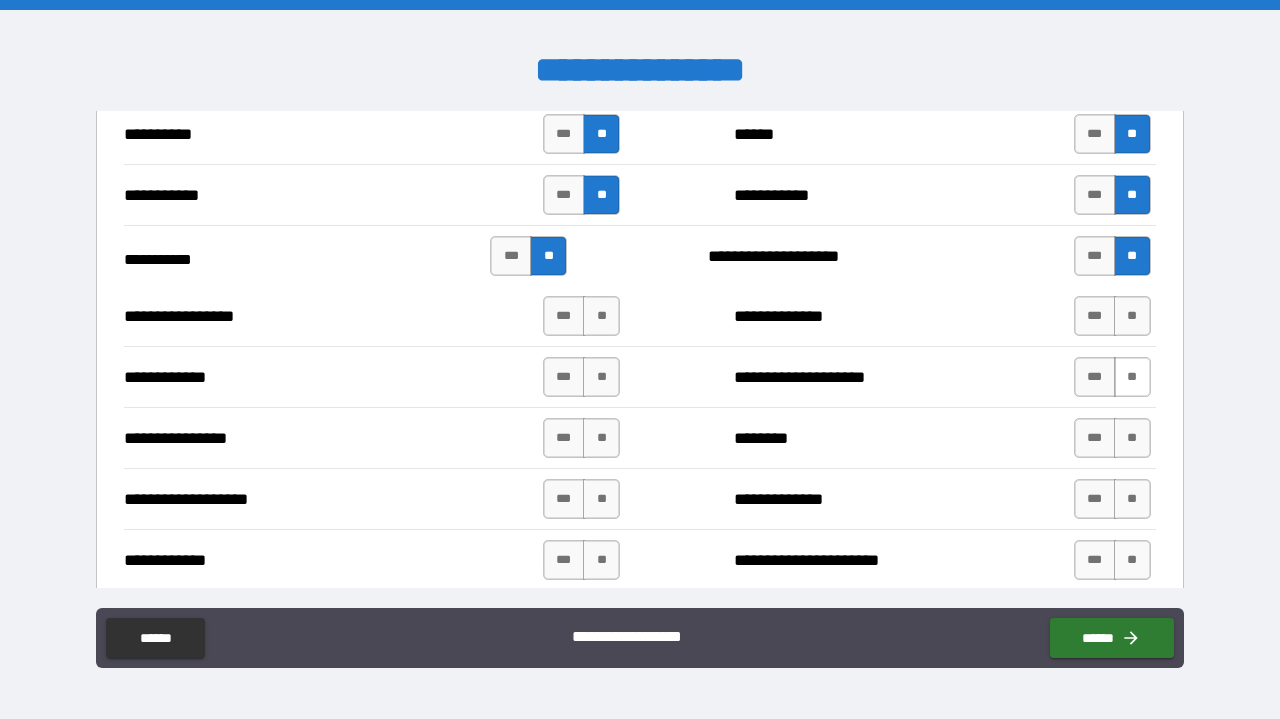 click on "**" at bounding box center (1132, 377) 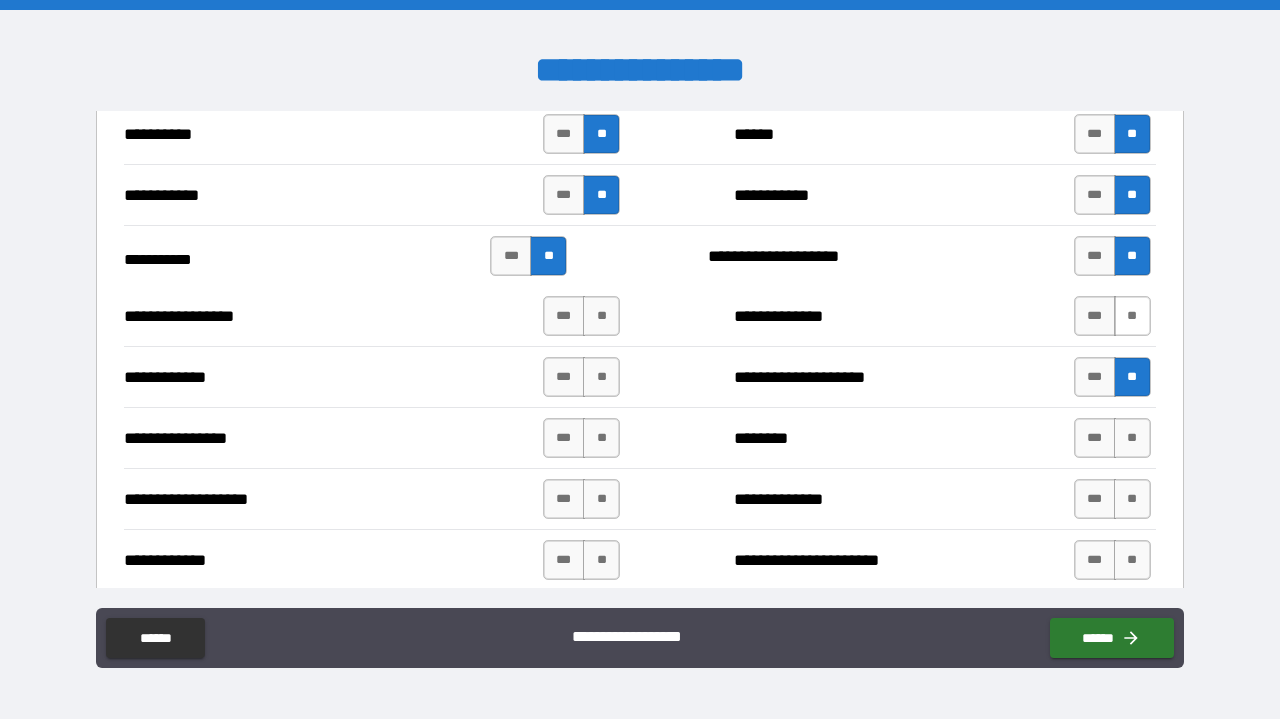 click on "**" at bounding box center [1132, 316] 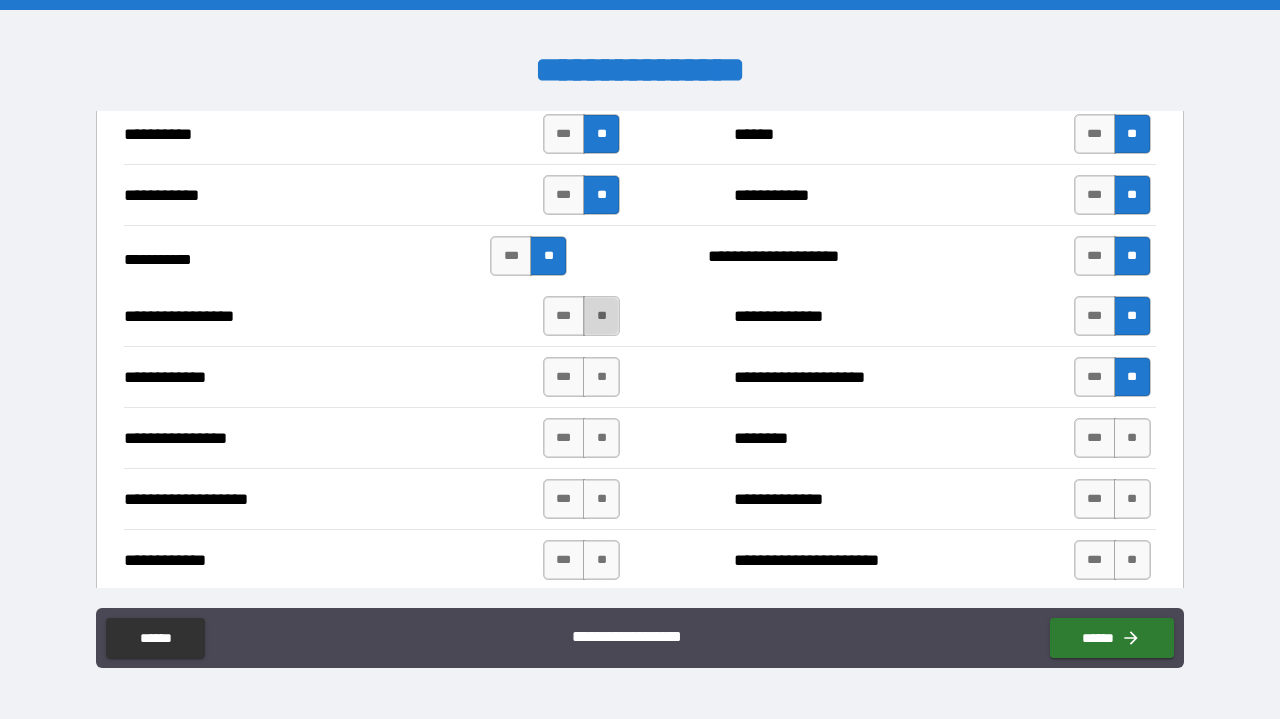 click on "**" at bounding box center (601, 316) 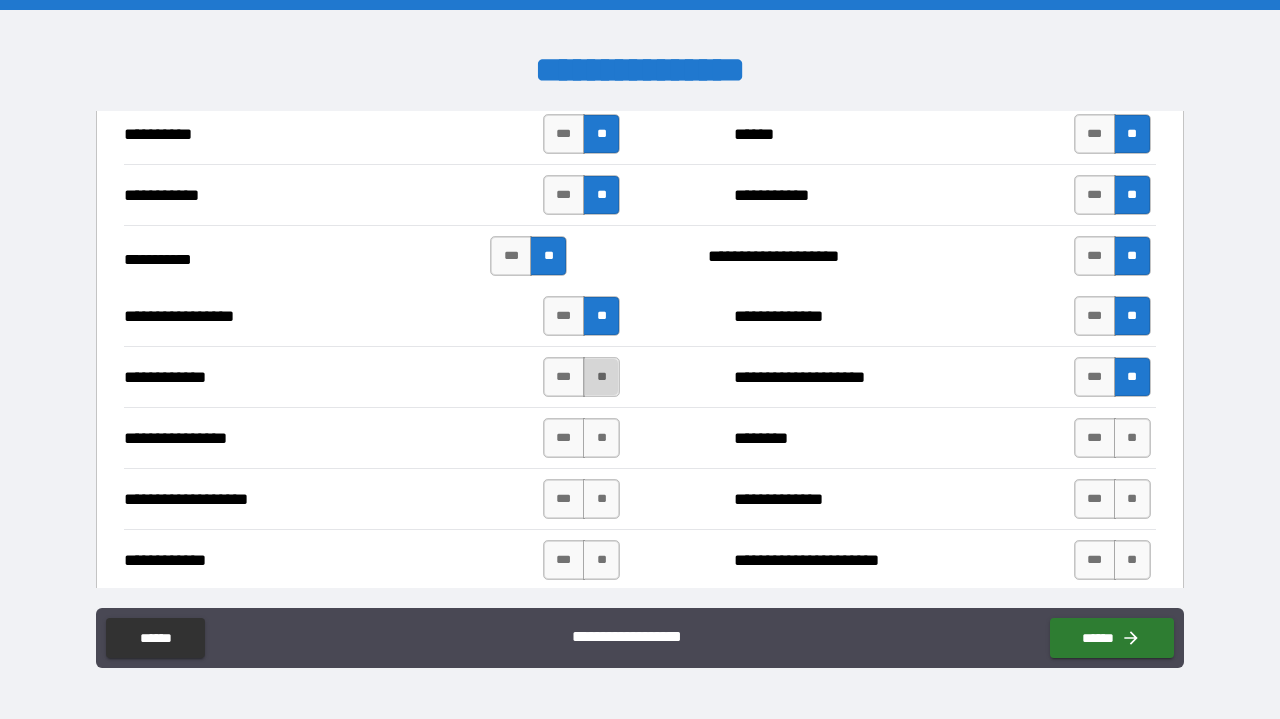 click on "**" at bounding box center [601, 377] 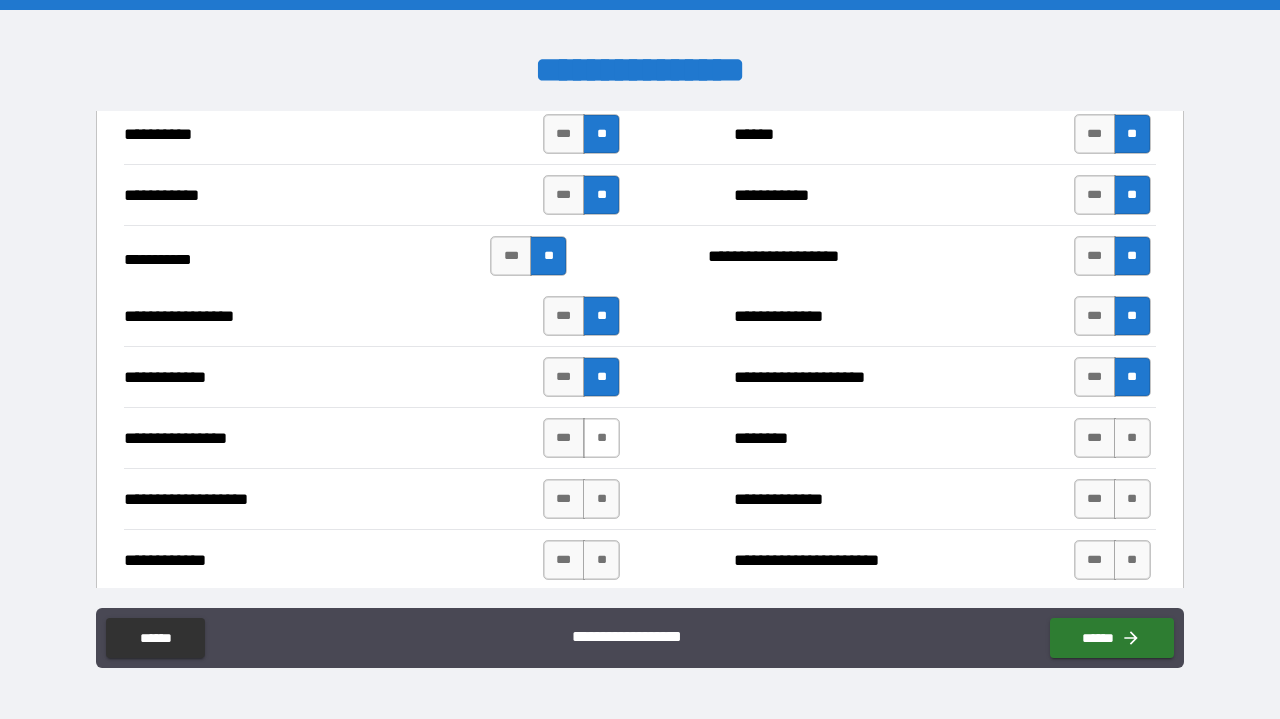 click on "**" at bounding box center (601, 438) 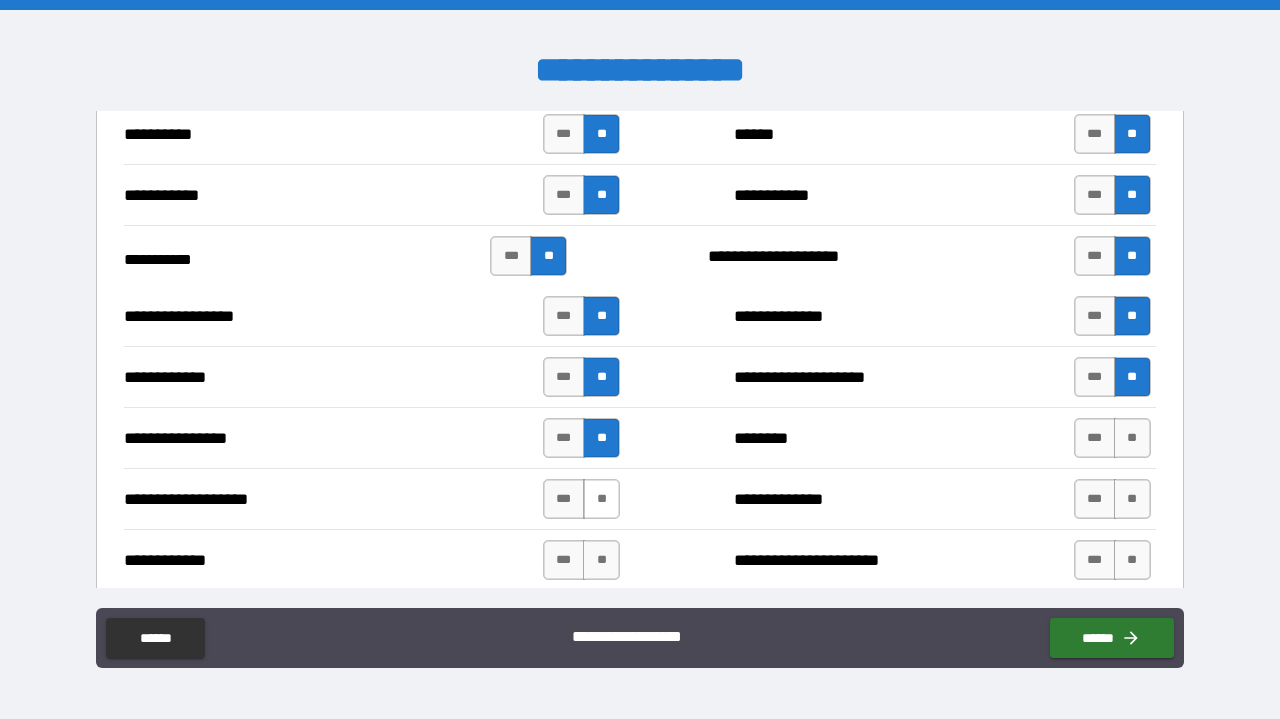 click on "**" at bounding box center (601, 499) 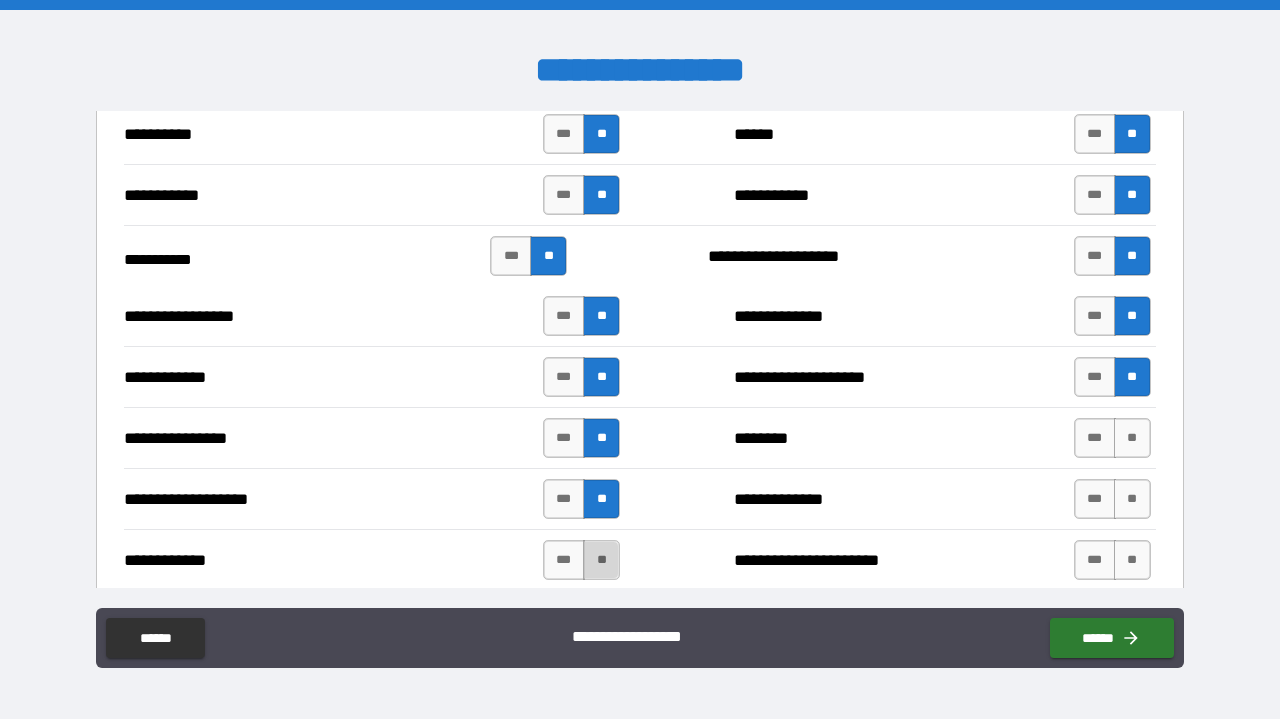 click on "**" at bounding box center [601, 560] 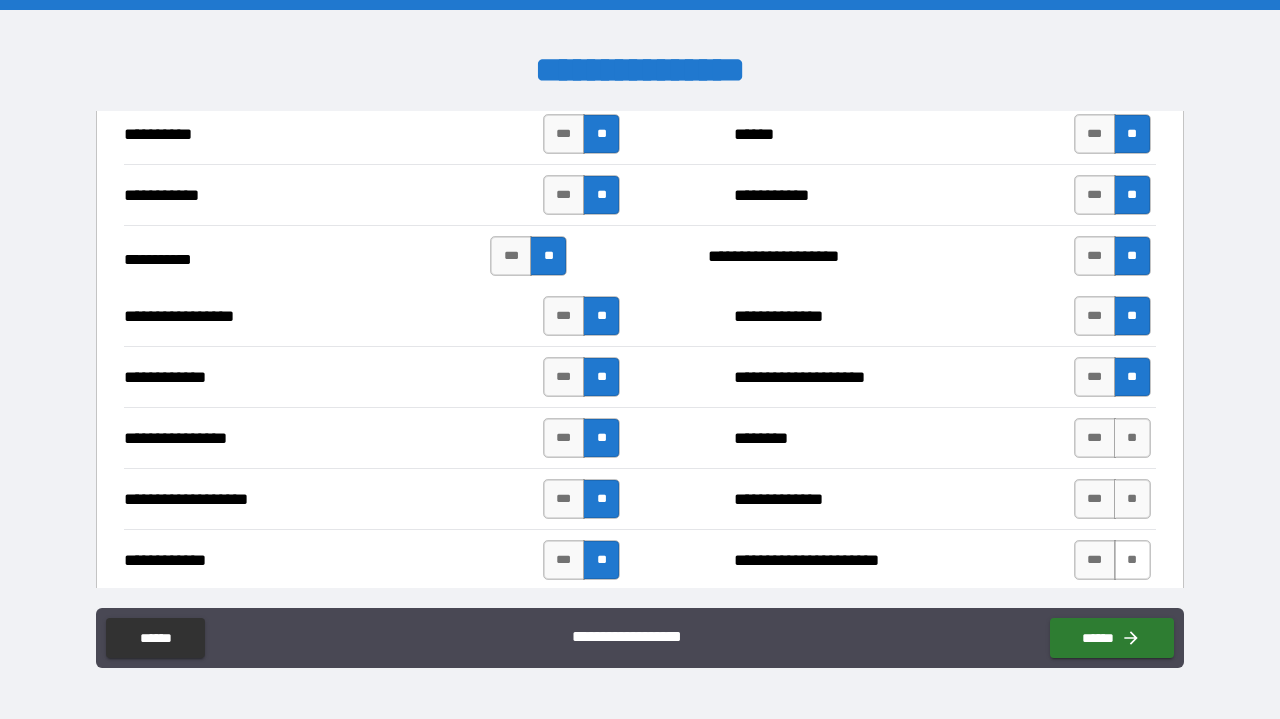 click on "**" at bounding box center [1132, 560] 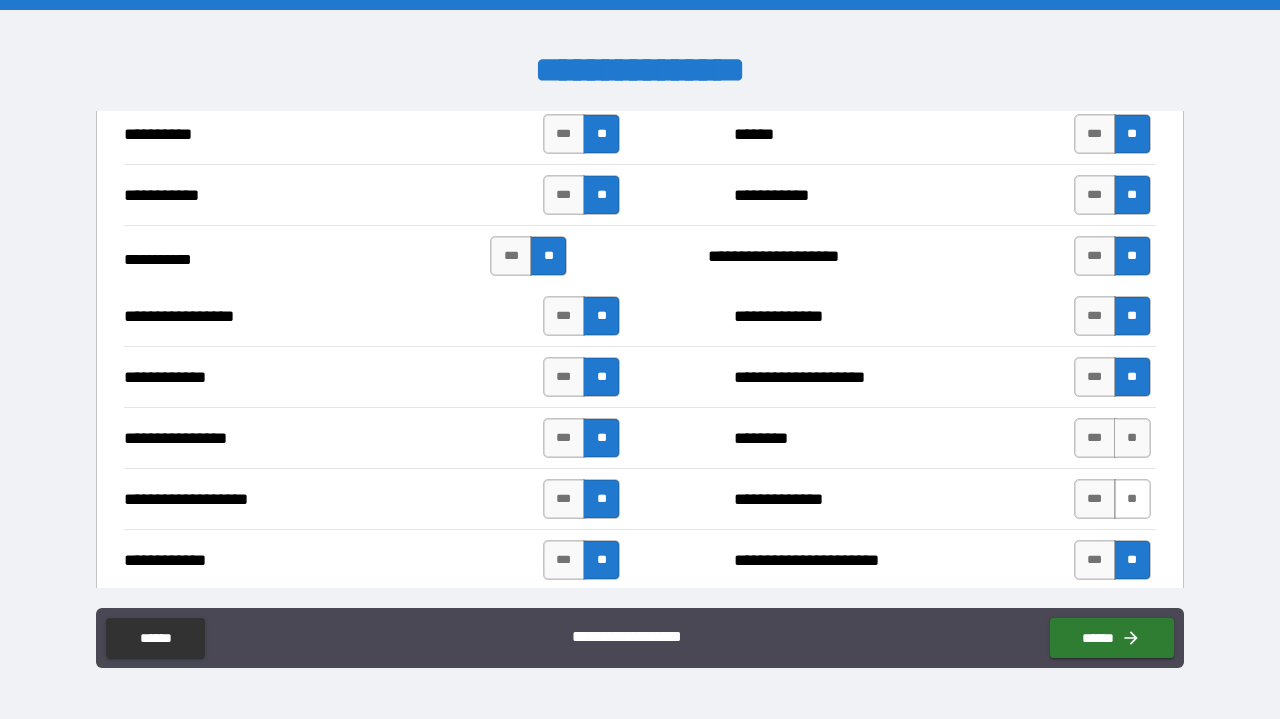 click on "**" at bounding box center [1132, 499] 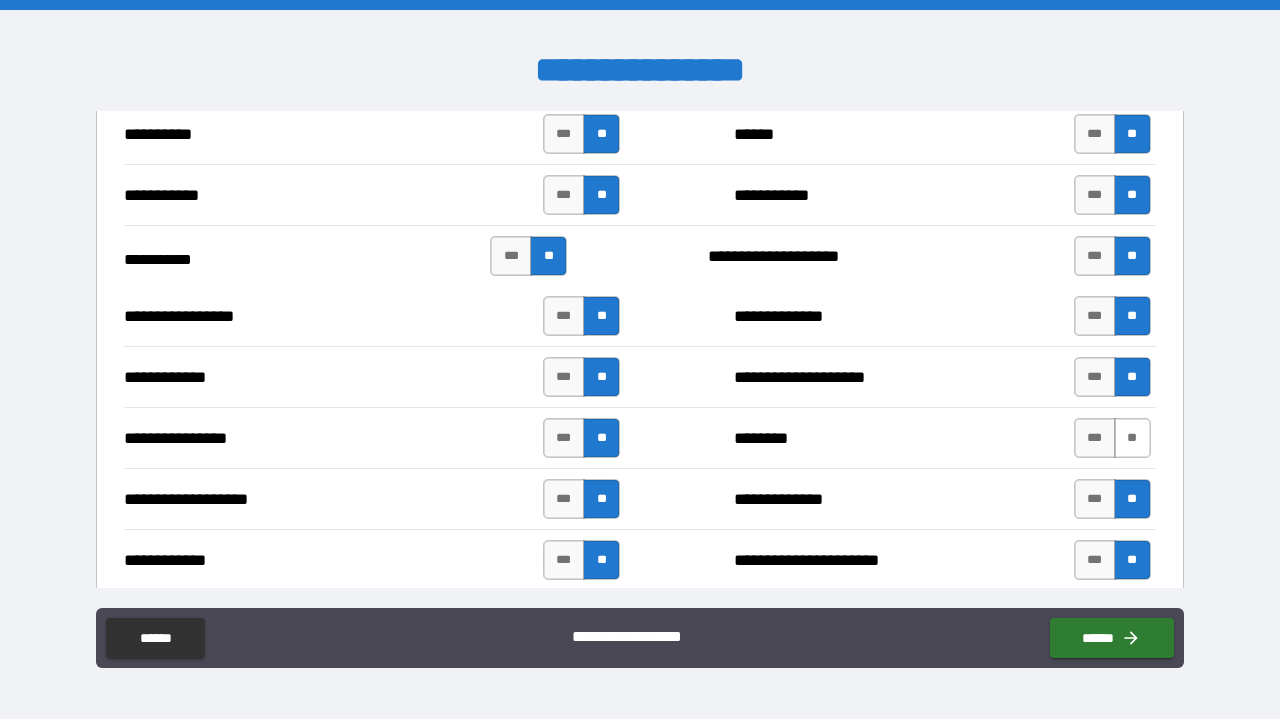 click on "**" at bounding box center [1132, 438] 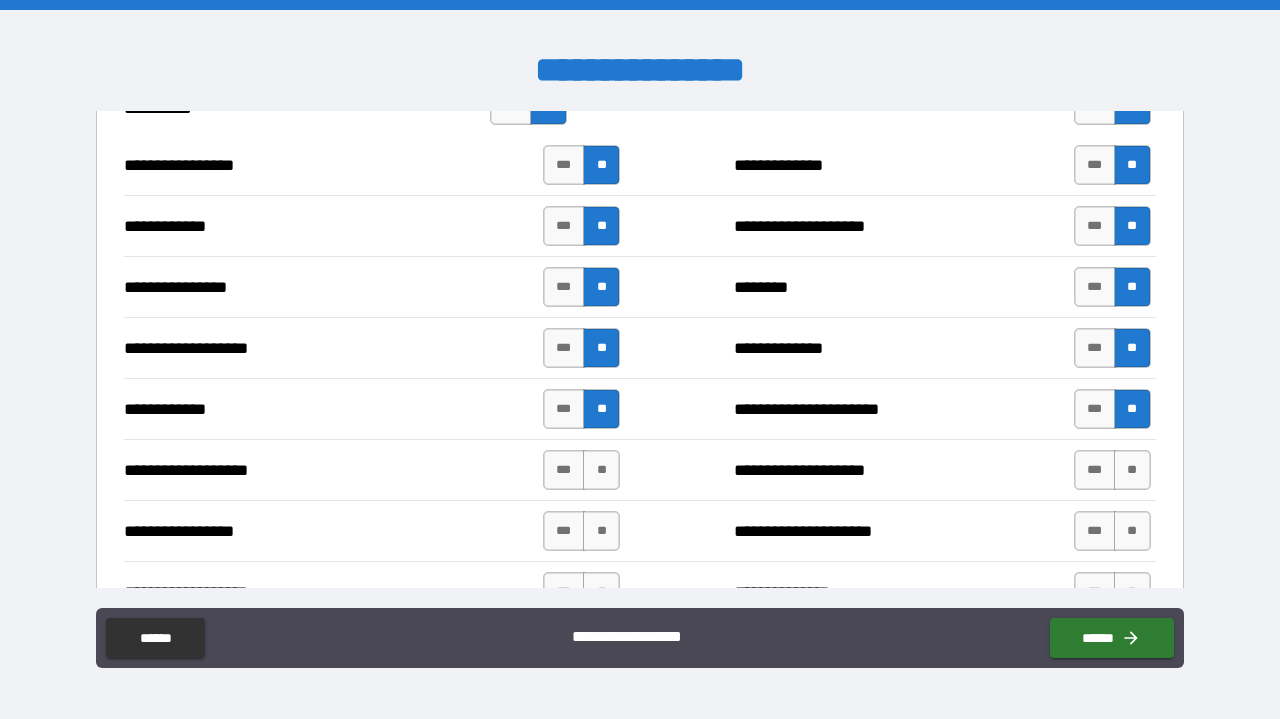 scroll, scrollTop: 3605, scrollLeft: 0, axis: vertical 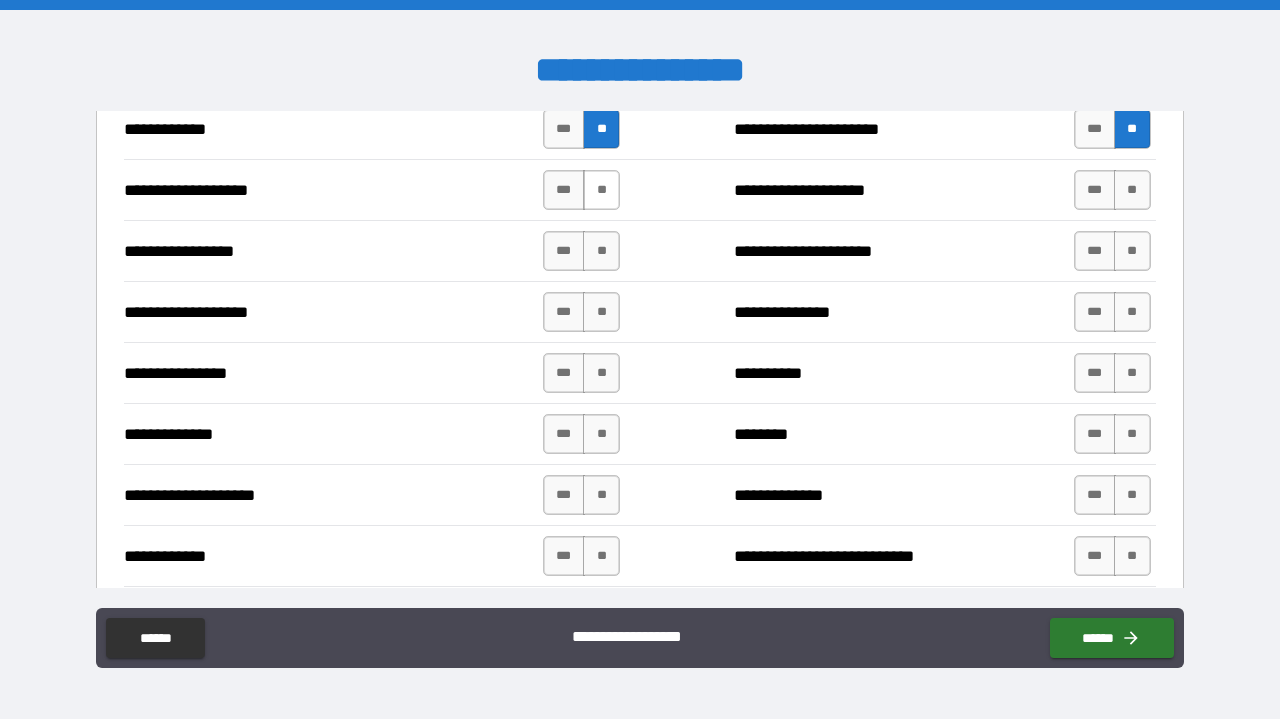 click on "**" at bounding box center (601, 190) 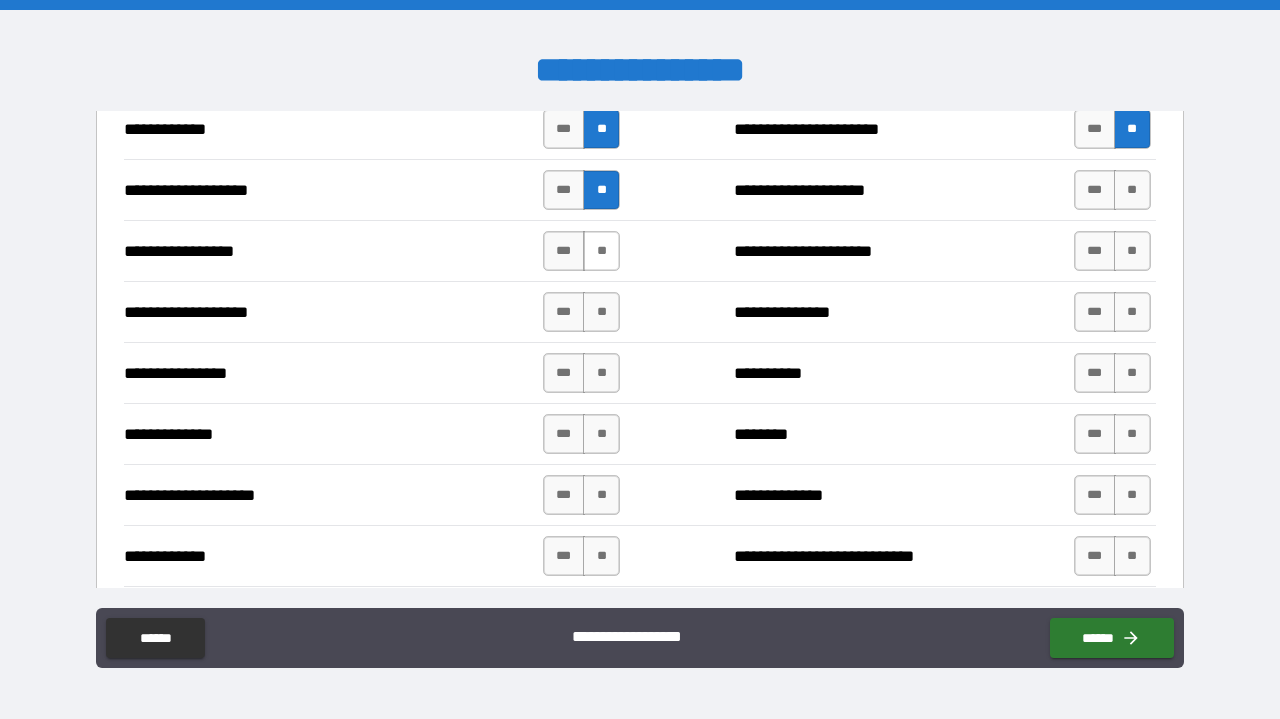 click on "**" at bounding box center (601, 251) 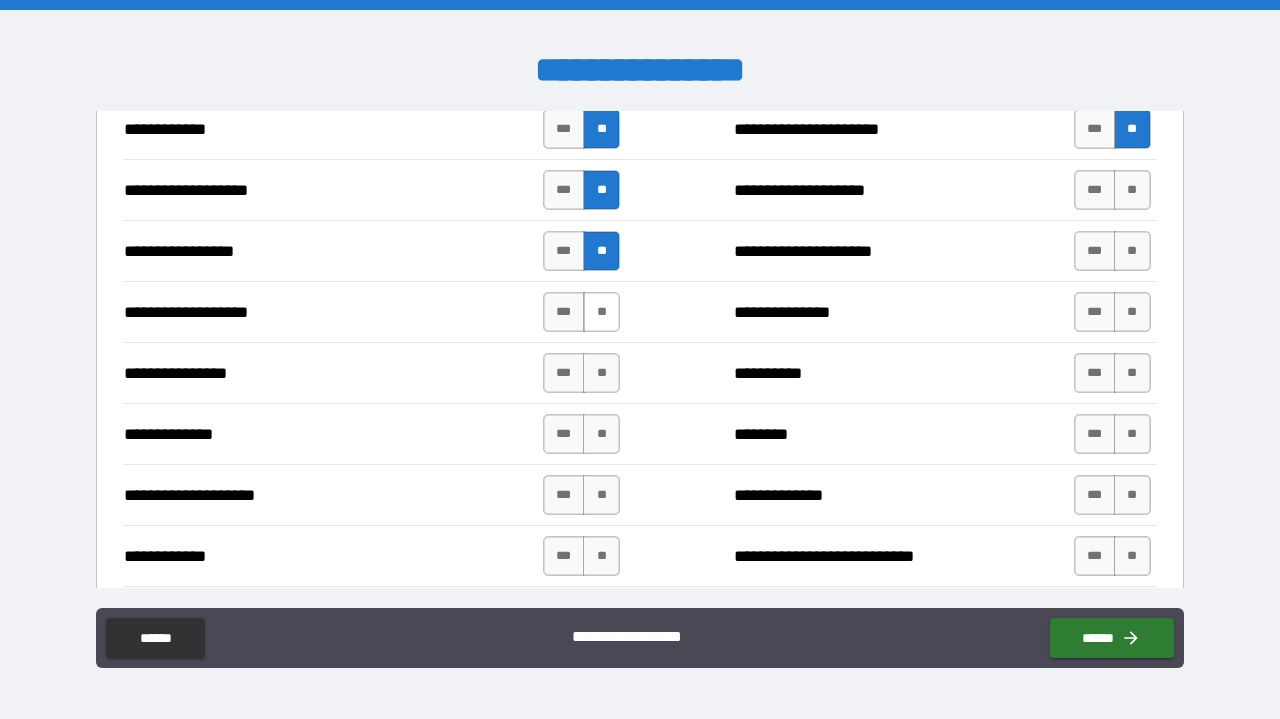 click on "**" at bounding box center (601, 312) 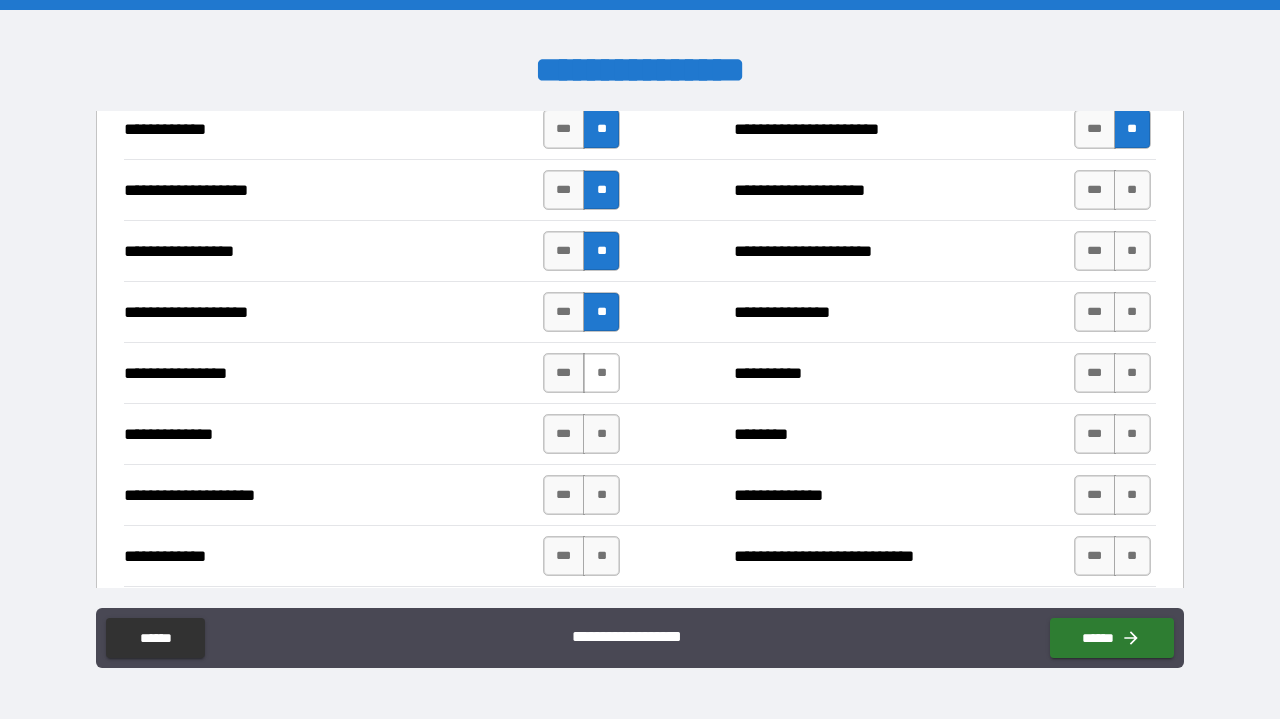 click on "**" at bounding box center [601, 373] 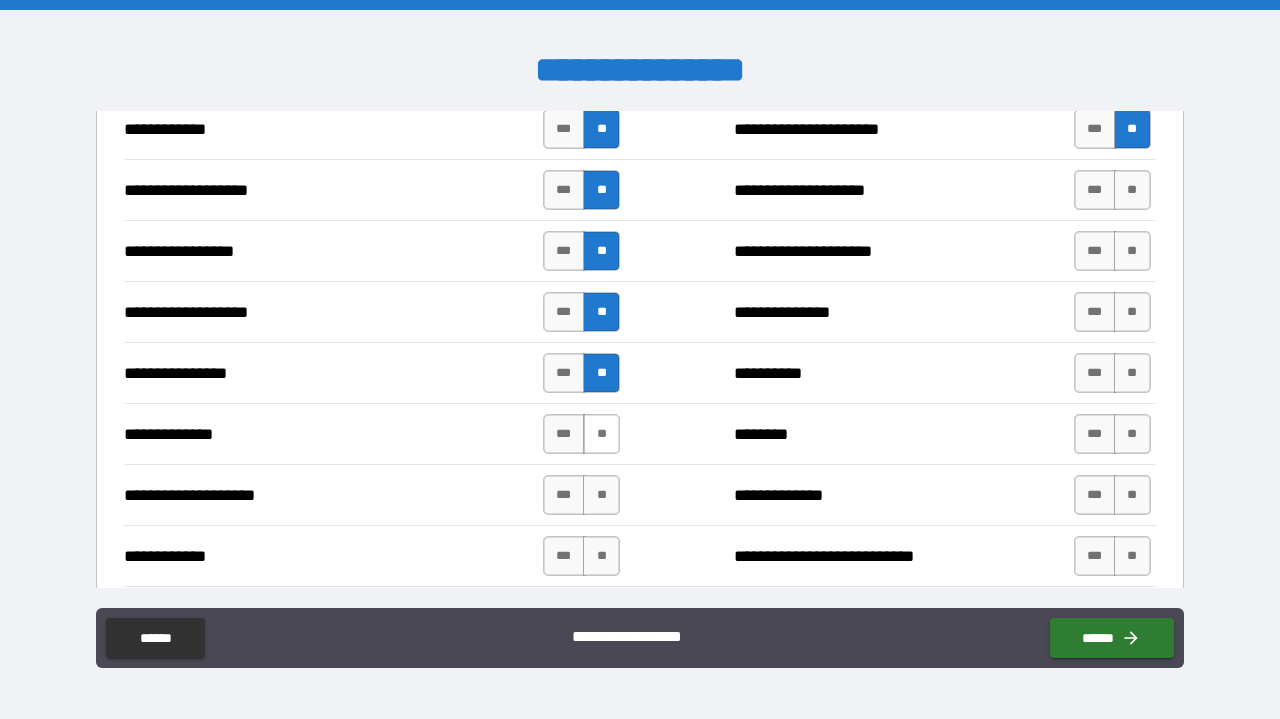 click on "**" at bounding box center [601, 434] 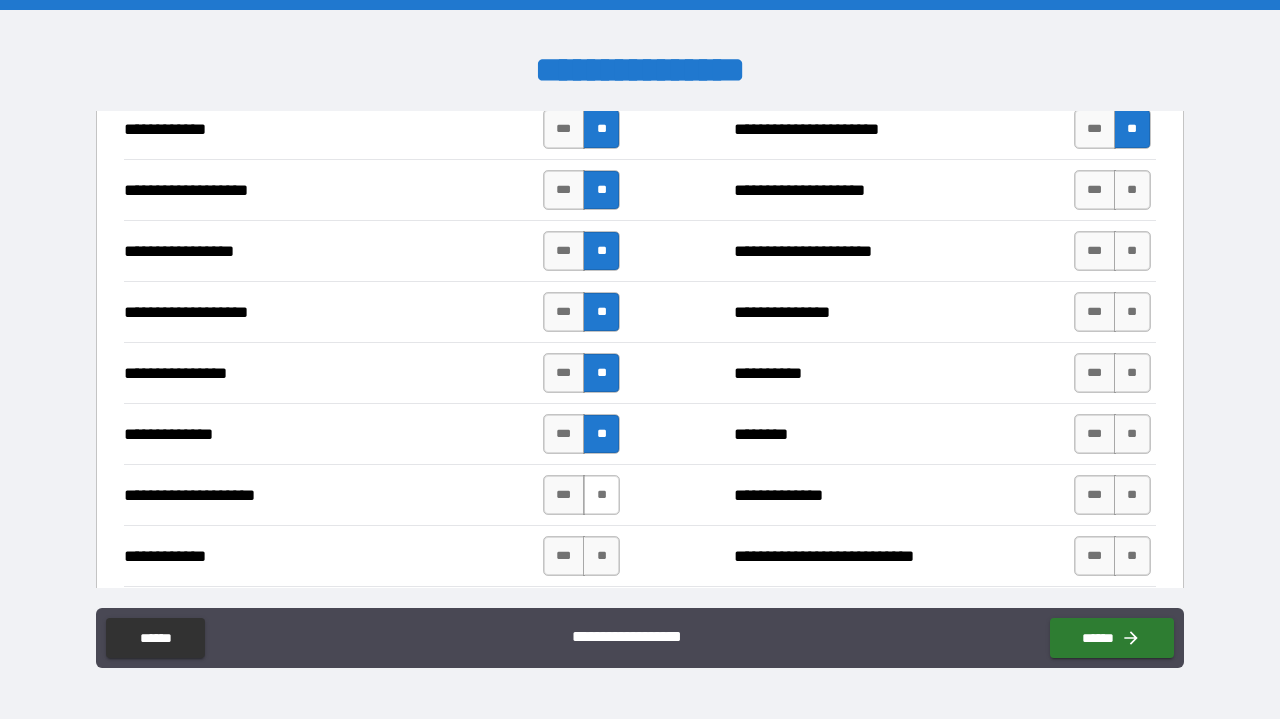 click on "**" at bounding box center [601, 495] 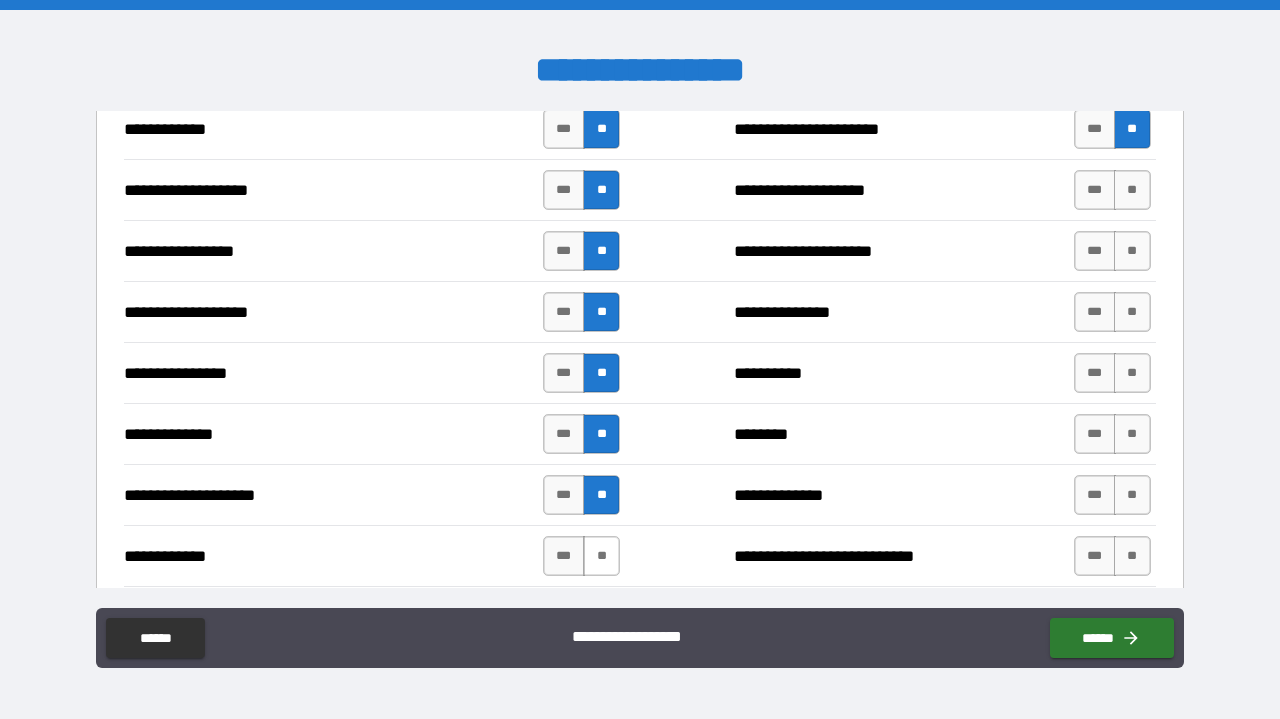 click on "**" at bounding box center [601, 556] 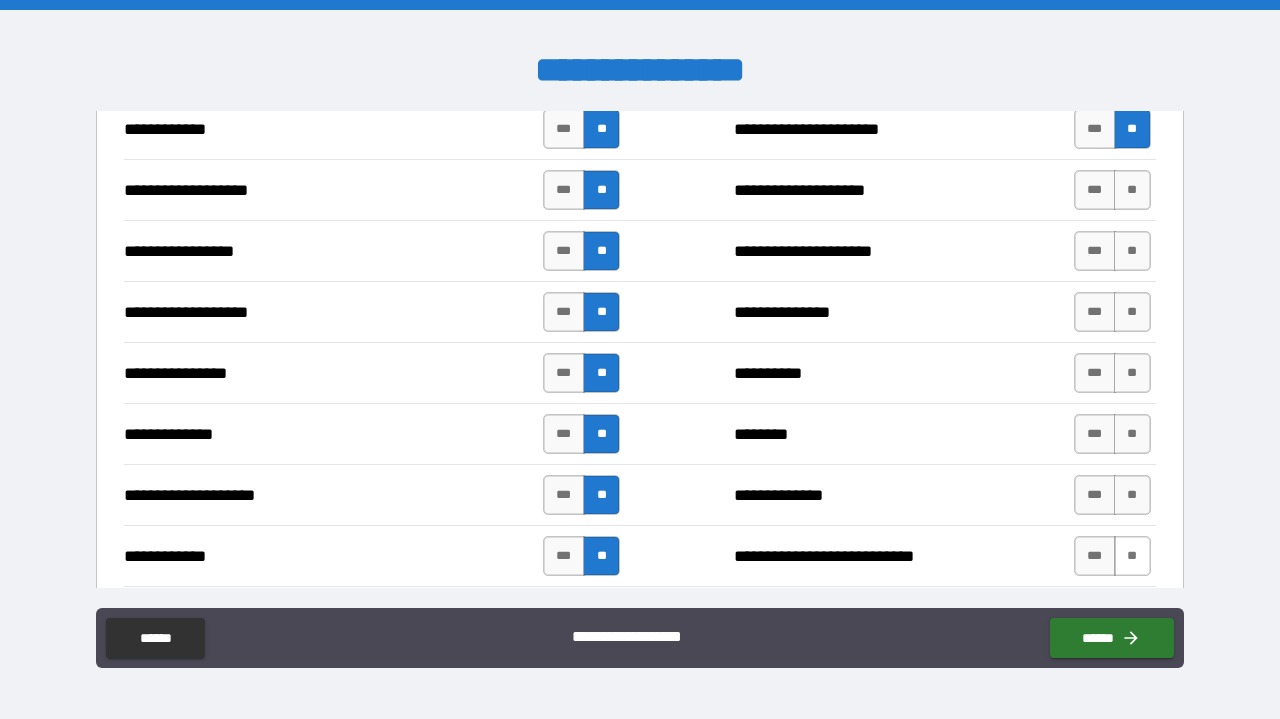 click on "**" at bounding box center (1132, 556) 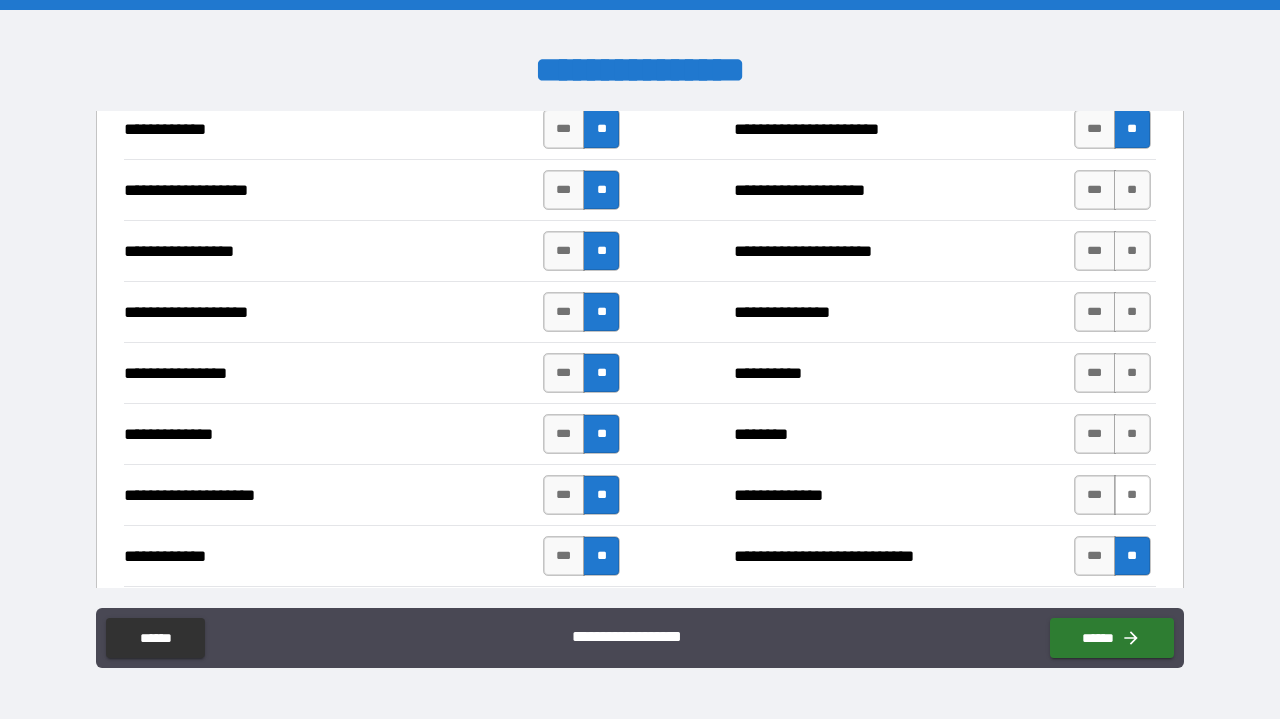 click on "**" at bounding box center [1132, 495] 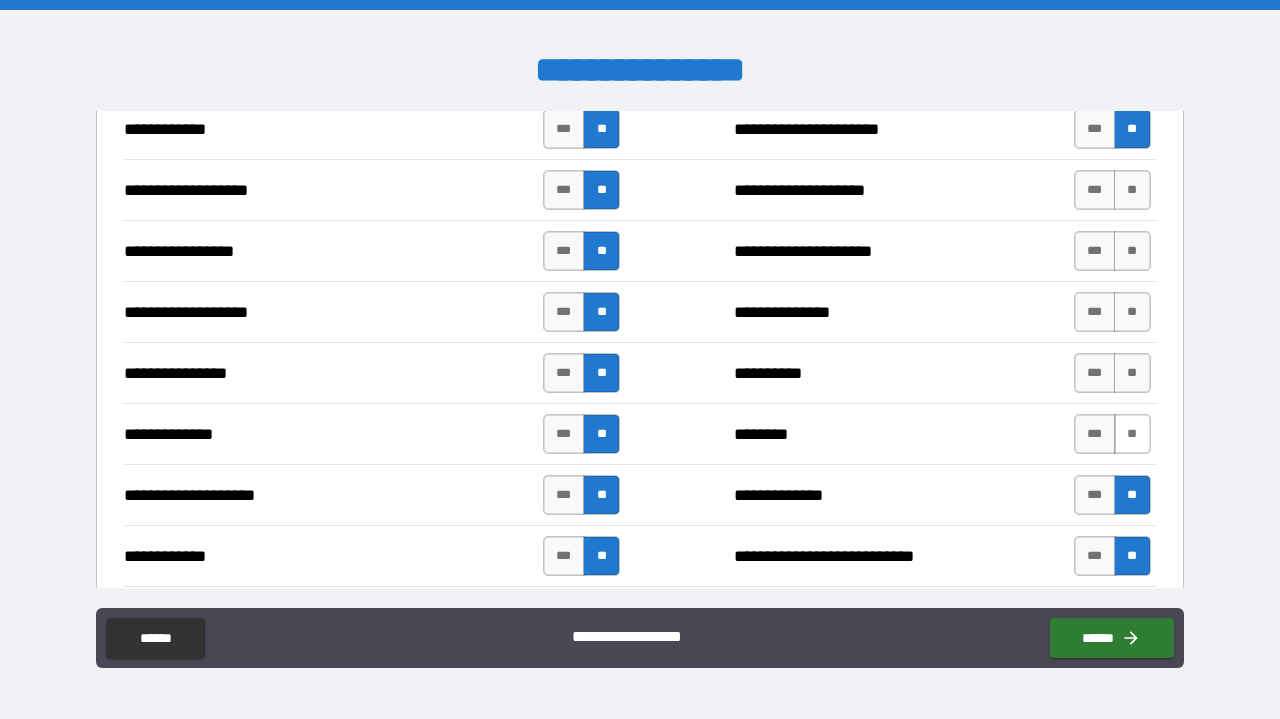 click on "**" at bounding box center (1132, 434) 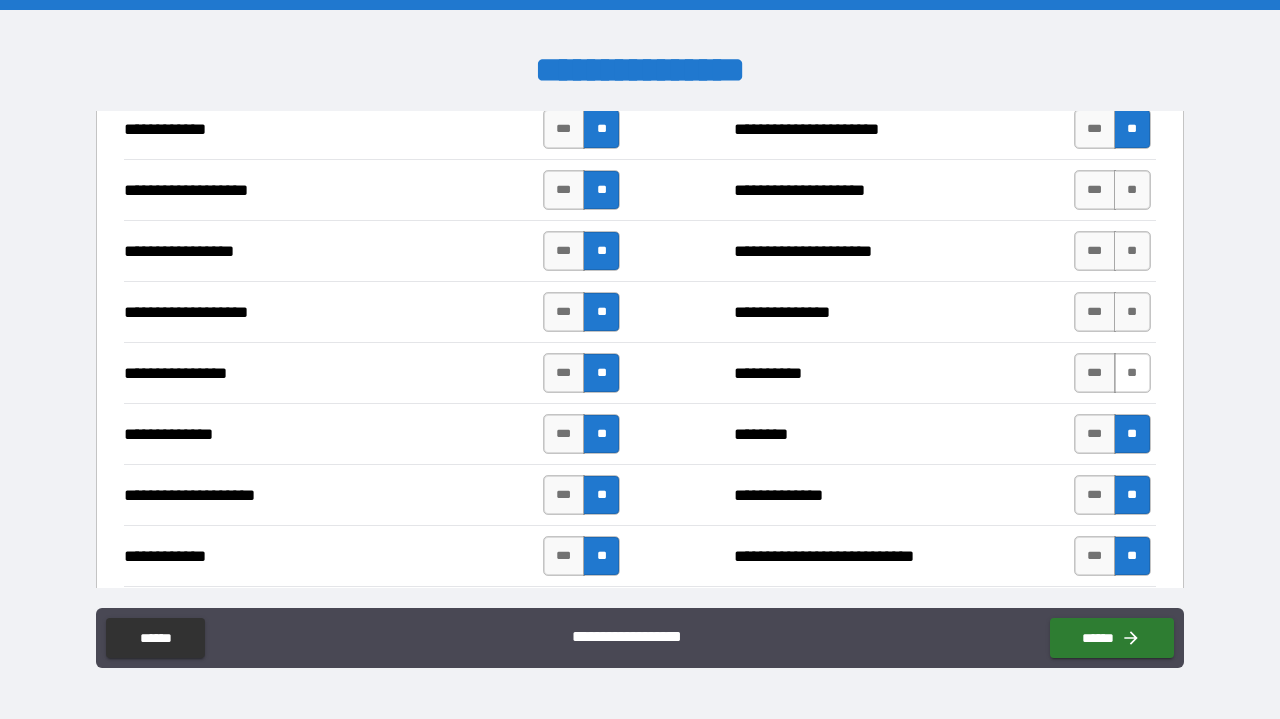 click on "**" at bounding box center (1132, 373) 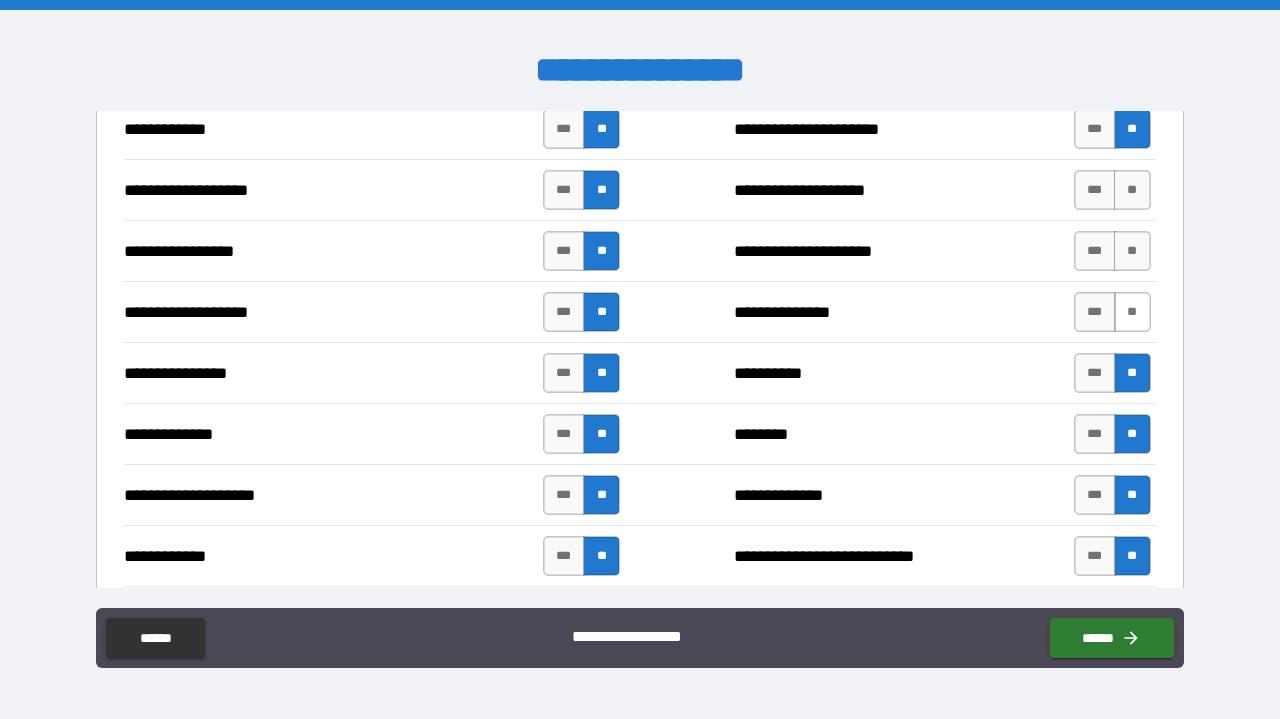 click on "**" at bounding box center [1132, 312] 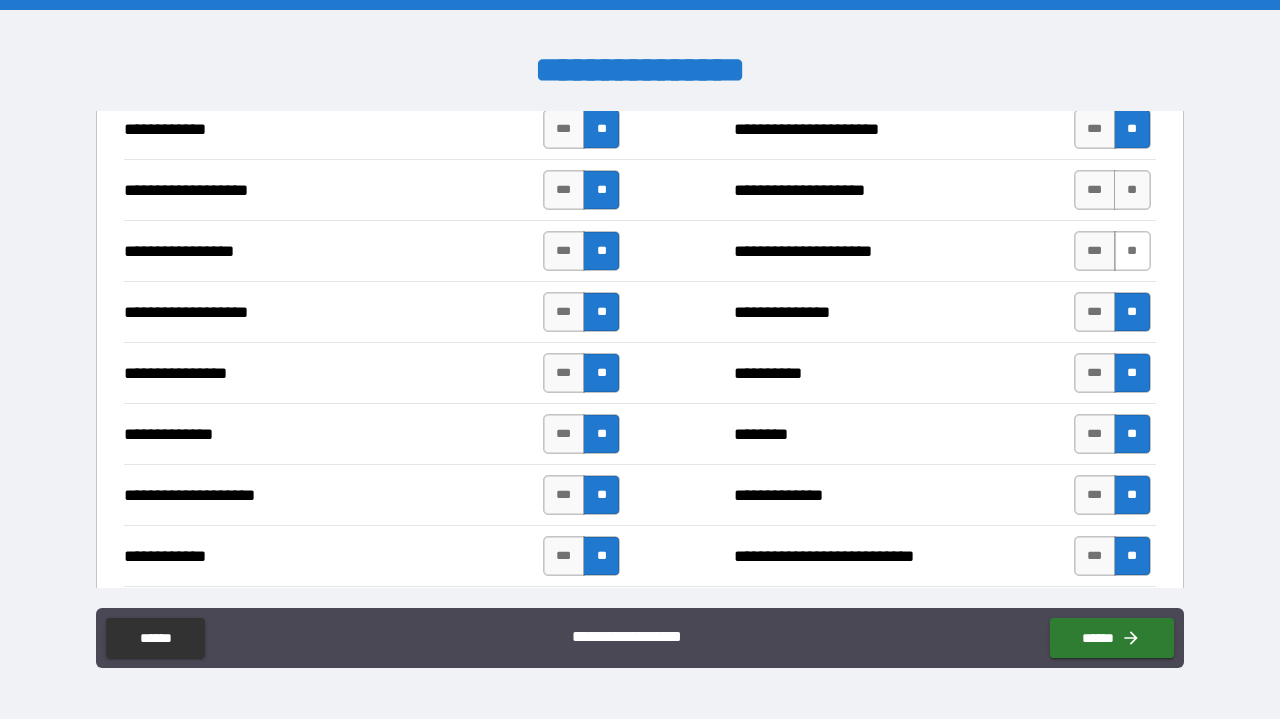 click on "**" at bounding box center (1132, 251) 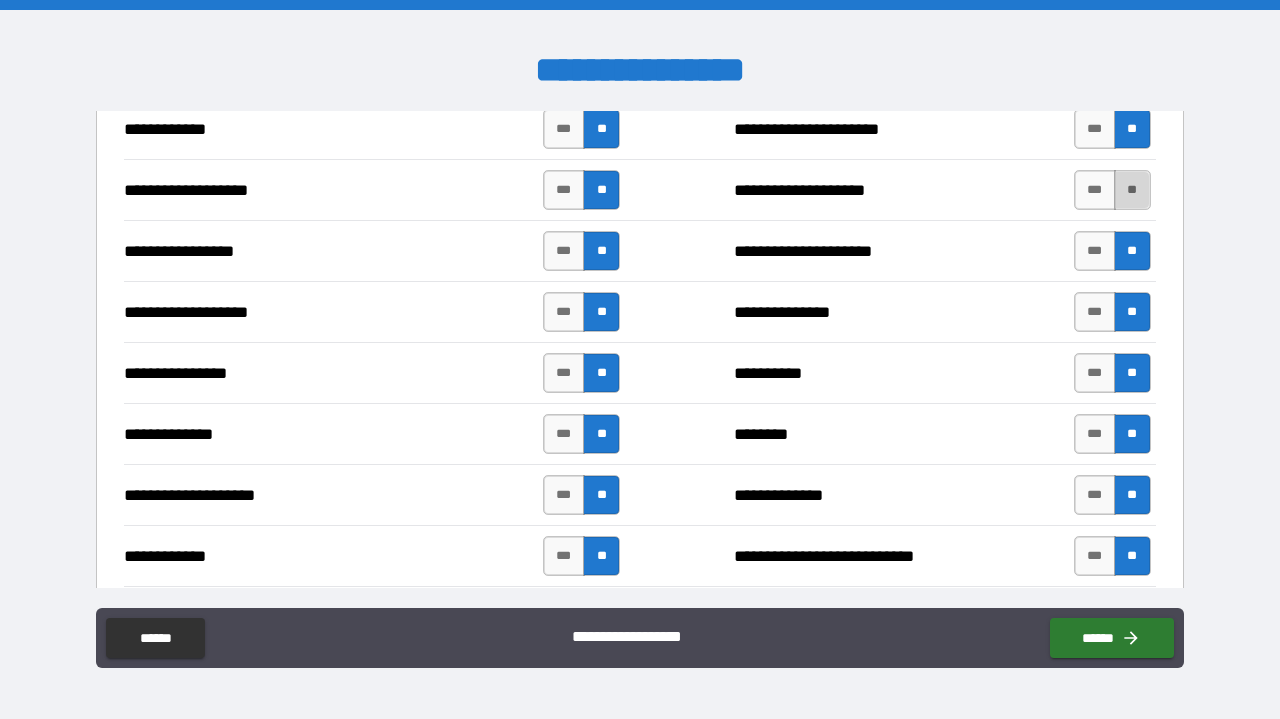 click on "**" at bounding box center (1132, 190) 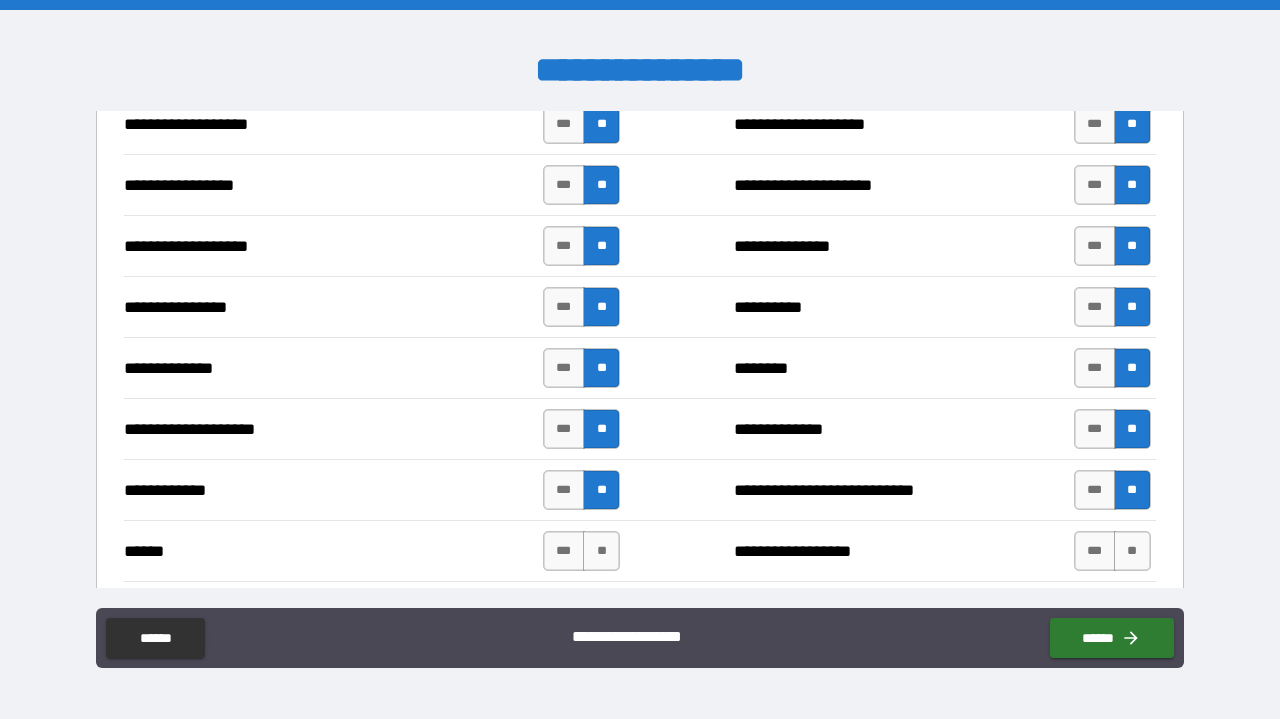 scroll, scrollTop: 3704, scrollLeft: 0, axis: vertical 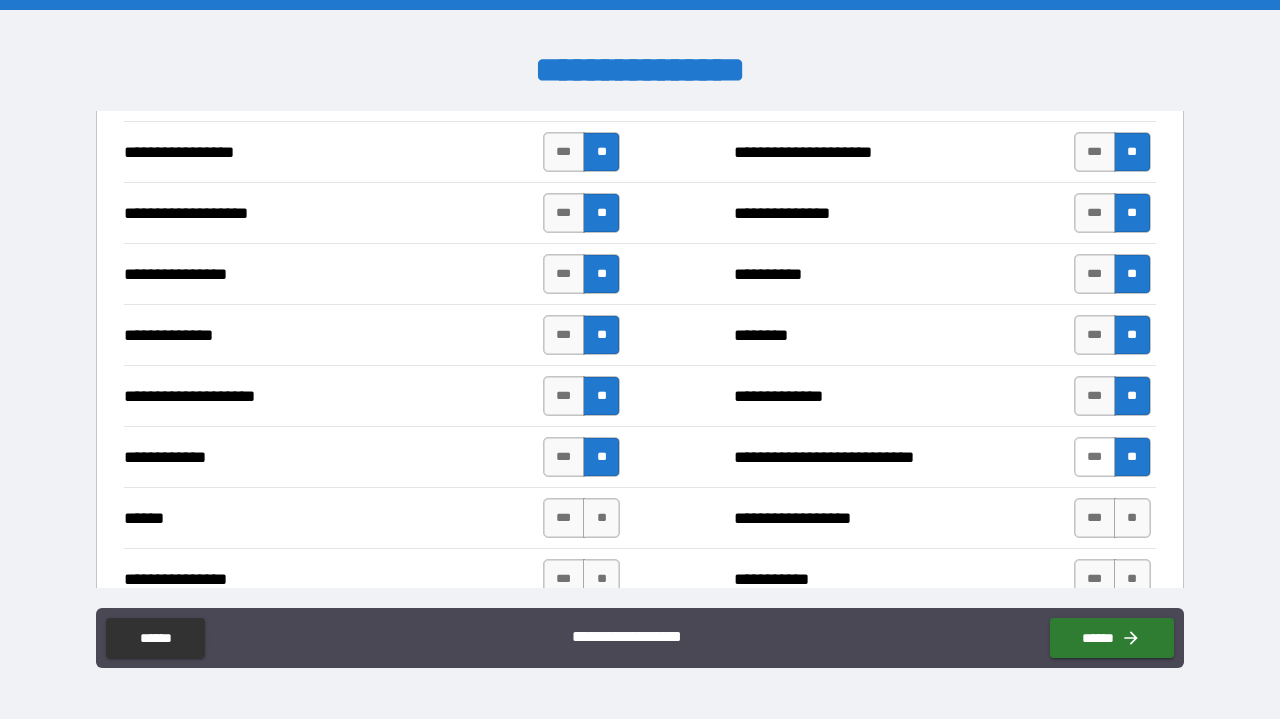 click on "***" at bounding box center [1095, 457] 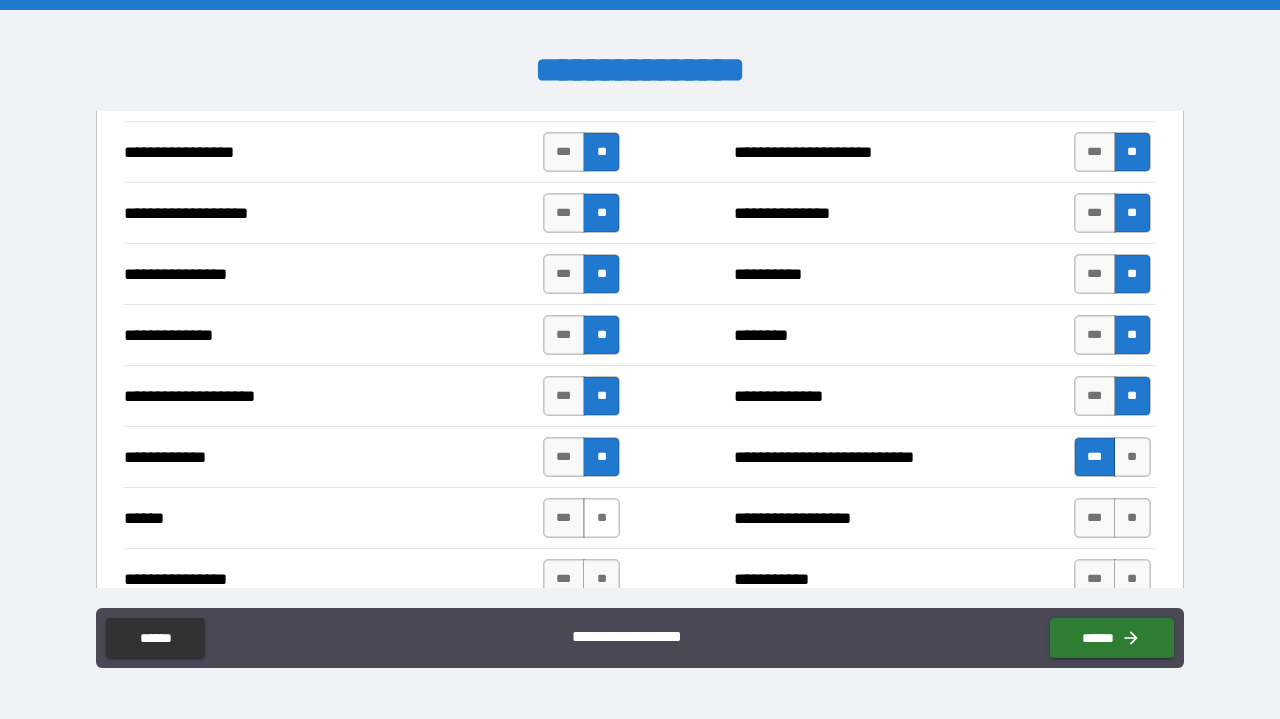 click on "**" at bounding box center (601, 518) 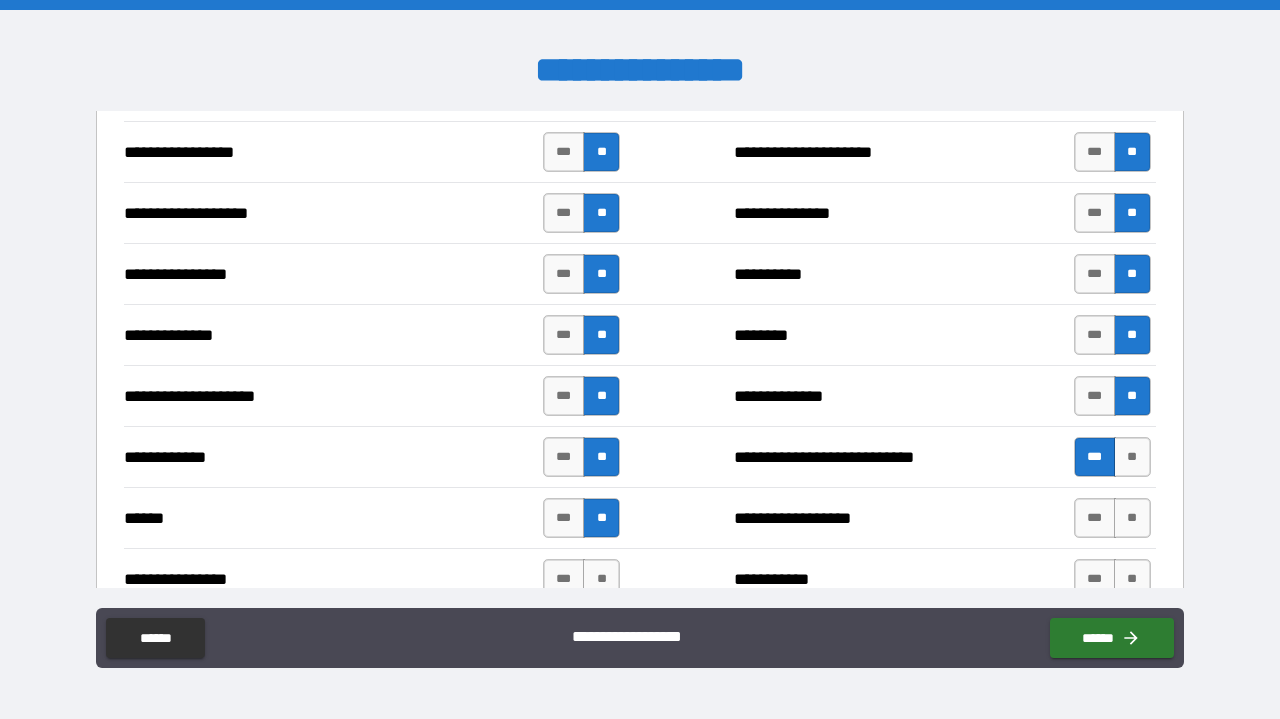 scroll, scrollTop: 3741, scrollLeft: 0, axis: vertical 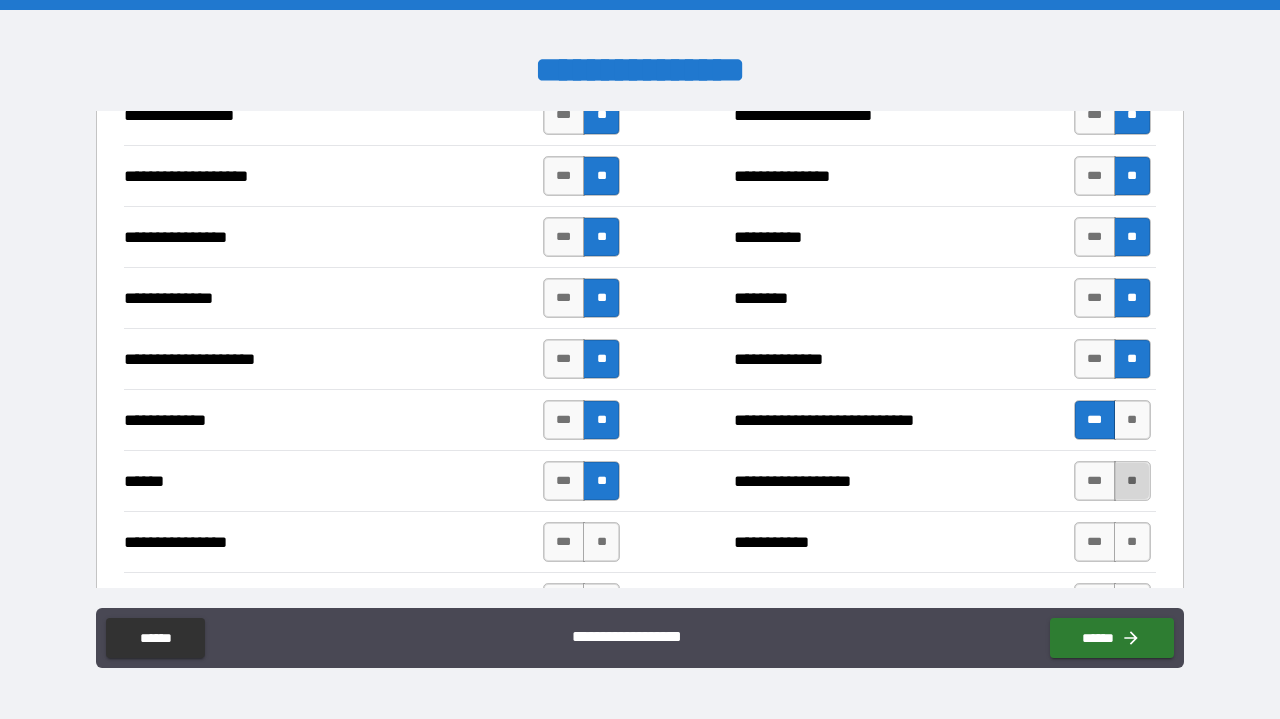click on "**" at bounding box center (1132, 481) 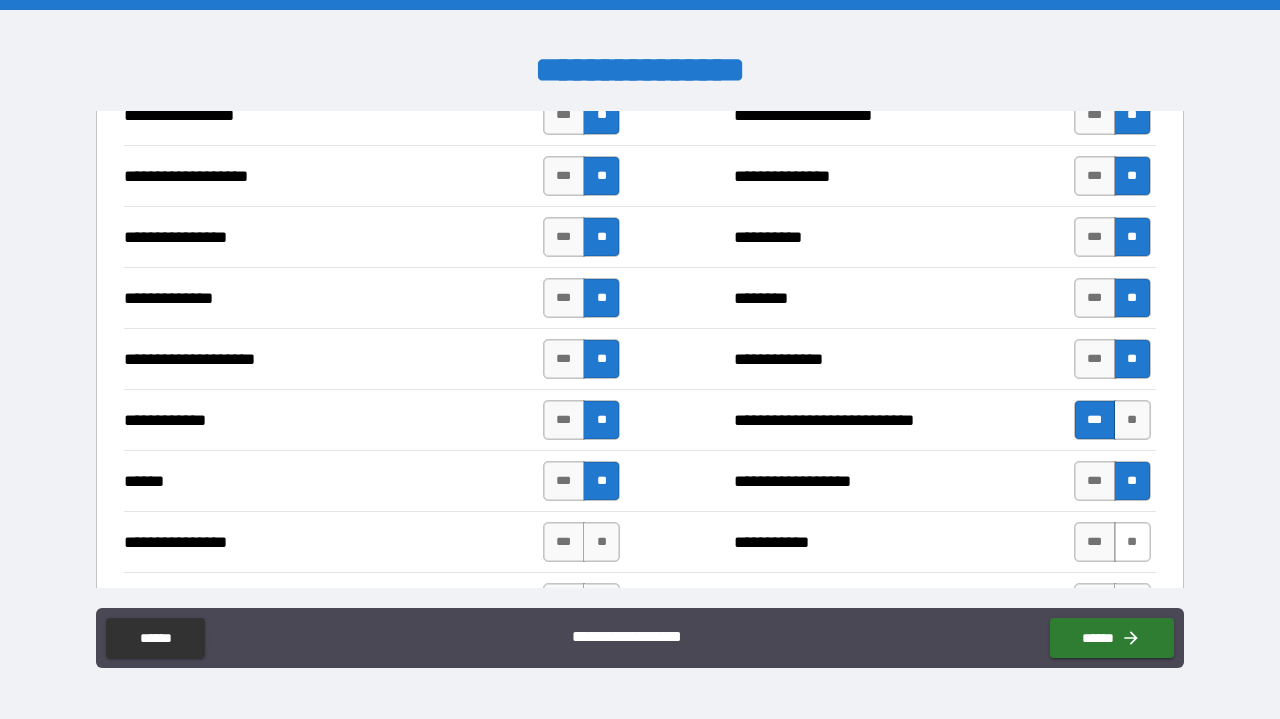 click on "**" at bounding box center (1132, 542) 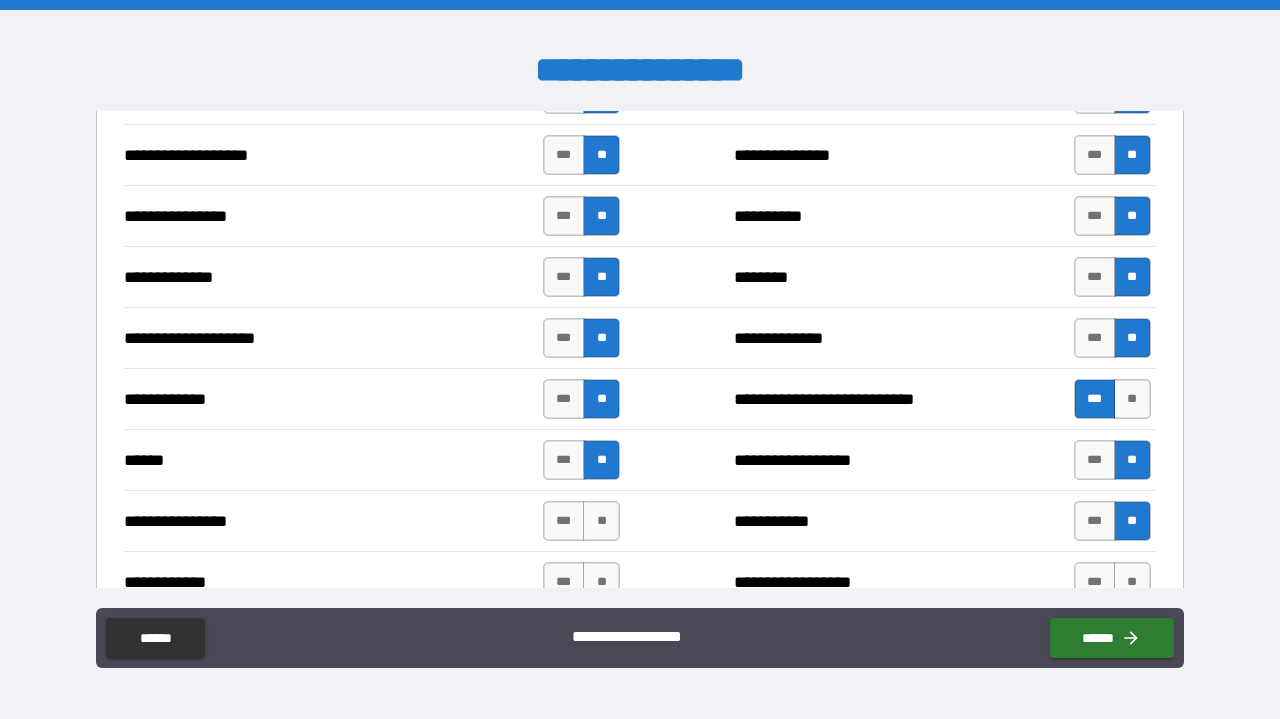 scroll, scrollTop: 3825, scrollLeft: 0, axis: vertical 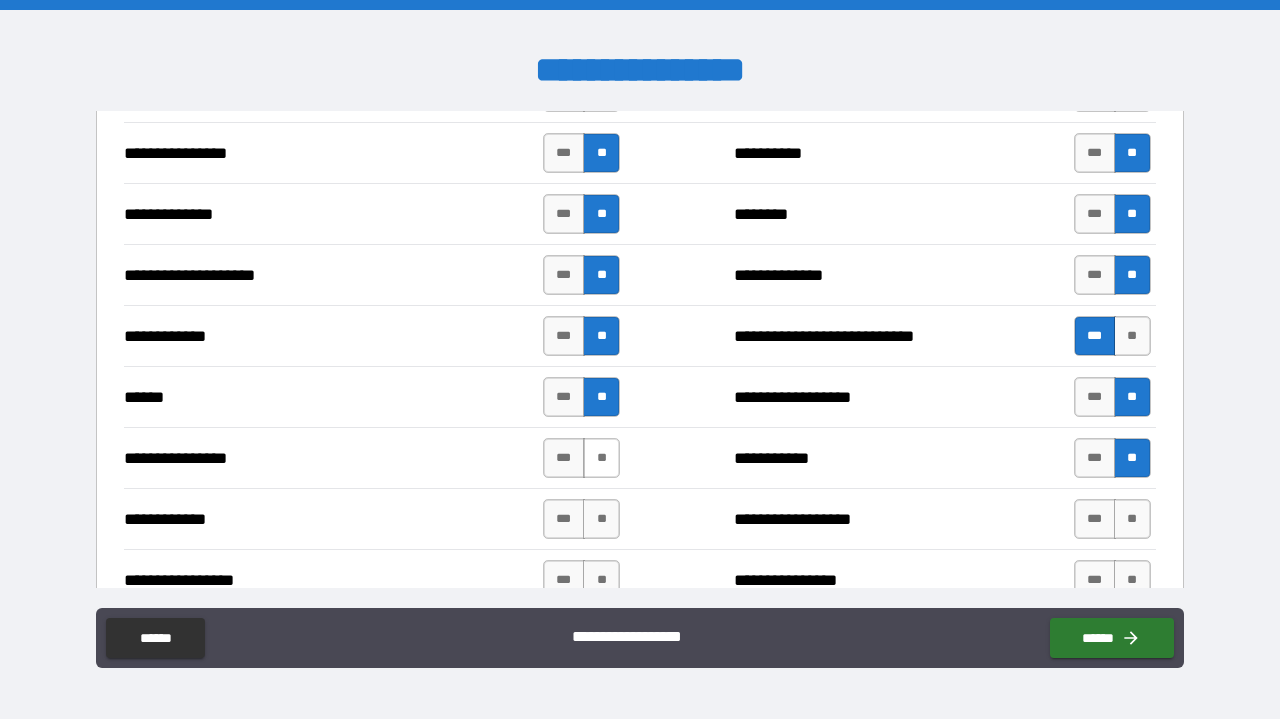 click on "**" at bounding box center (601, 458) 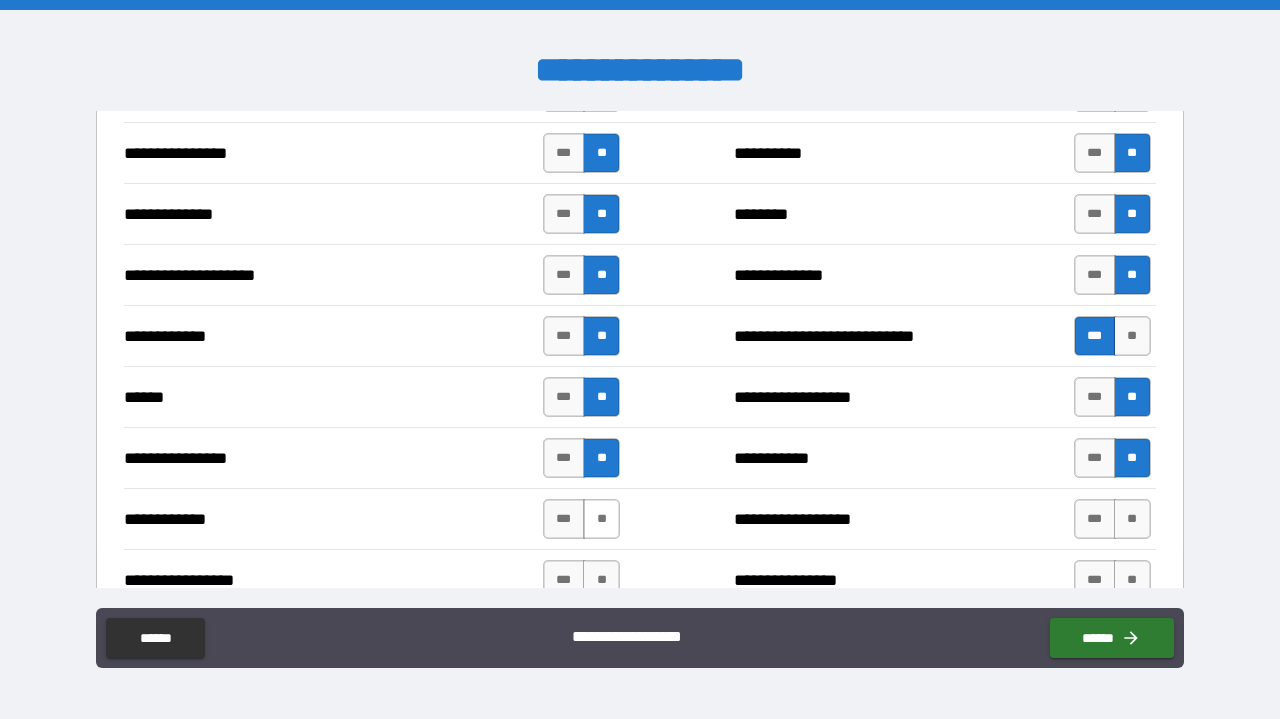 click on "**" at bounding box center (601, 519) 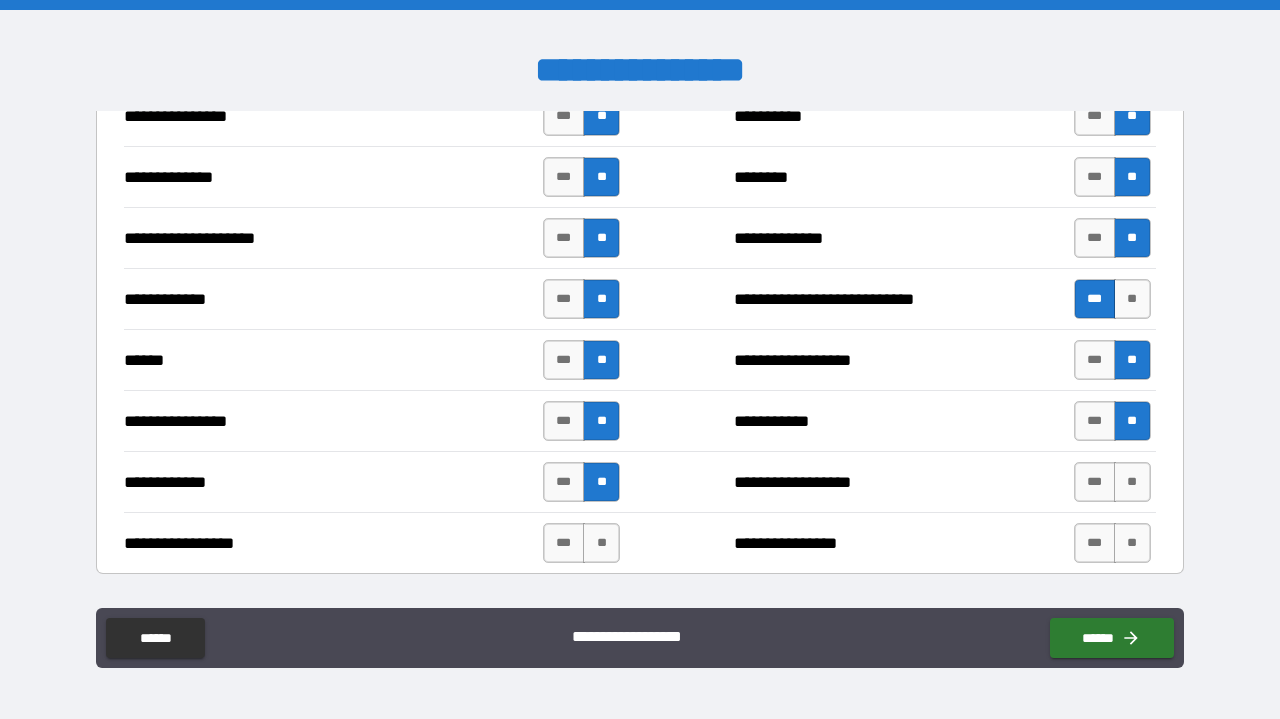 scroll, scrollTop: 3965, scrollLeft: 0, axis: vertical 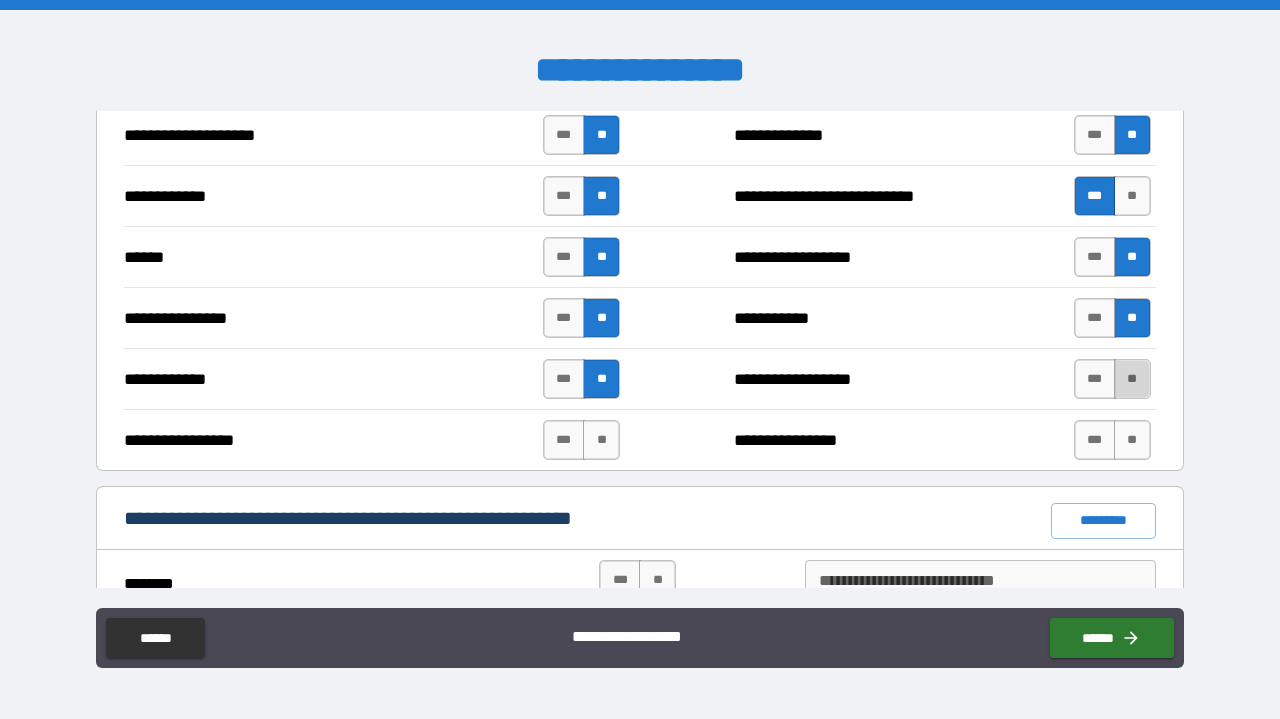 click on "**" at bounding box center (1132, 379) 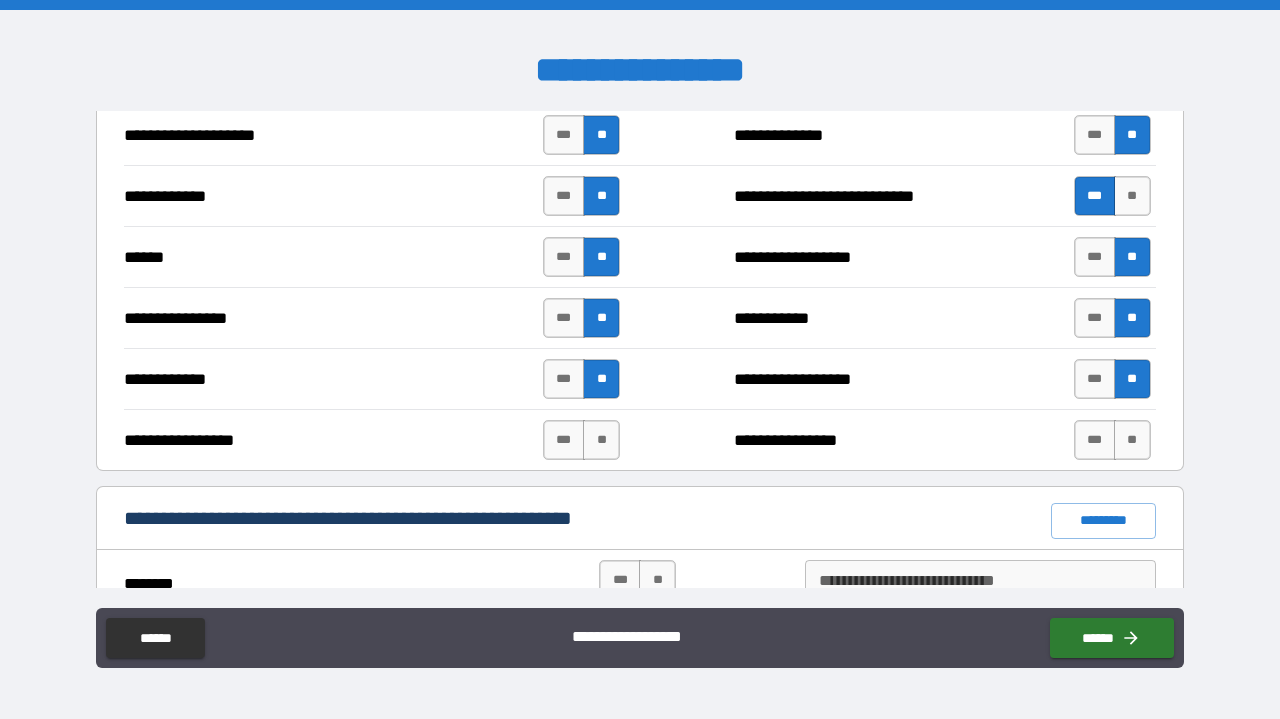 click on "*** **" at bounding box center [1112, 440] 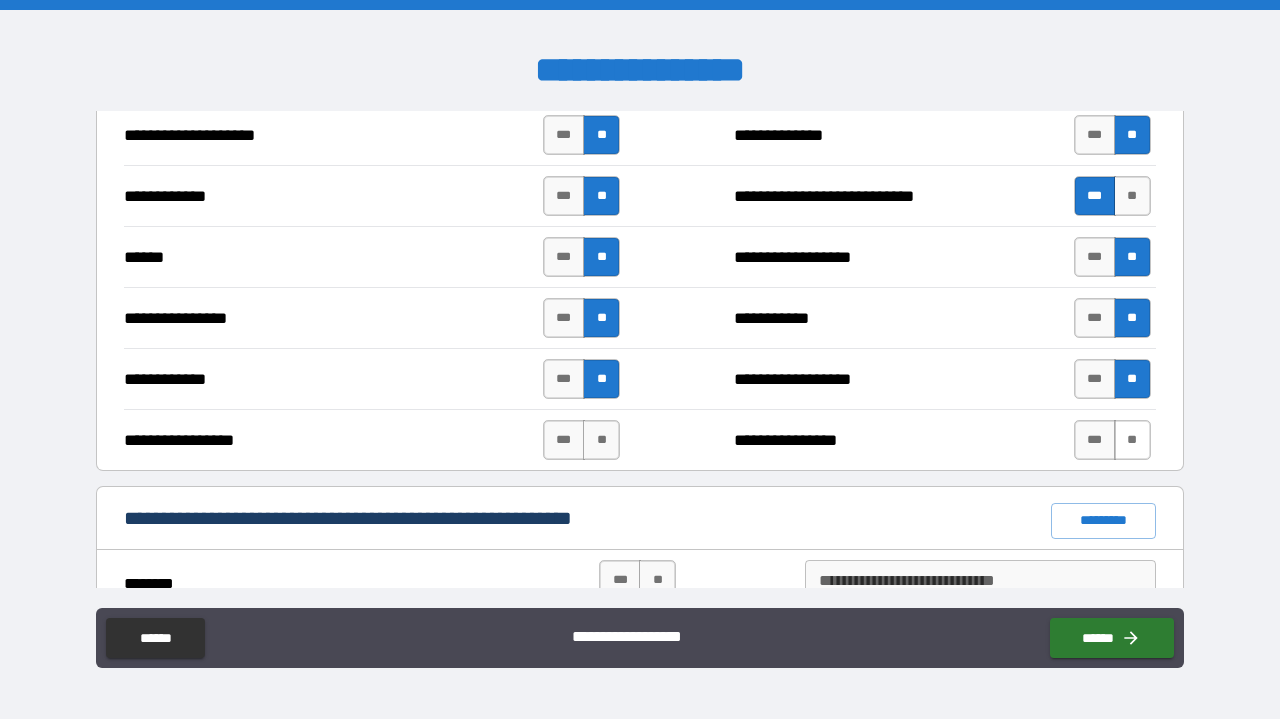 click on "**" at bounding box center [1132, 440] 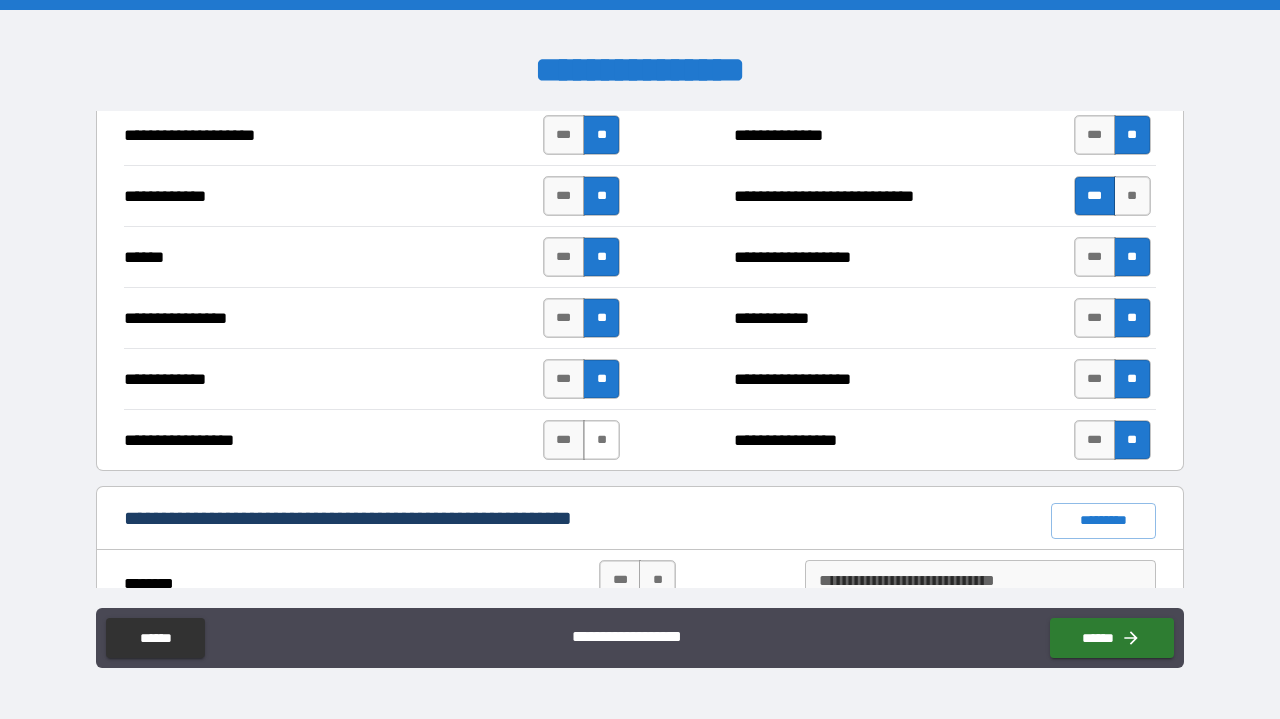 click on "**" at bounding box center (601, 440) 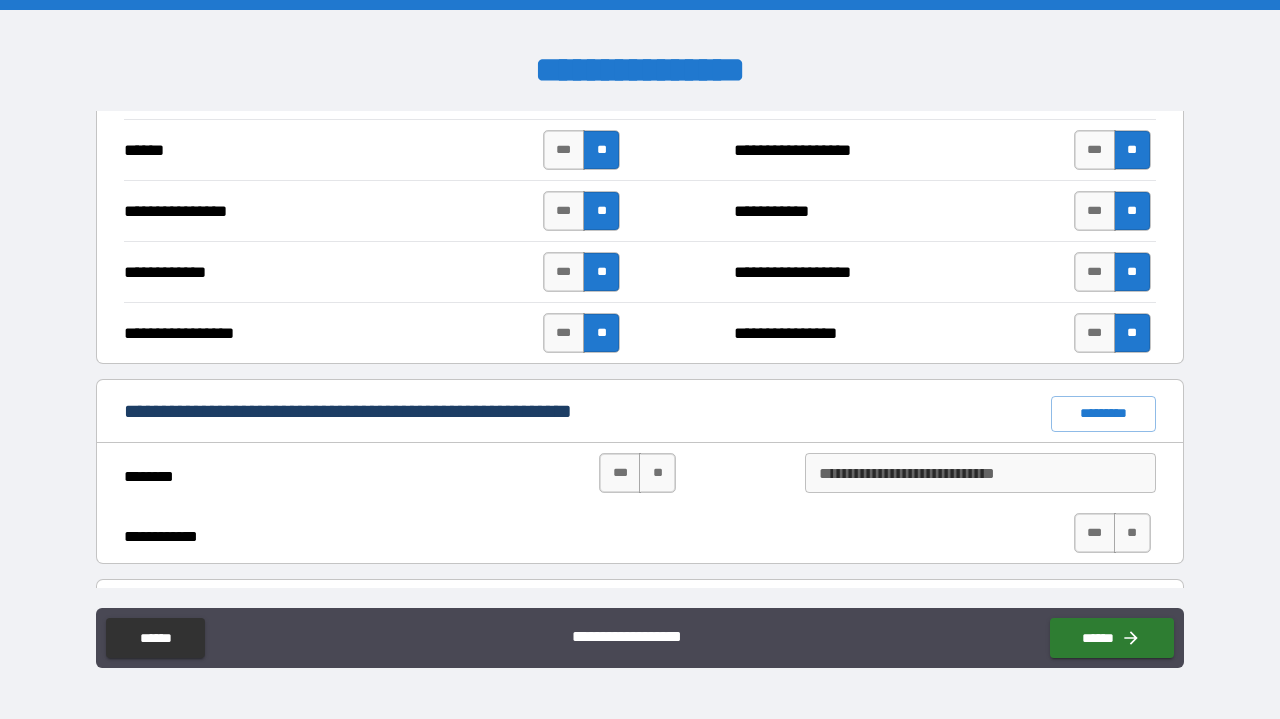 scroll, scrollTop: 4236, scrollLeft: 0, axis: vertical 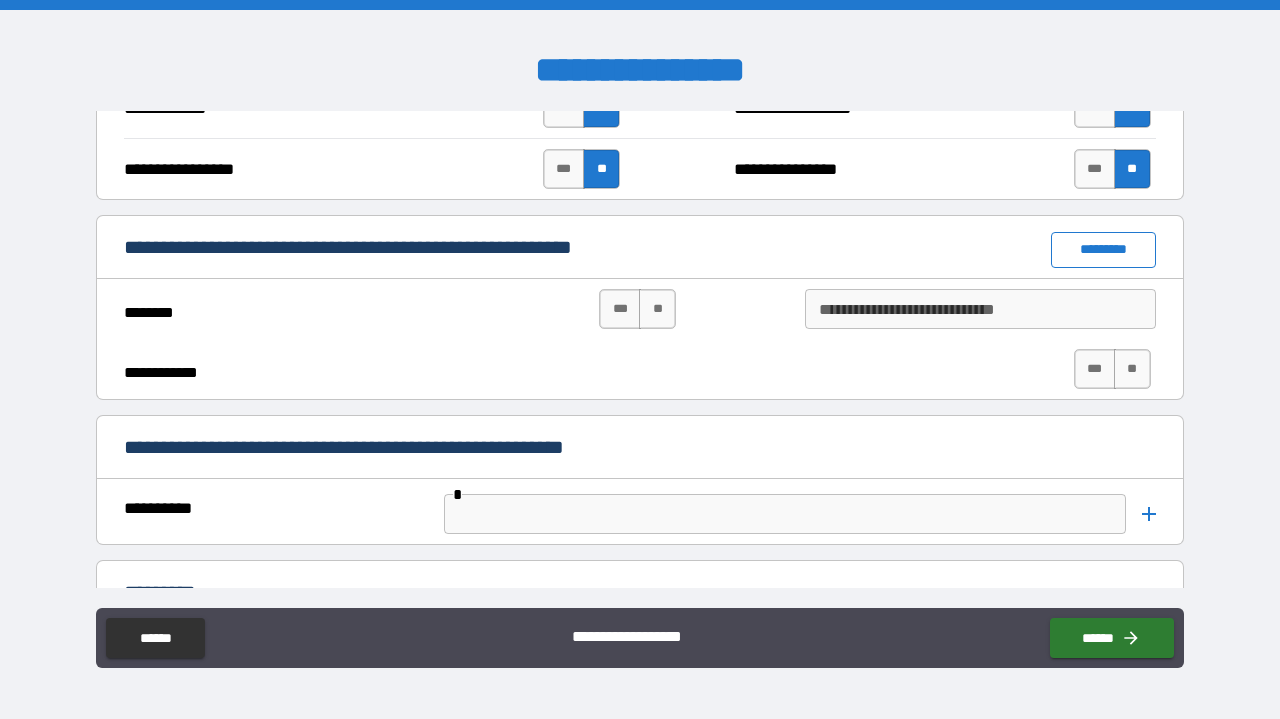 click on "*********" at bounding box center [1103, 250] 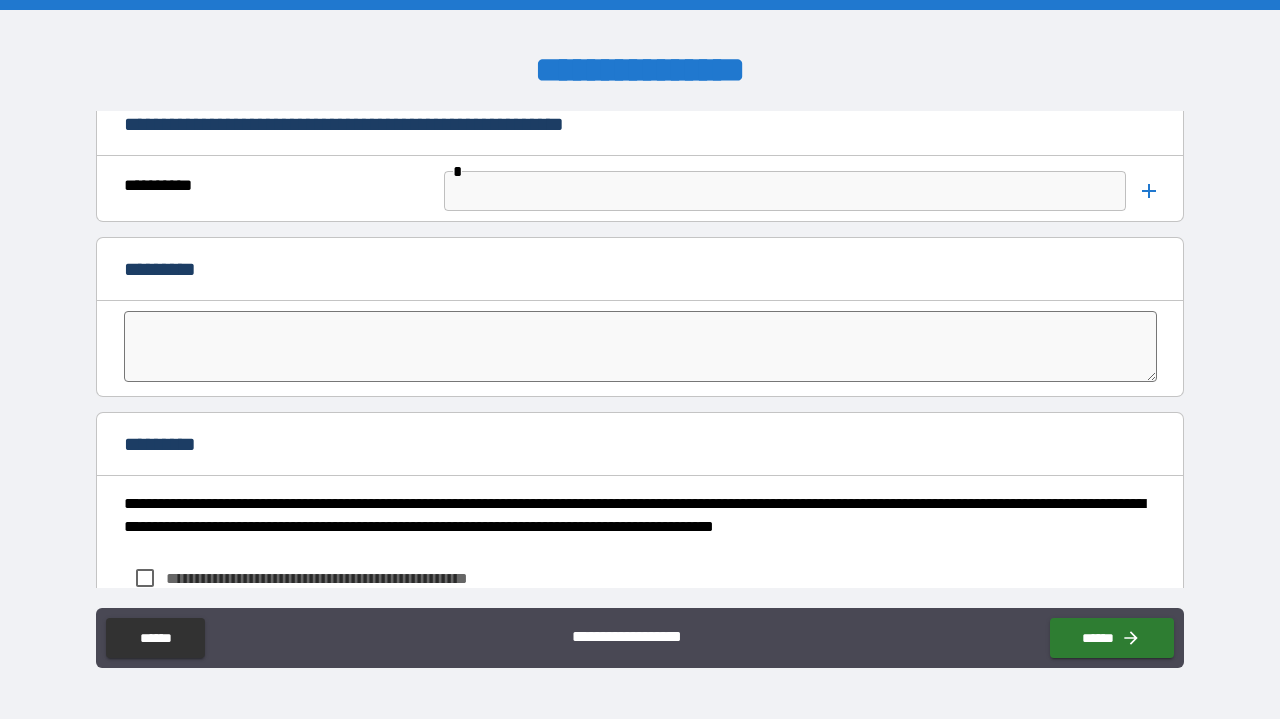 scroll, scrollTop: 4702, scrollLeft: 0, axis: vertical 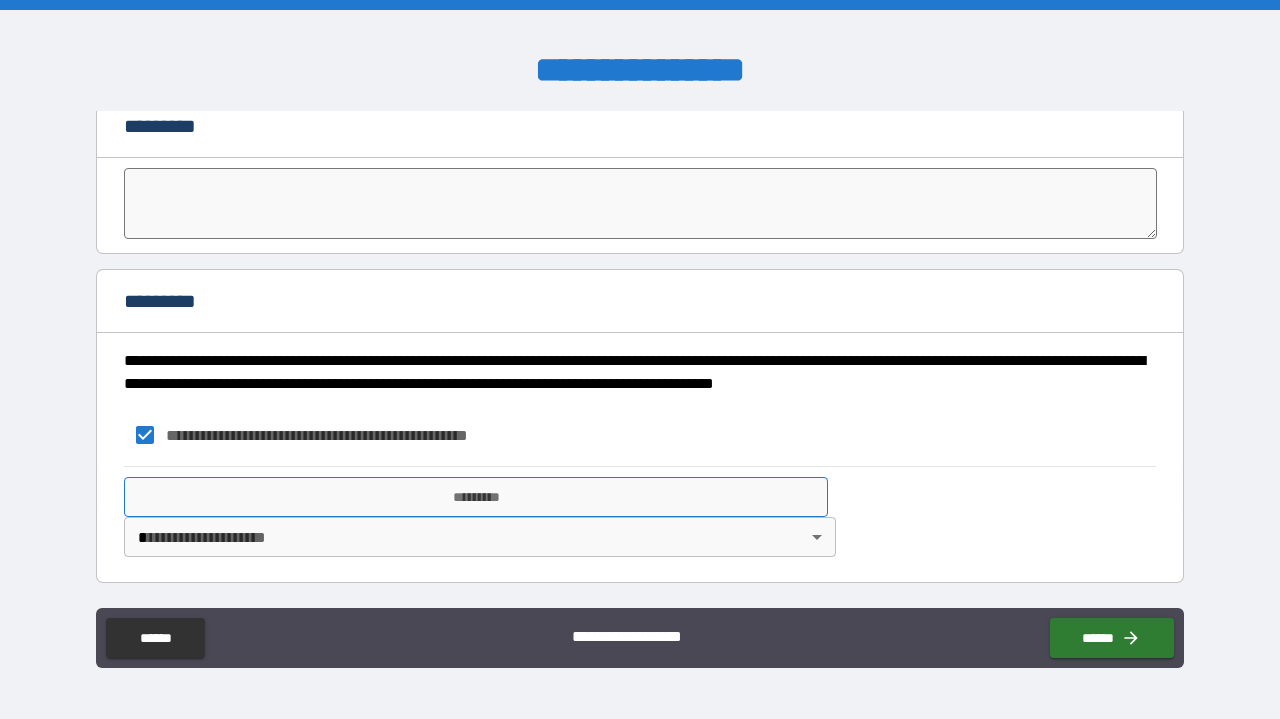 click on "*********" at bounding box center [476, 497] 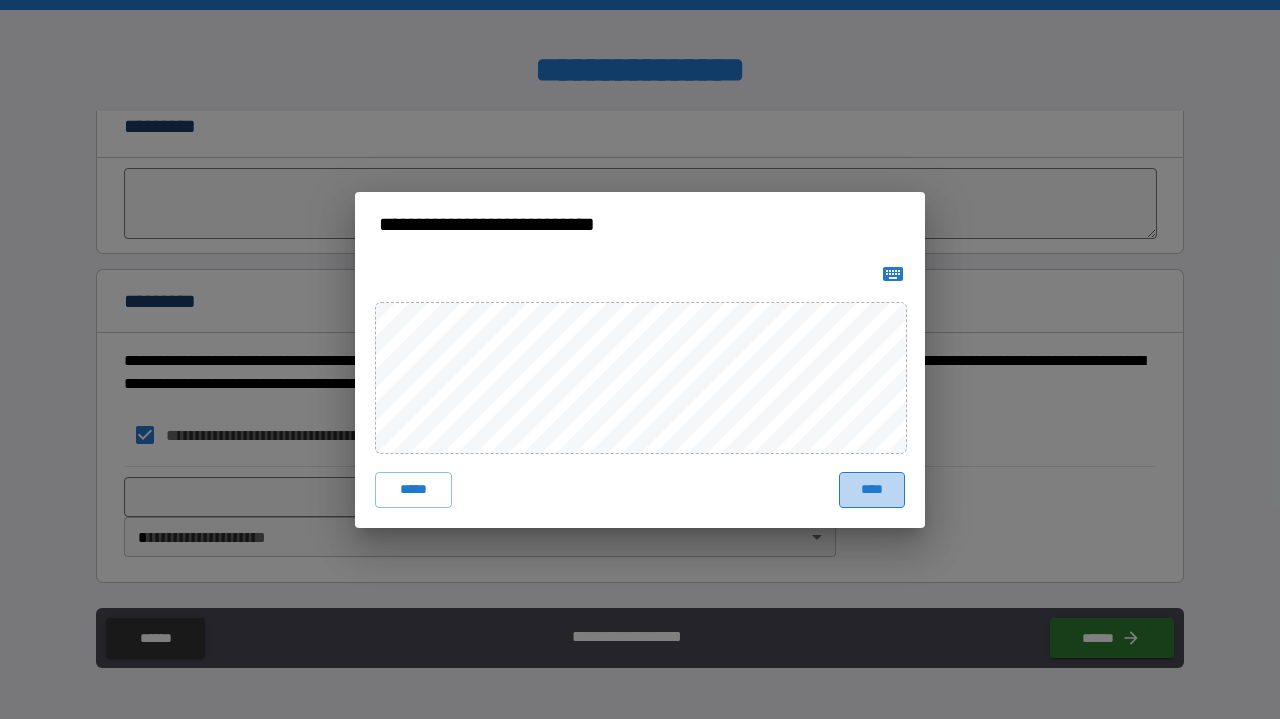 click on "****" at bounding box center (872, 490) 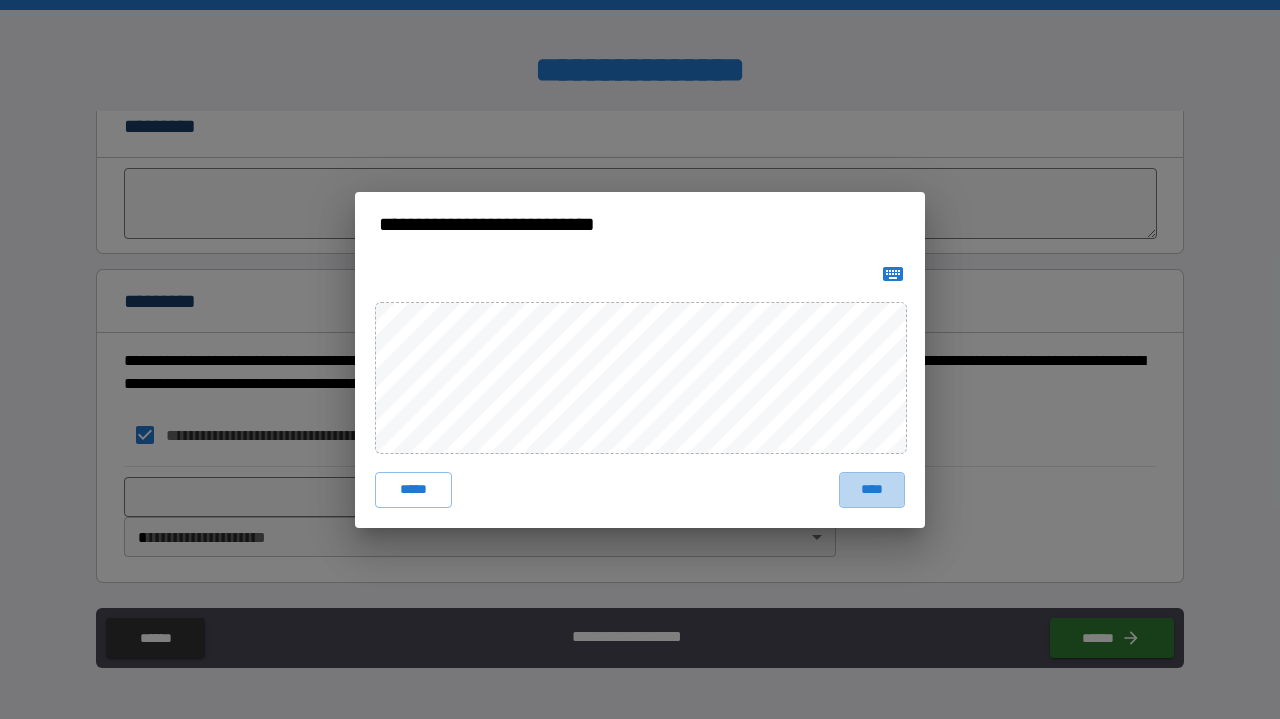 scroll, scrollTop: 4692, scrollLeft: 0, axis: vertical 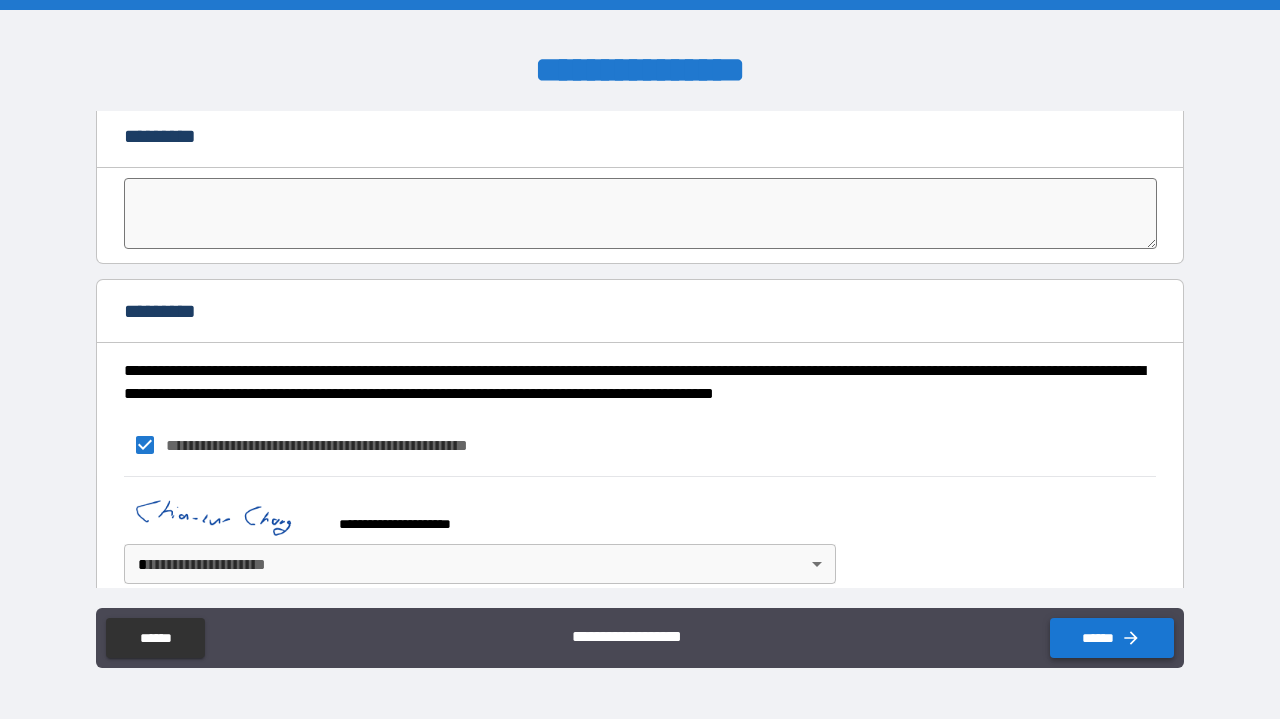 click on "******" at bounding box center [1112, 638] 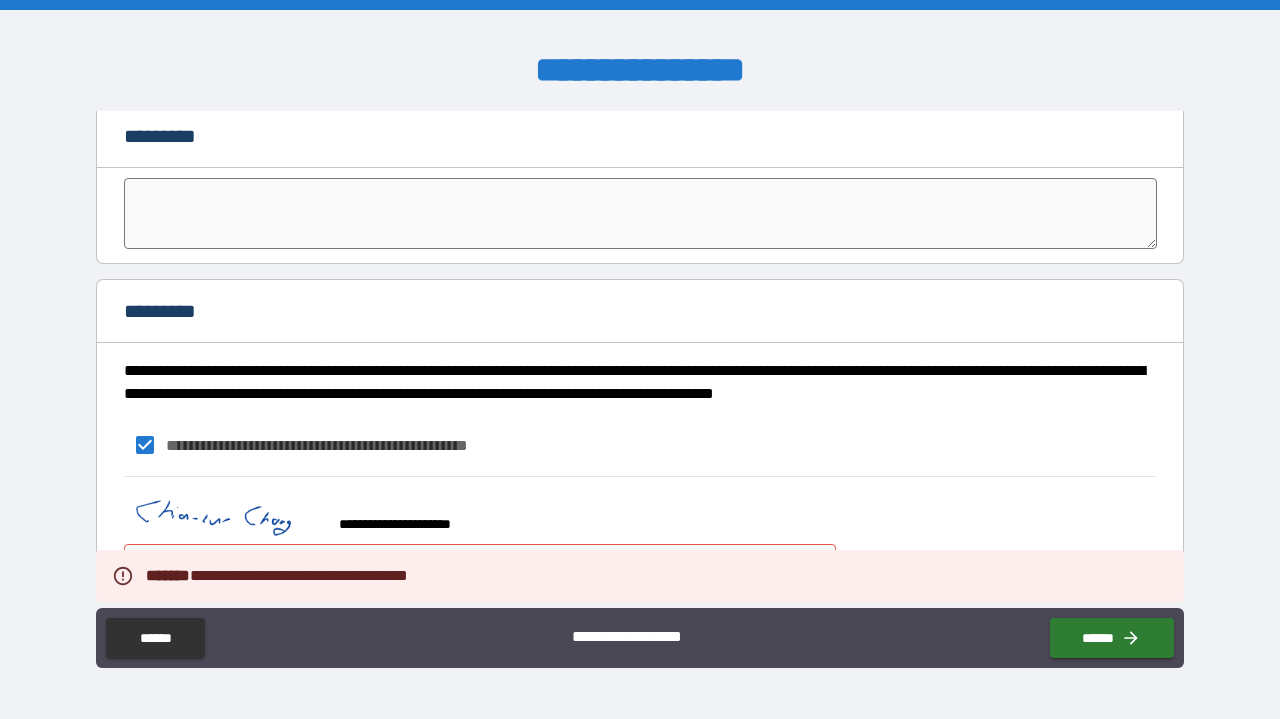 scroll, scrollTop: 4719, scrollLeft: 0, axis: vertical 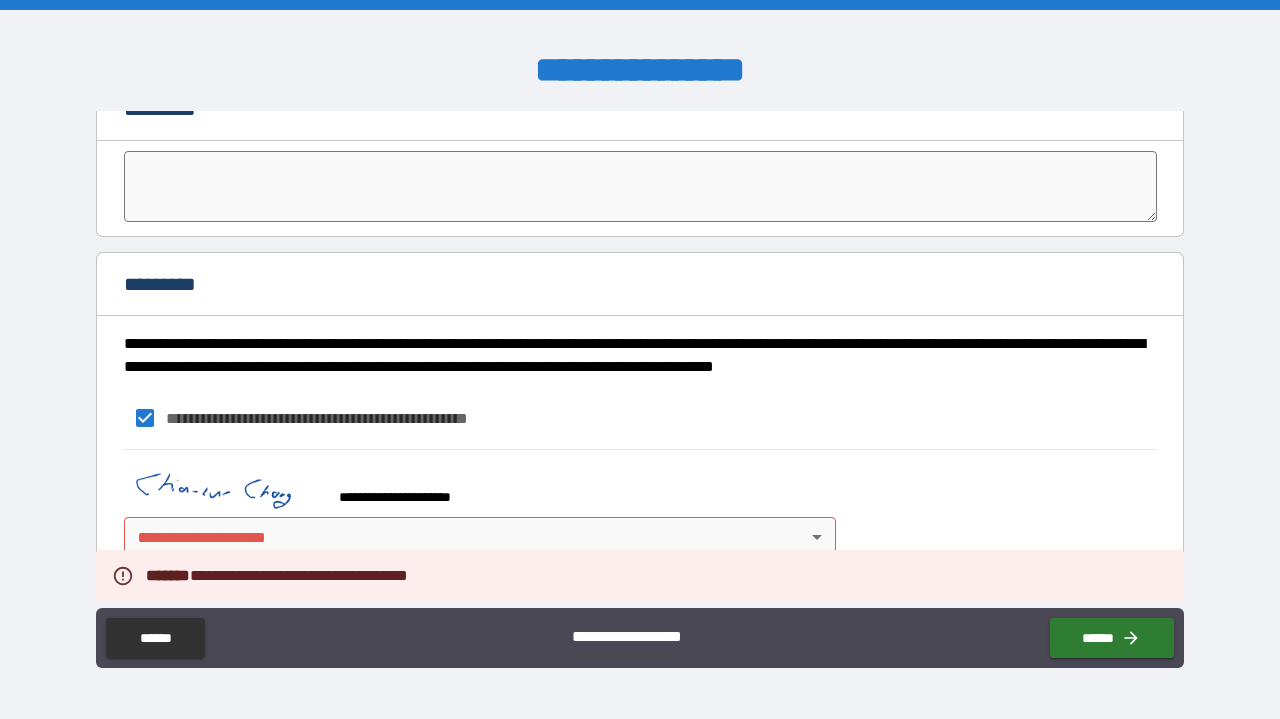 click on "**********" at bounding box center [640, 359] 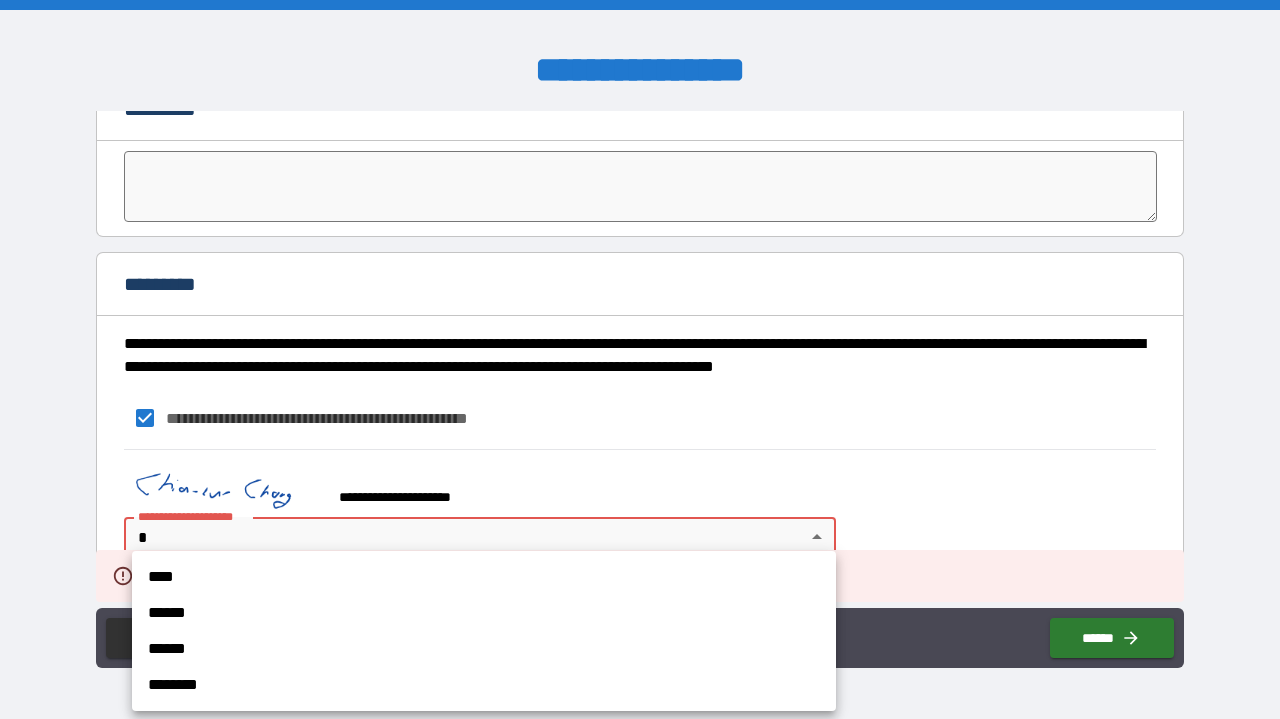 click on "****" at bounding box center [484, 577] 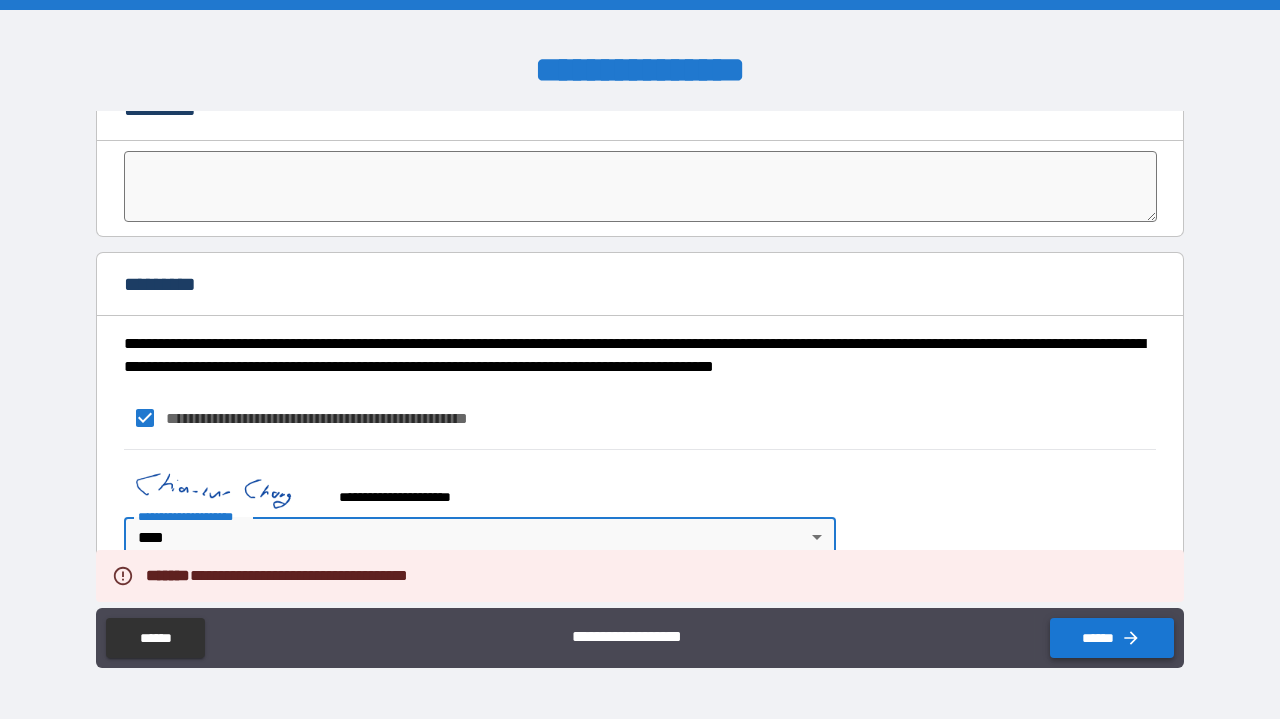 click on "******" at bounding box center (1112, 638) 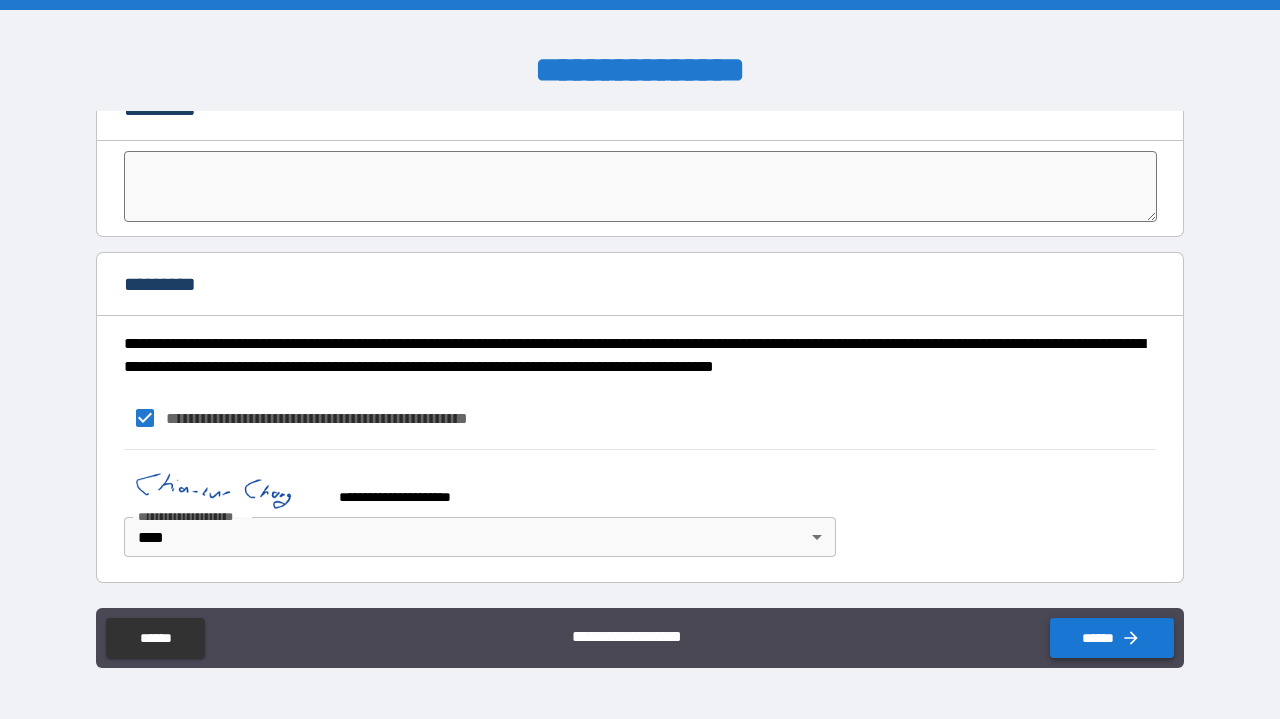 click on "******" at bounding box center (1112, 638) 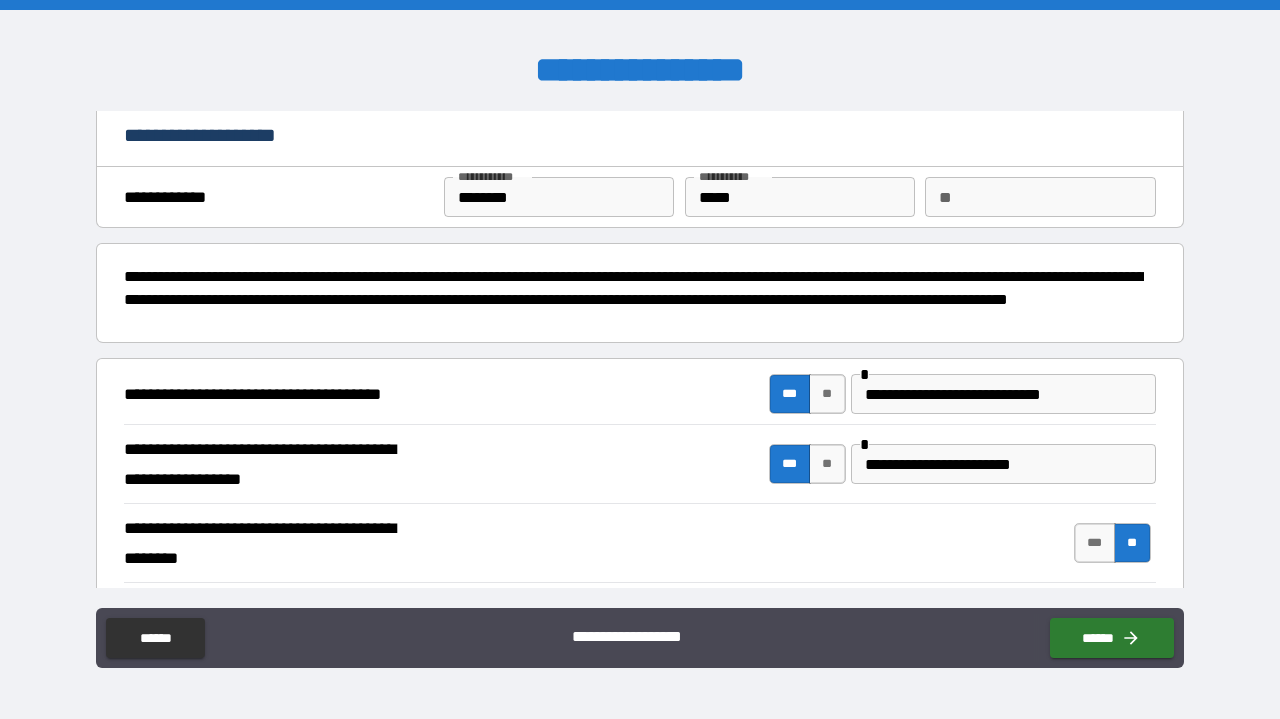 scroll, scrollTop: 0, scrollLeft: 0, axis: both 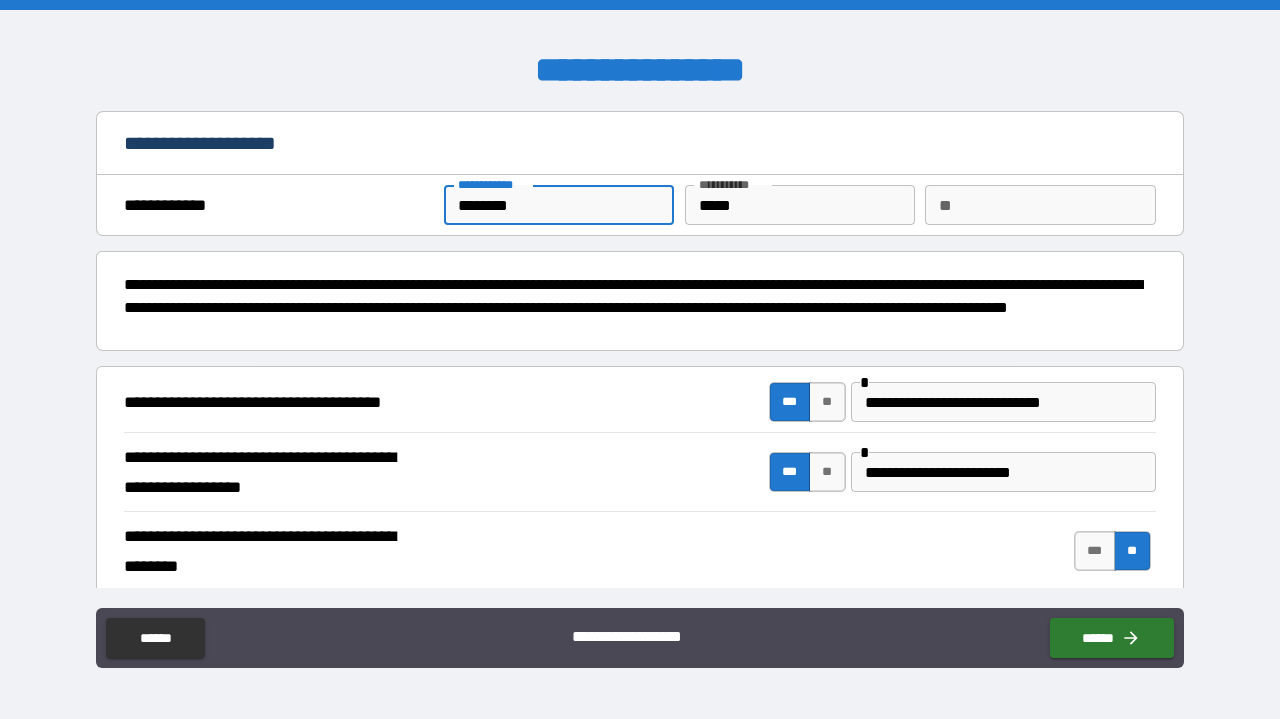 click on "********" at bounding box center (559, 205) 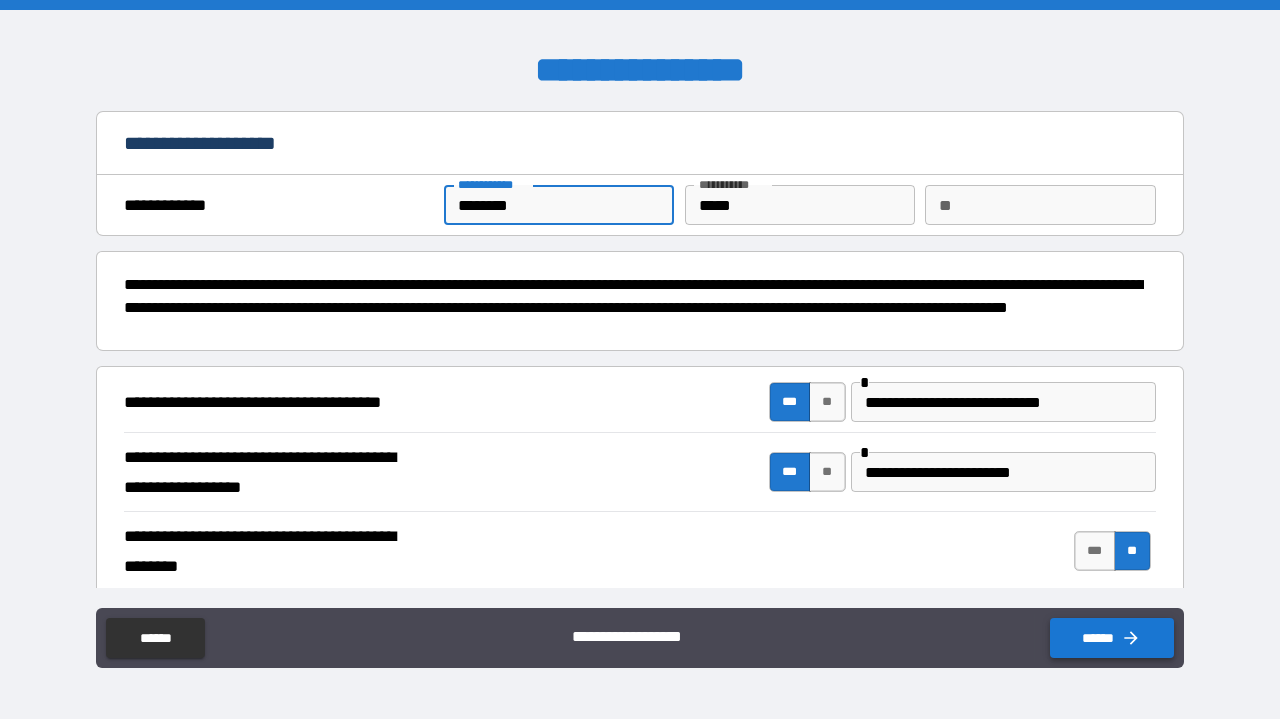 click on "******" at bounding box center (1112, 638) 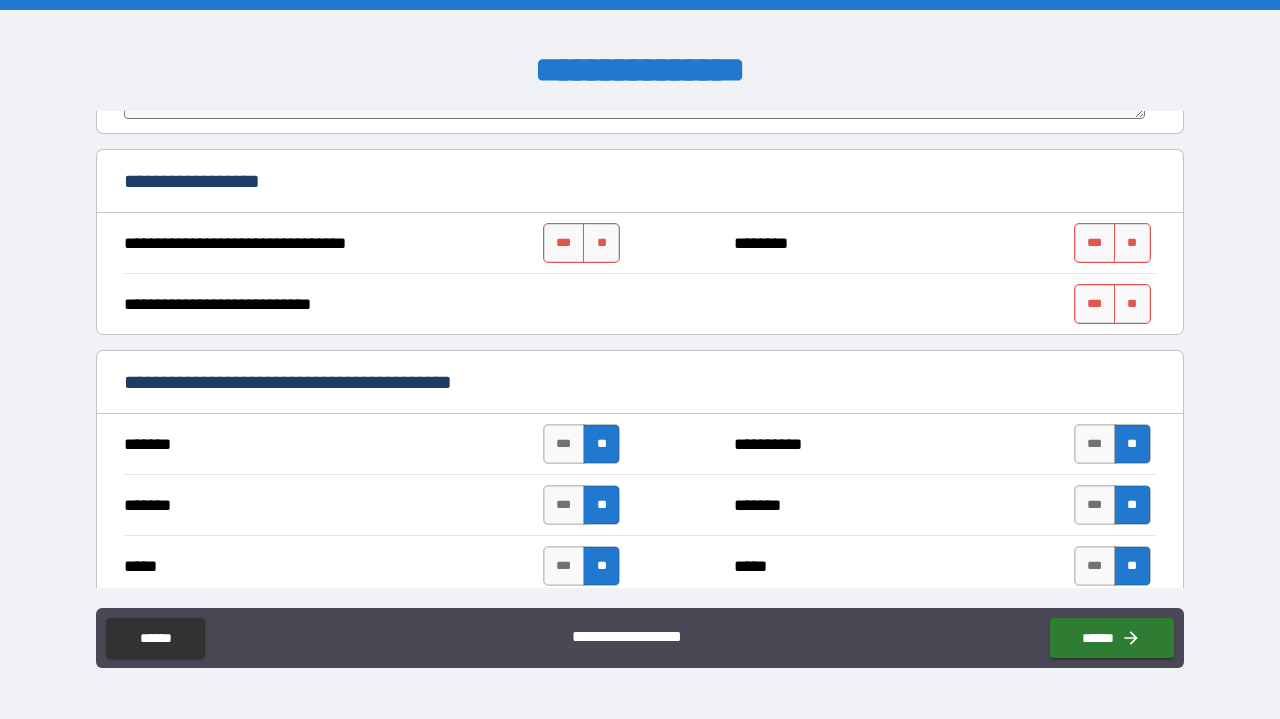 scroll, scrollTop: 998, scrollLeft: 0, axis: vertical 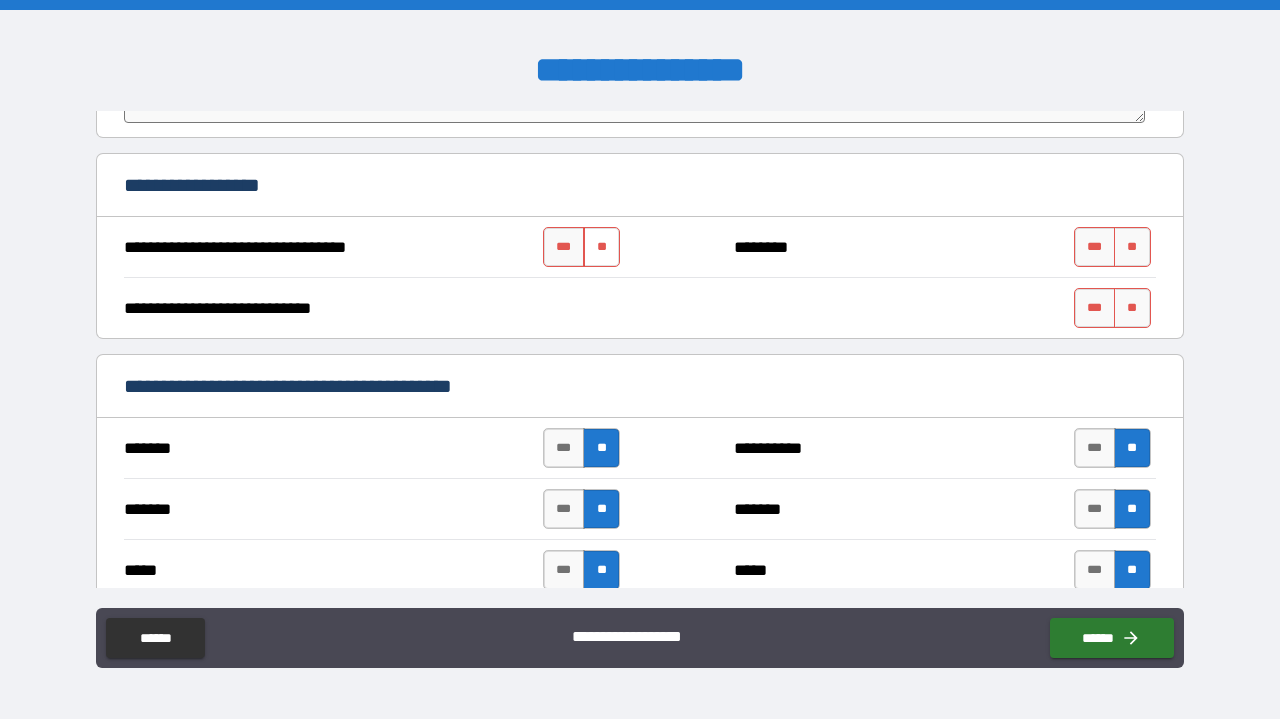 click on "**" at bounding box center (601, 247) 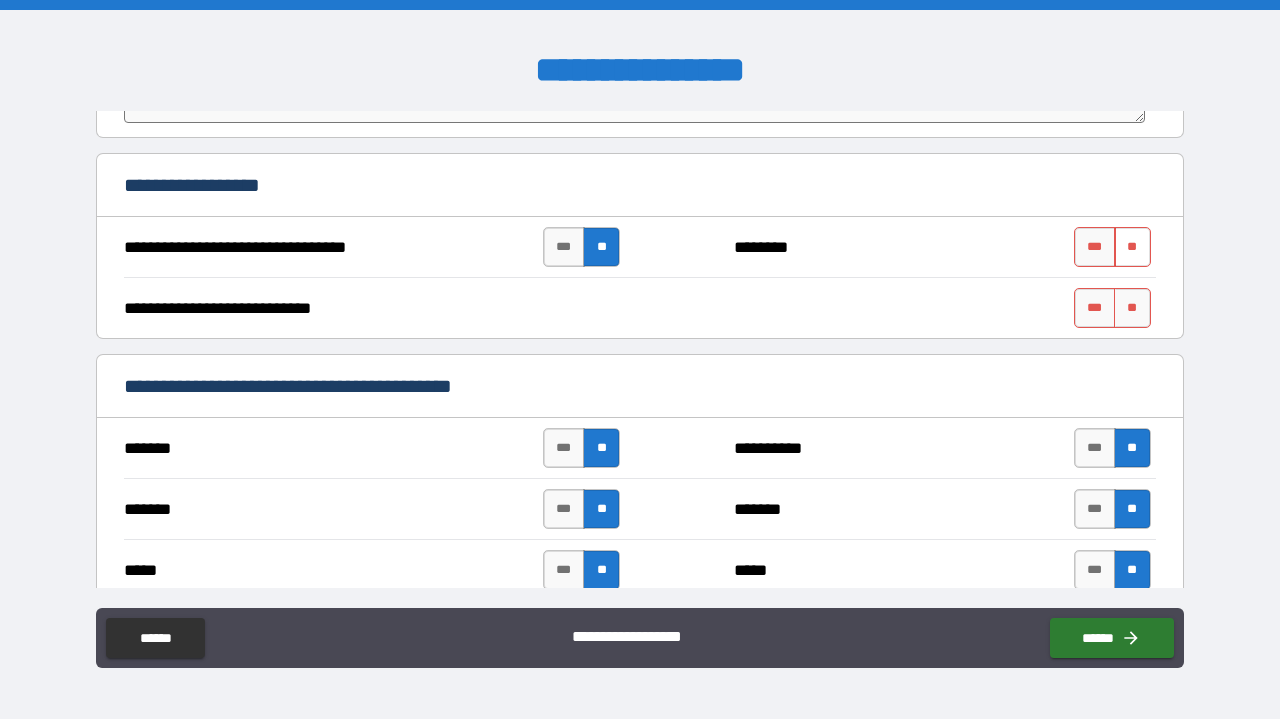 click on "**" at bounding box center (1132, 247) 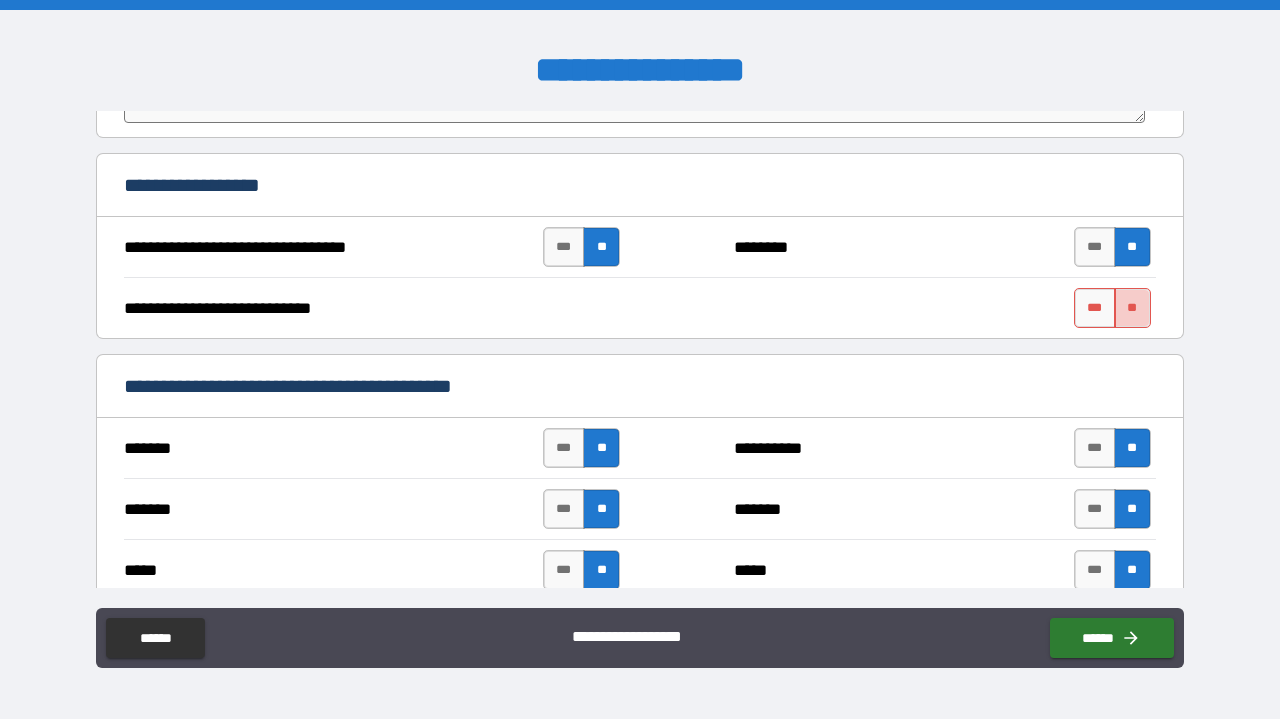 click on "**" at bounding box center (1132, 308) 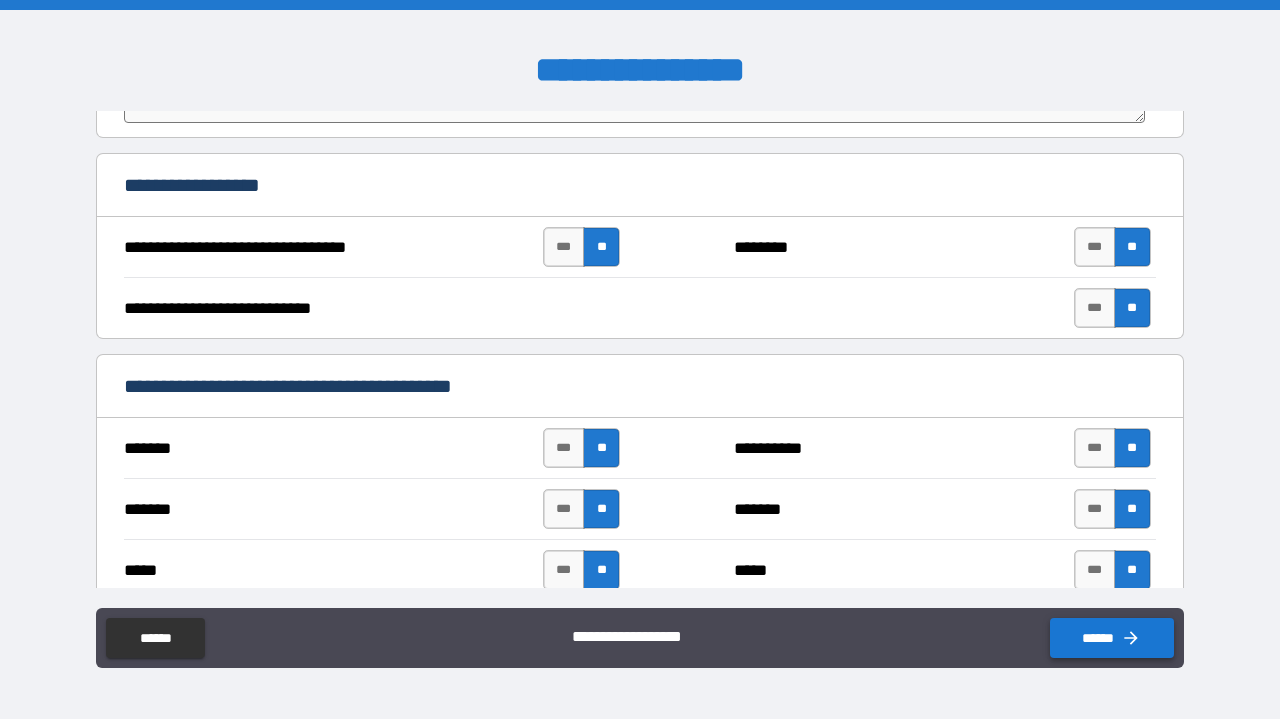 click on "******" at bounding box center (1112, 638) 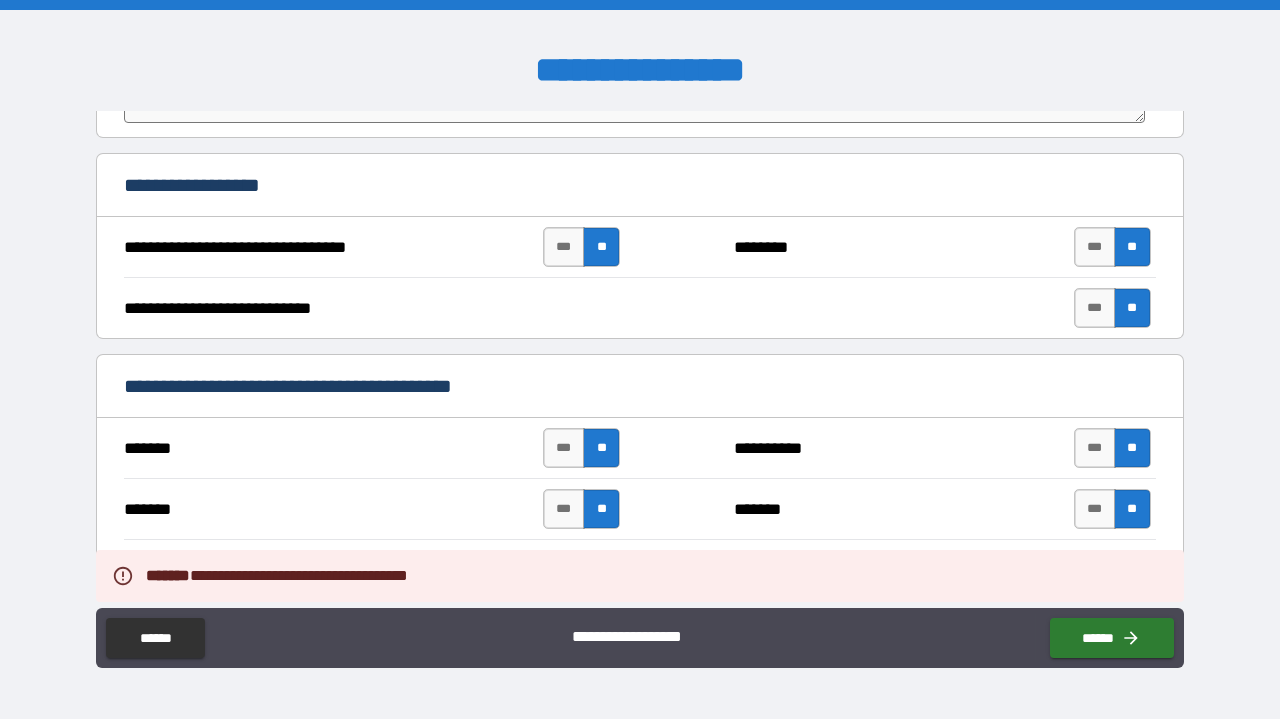 click on "**" at bounding box center [601, 247] 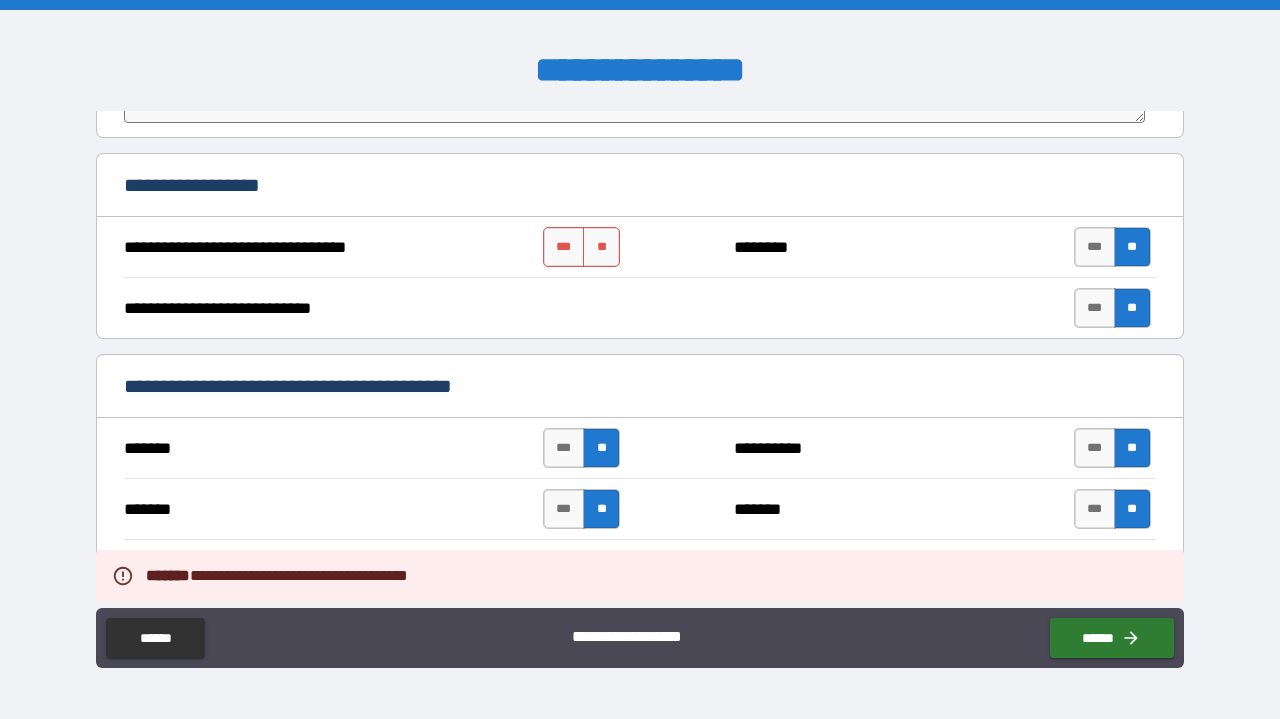 click on "**********" at bounding box center [640, 252] 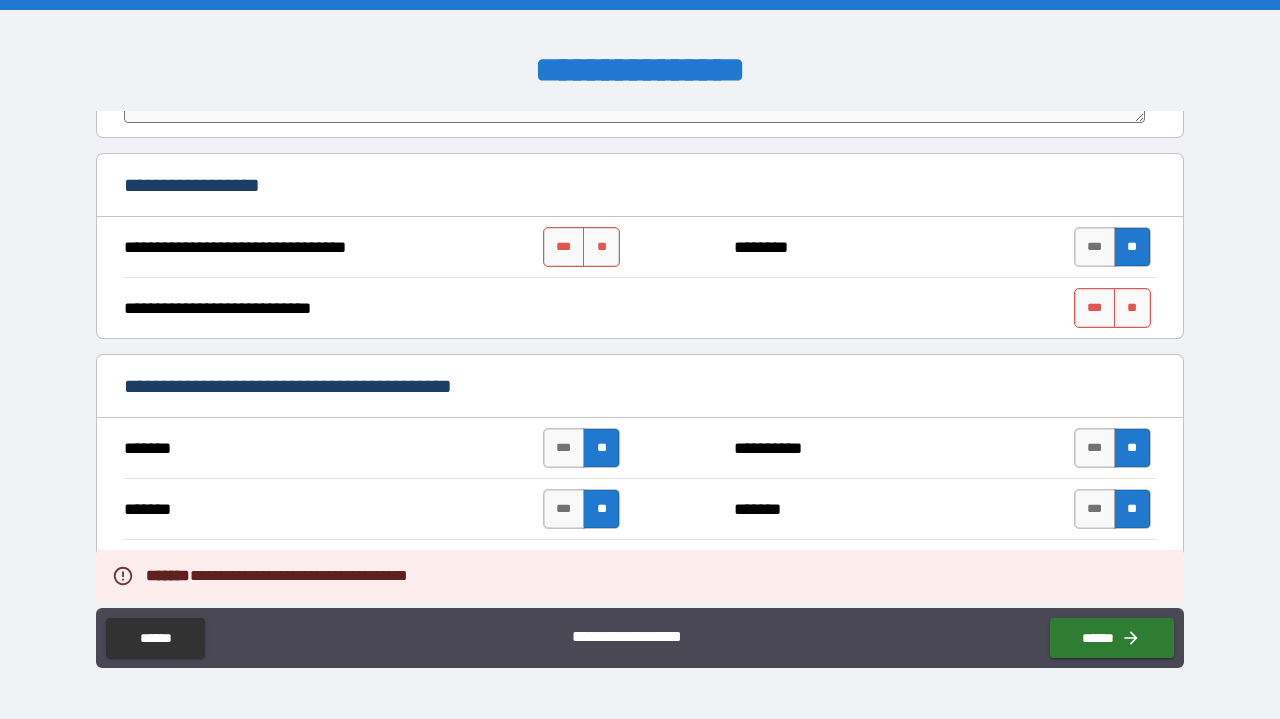 click on "**" at bounding box center (1132, 247) 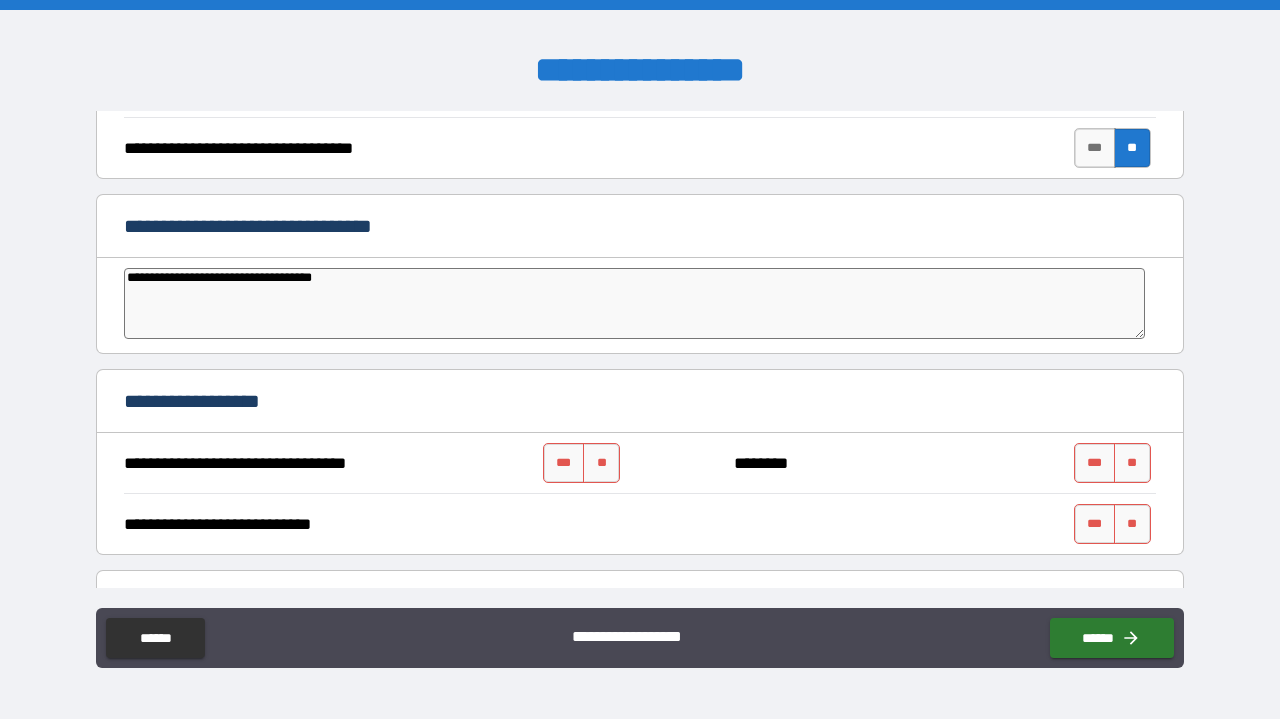 scroll, scrollTop: 762, scrollLeft: 0, axis: vertical 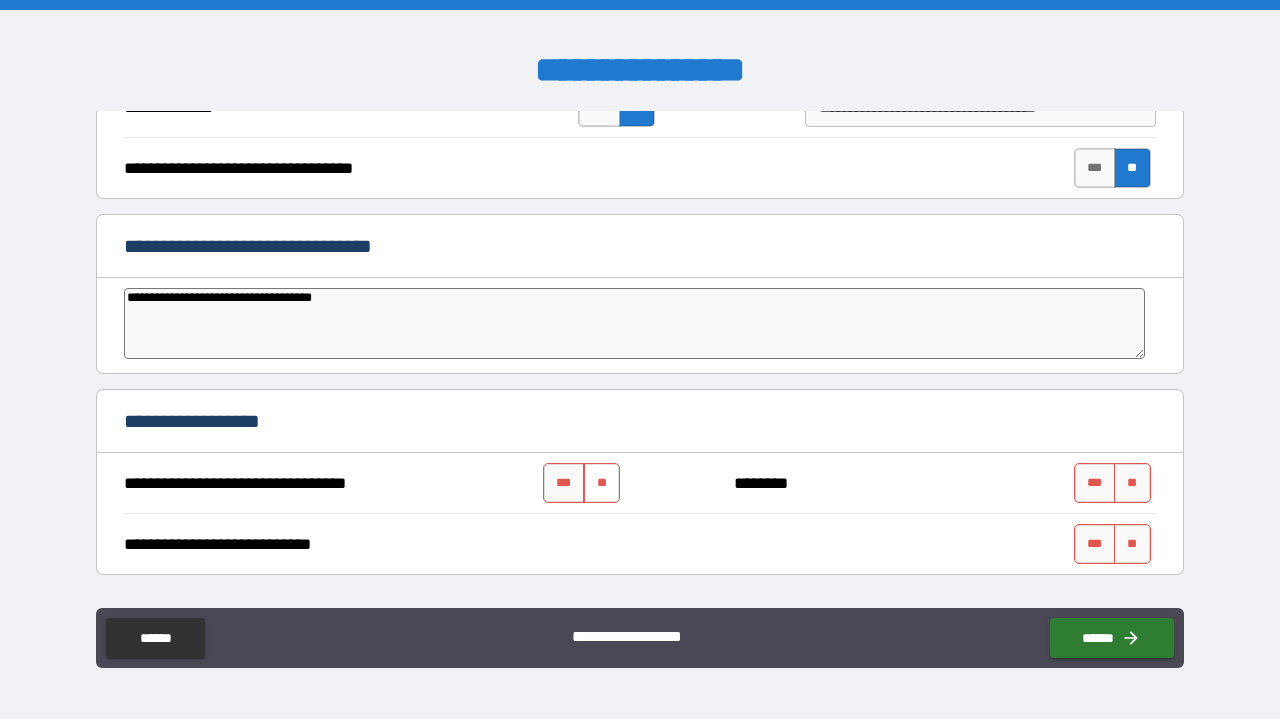 click on "**" at bounding box center (601, 483) 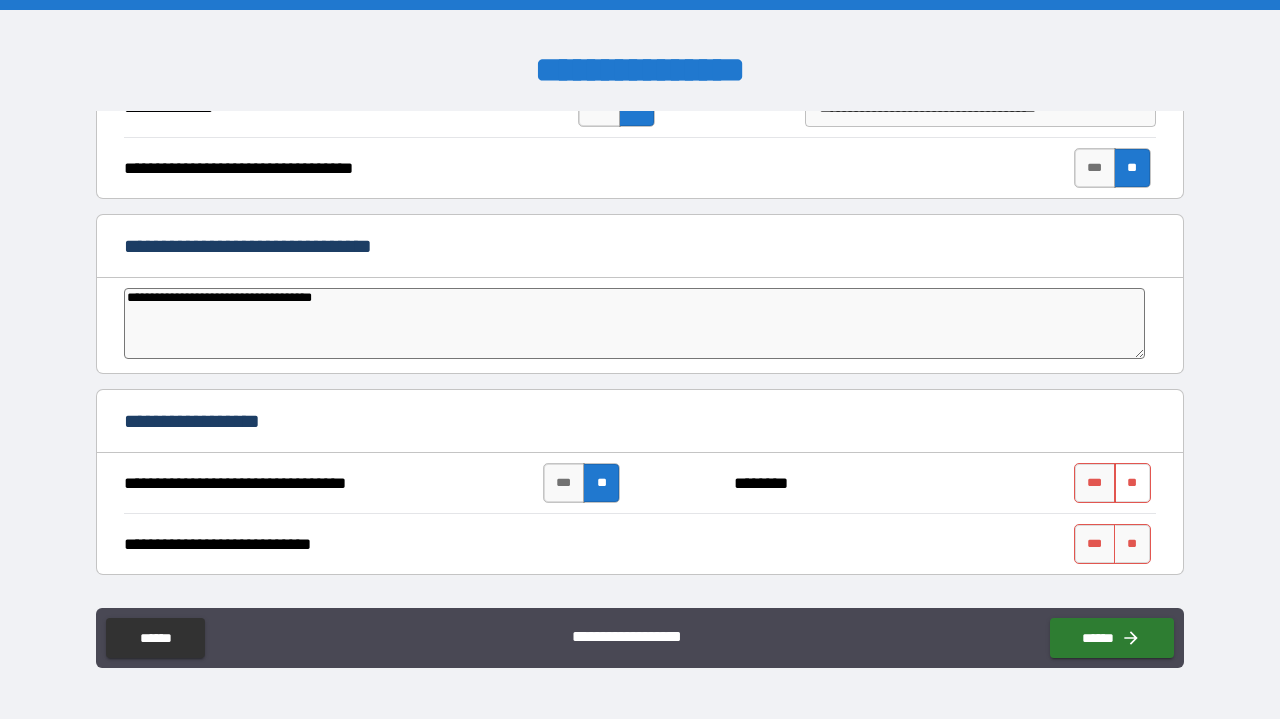 click on "**" at bounding box center [1132, 483] 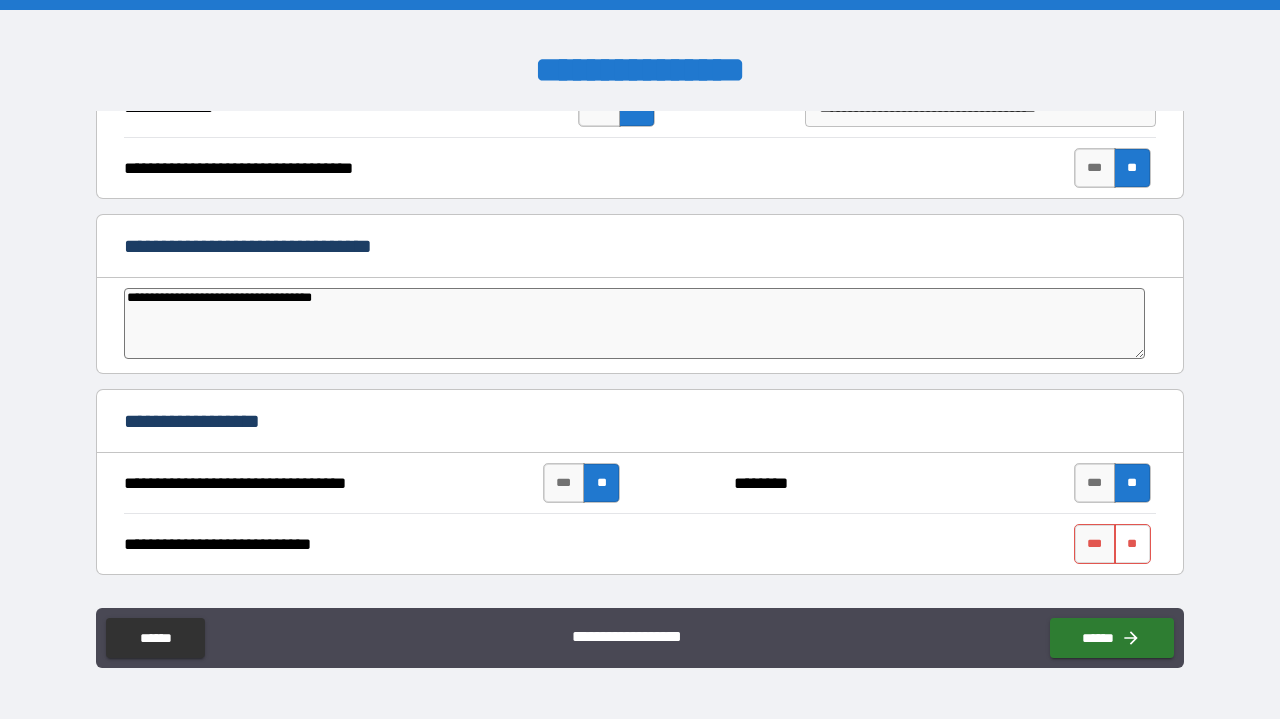 click on "**" at bounding box center [1132, 544] 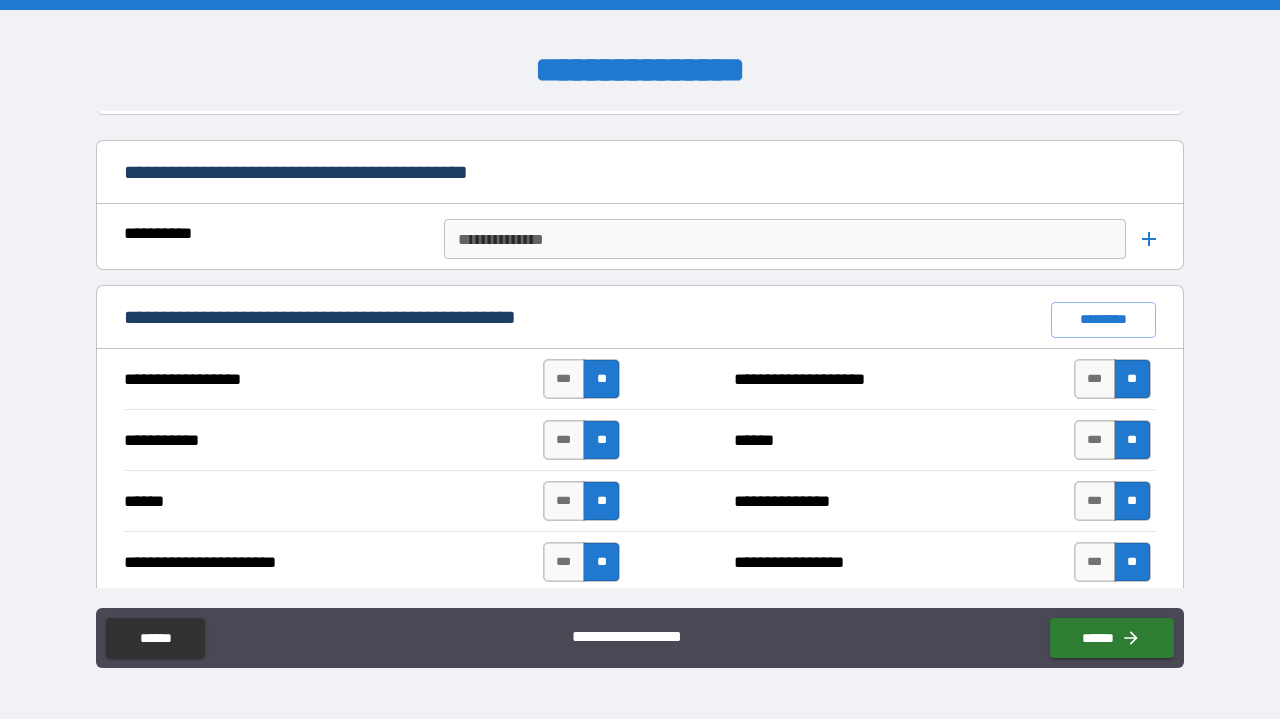 scroll, scrollTop: 1543, scrollLeft: 0, axis: vertical 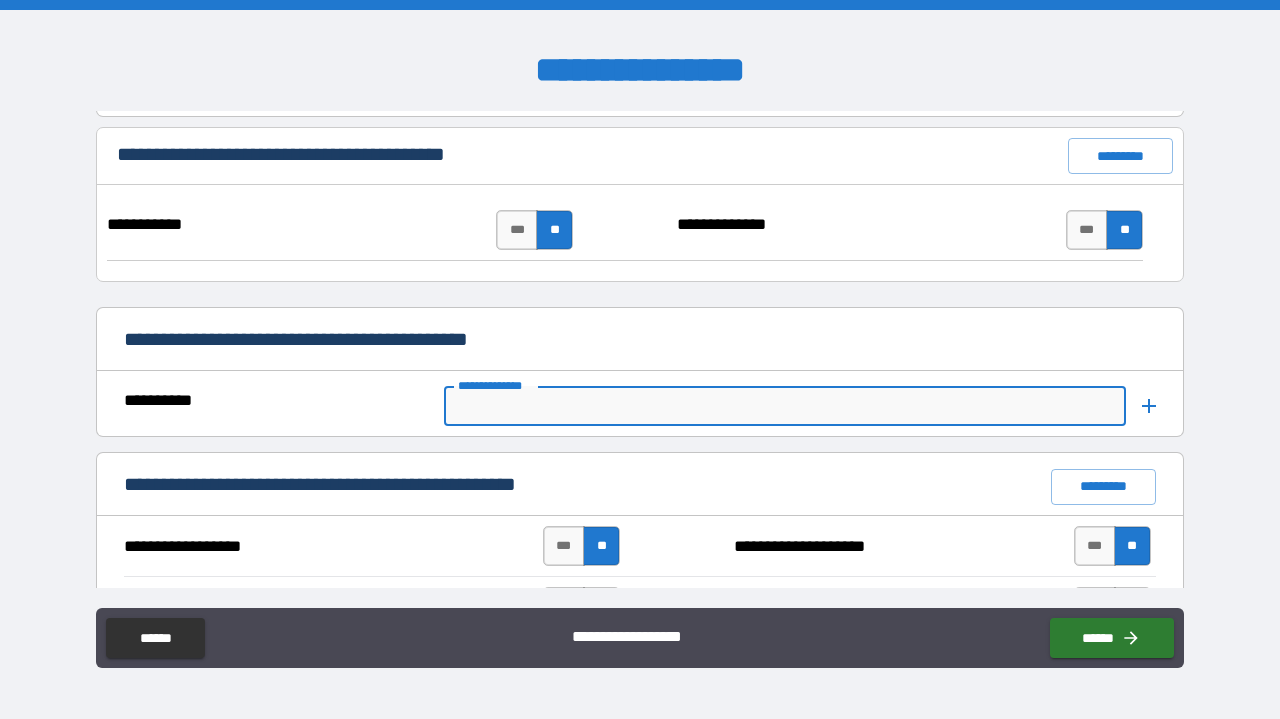 click on "**********" at bounding box center [783, 406] 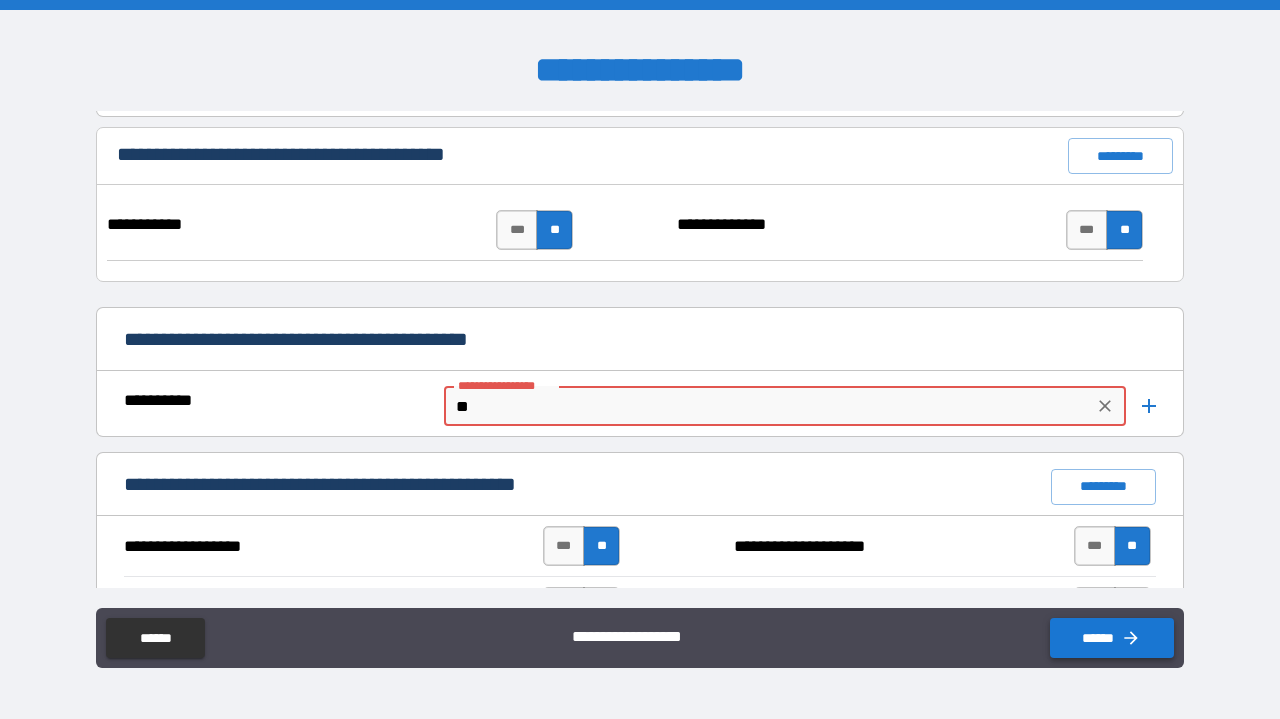 click on "******" at bounding box center [1112, 638] 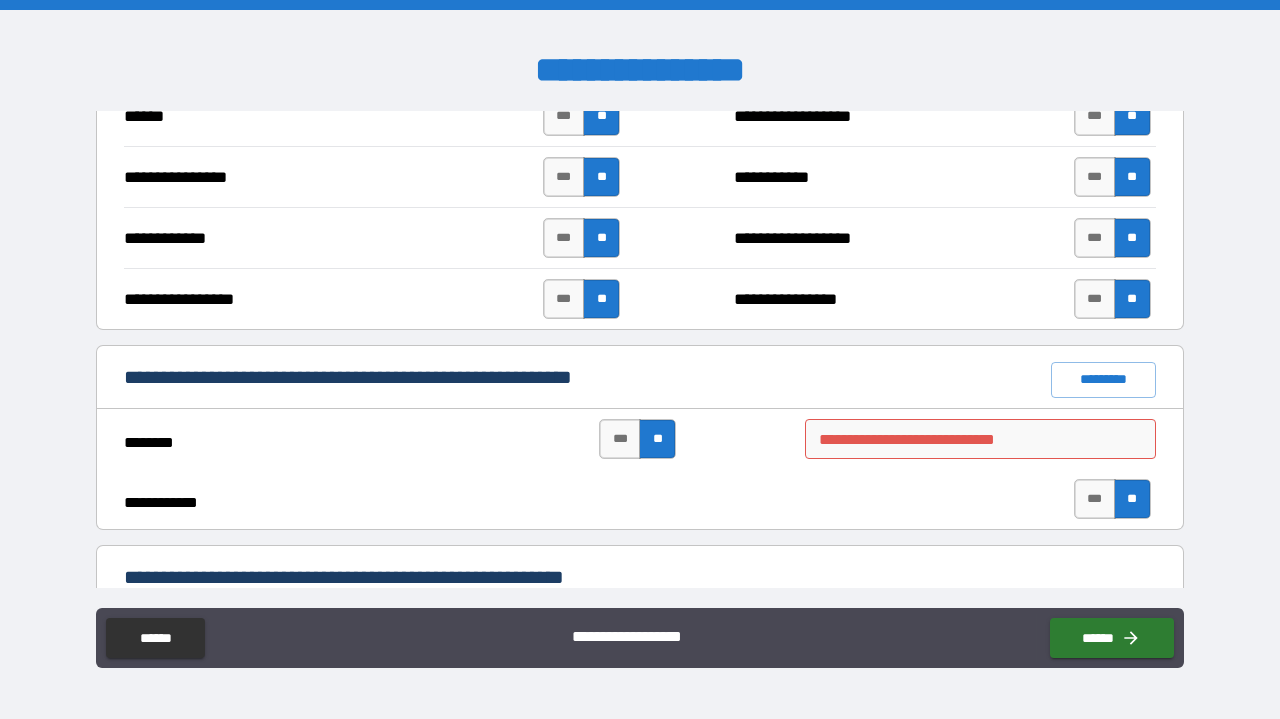 scroll, scrollTop: 4259, scrollLeft: 0, axis: vertical 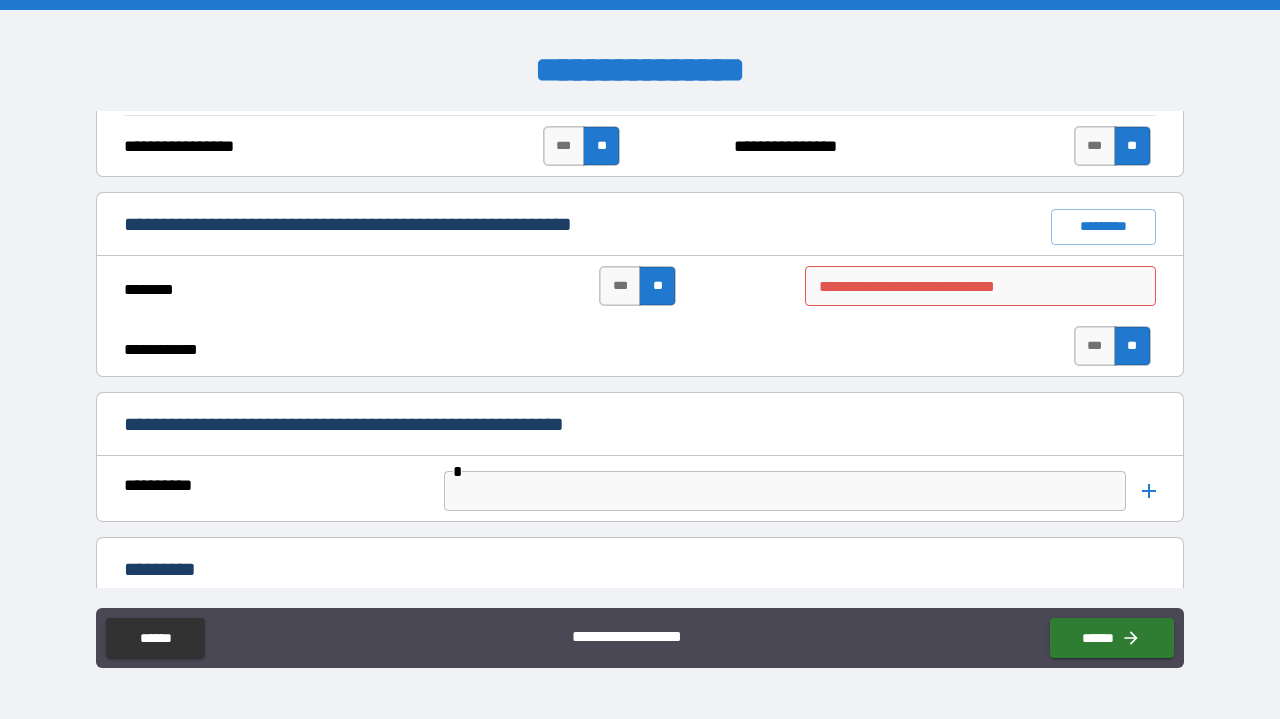 click on "**********" at bounding box center (980, 286) 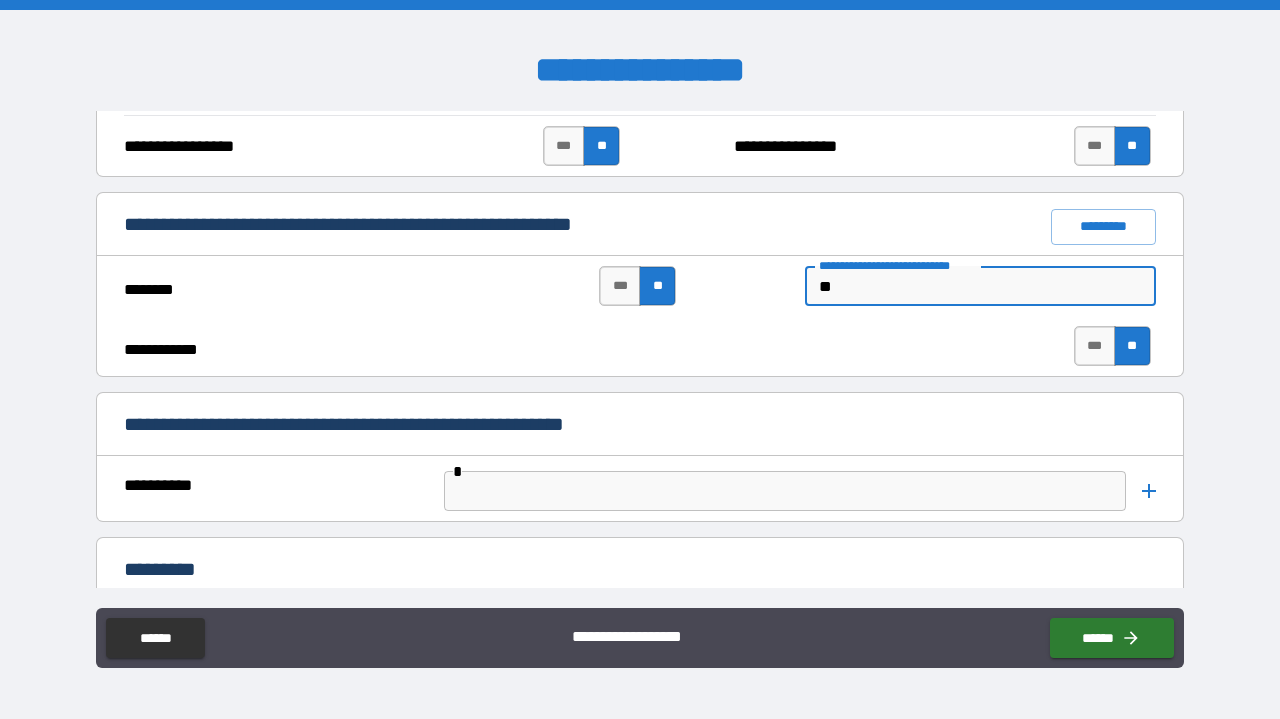 click on "******" at bounding box center [1108, 634] 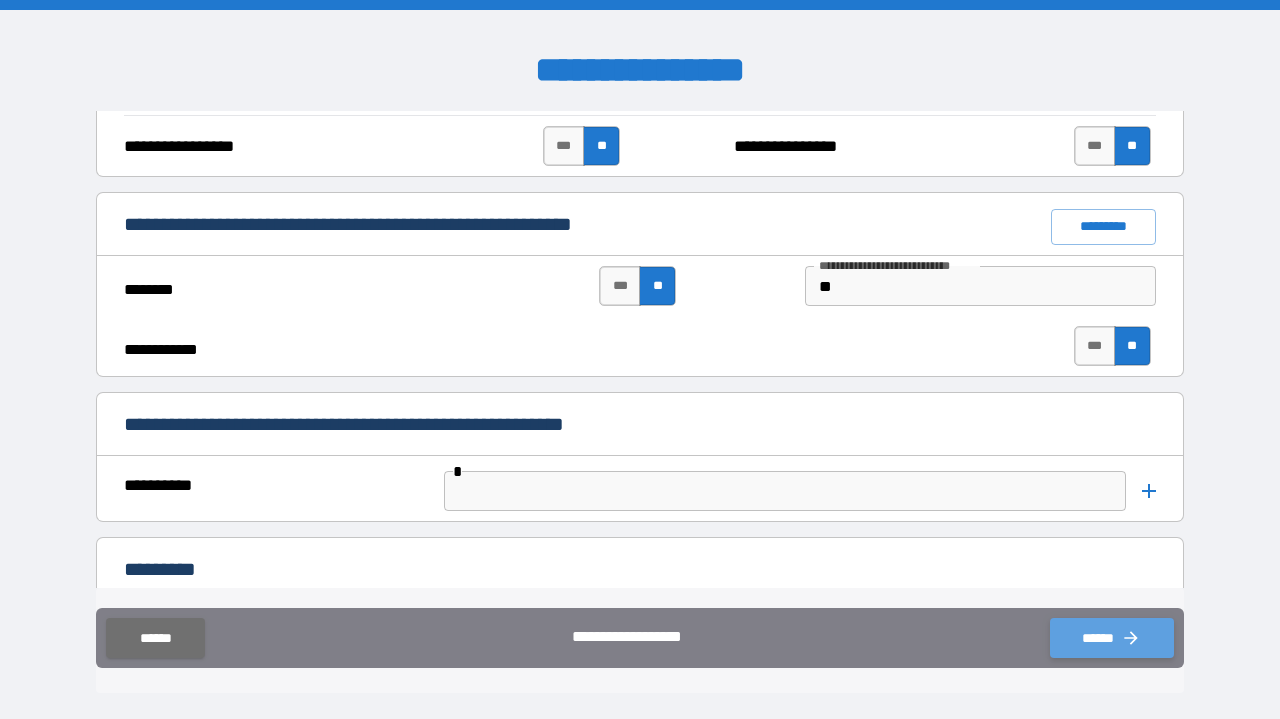 click on "******" at bounding box center (1112, 638) 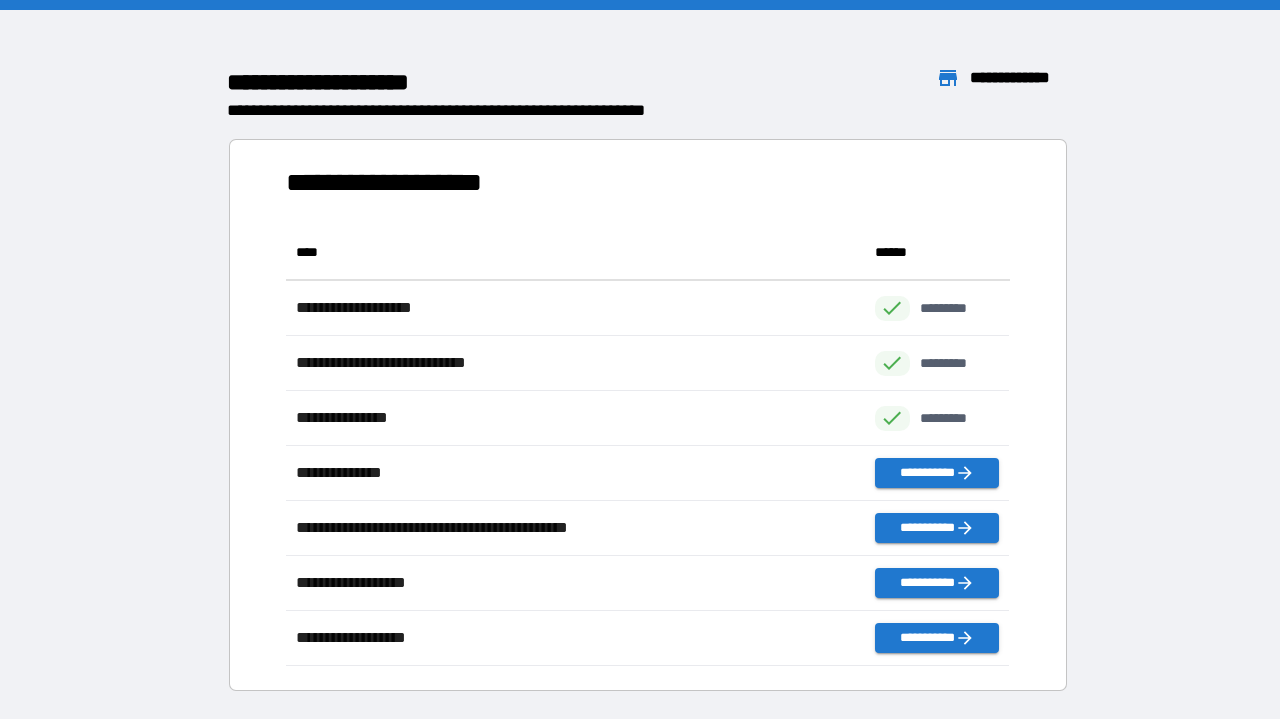scroll, scrollTop: 16, scrollLeft: 16, axis: both 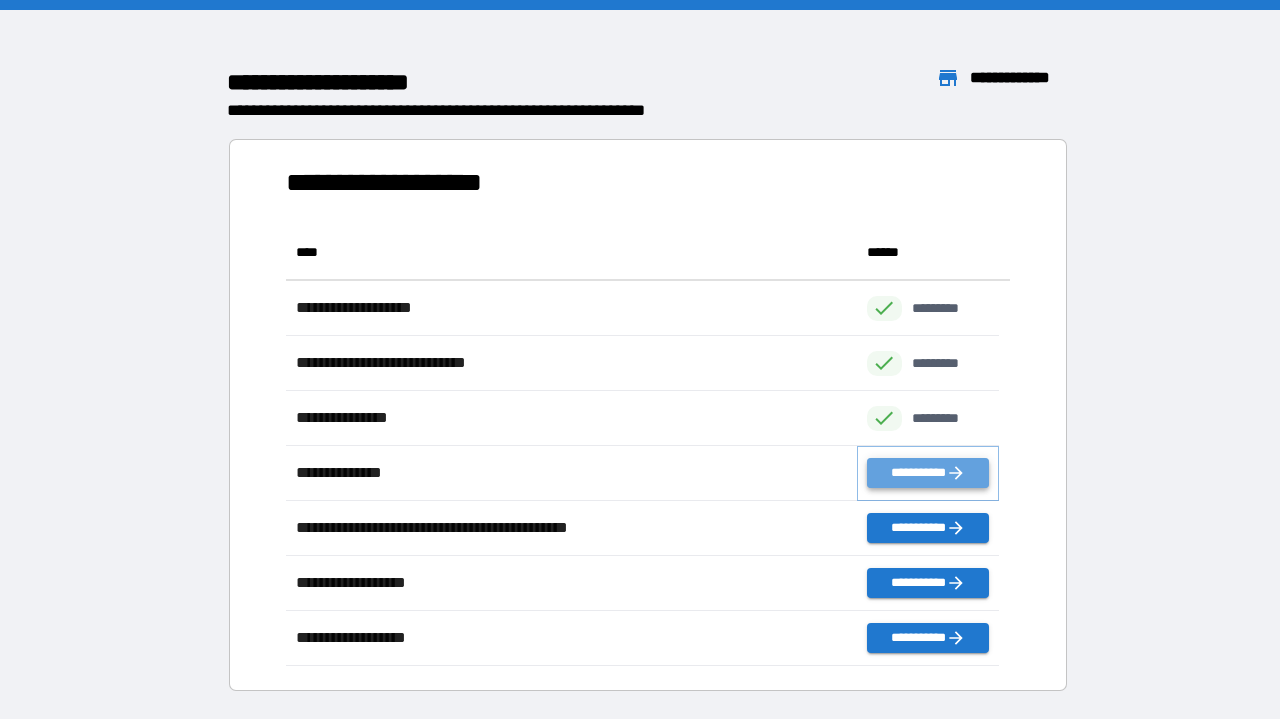 click on "**********" at bounding box center [928, 473] 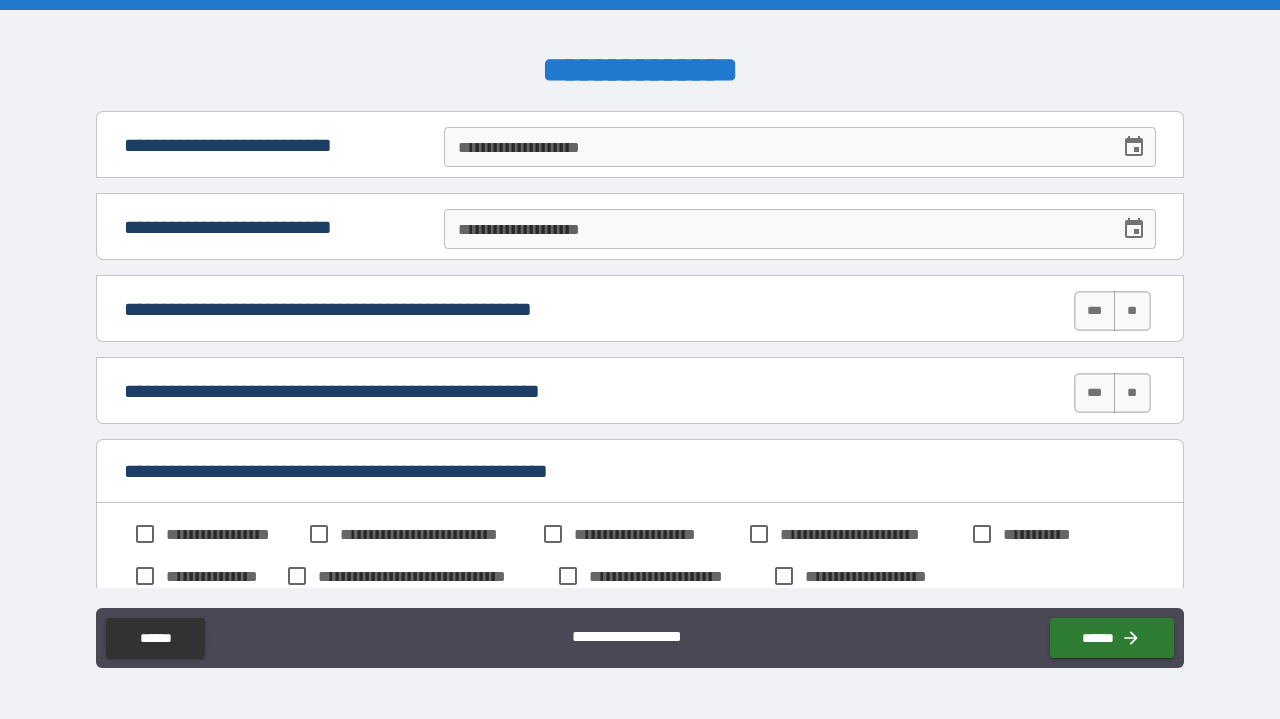 click on "**********" at bounding box center [775, 147] 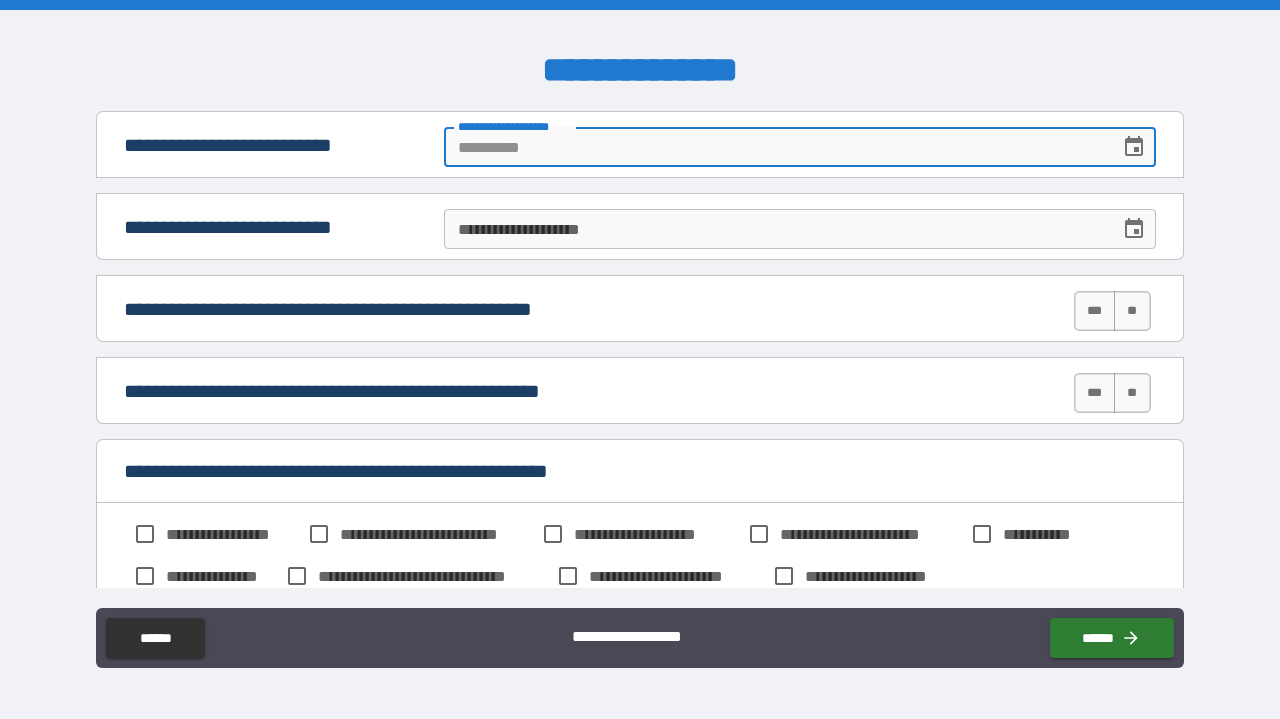 click at bounding box center [1134, 147] 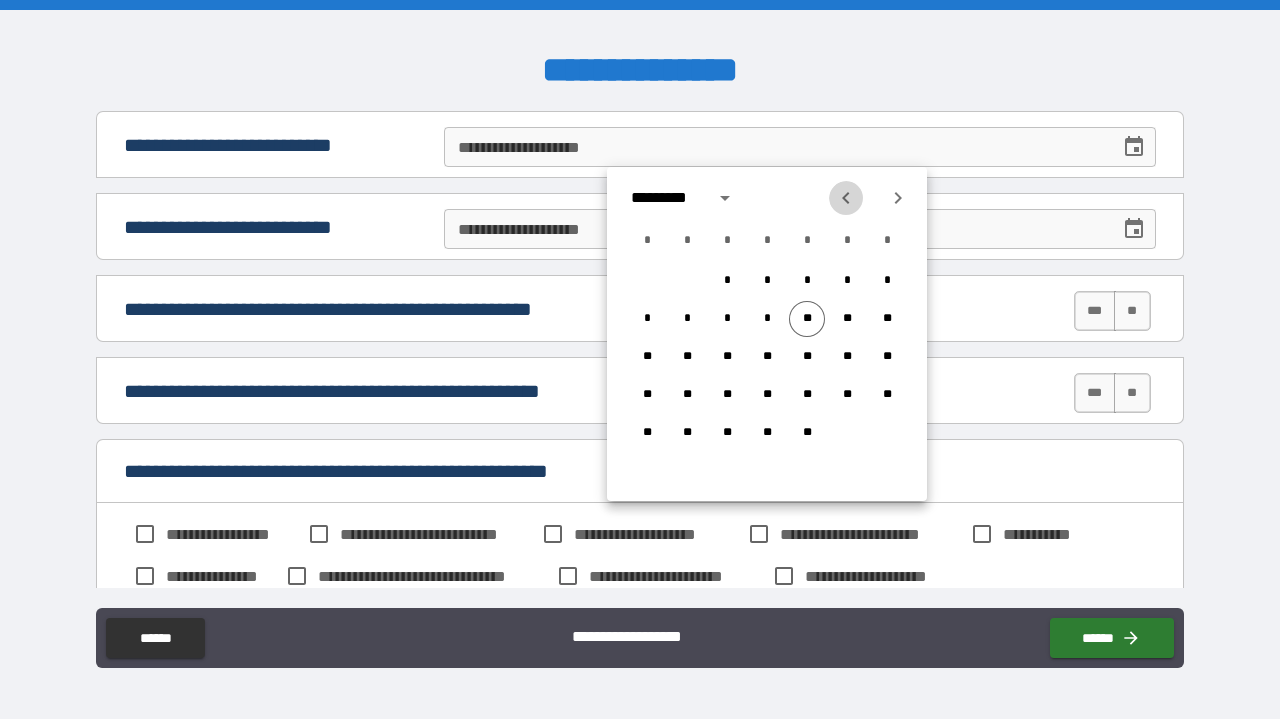 click 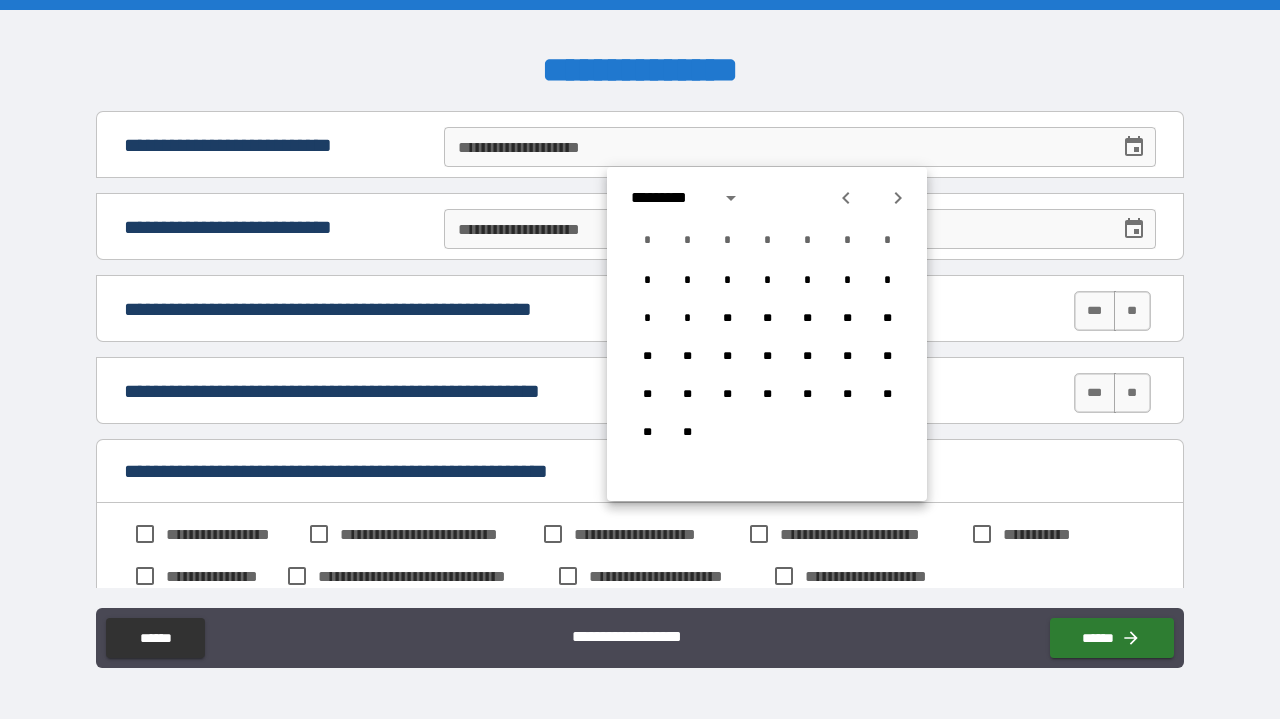 click 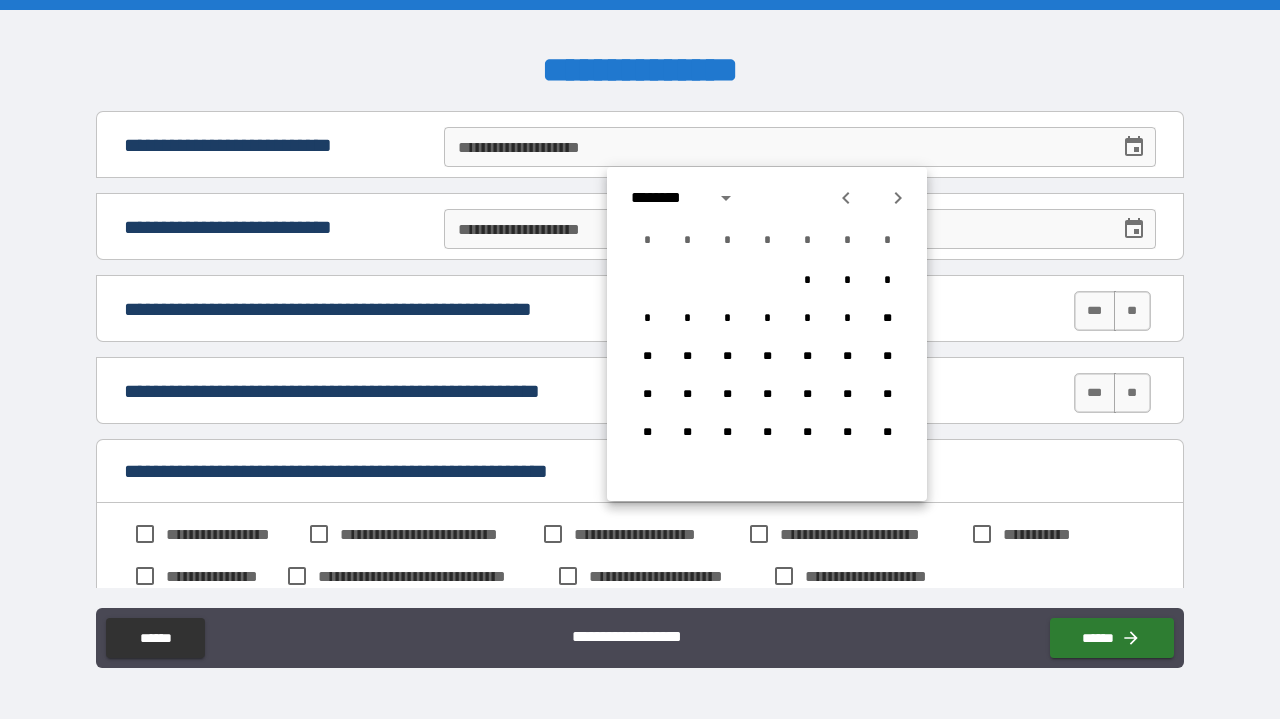 click 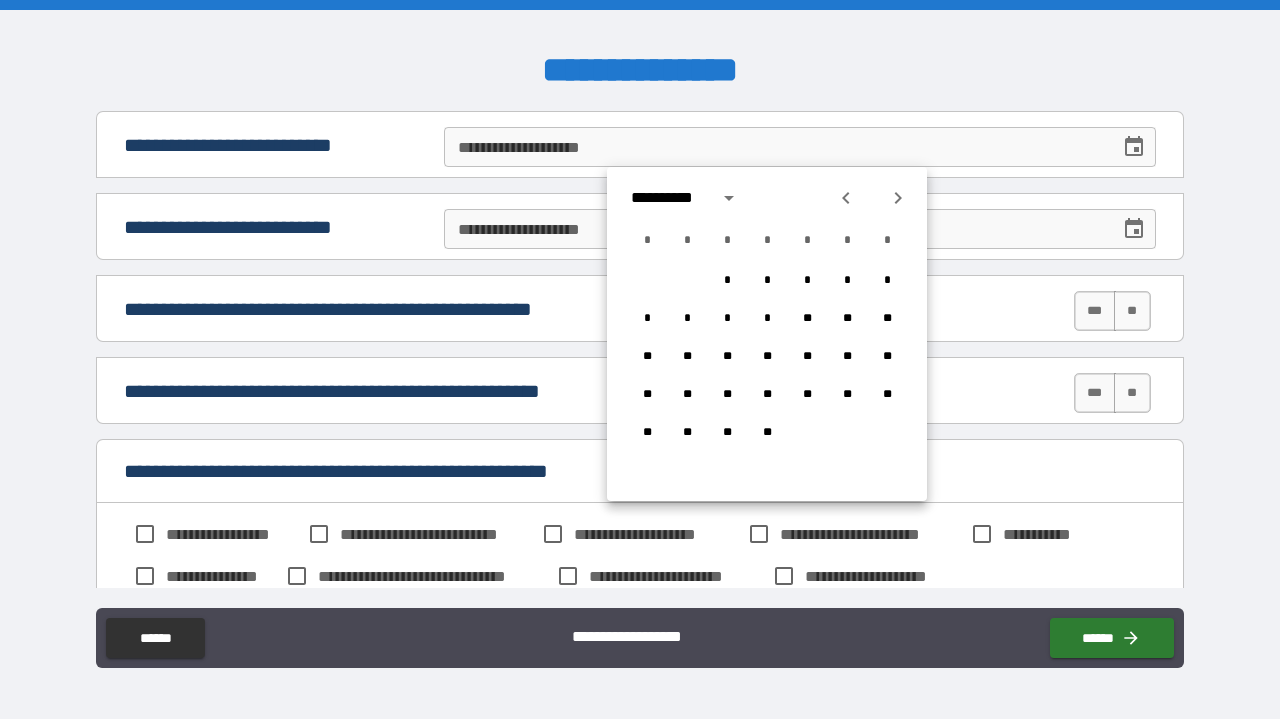 click 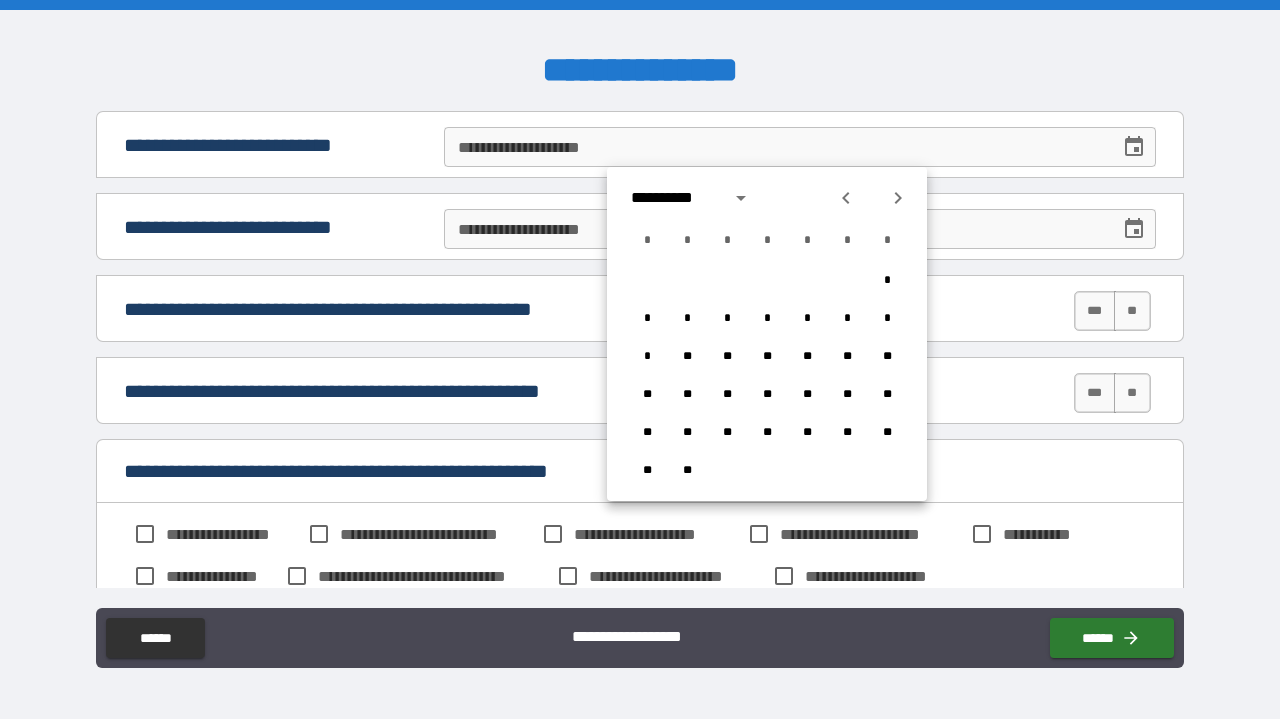 click 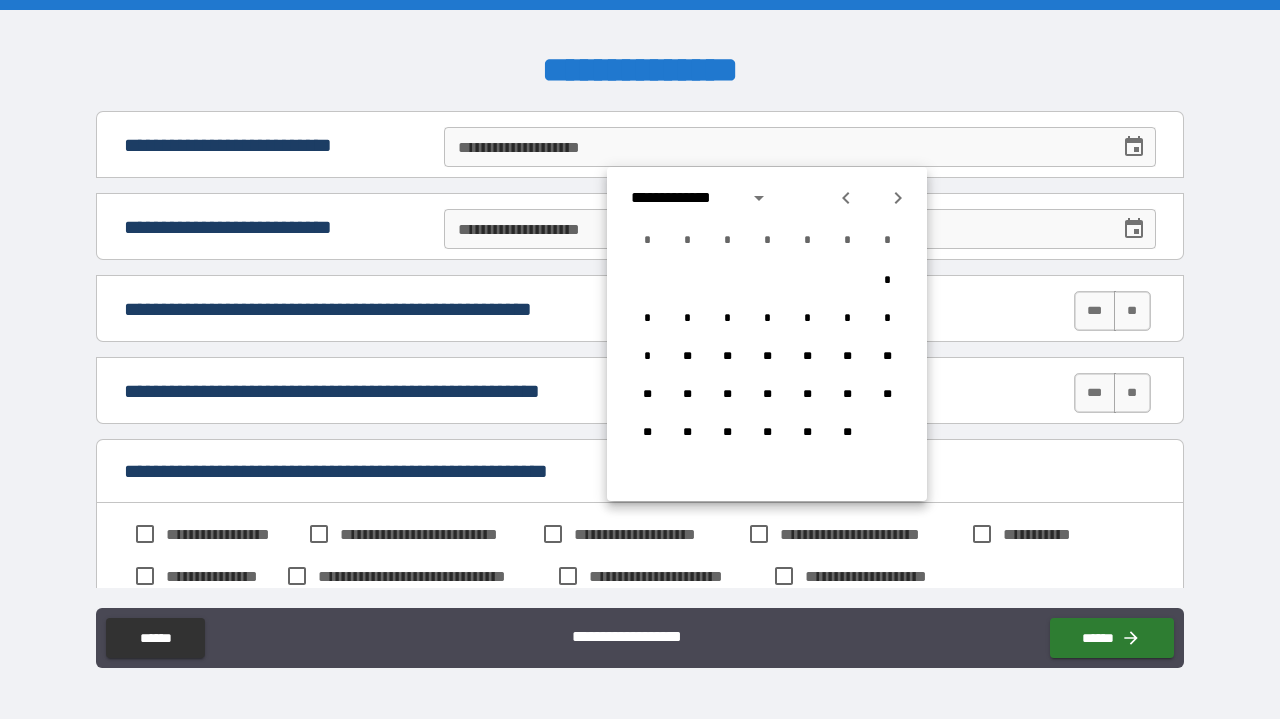 click 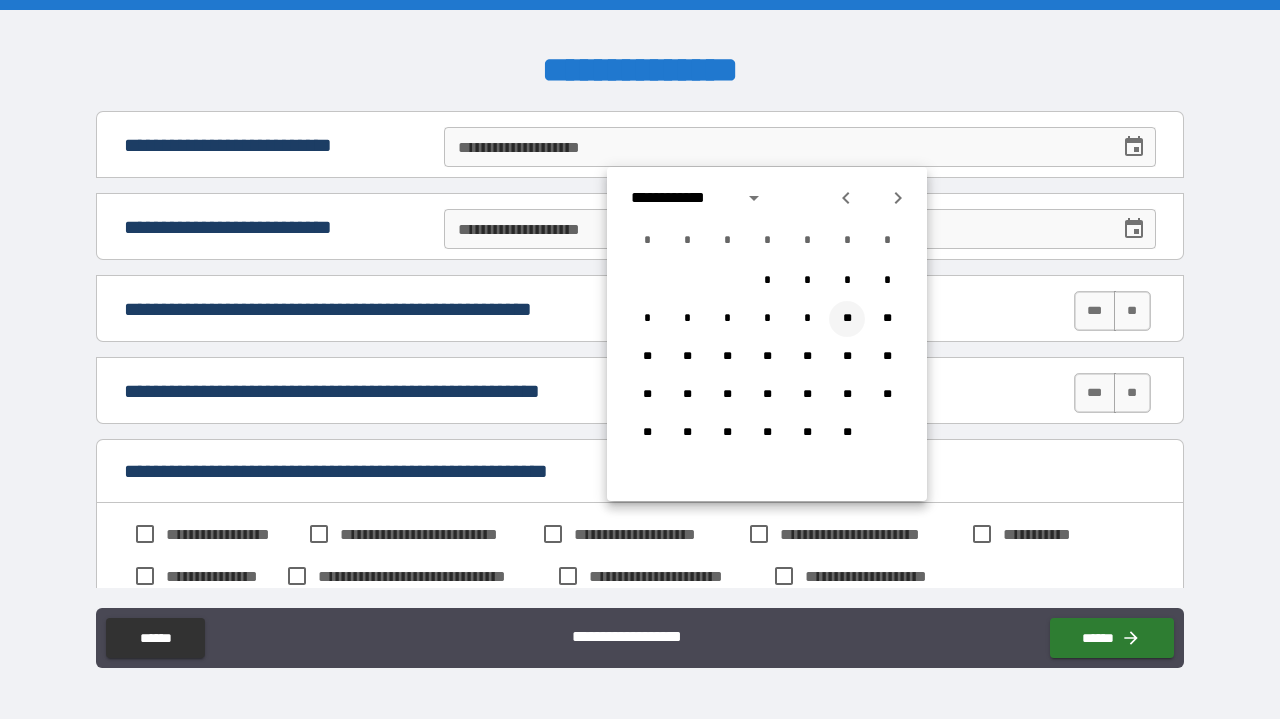 click on "**" at bounding box center (847, 319) 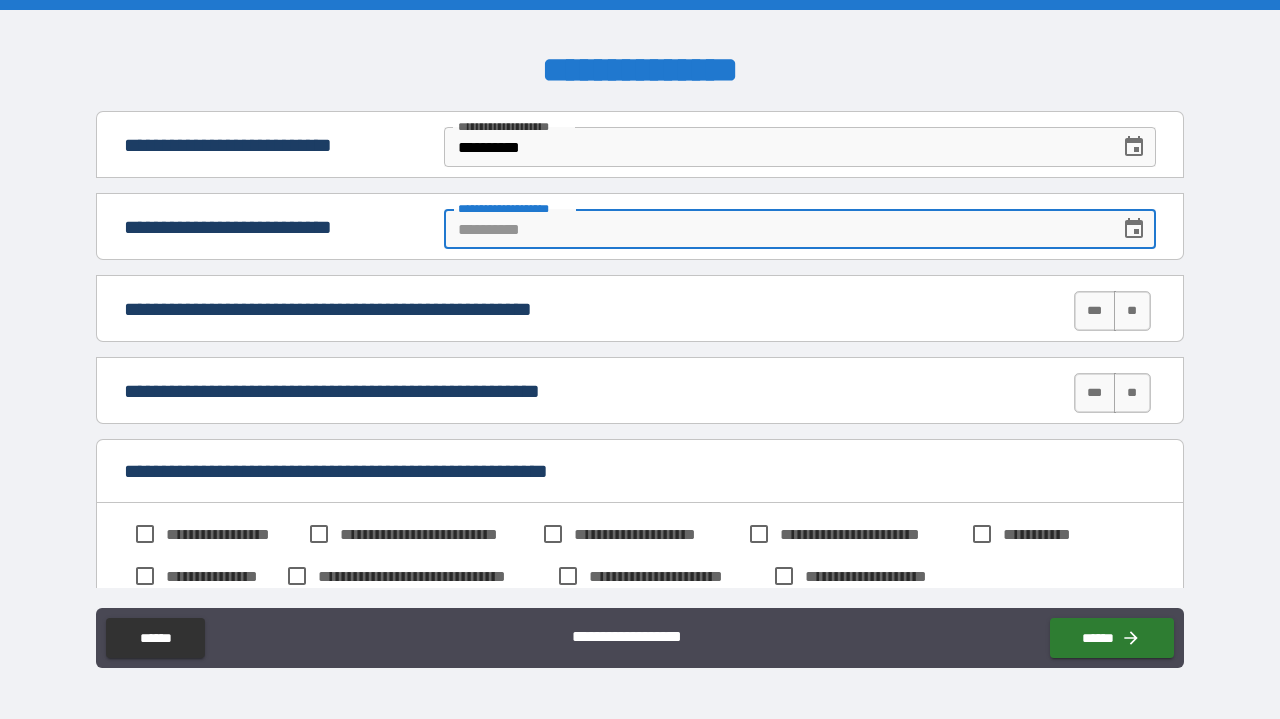 click on "**********" at bounding box center [775, 229] 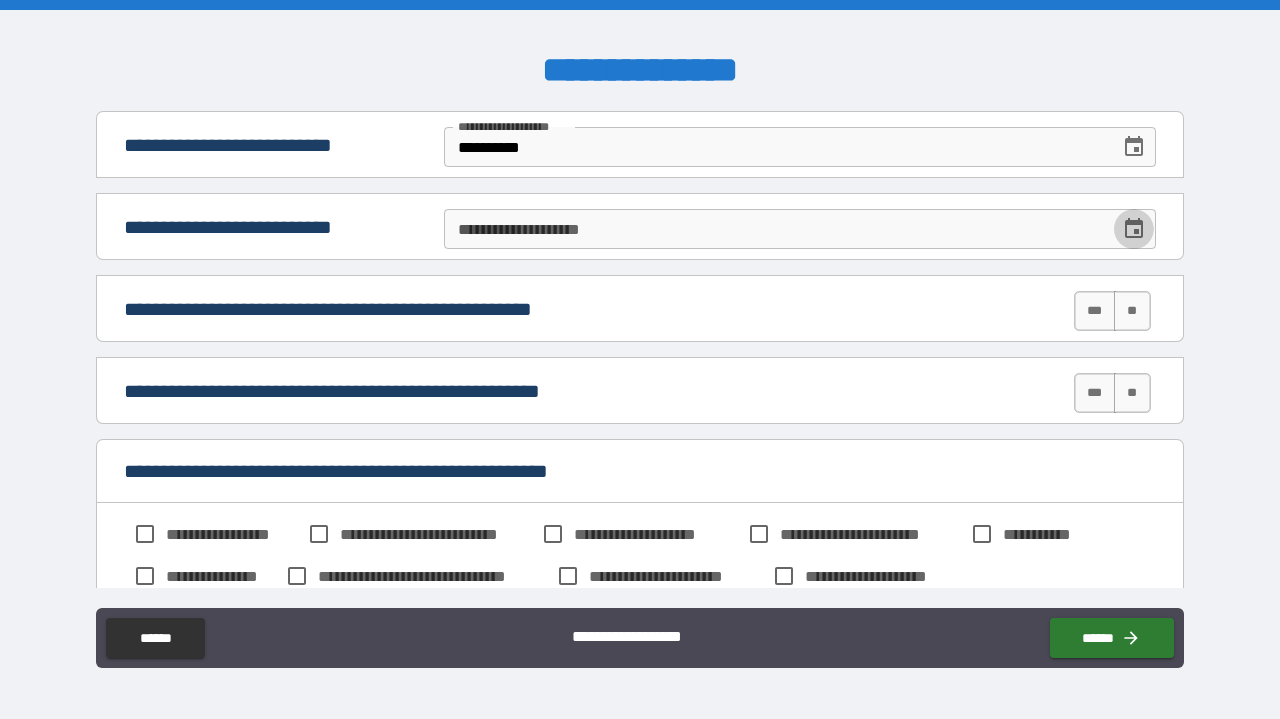 click 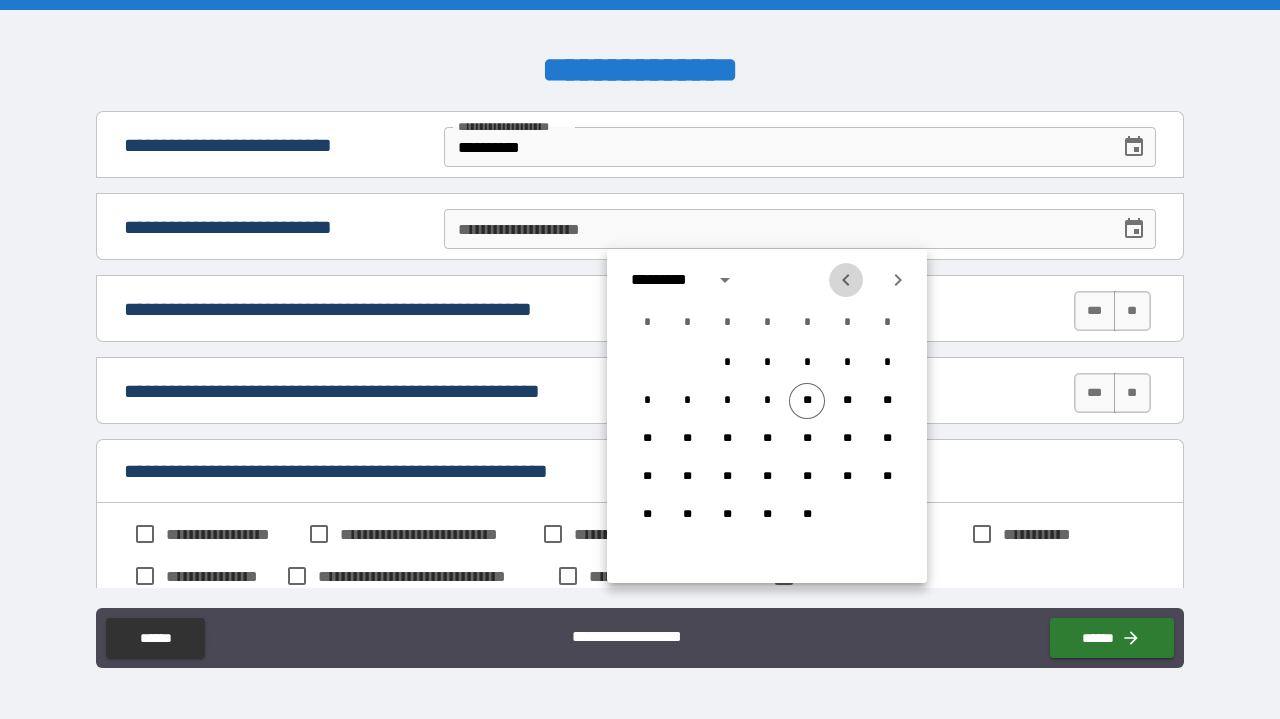 click 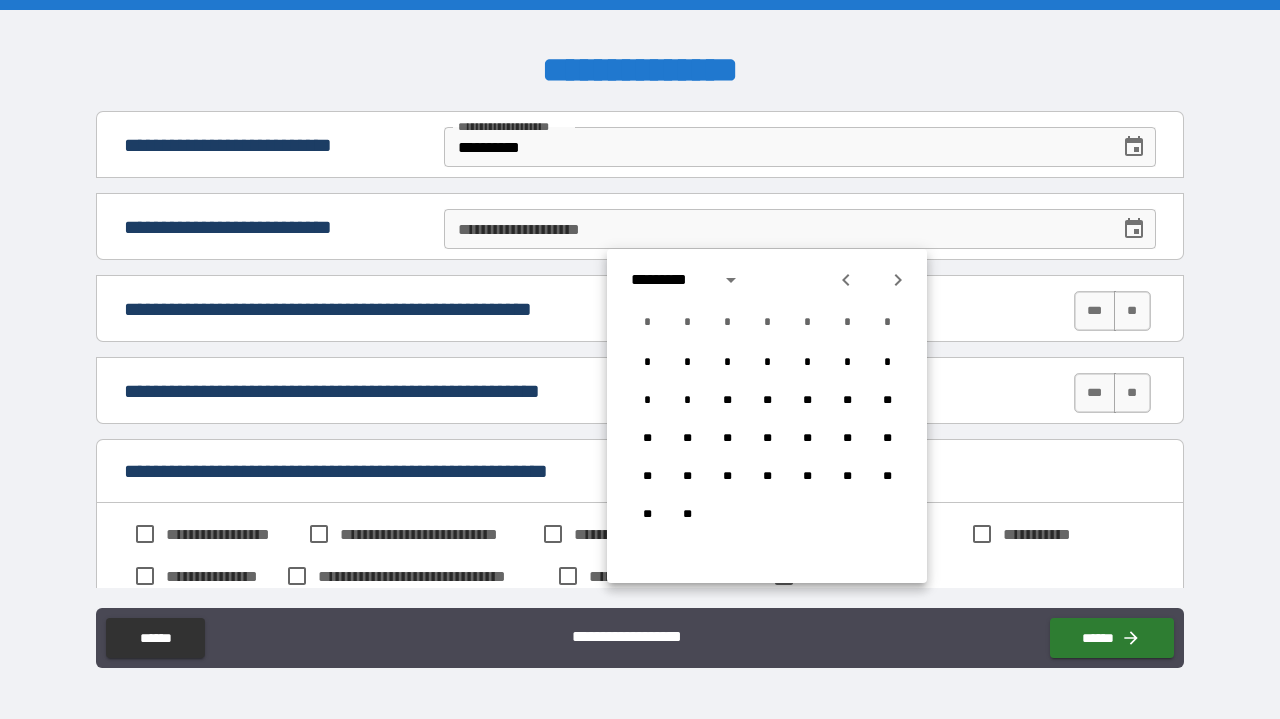 click 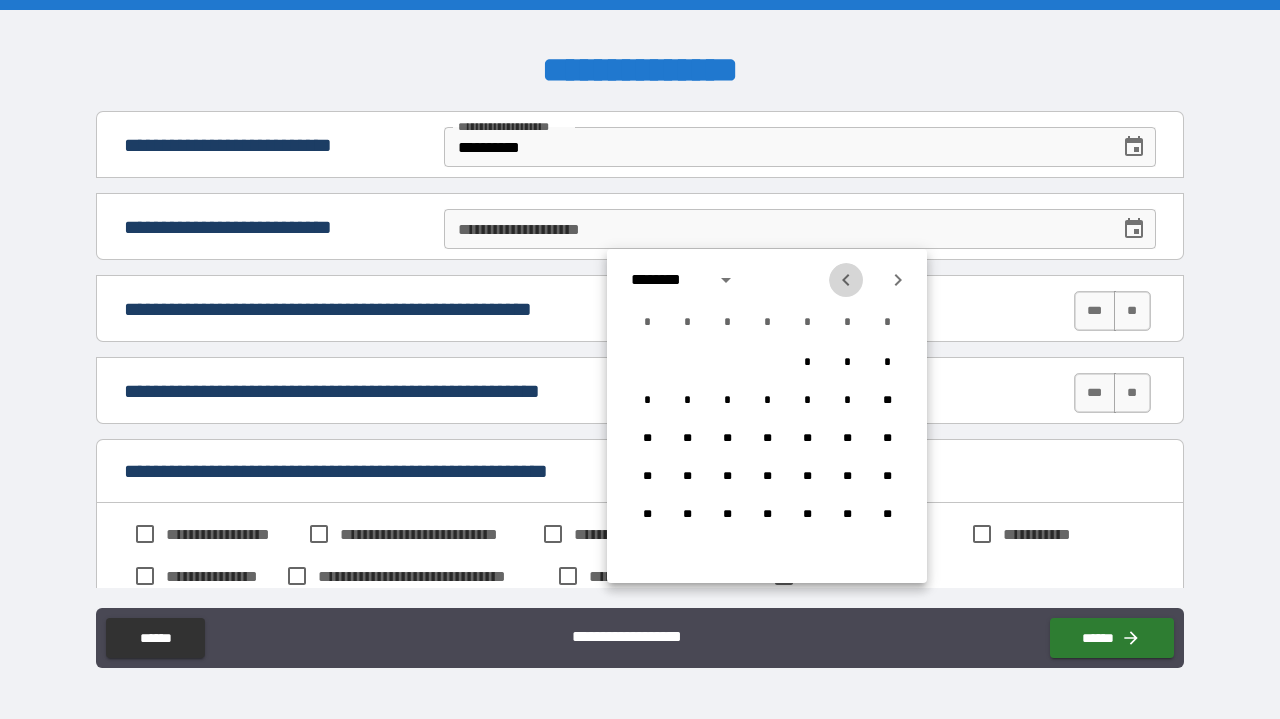 click 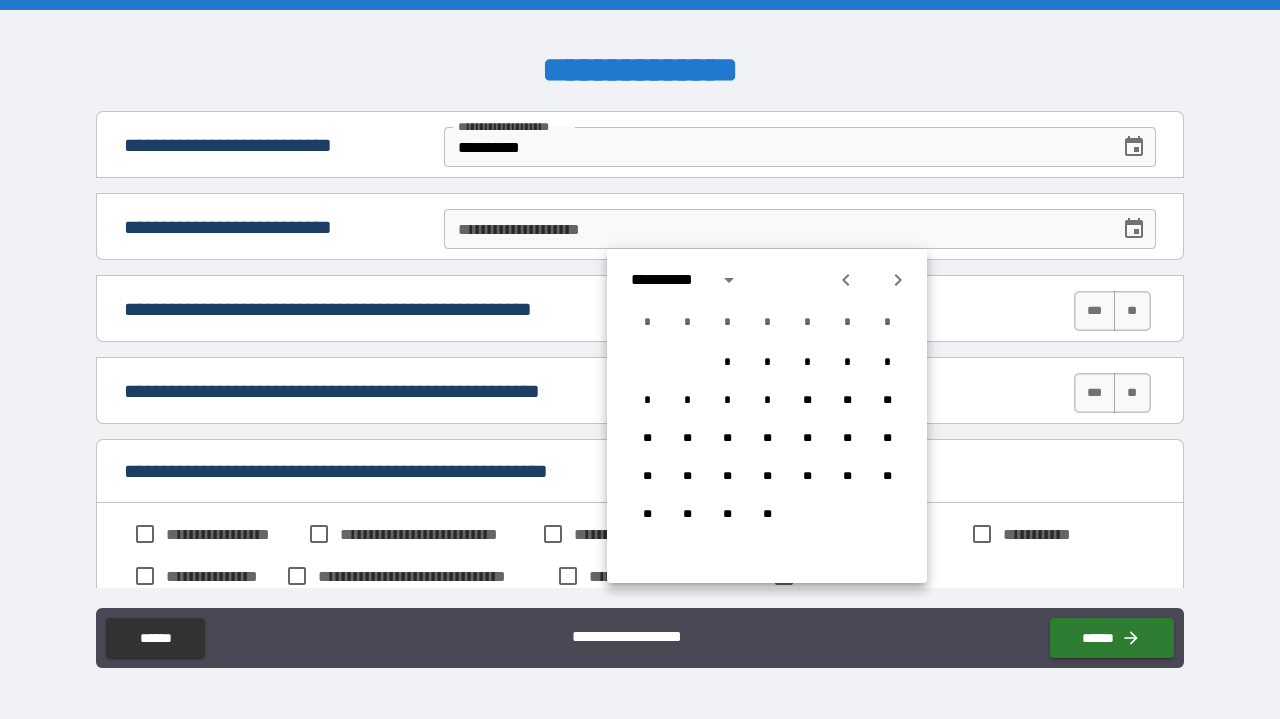 click 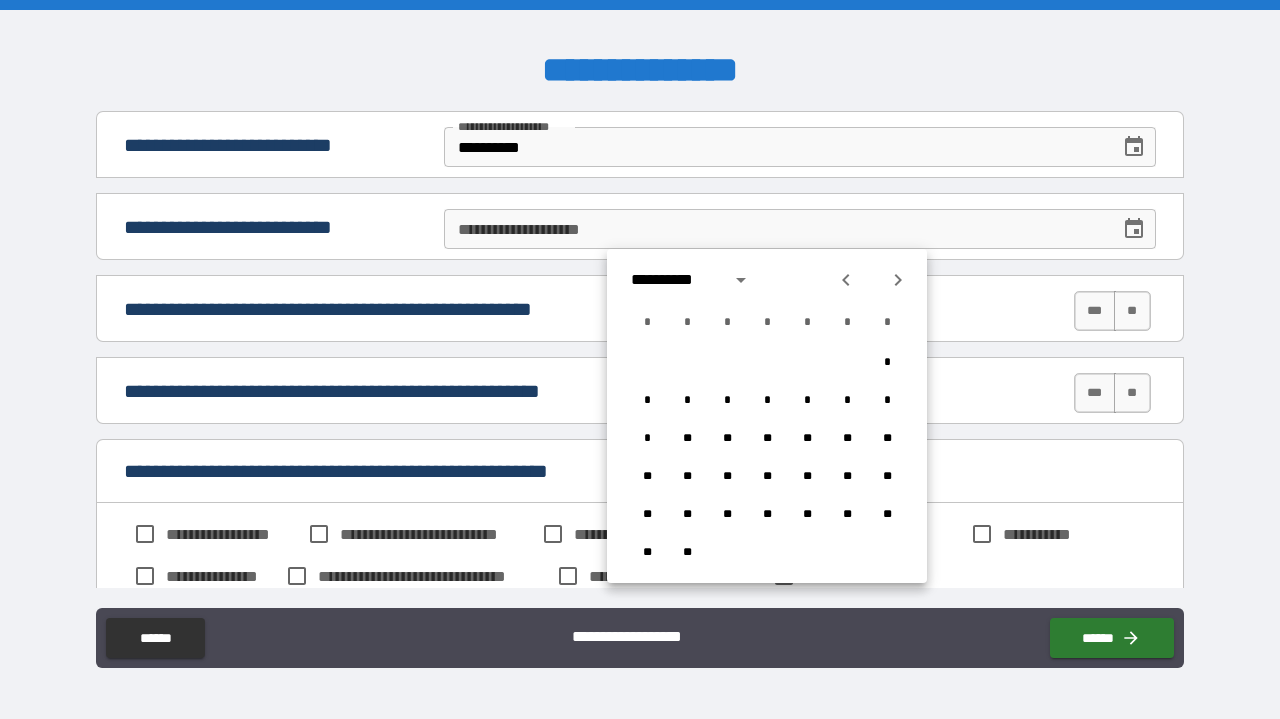 click 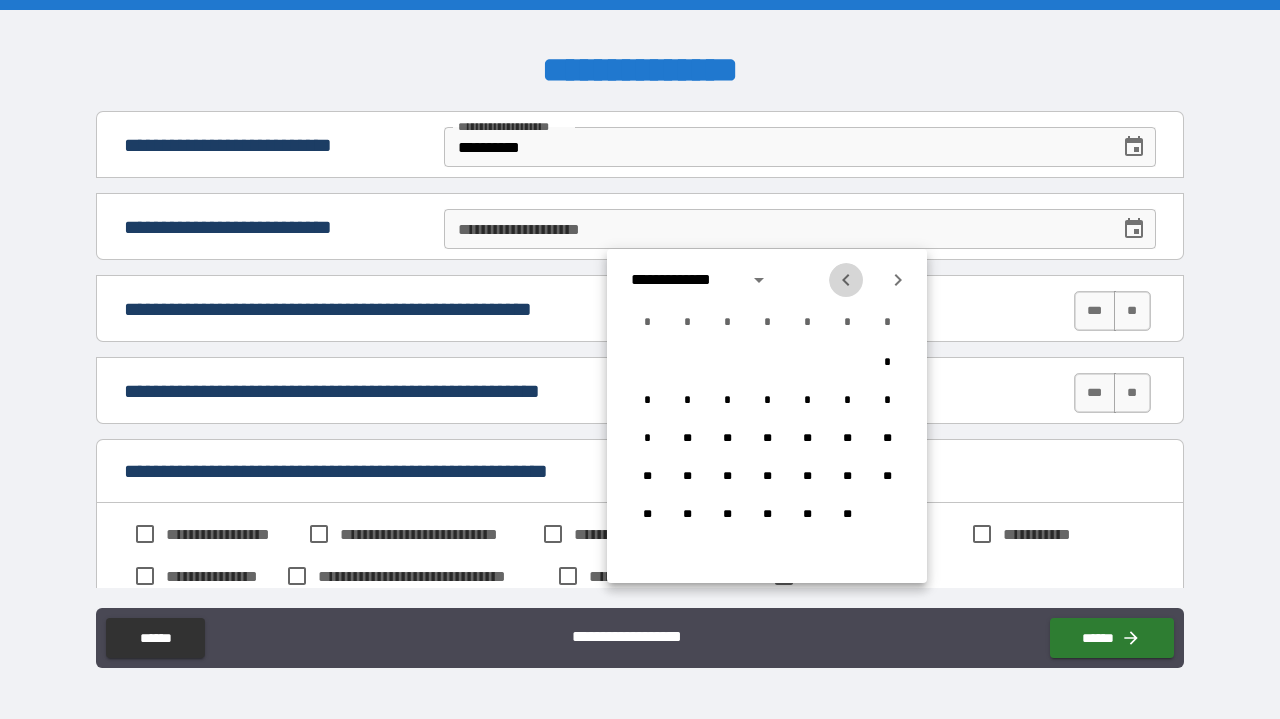 click 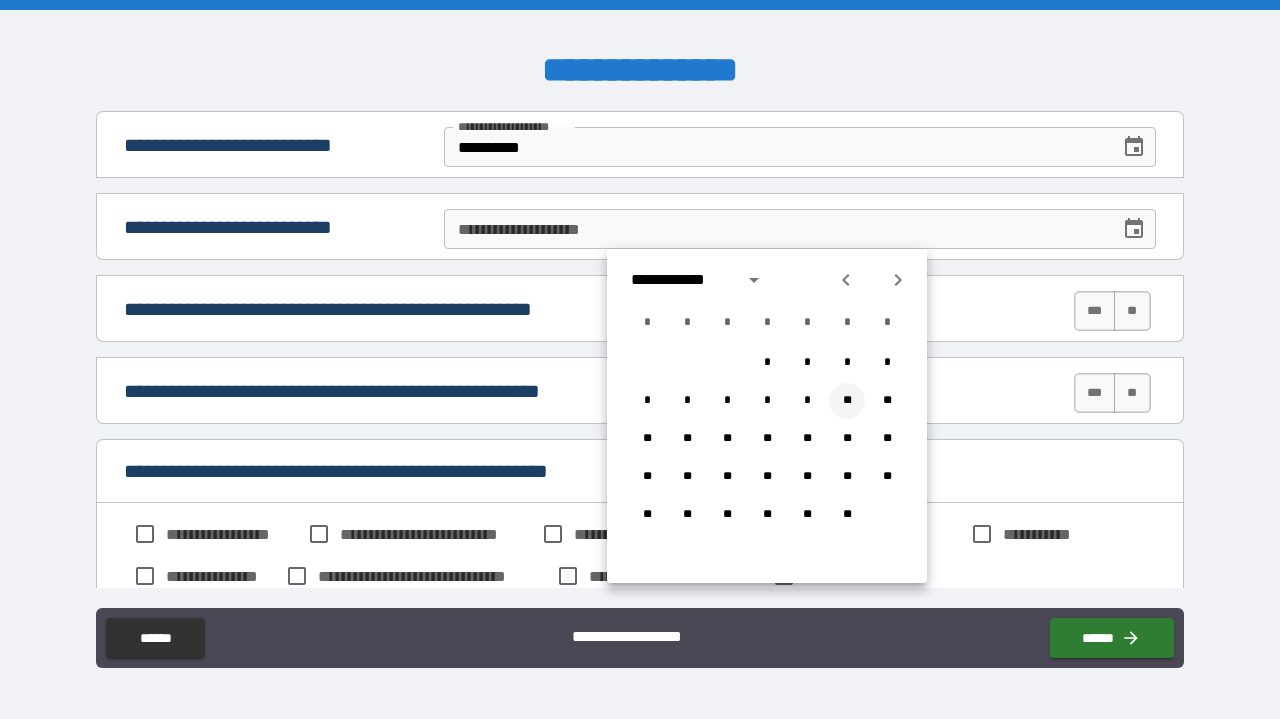 click on "**" at bounding box center [847, 401] 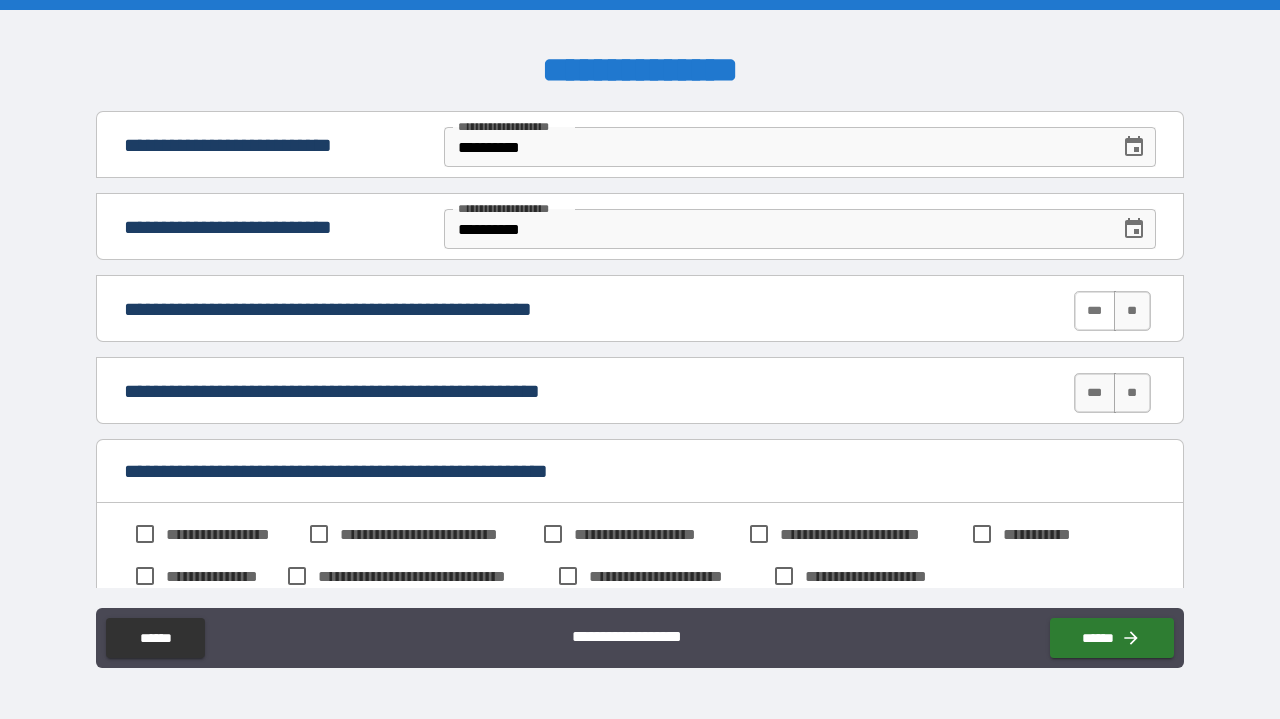 click on "***" at bounding box center [1095, 311] 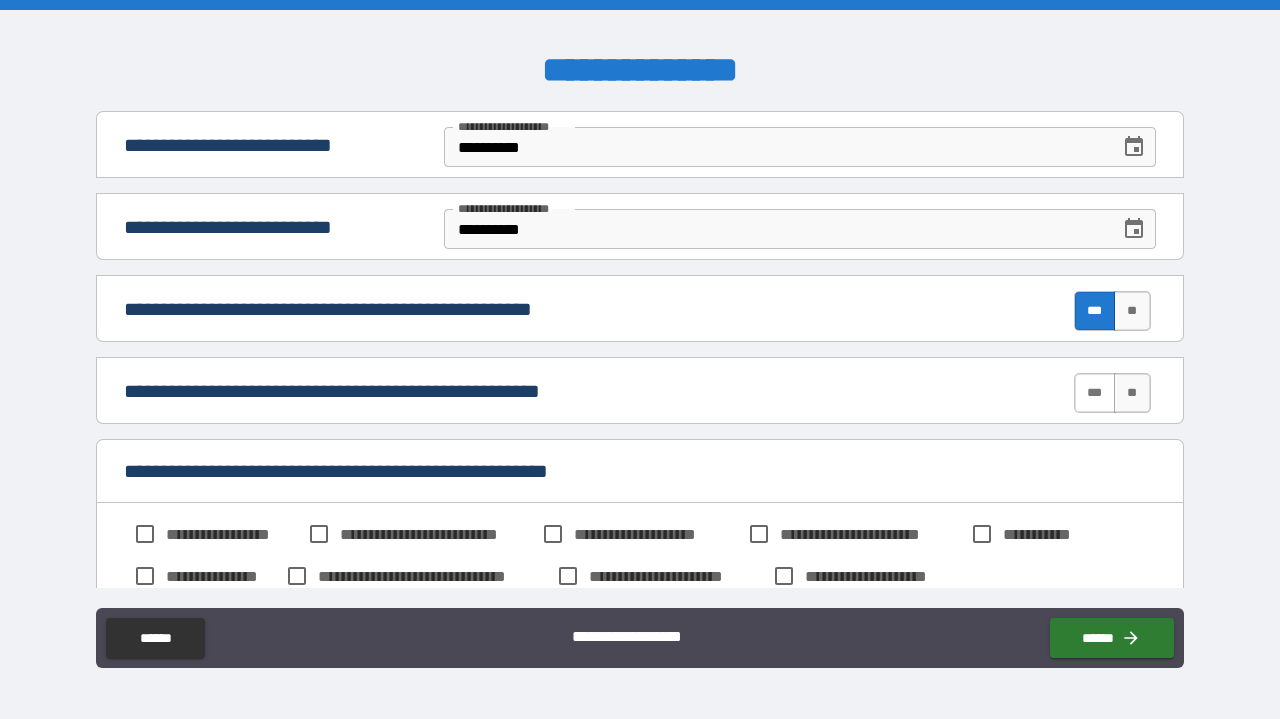 click on "***" at bounding box center [1095, 393] 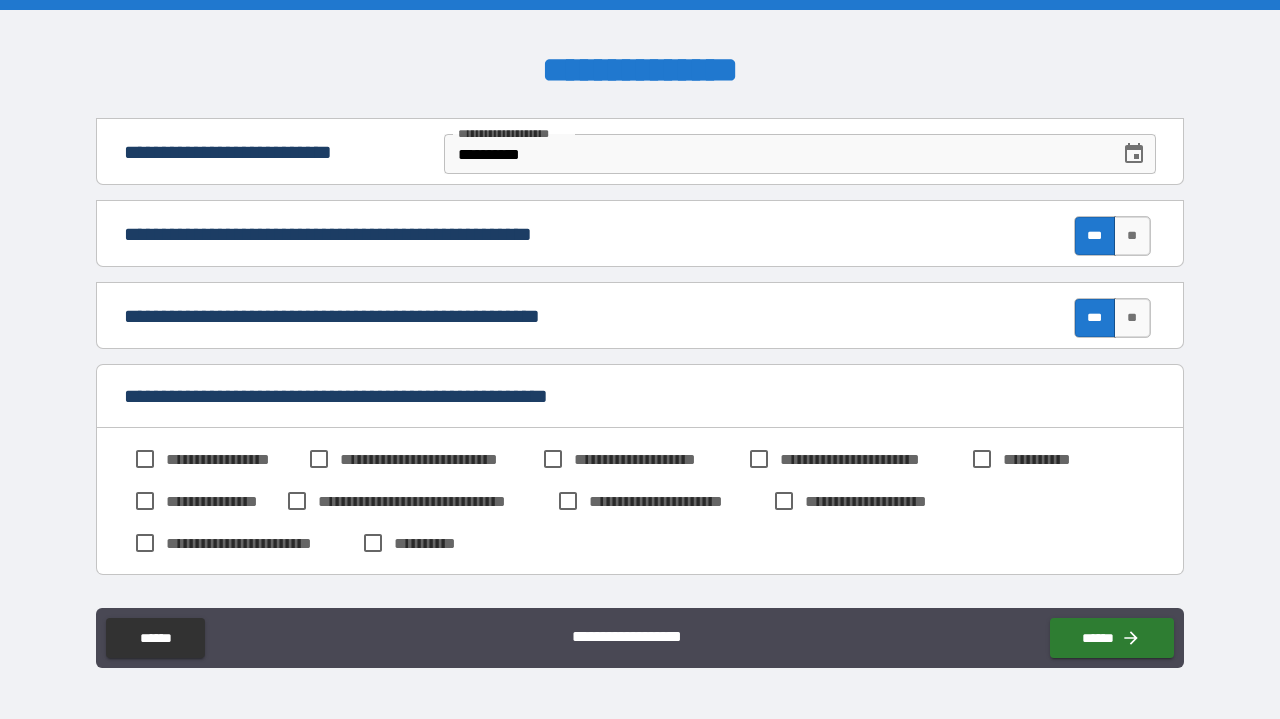 scroll, scrollTop: 116, scrollLeft: 0, axis: vertical 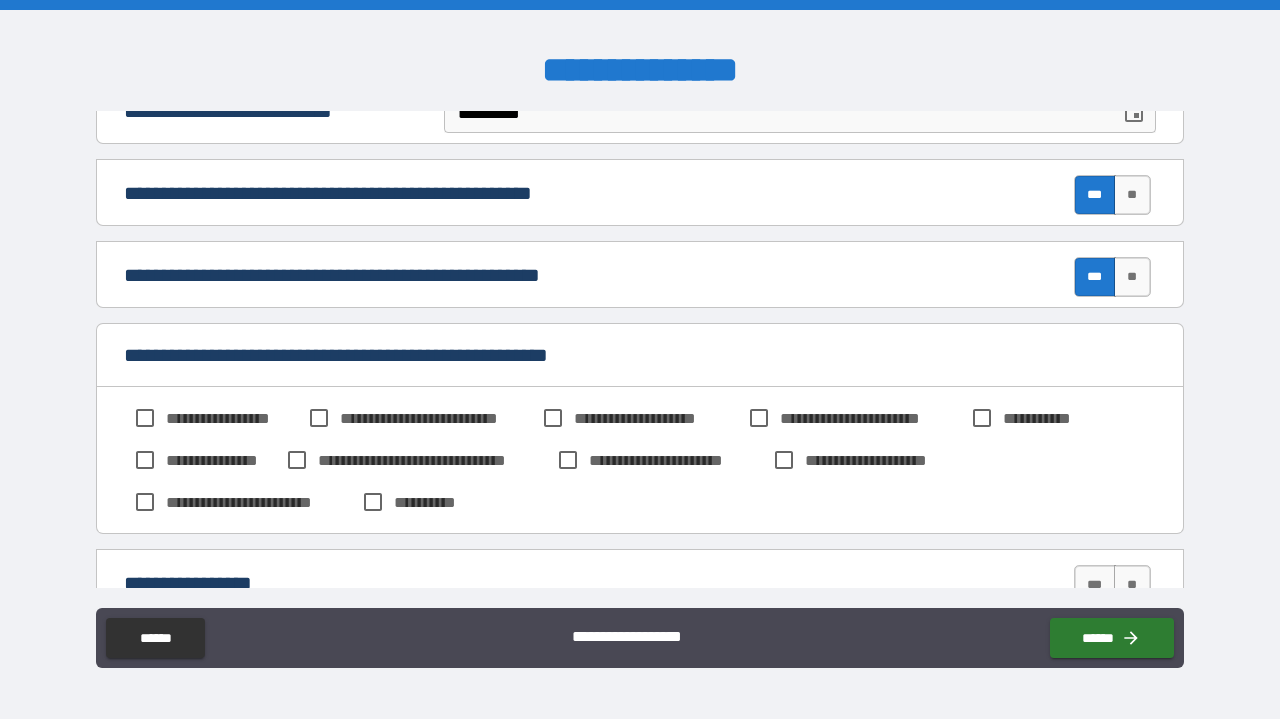 click on "**********" at bounding box center [427, 502] 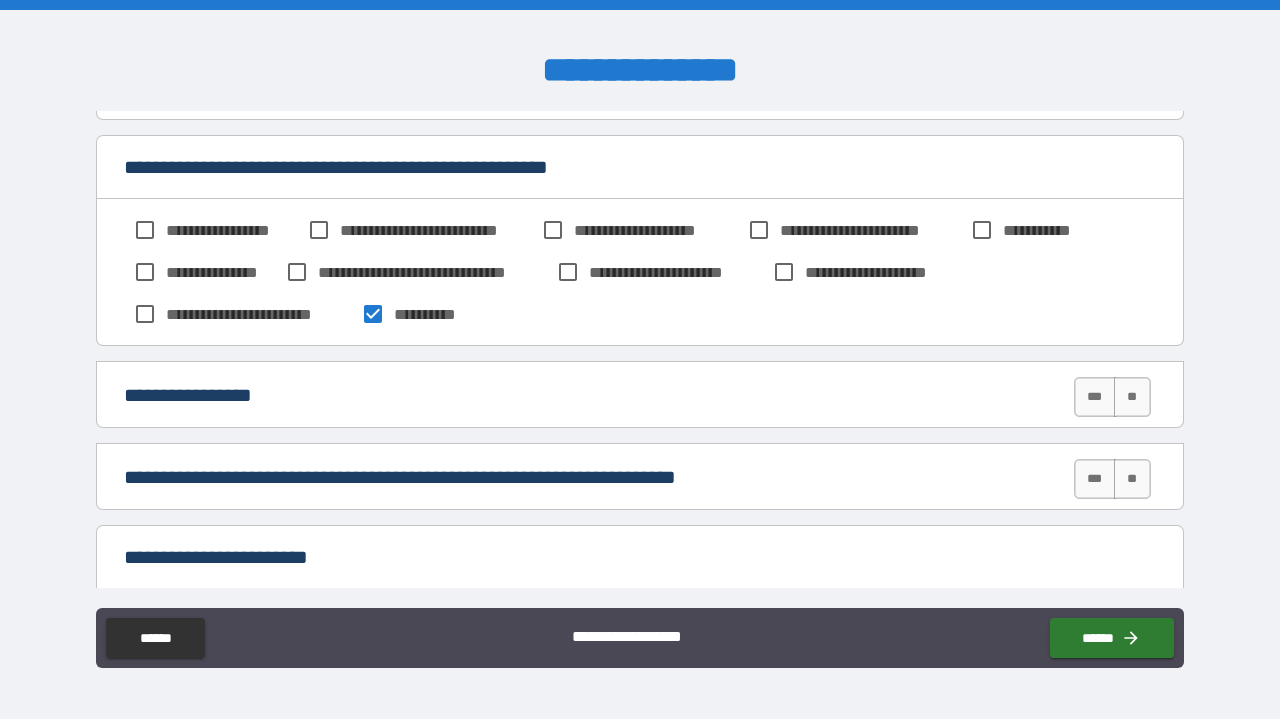 scroll, scrollTop: 308, scrollLeft: 0, axis: vertical 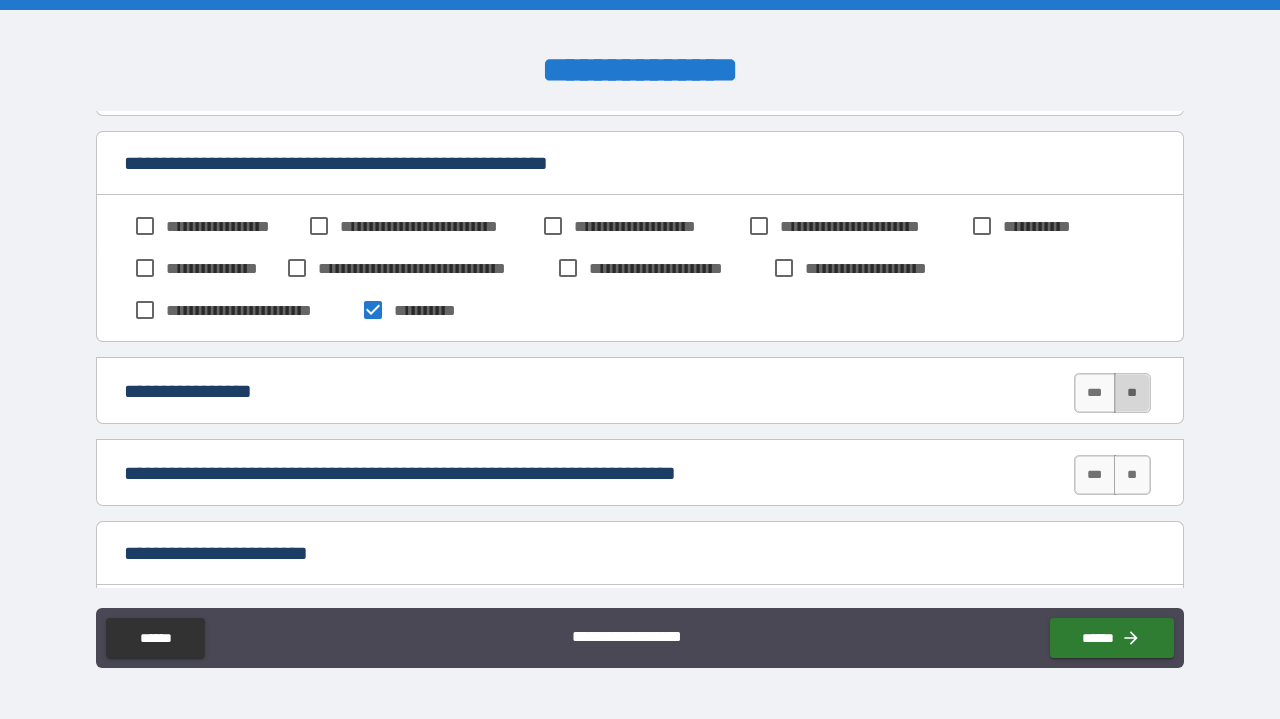 click on "**" at bounding box center [1132, 393] 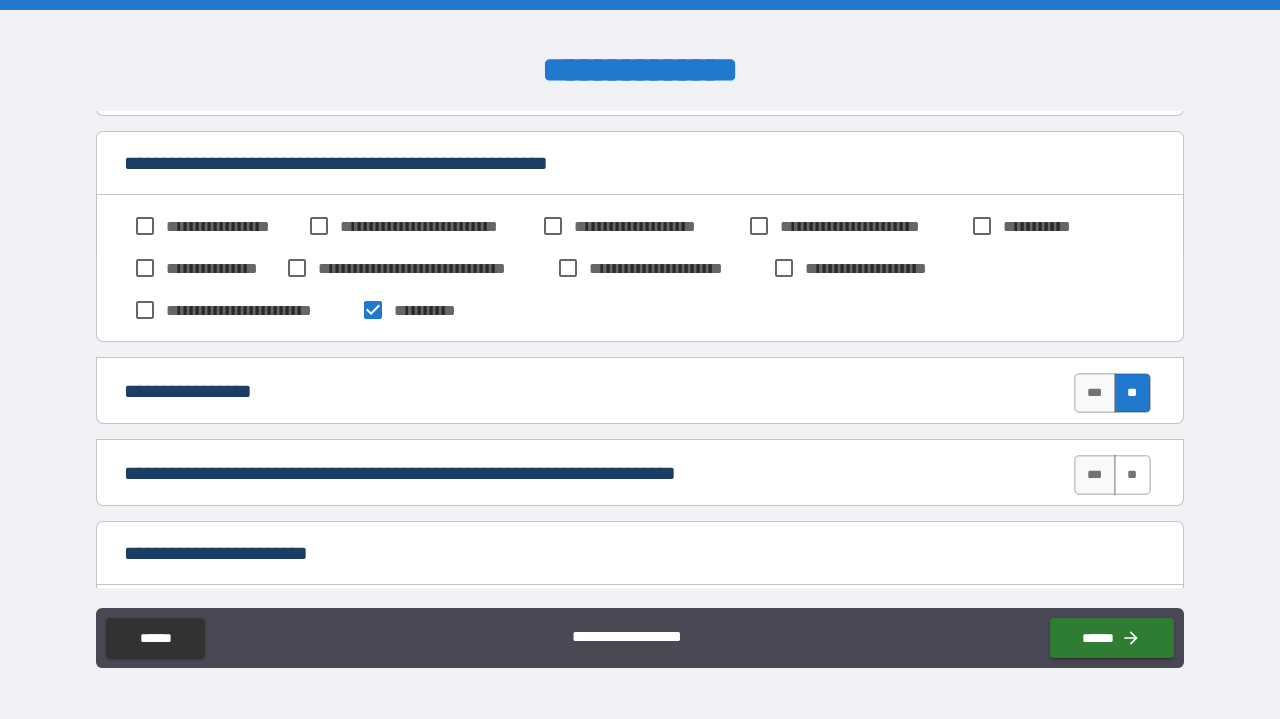 click on "**" at bounding box center (1132, 475) 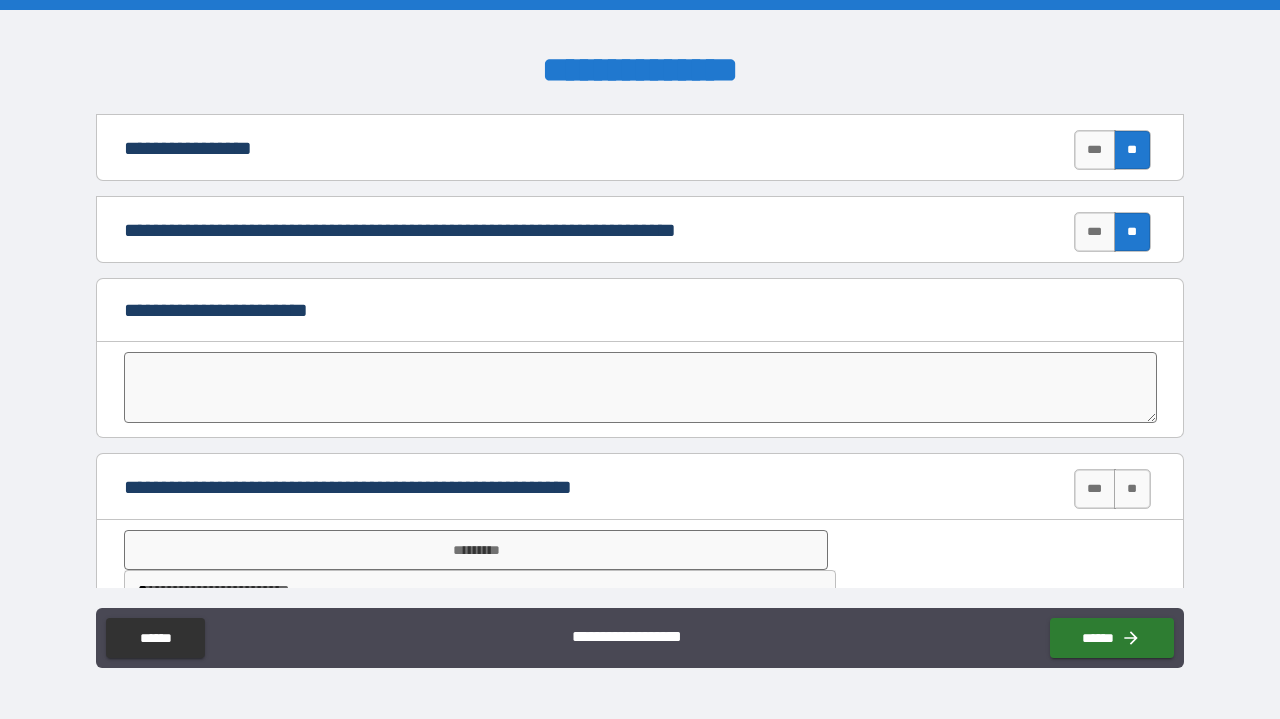 scroll, scrollTop: 604, scrollLeft: 0, axis: vertical 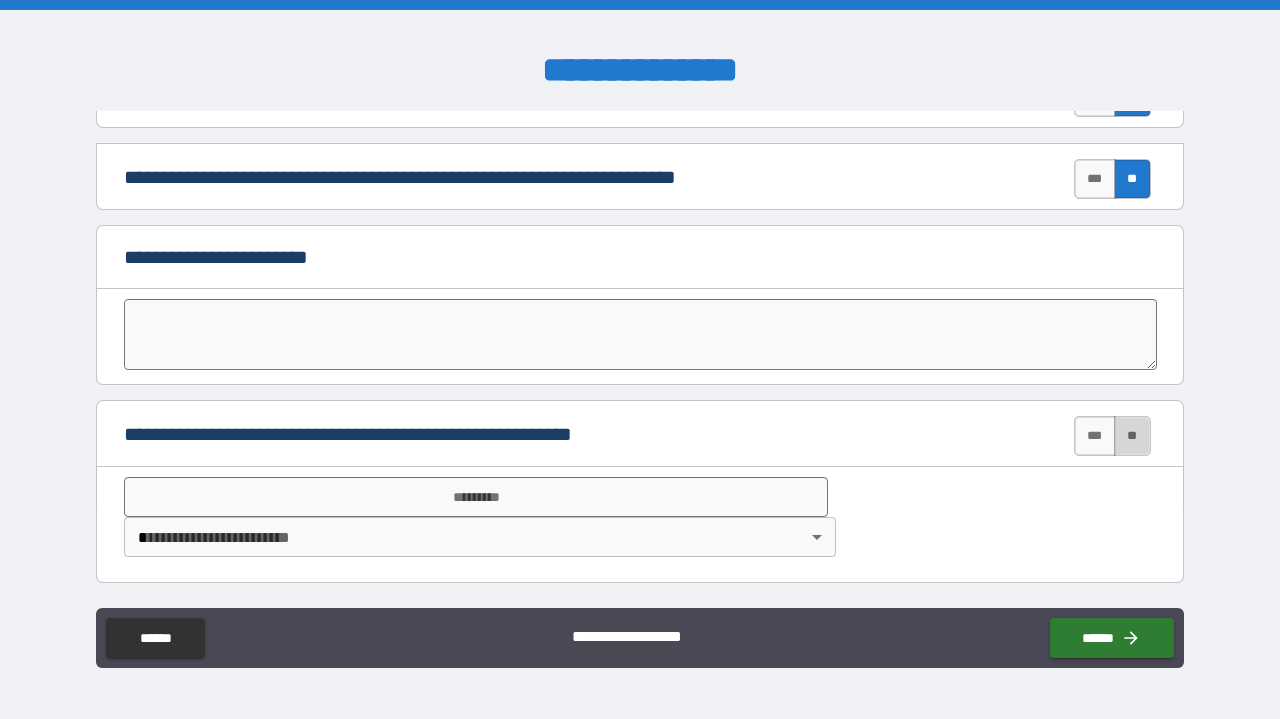 click on "**" at bounding box center (1132, 436) 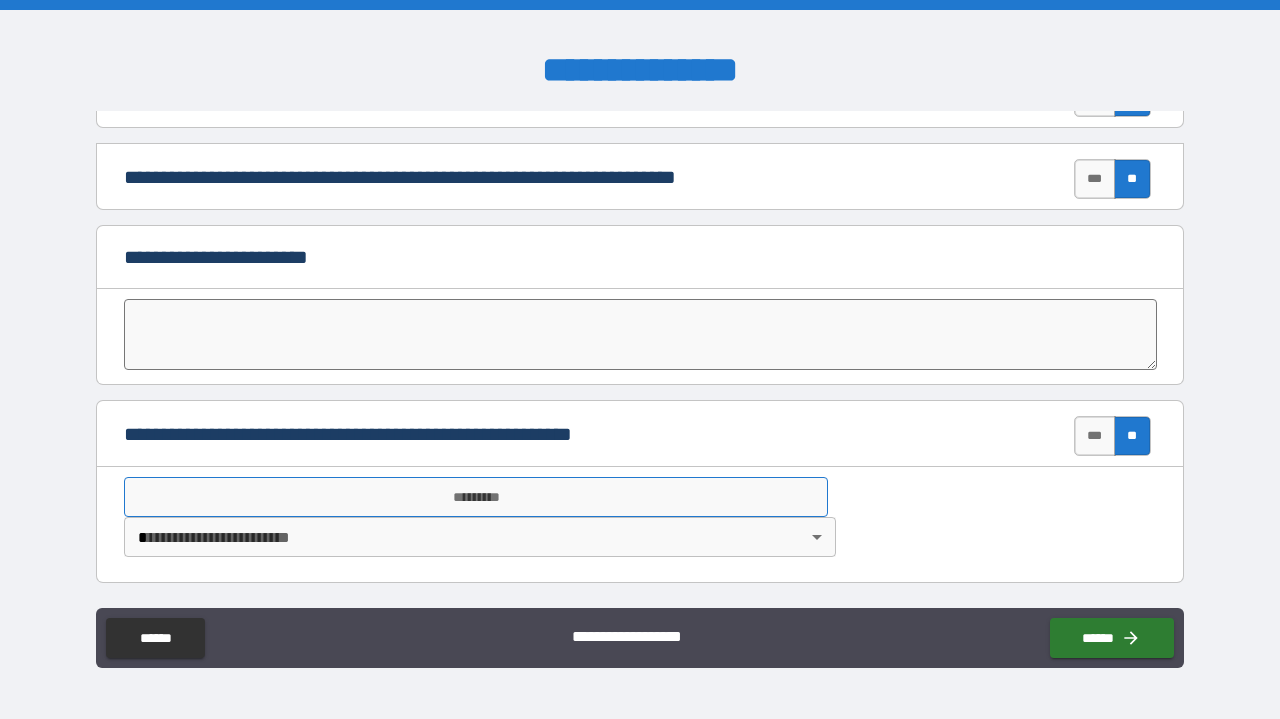 click on "*********" at bounding box center [476, 497] 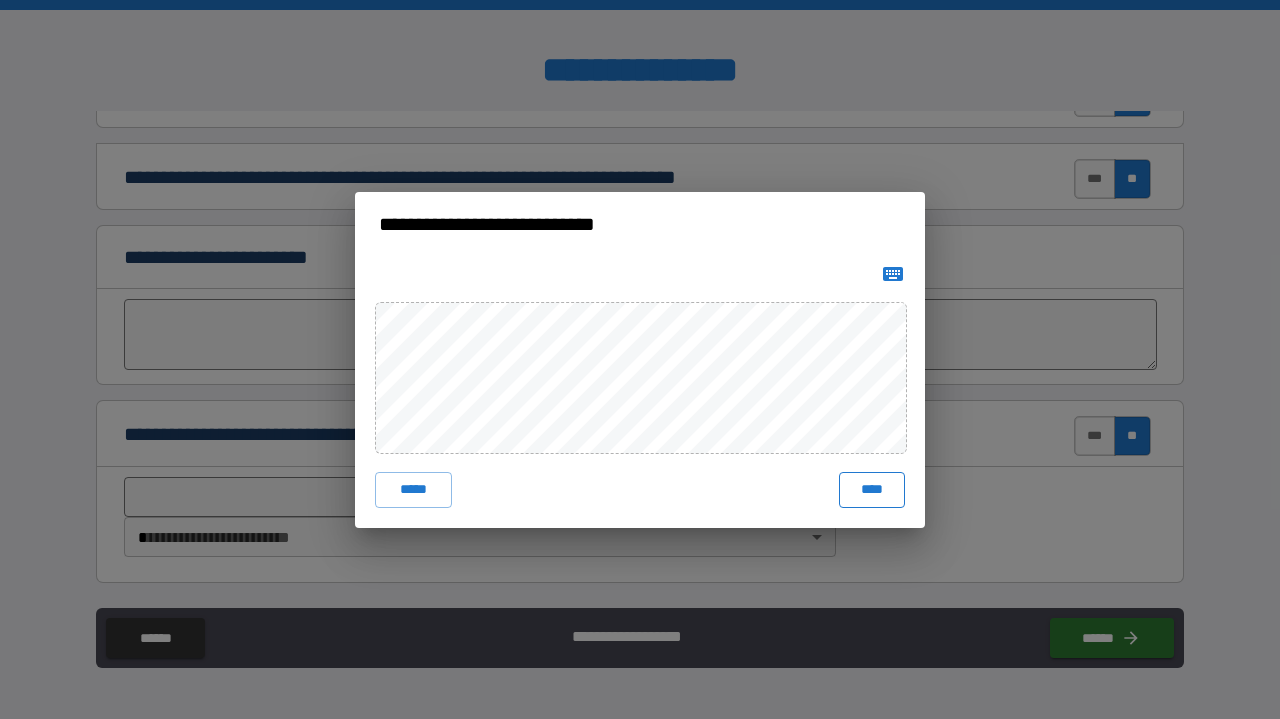 click on "****" at bounding box center (872, 490) 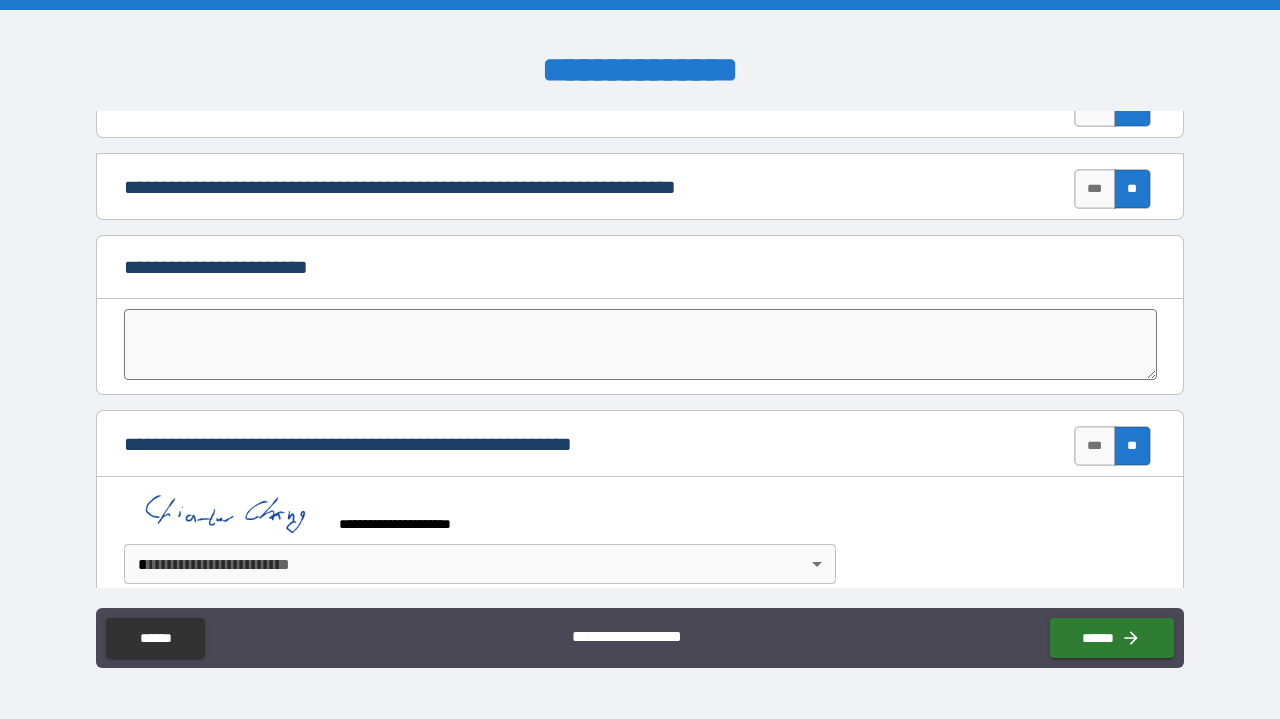 scroll, scrollTop: 621, scrollLeft: 0, axis: vertical 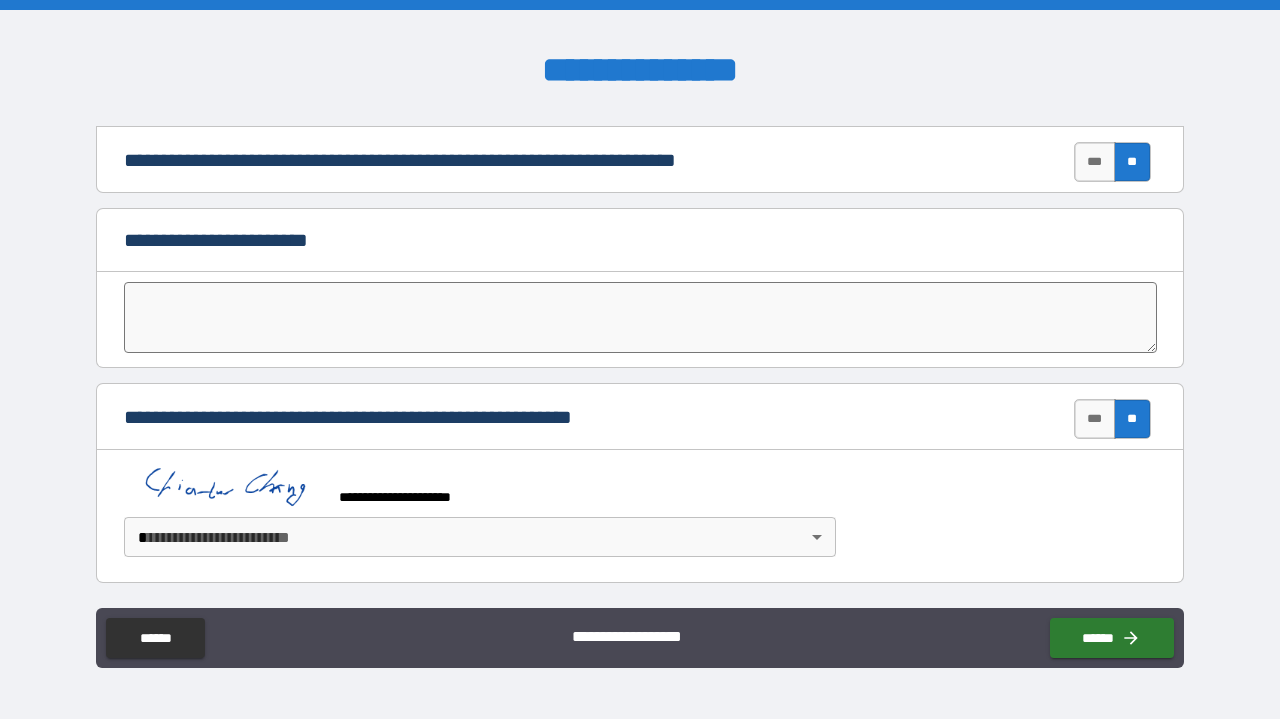 click on "**********" at bounding box center (640, 359) 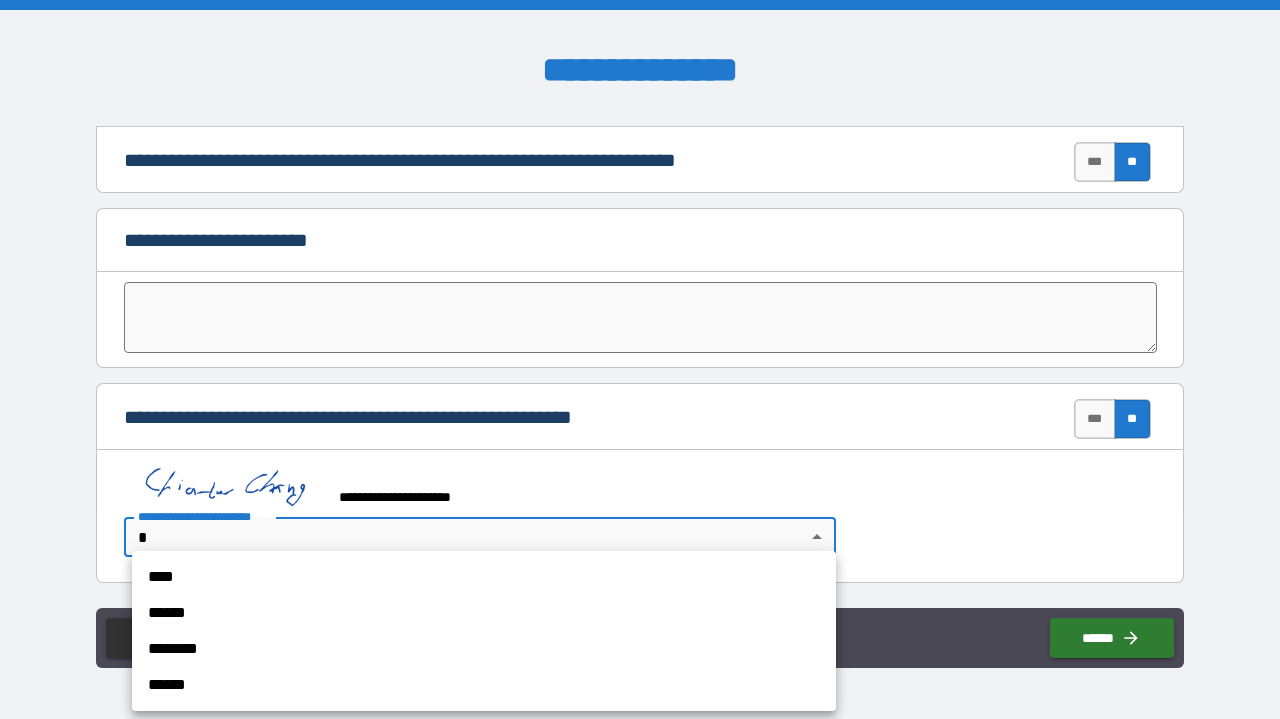 click on "**** ****** ******** ******" at bounding box center (484, 631) 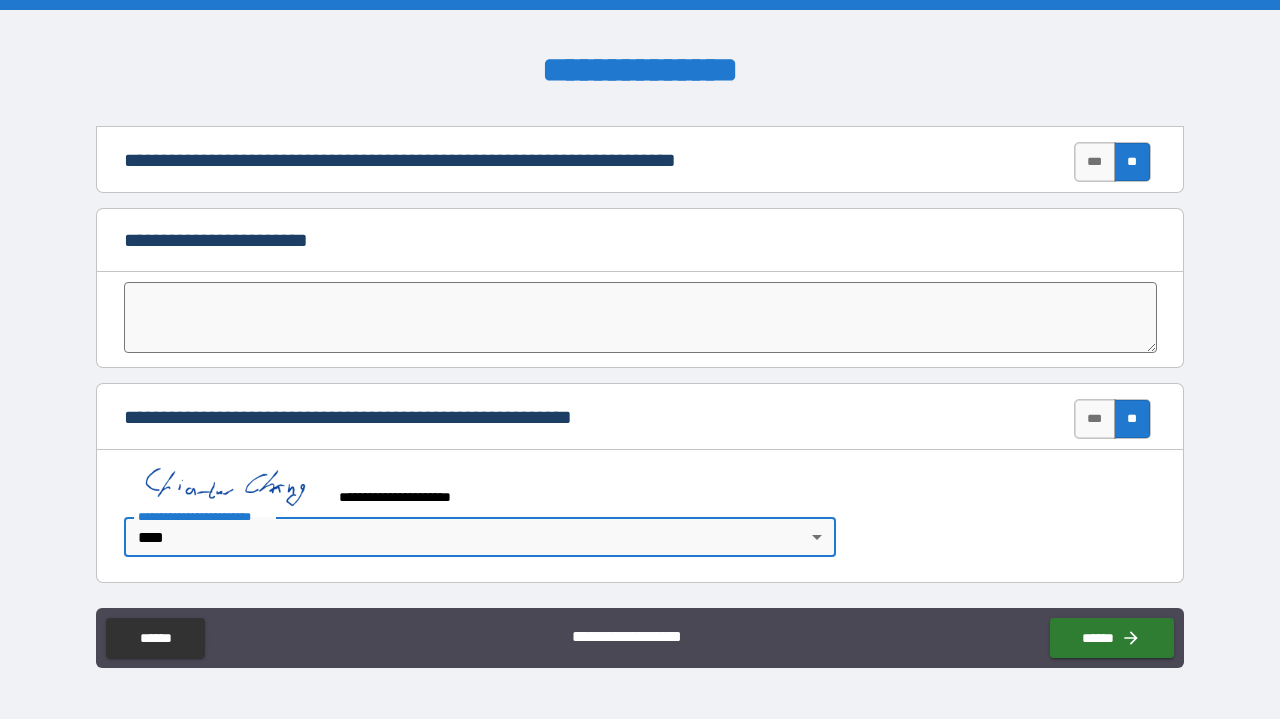 click on "**********" at bounding box center (640, 508) 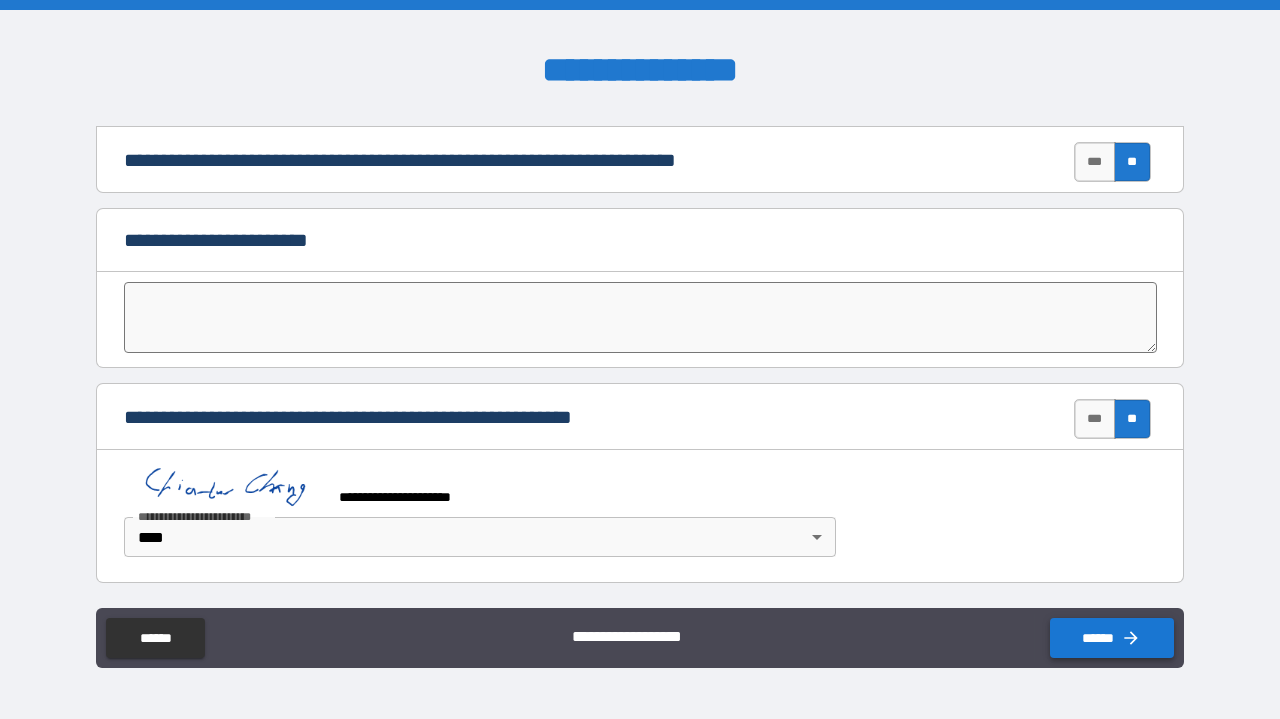 click on "******" at bounding box center [1112, 638] 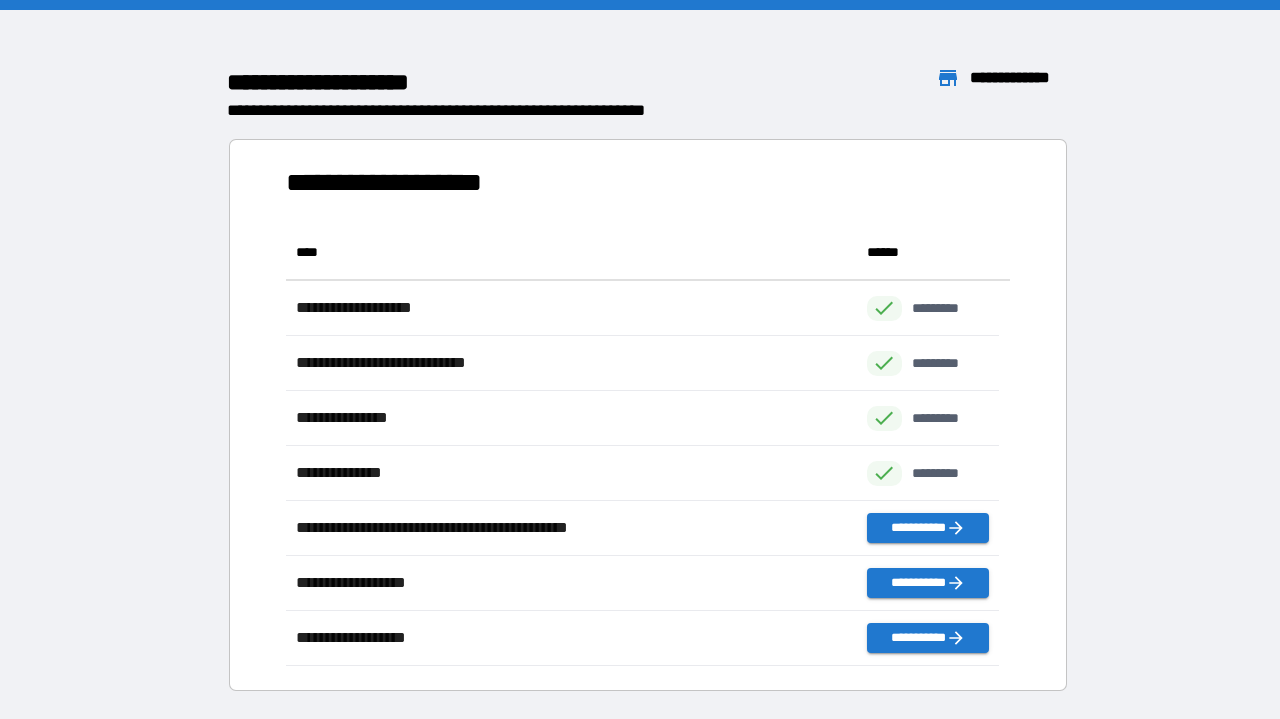 scroll, scrollTop: 16, scrollLeft: 16, axis: both 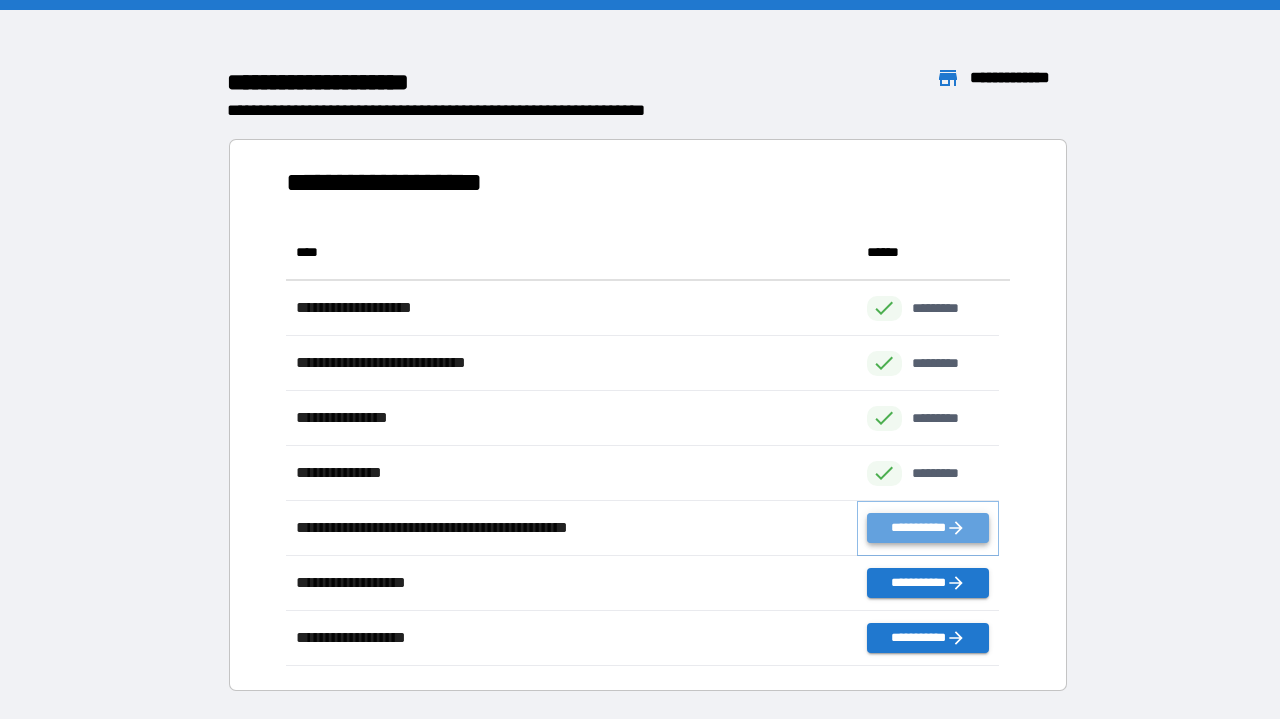 click on "**********" at bounding box center [928, 528] 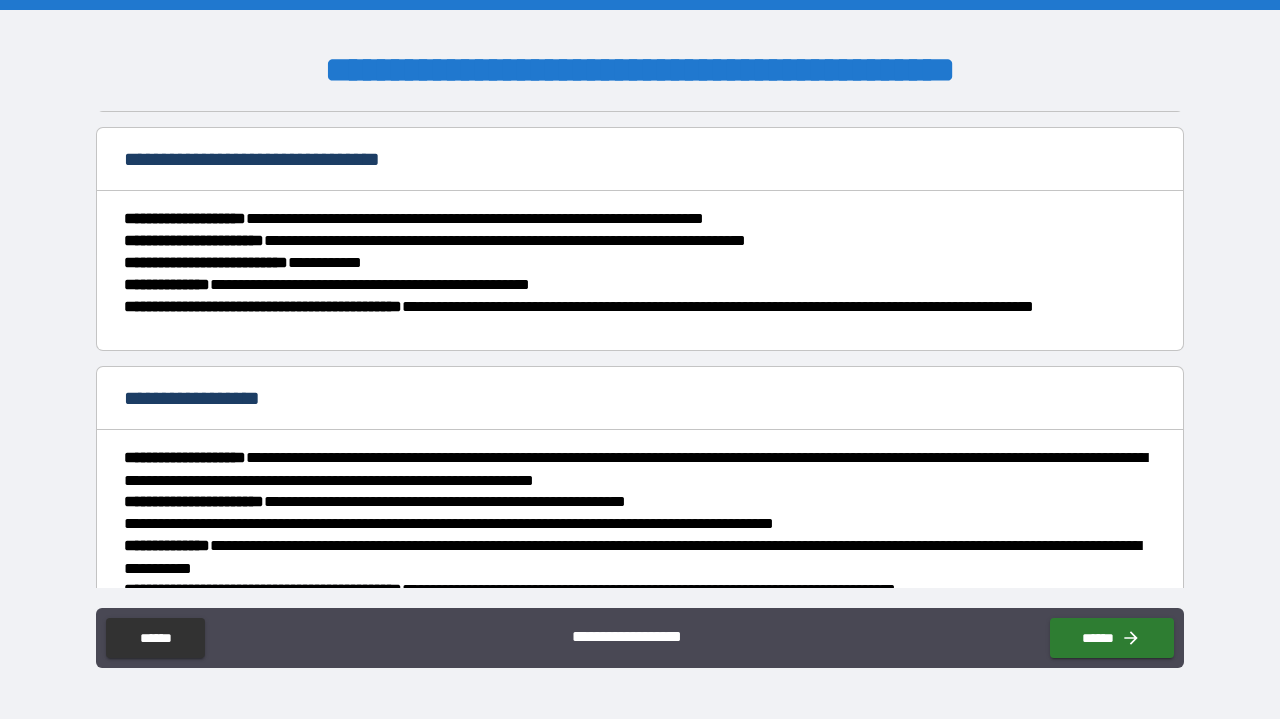 scroll, scrollTop: 1663, scrollLeft: 0, axis: vertical 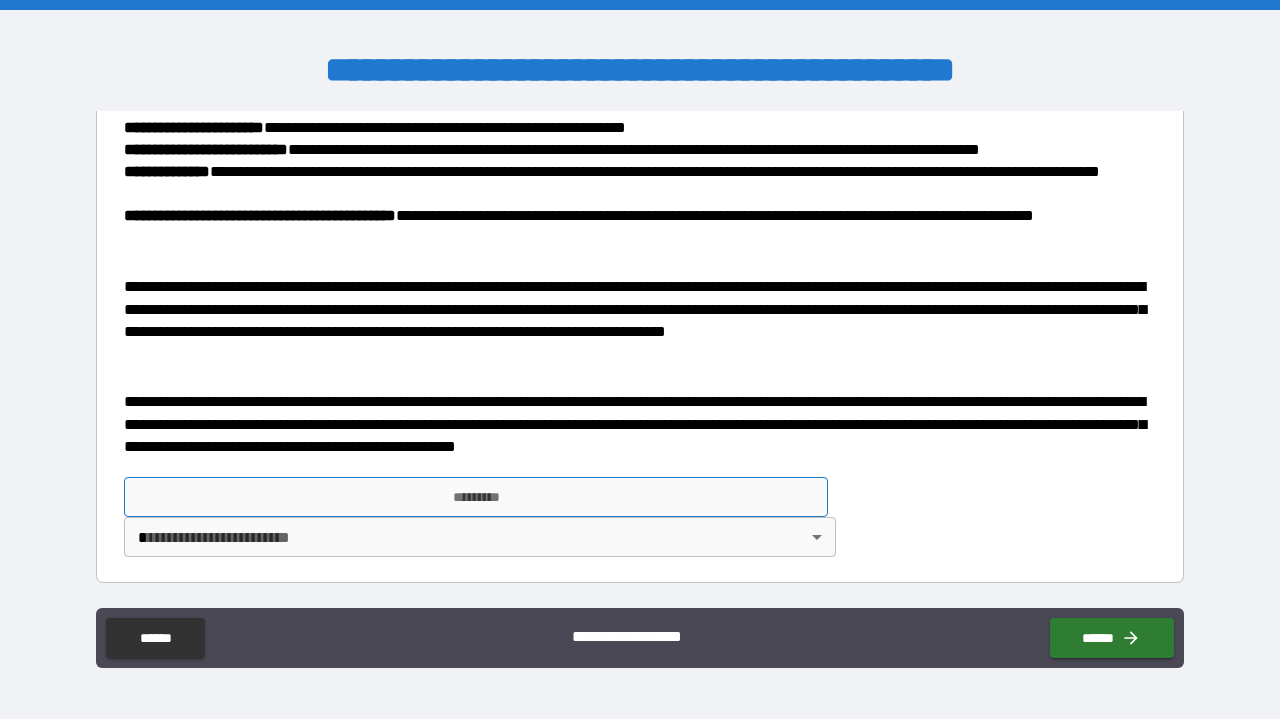 click on "*********" at bounding box center [476, 497] 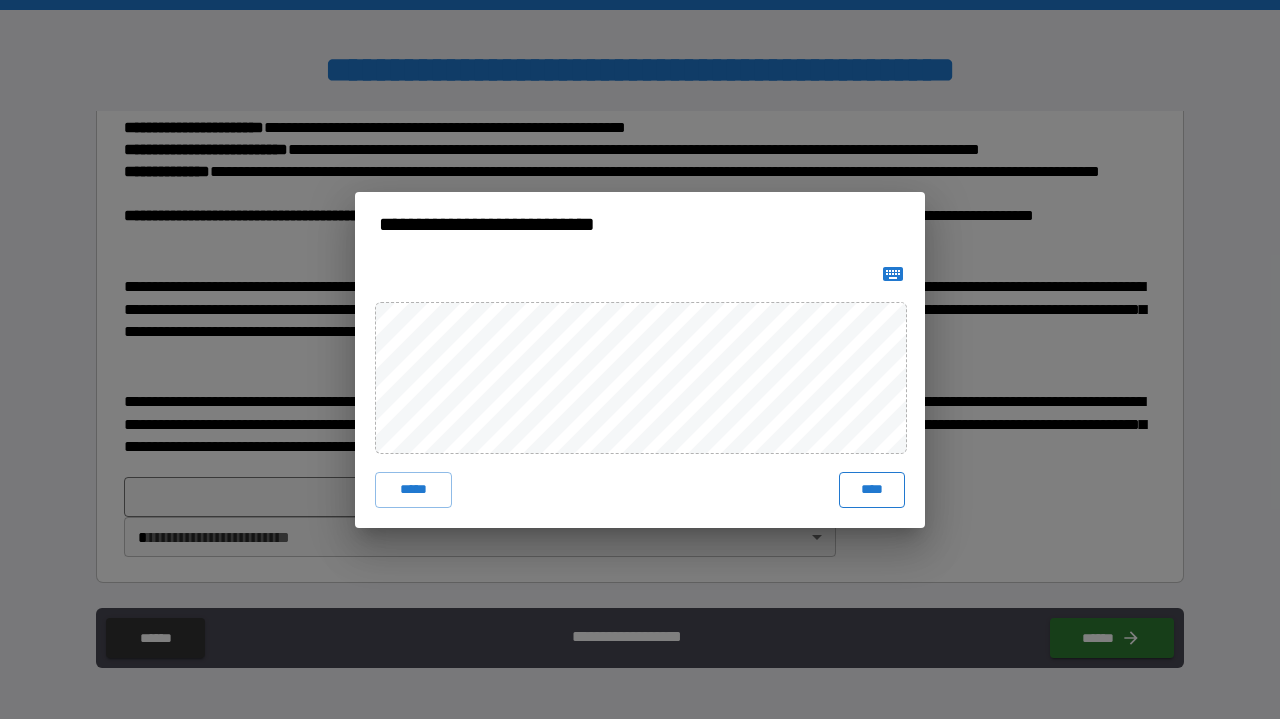 click on "****" at bounding box center [872, 490] 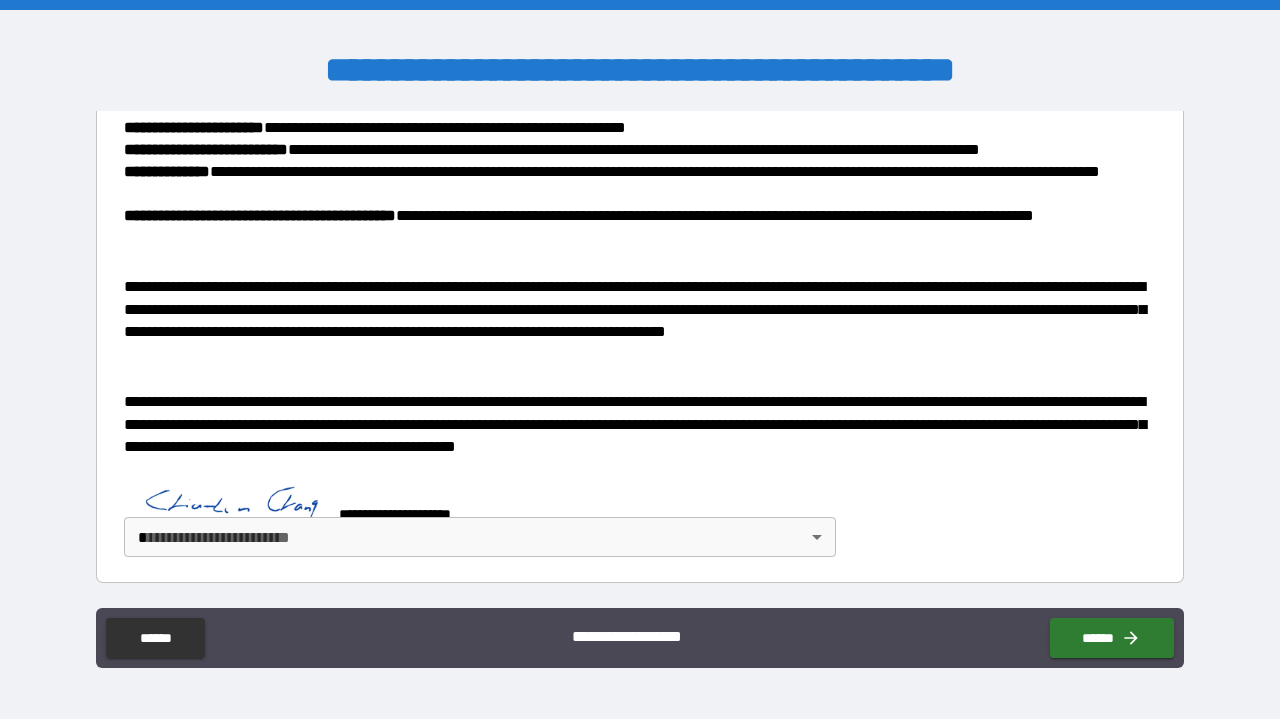 scroll, scrollTop: 1653, scrollLeft: 0, axis: vertical 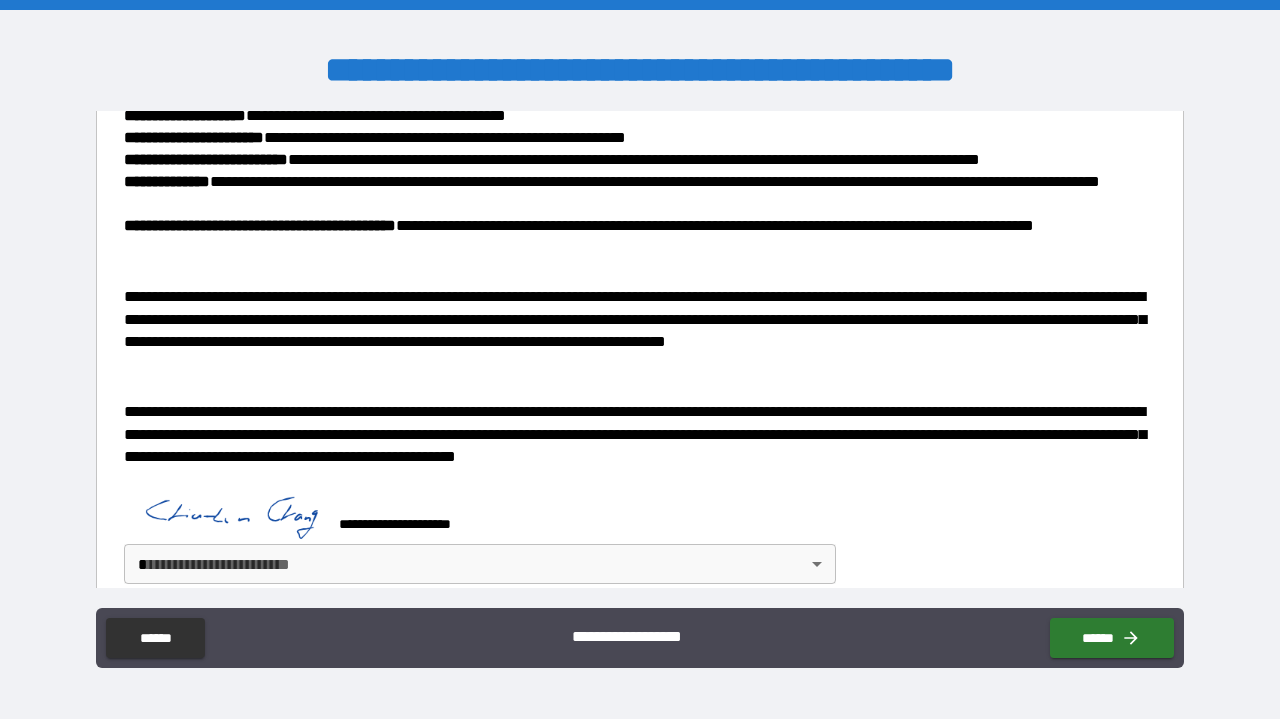 click on "**********" at bounding box center (640, 359) 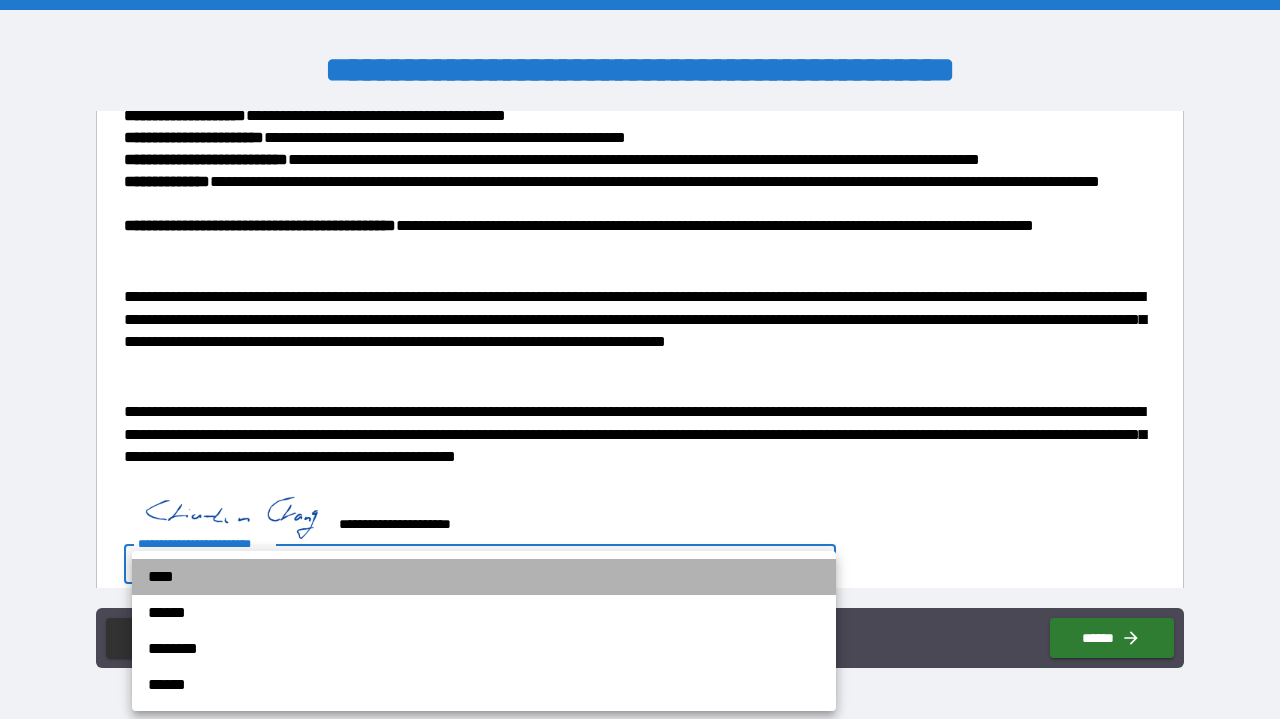 click on "****" at bounding box center (484, 577) 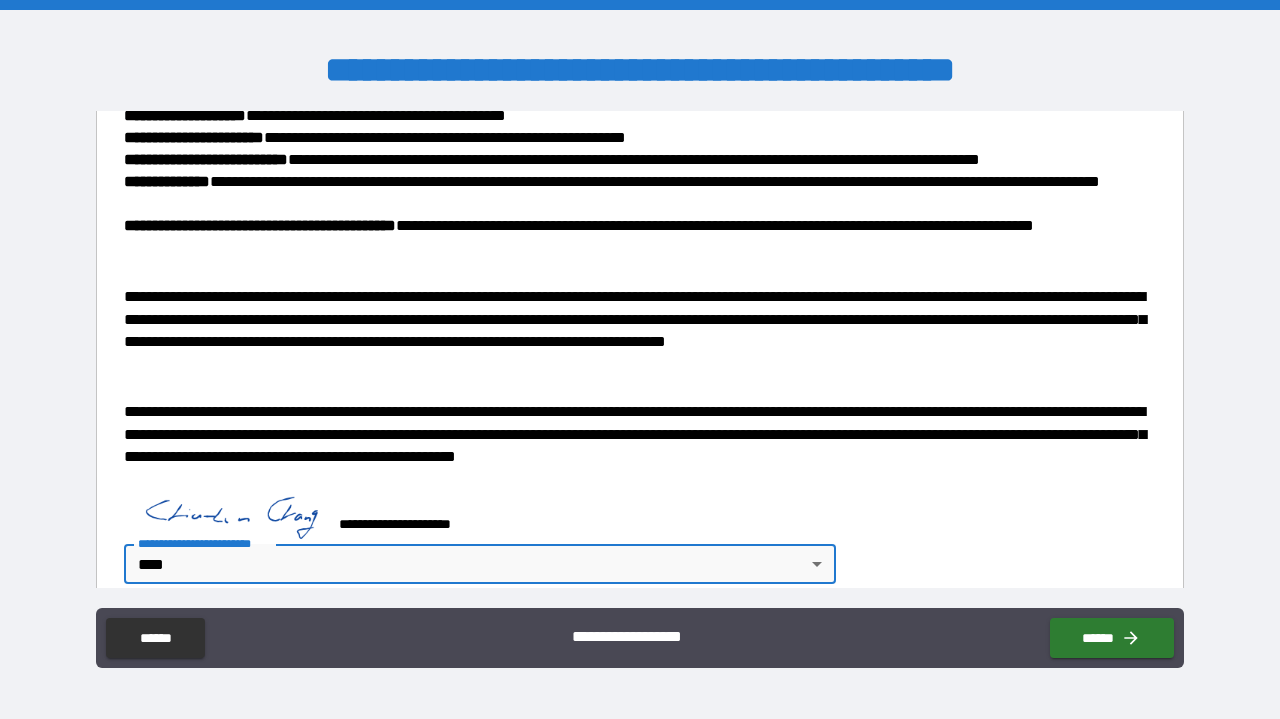 click on "******" at bounding box center (1108, 634) 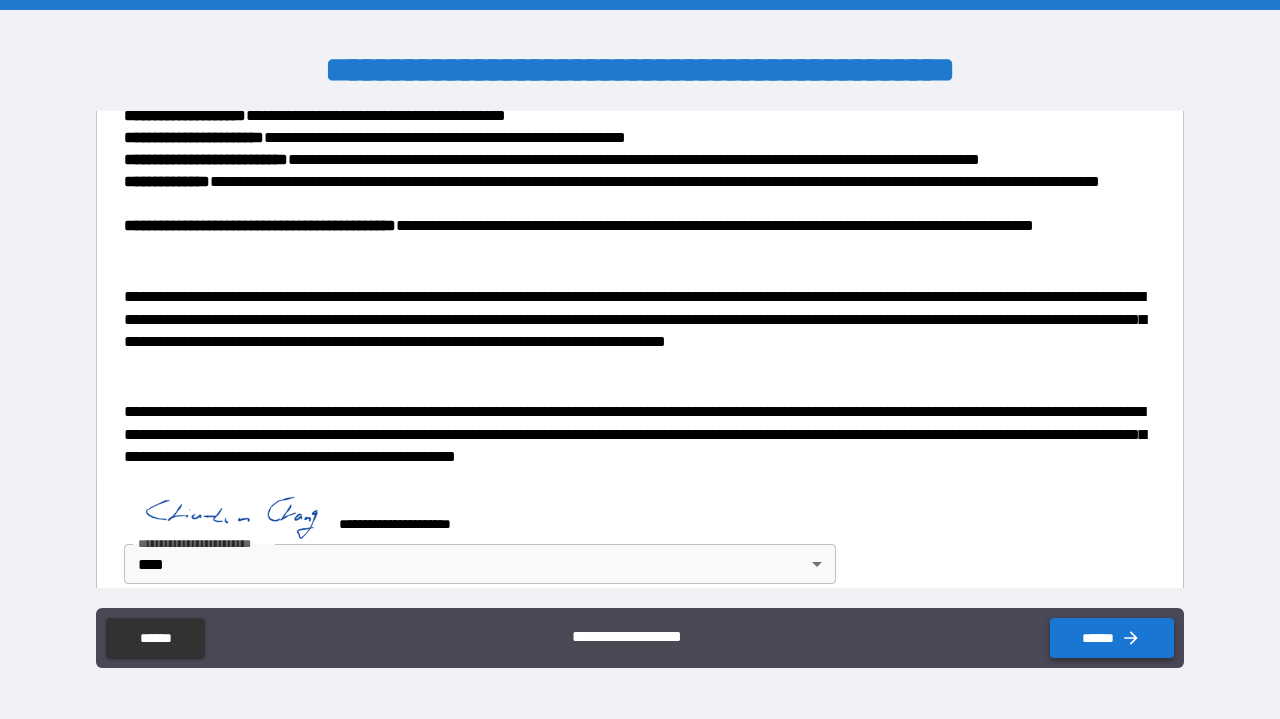 click on "******" at bounding box center [1112, 638] 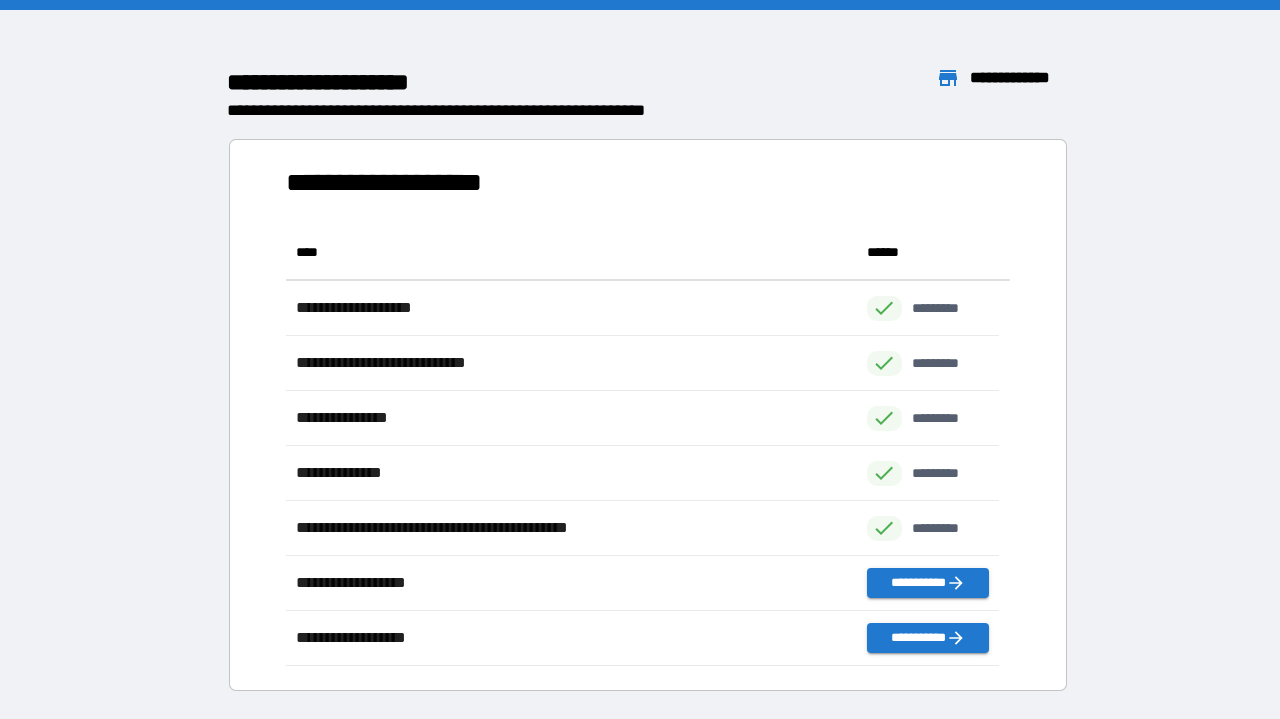 scroll, scrollTop: 16, scrollLeft: 16, axis: both 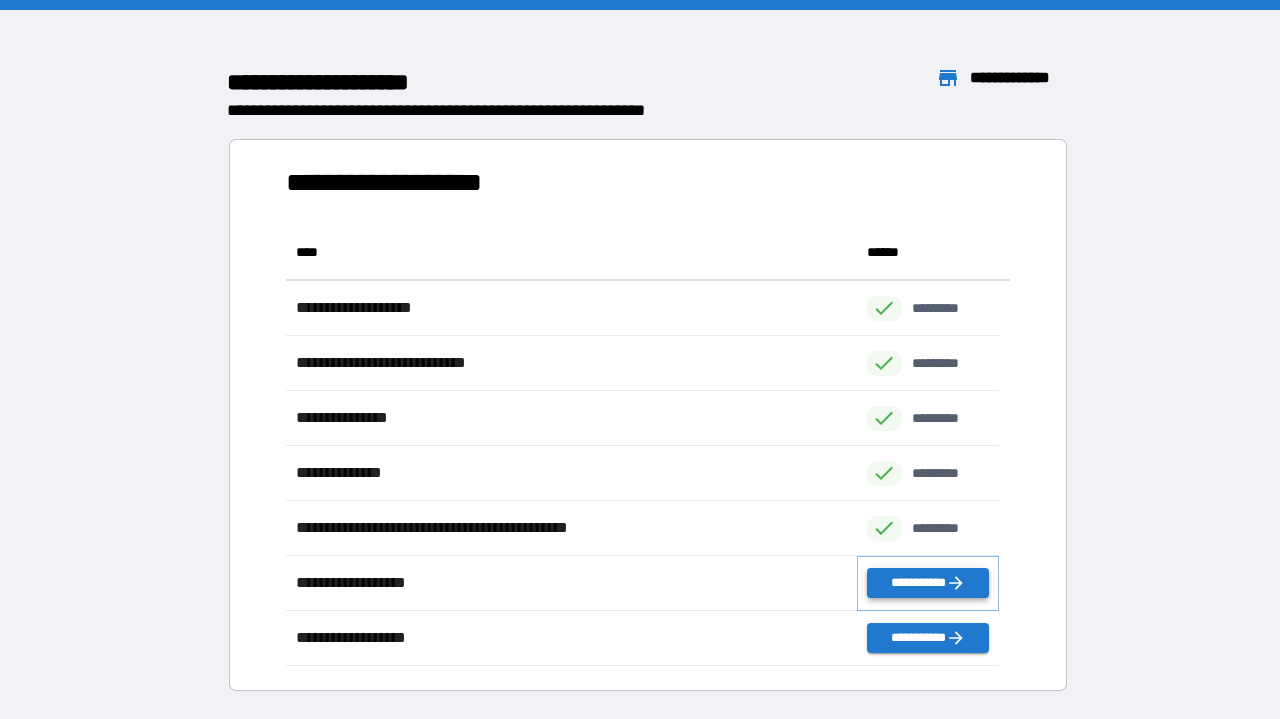 click on "**********" at bounding box center (928, 583) 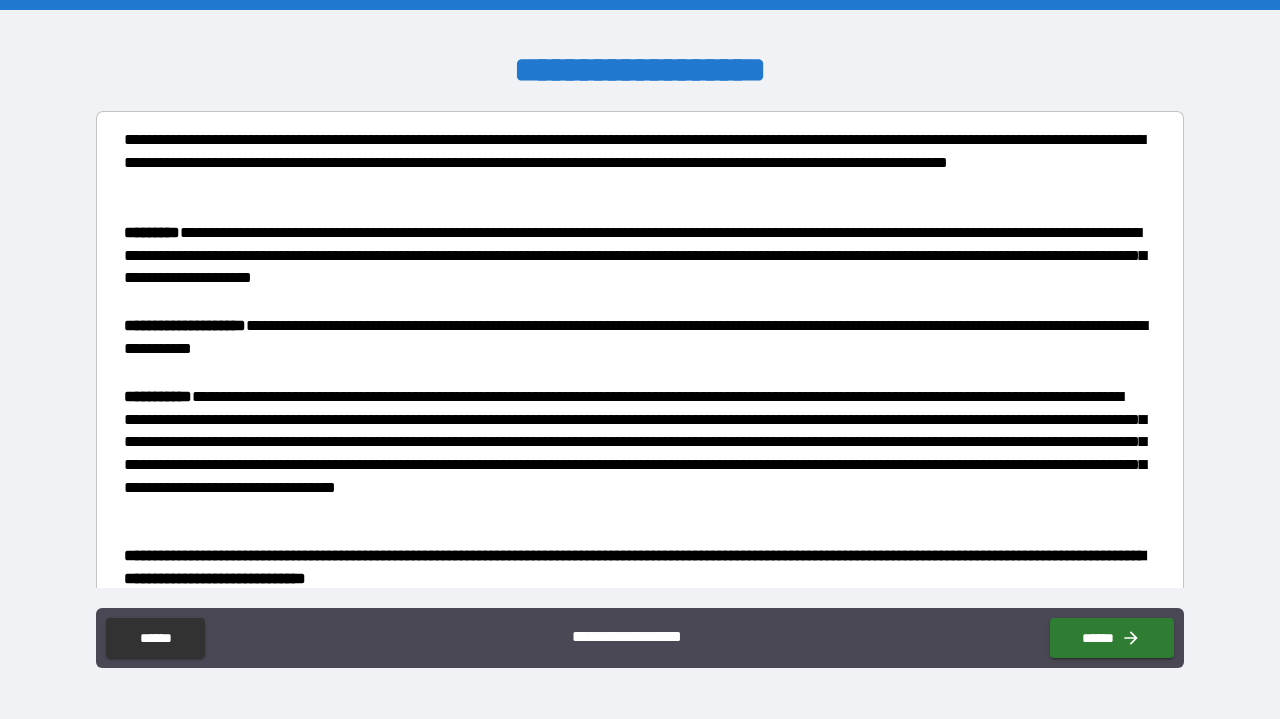scroll, scrollTop: 373, scrollLeft: 0, axis: vertical 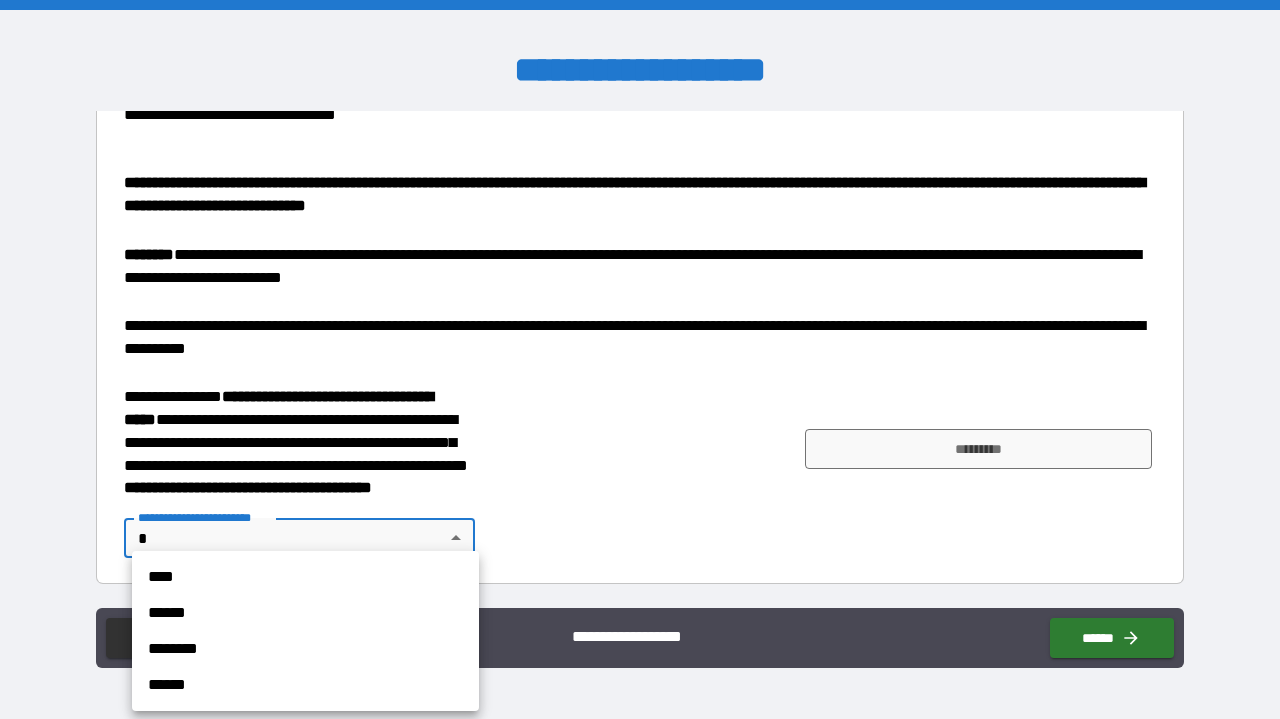 click on "**********" at bounding box center (640, 359) 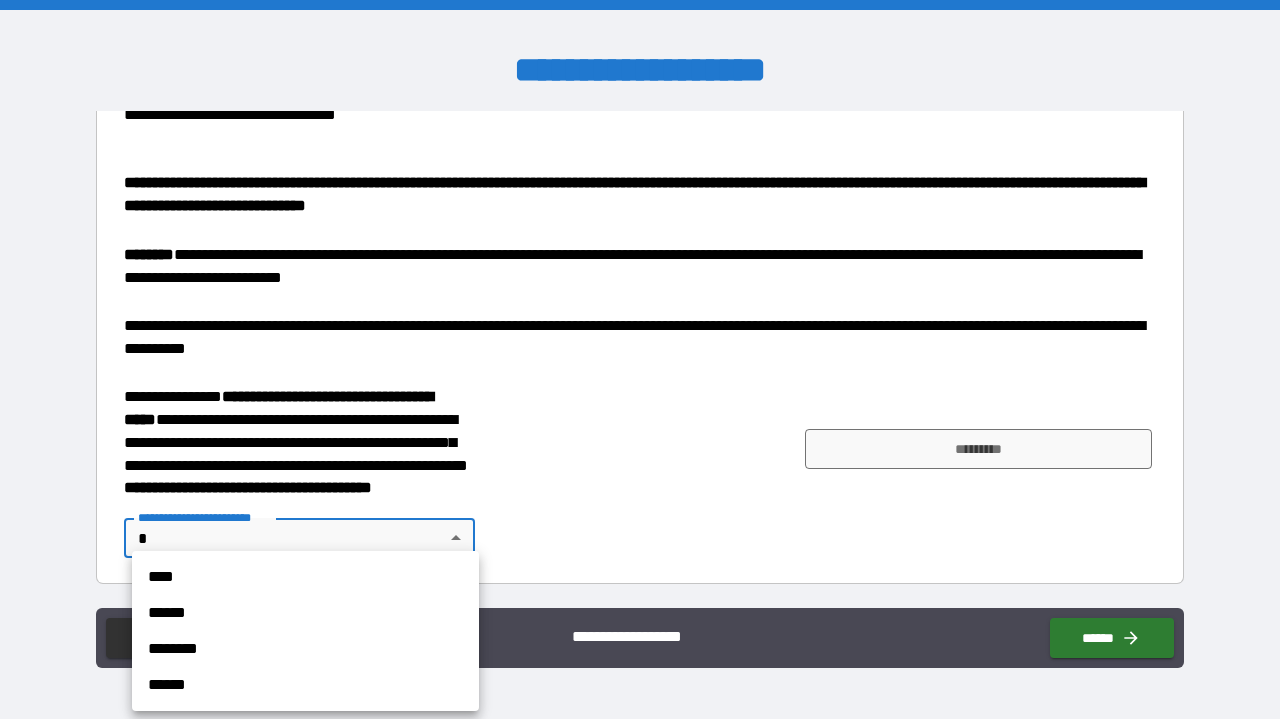 click on "****" at bounding box center (305, 577) 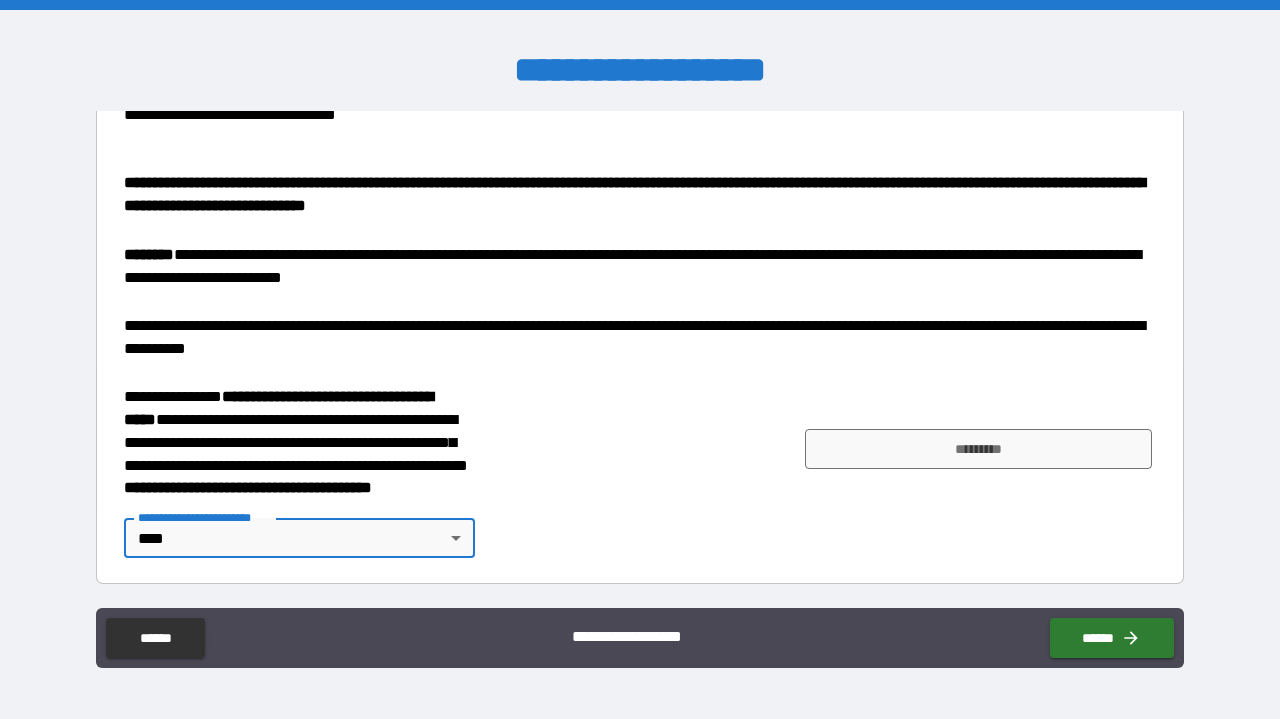 click on "**********" at bounding box center (640, 468) 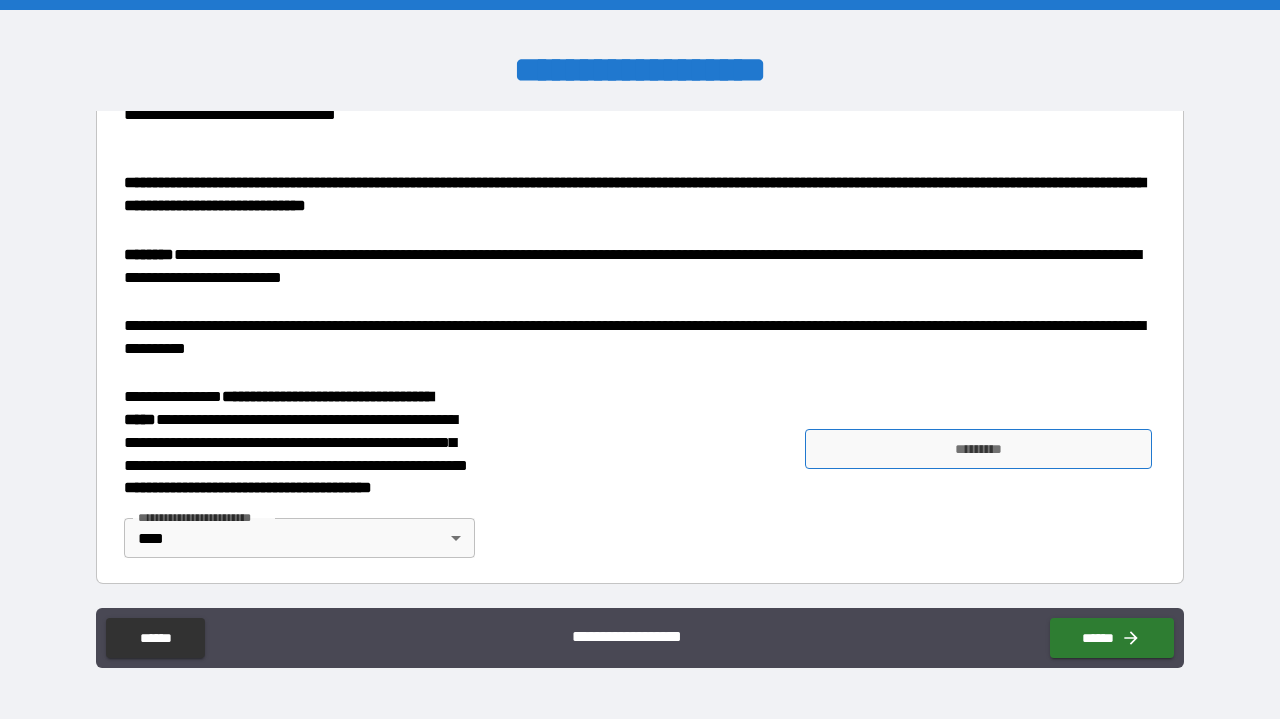 click on "*********" at bounding box center (978, 449) 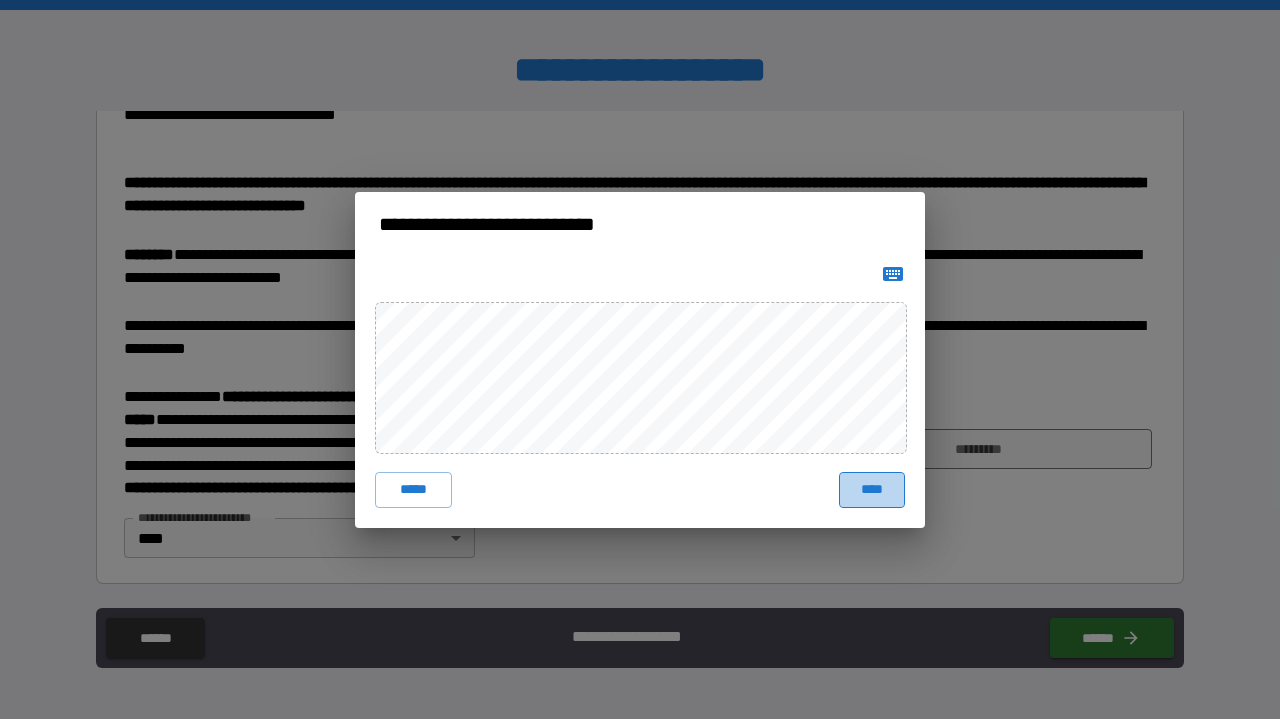 click on "****" at bounding box center [872, 490] 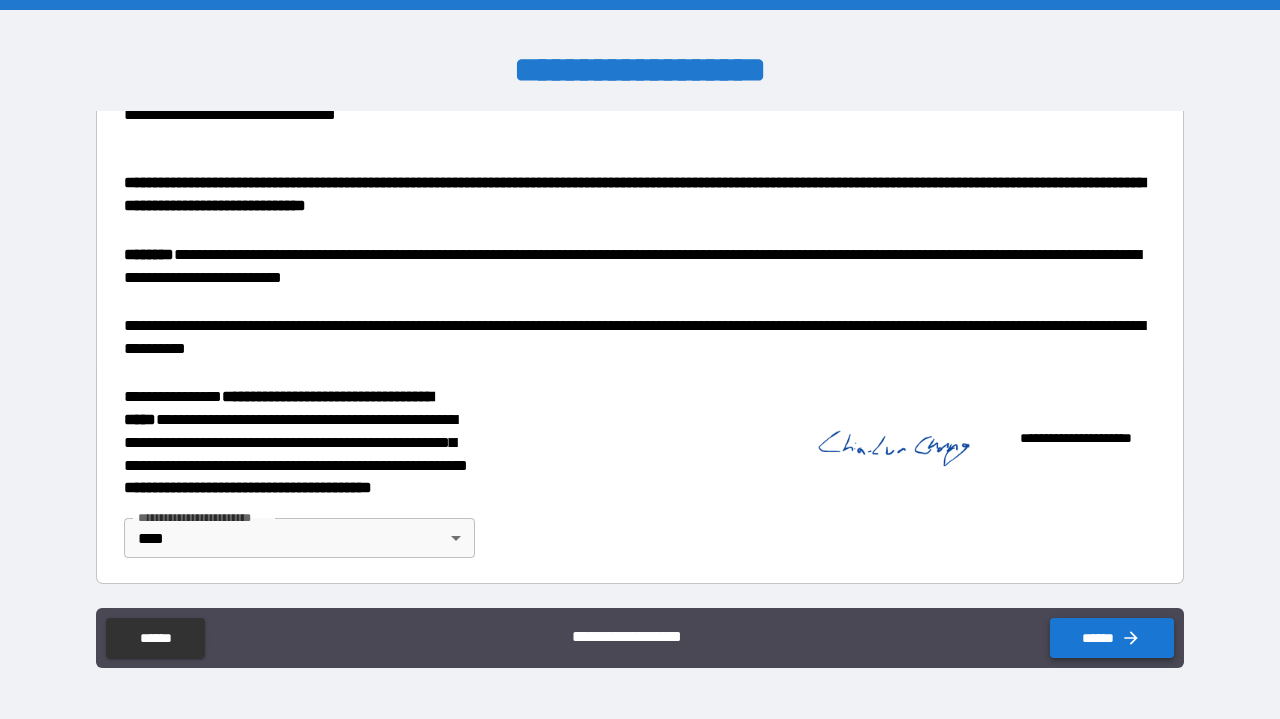 click on "******" at bounding box center (1112, 638) 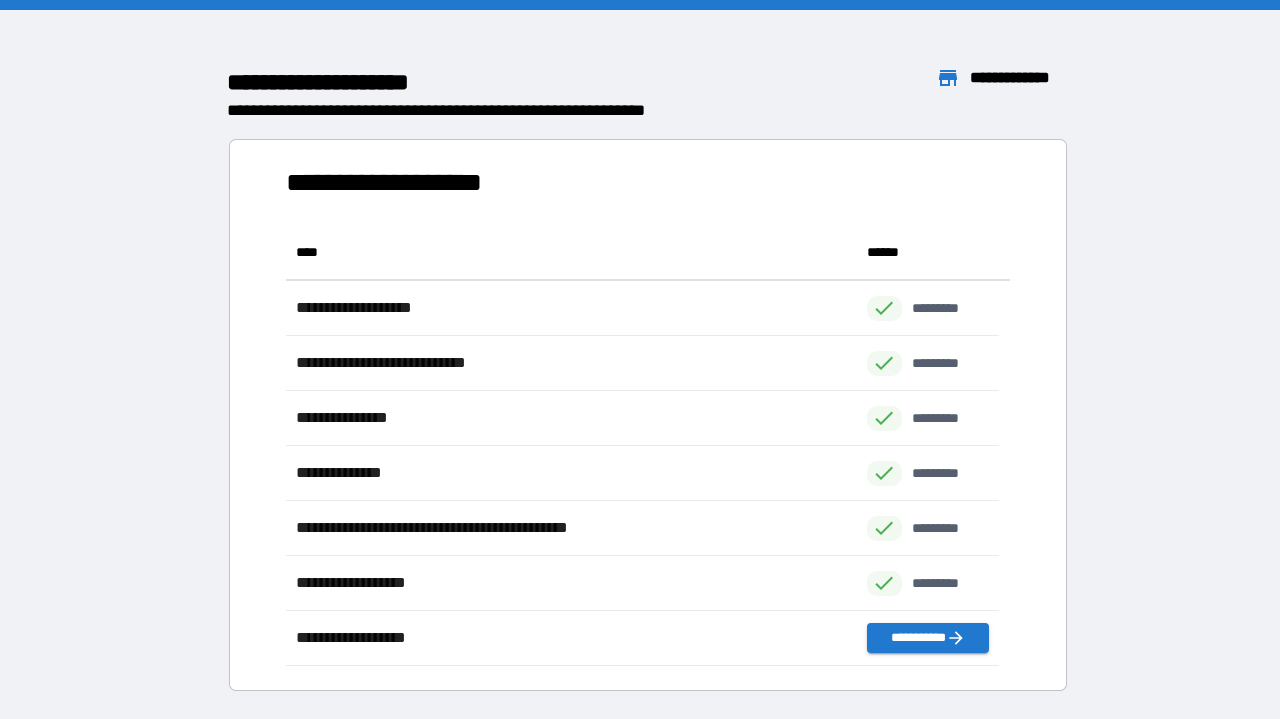 scroll, scrollTop: 16, scrollLeft: 16, axis: both 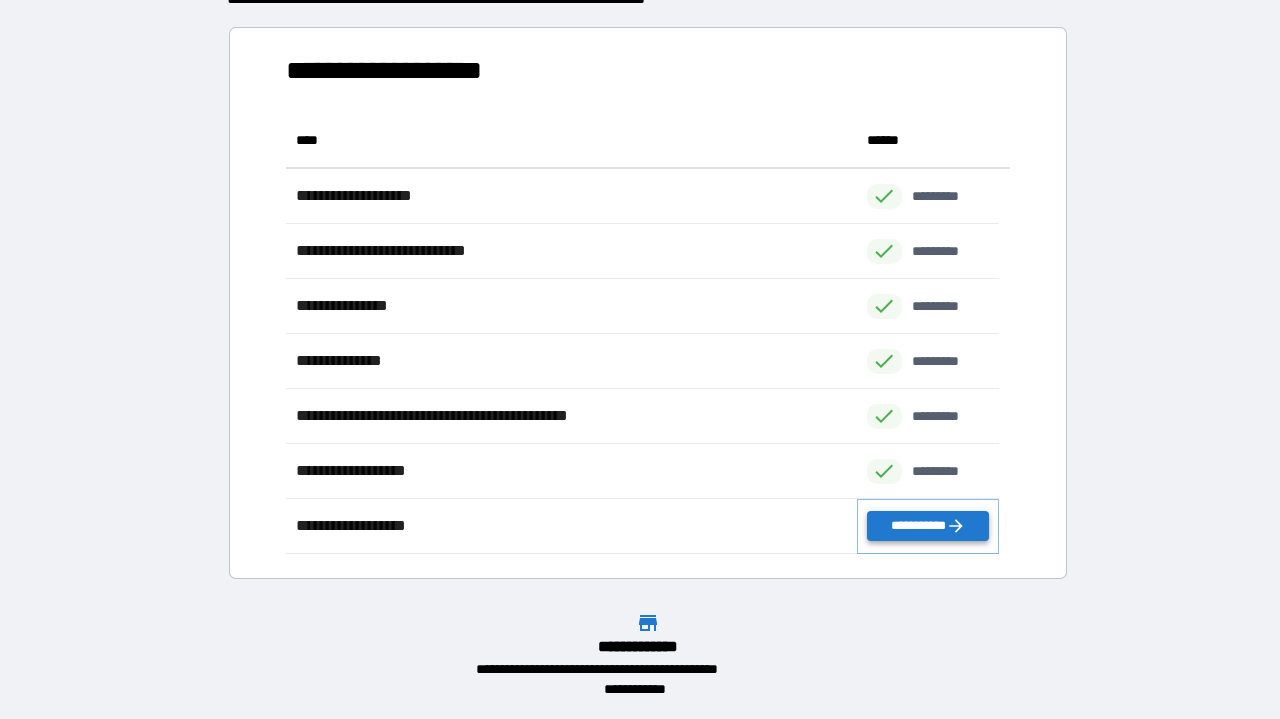 click on "**********" at bounding box center (928, 526) 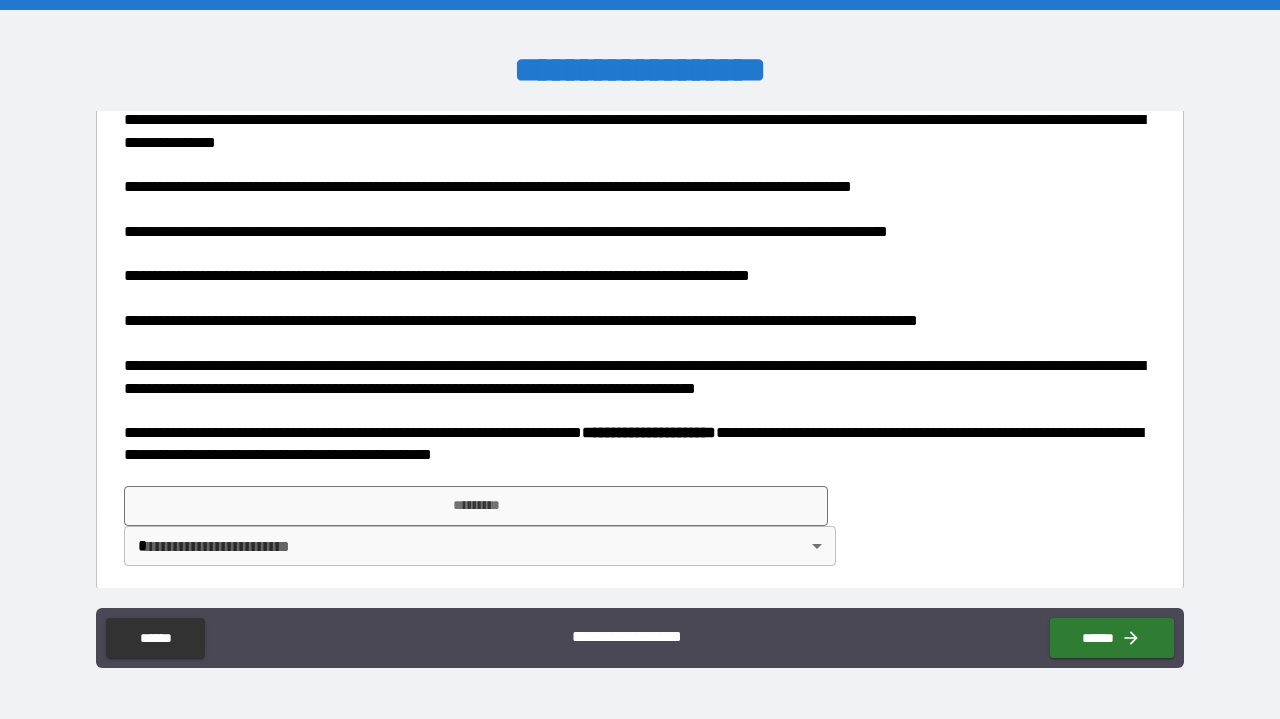 scroll, scrollTop: 530, scrollLeft: 0, axis: vertical 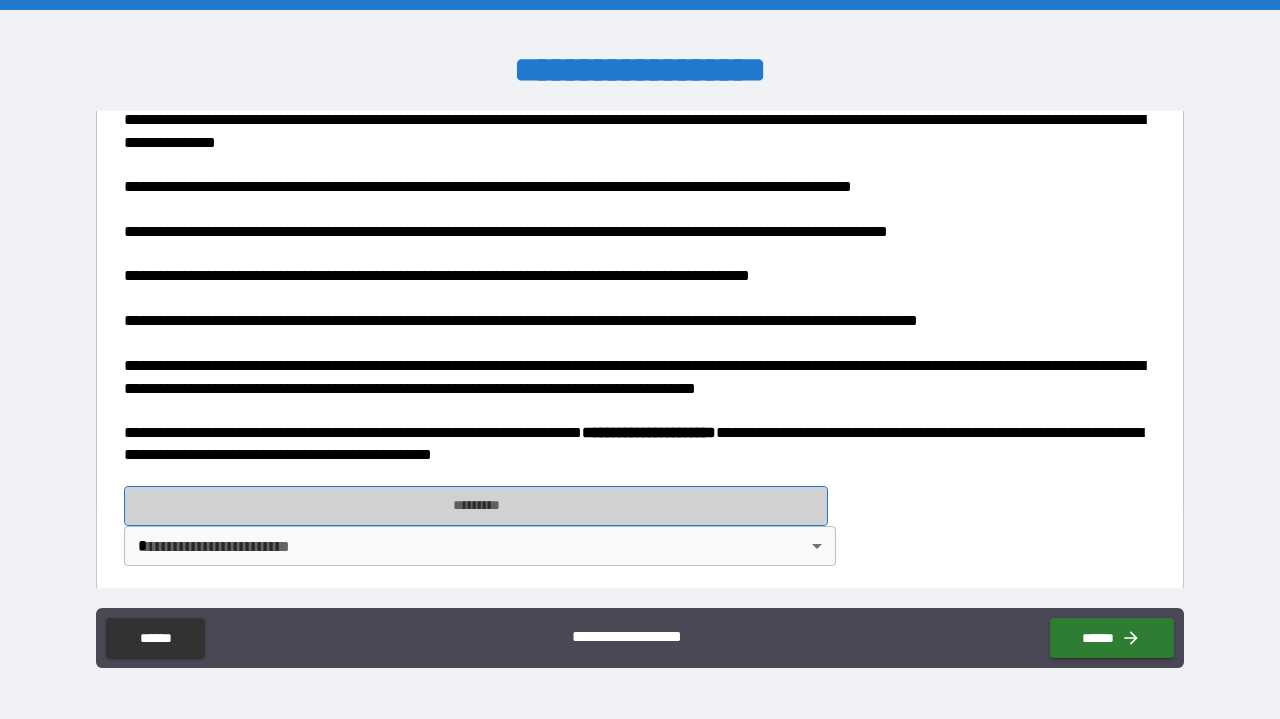 click on "*********" at bounding box center (476, 506) 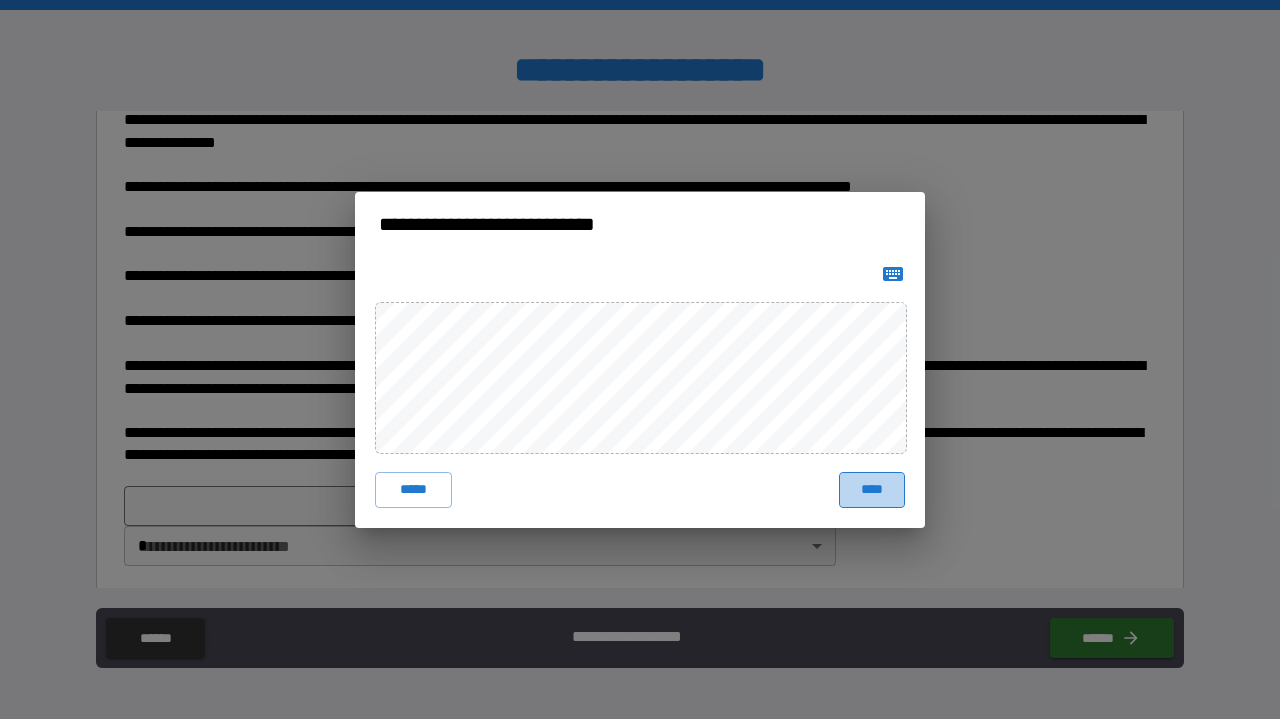 click on "****" at bounding box center (872, 490) 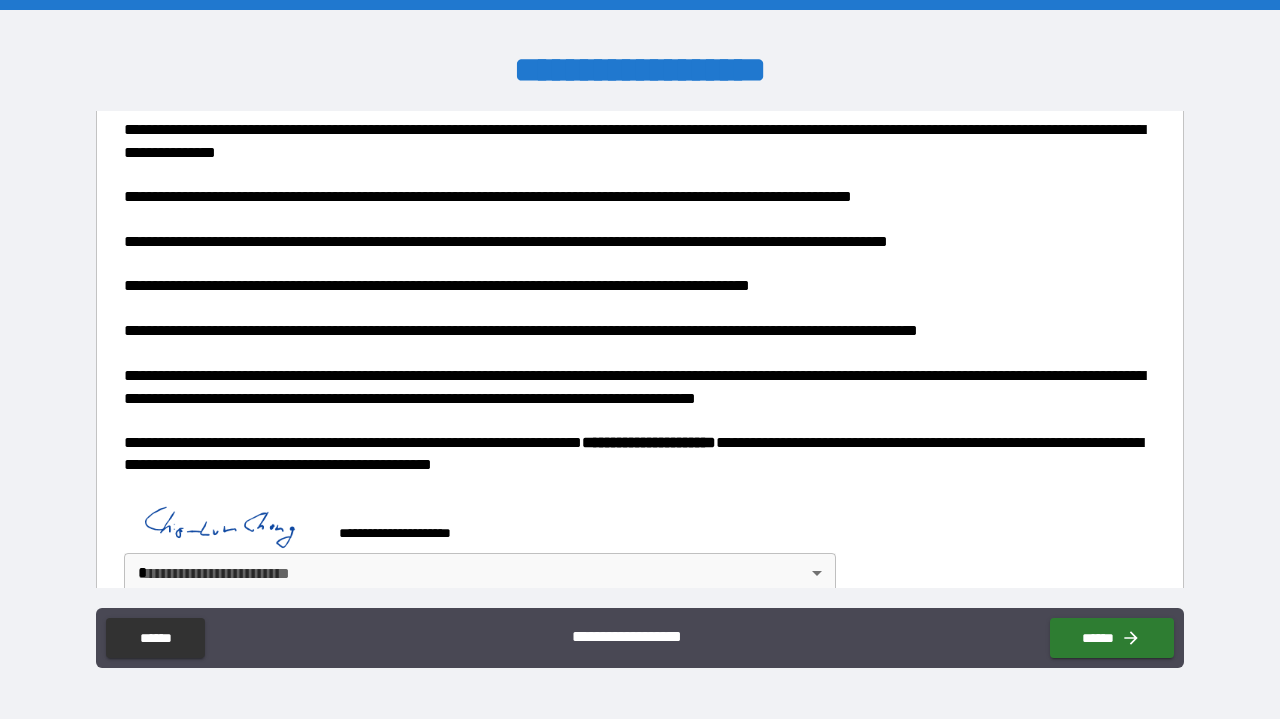 scroll, scrollTop: 547, scrollLeft: 0, axis: vertical 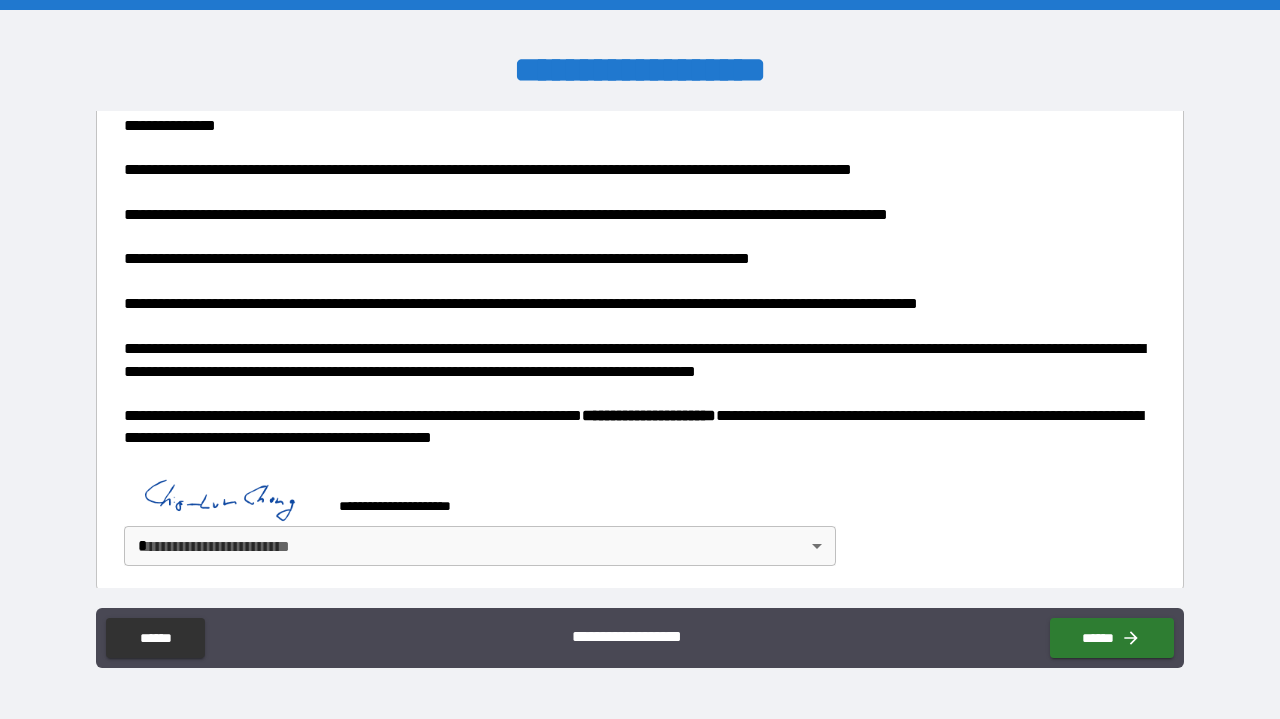 click on "**********" at bounding box center (640, 359) 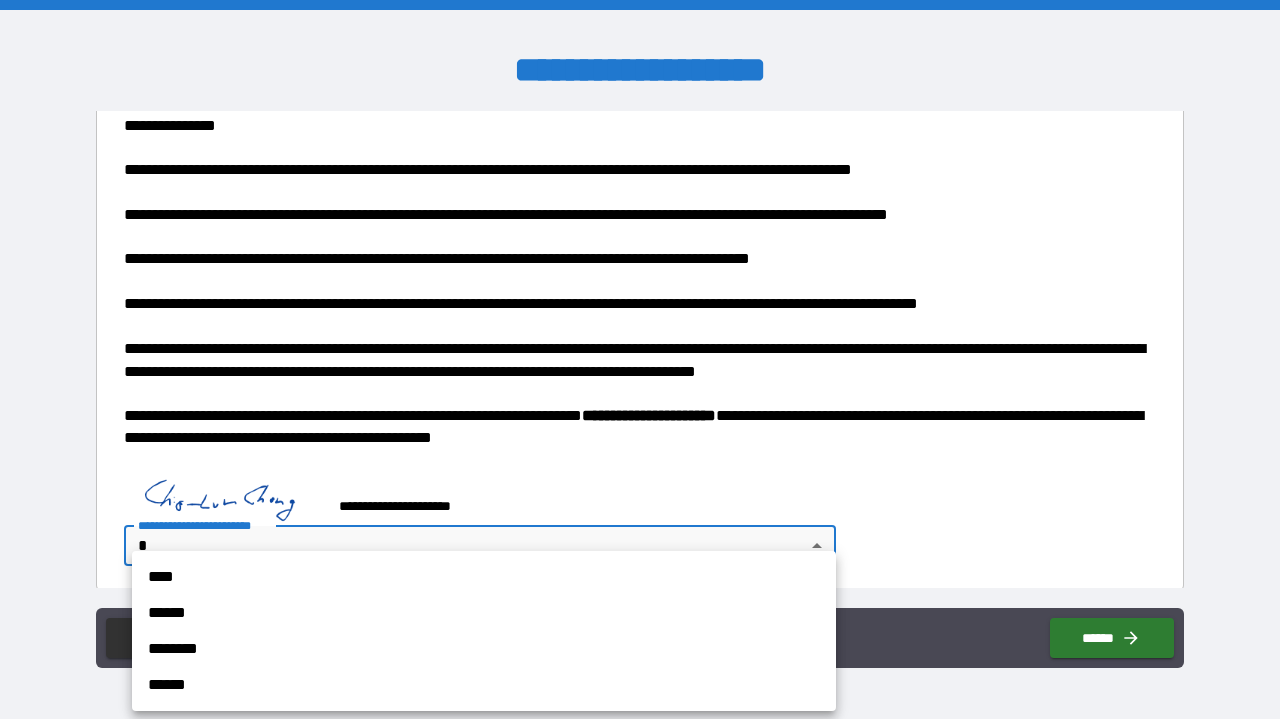 click on "****" at bounding box center [484, 577] 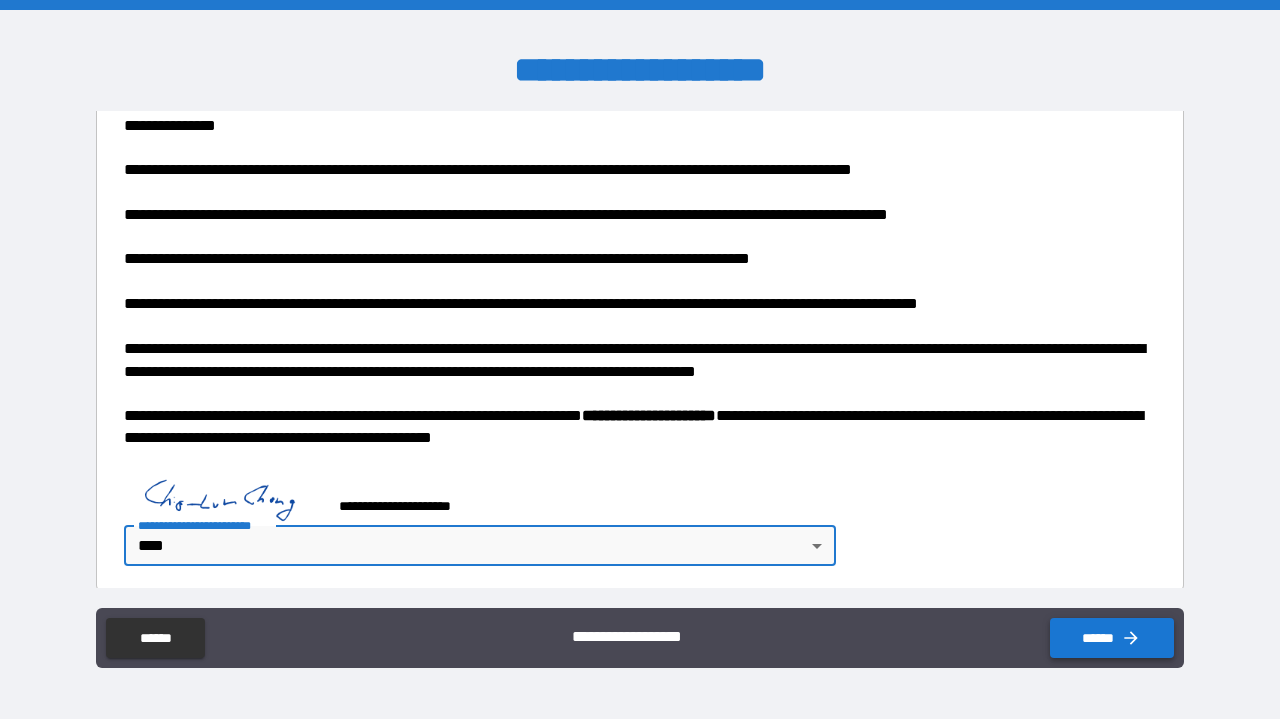 click on "******" at bounding box center [1112, 638] 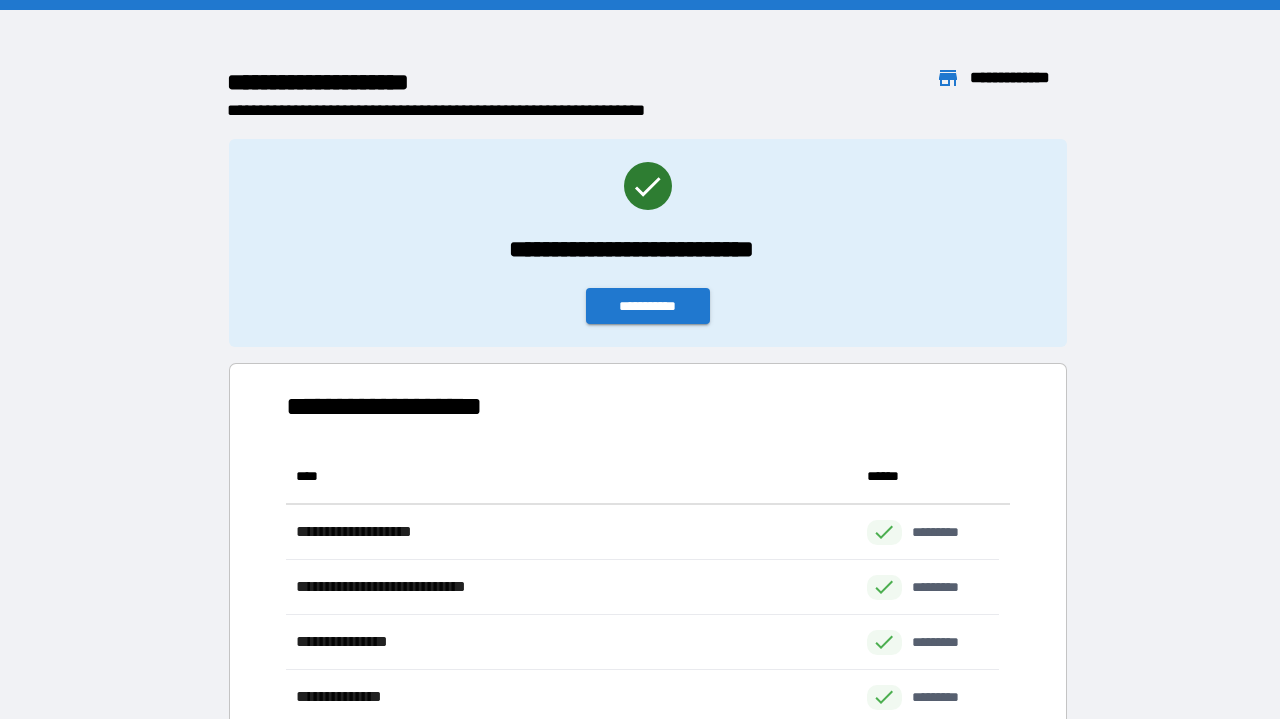 scroll, scrollTop: 16, scrollLeft: 16, axis: both 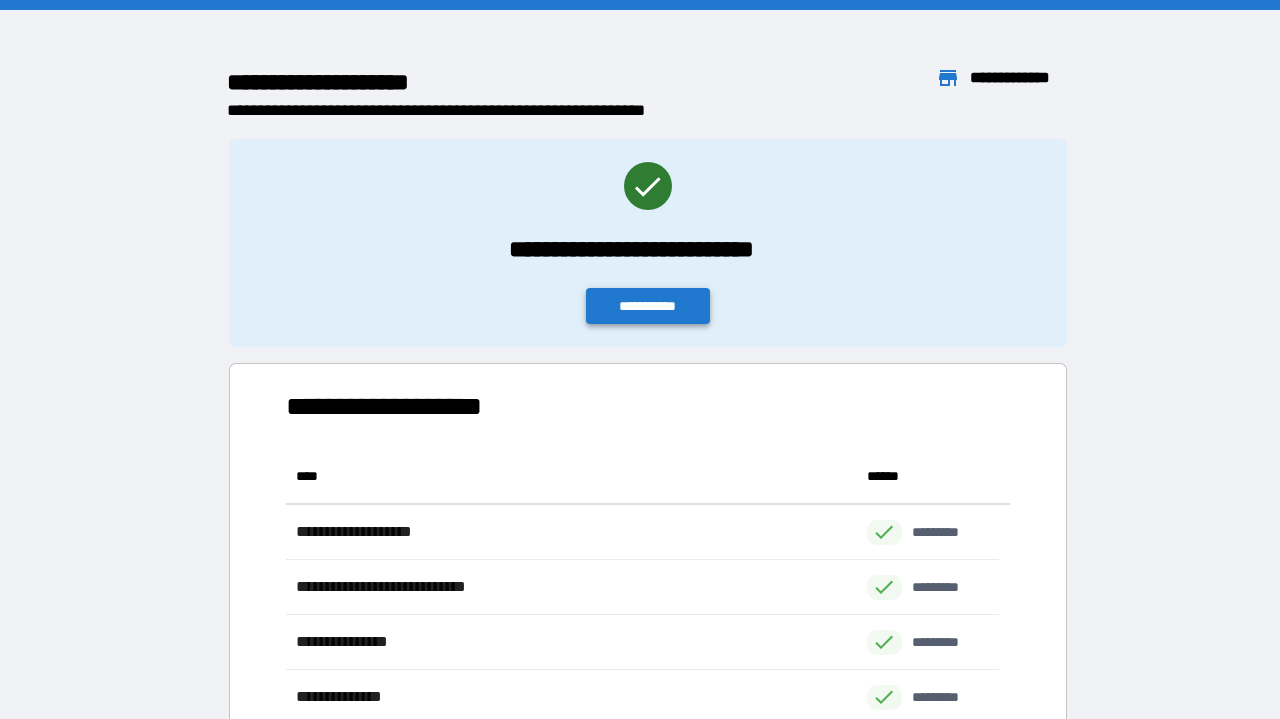 click on "**********" at bounding box center (648, 306) 